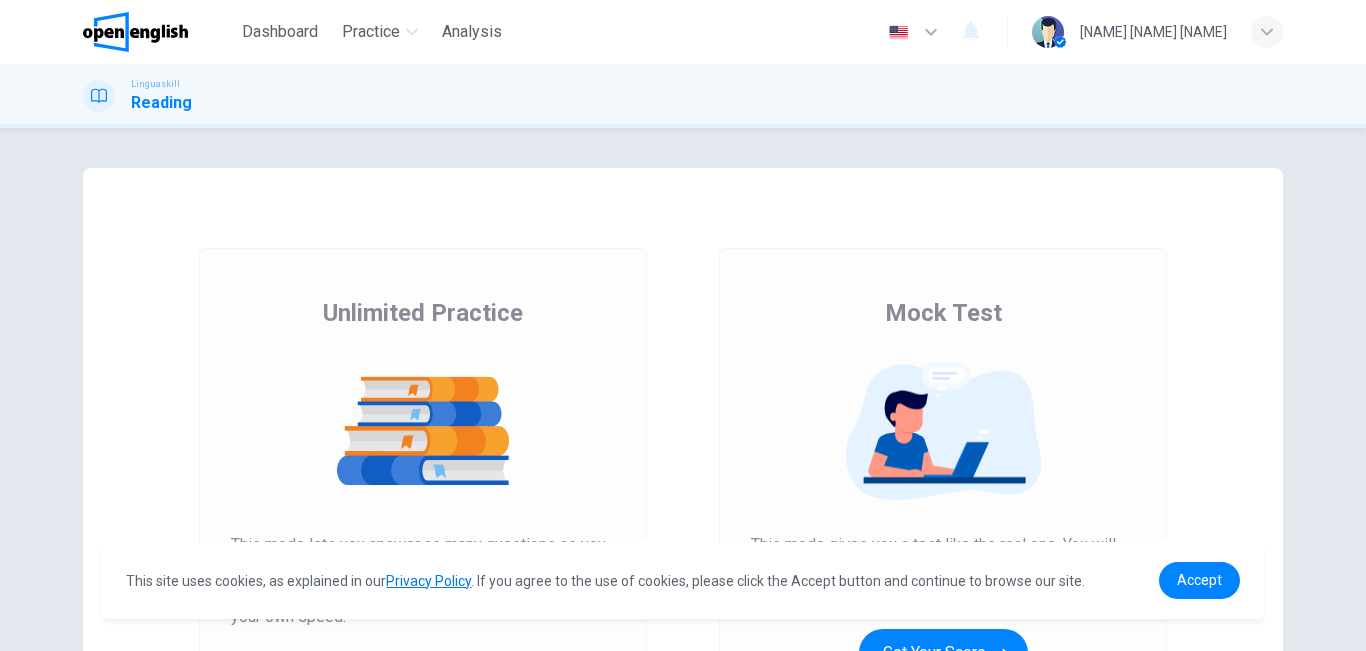 scroll, scrollTop: 0, scrollLeft: 0, axis: both 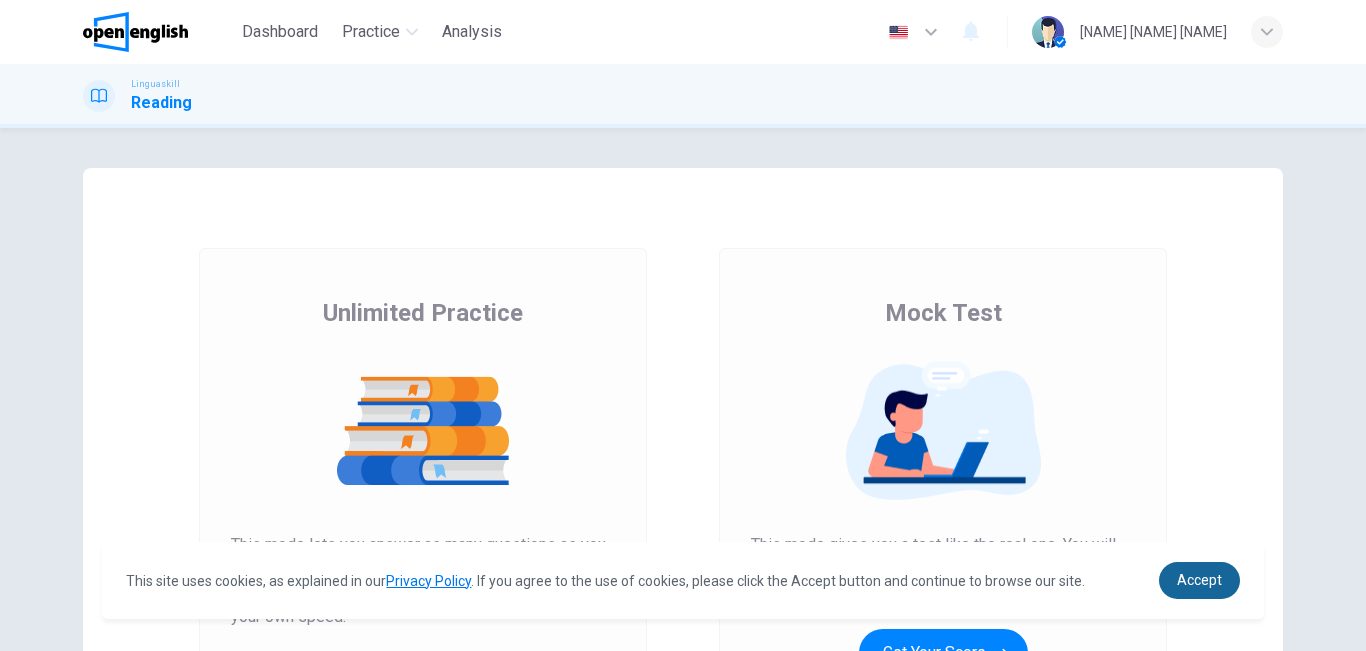 click on "Accept" at bounding box center (1199, 580) 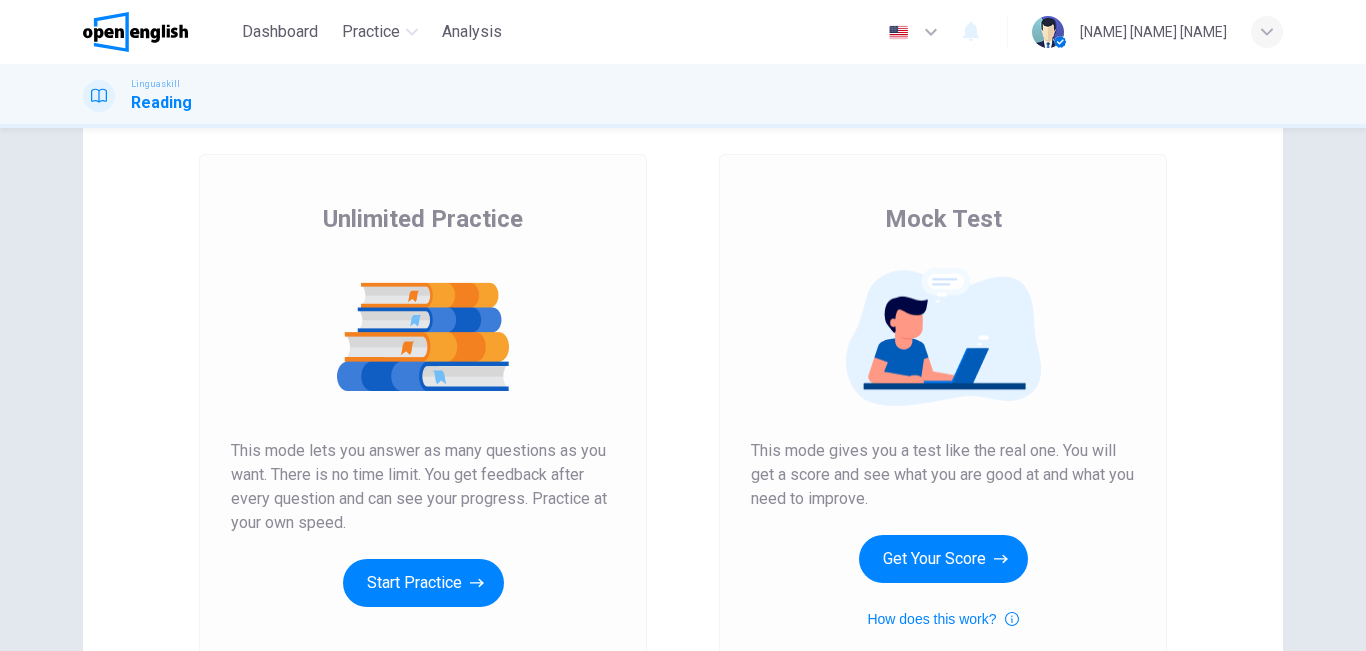scroll, scrollTop: 99, scrollLeft: 0, axis: vertical 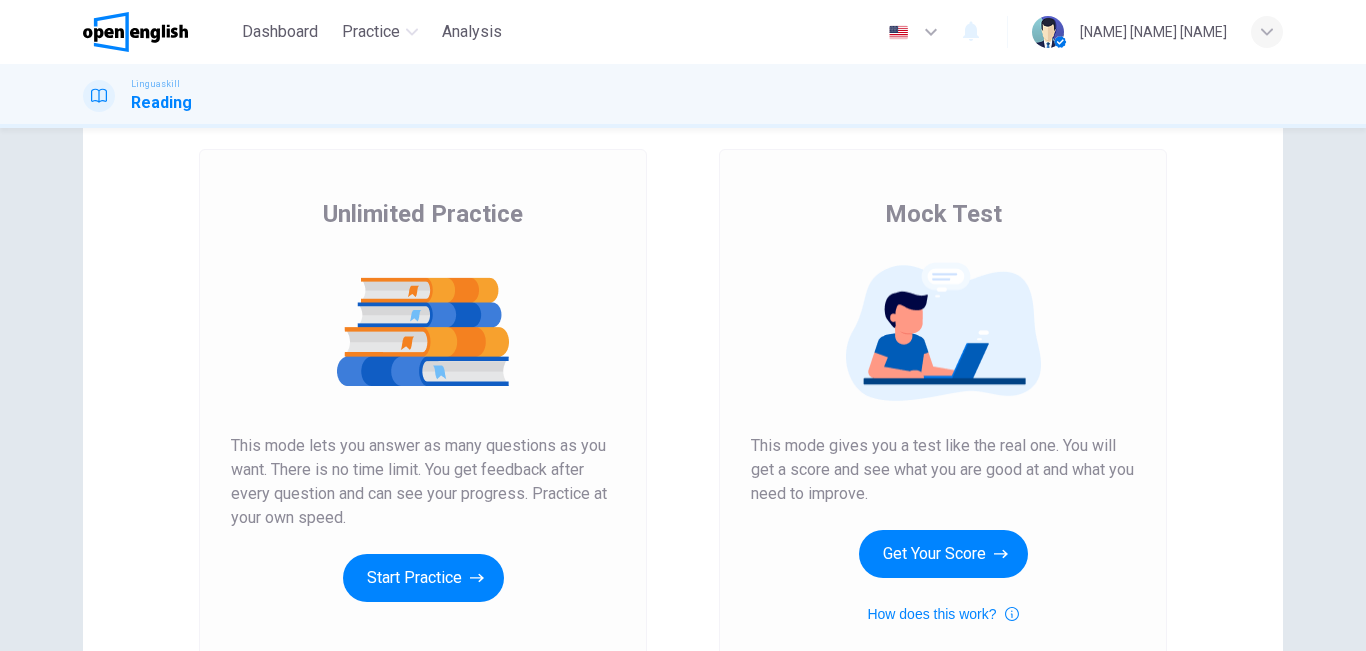 drag, startPoint x: 1355, startPoint y: 320, endPoint x: 1365, endPoint y: 343, distance: 25.079872 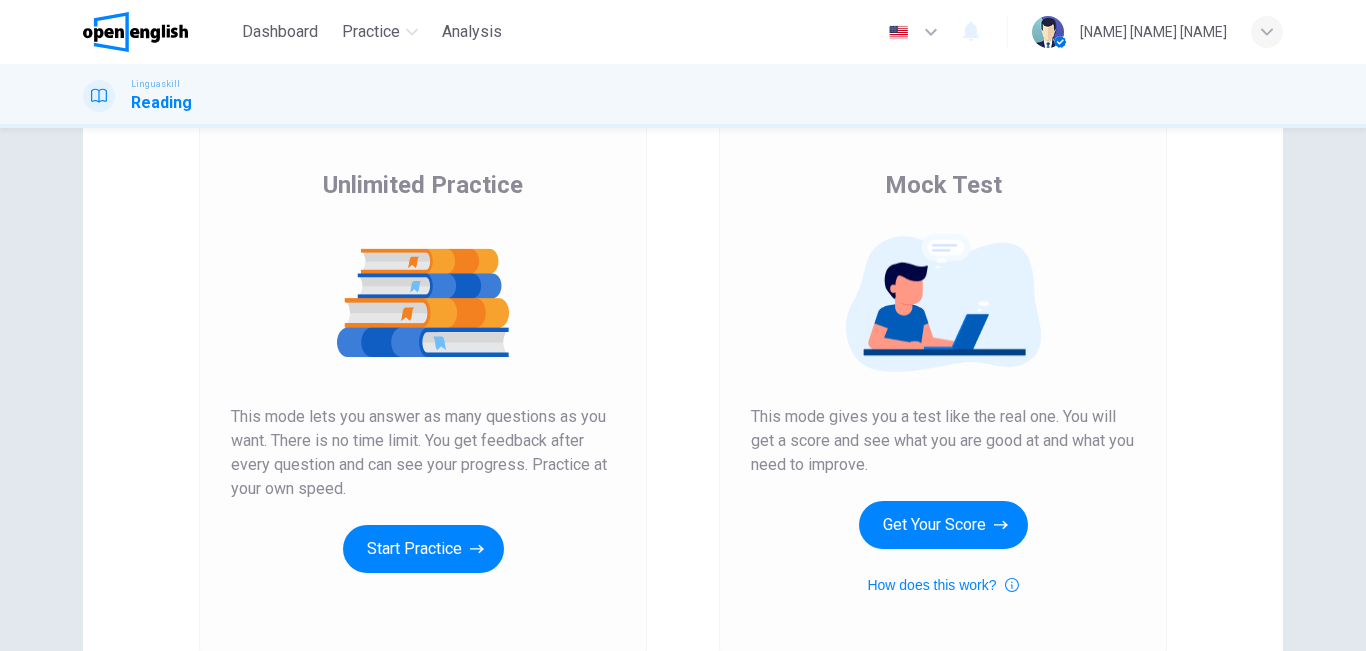 scroll, scrollTop: 141, scrollLeft: 0, axis: vertical 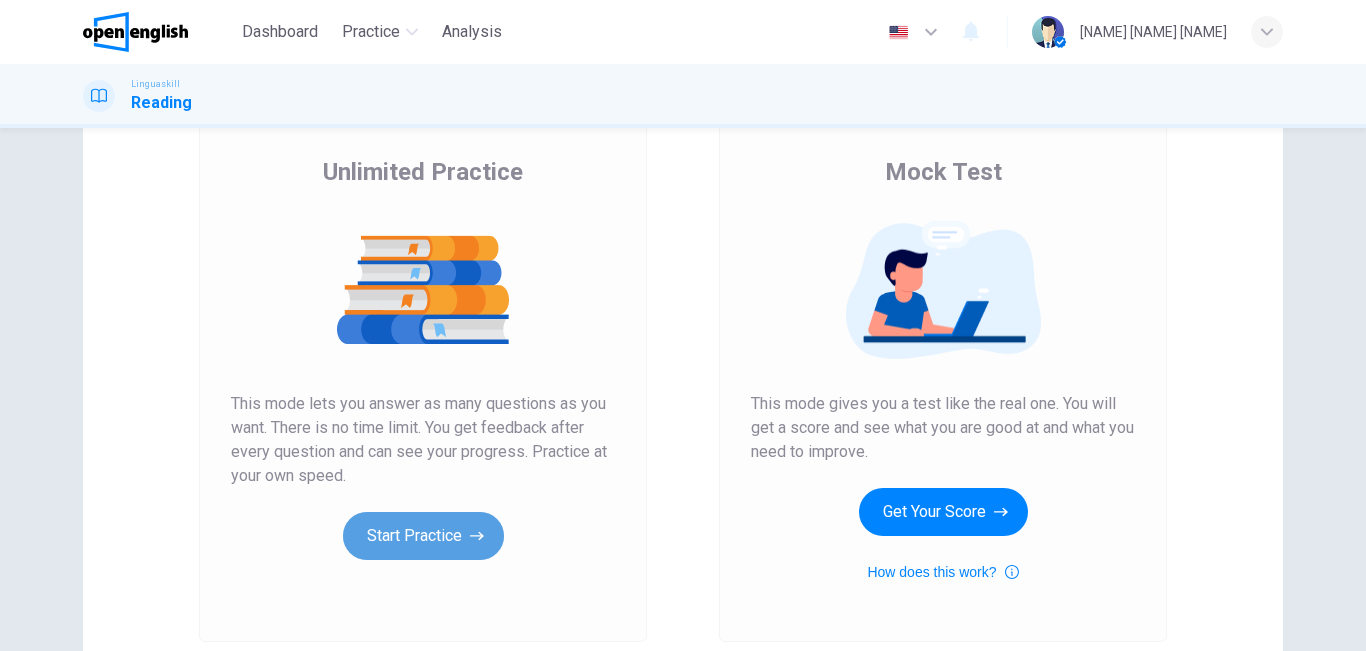 click on "Start Practice" at bounding box center [423, 536] 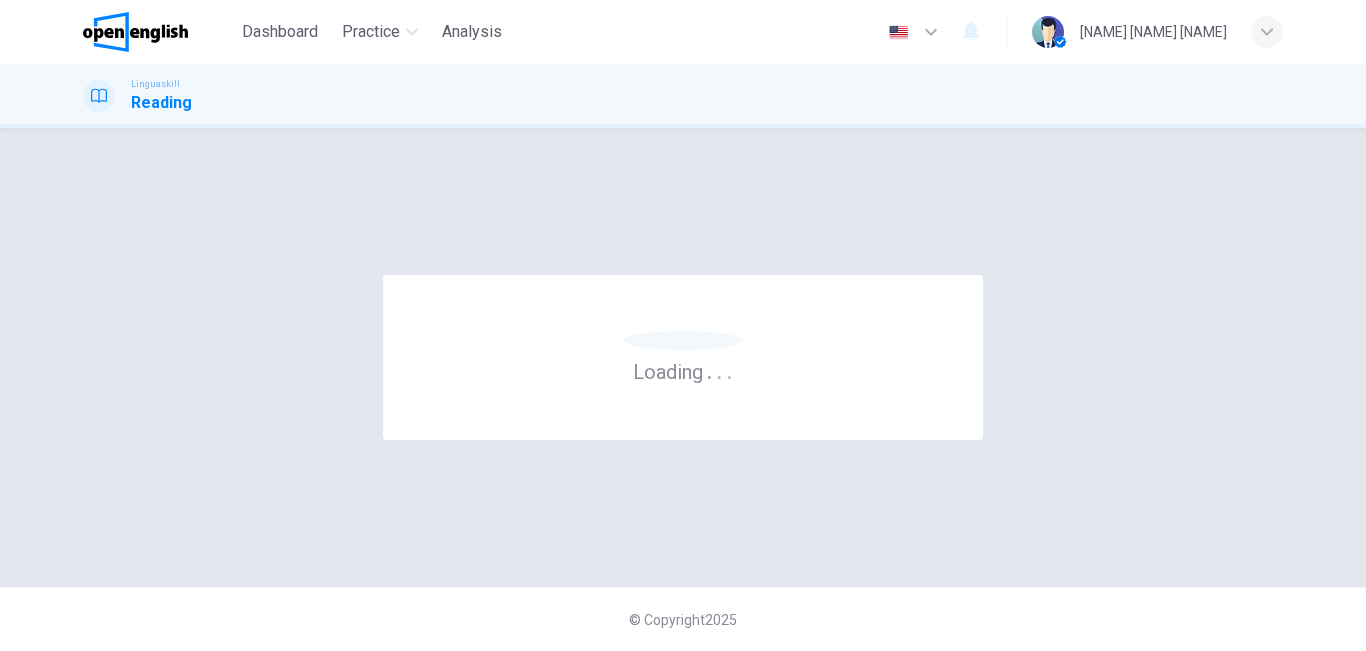 scroll, scrollTop: 0, scrollLeft: 0, axis: both 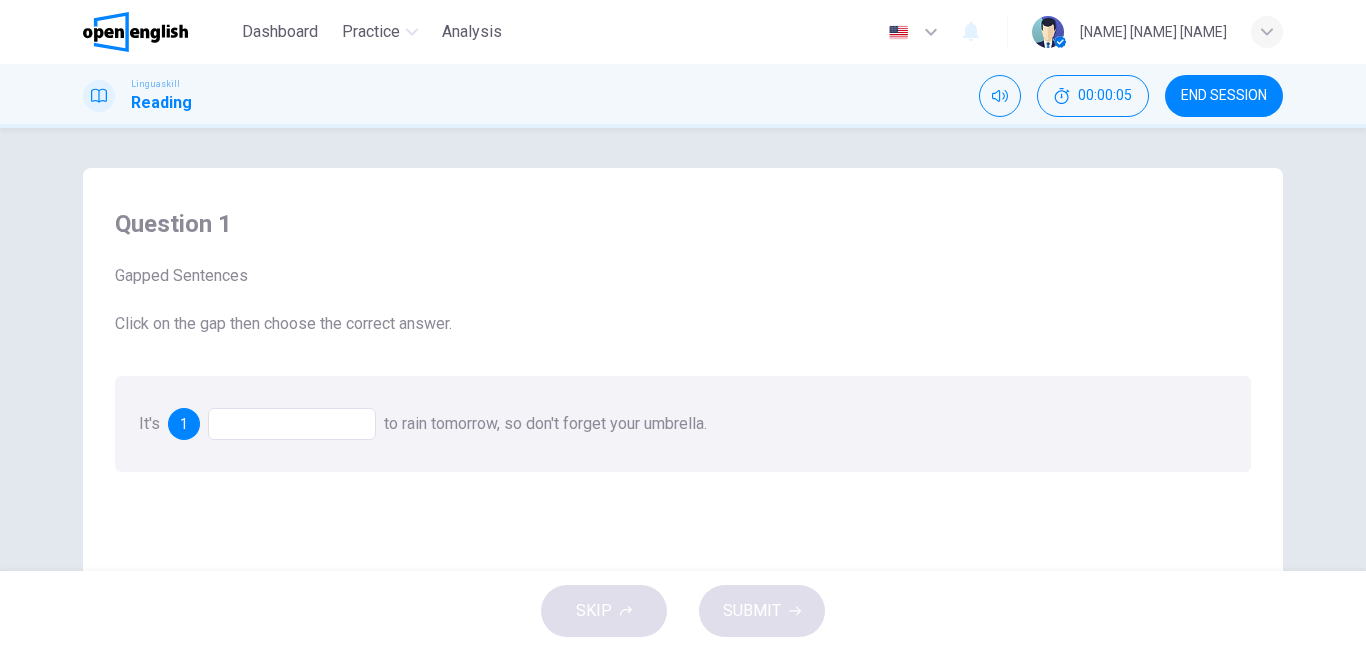 click on "It's  1  to rain tomorrow, so don't forget your umbrella." at bounding box center [683, 424] 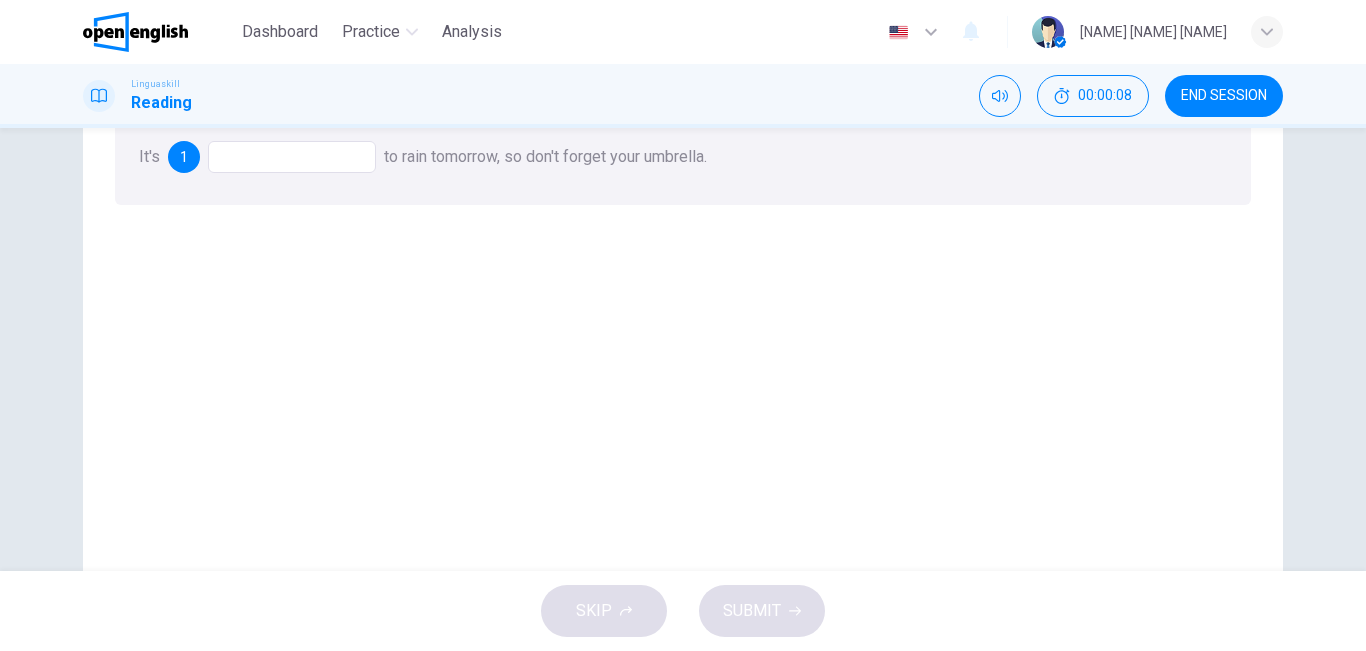scroll, scrollTop: 284, scrollLeft: 0, axis: vertical 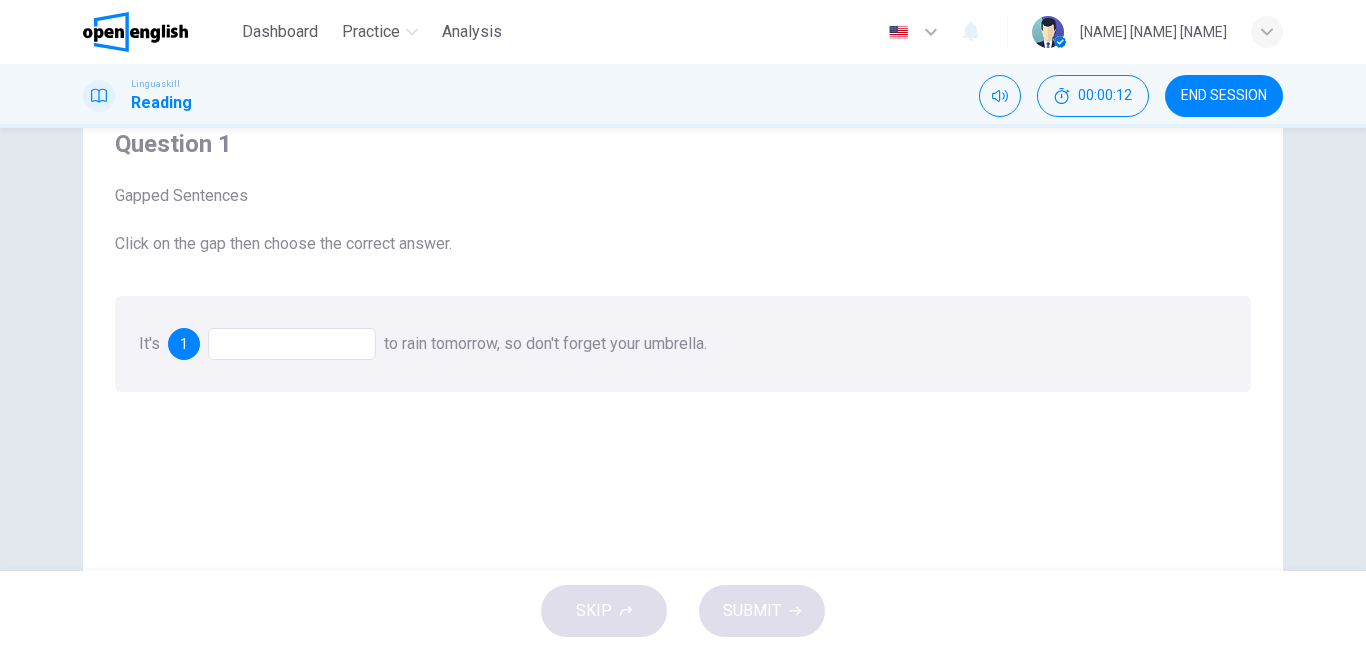 click at bounding box center (292, 344) 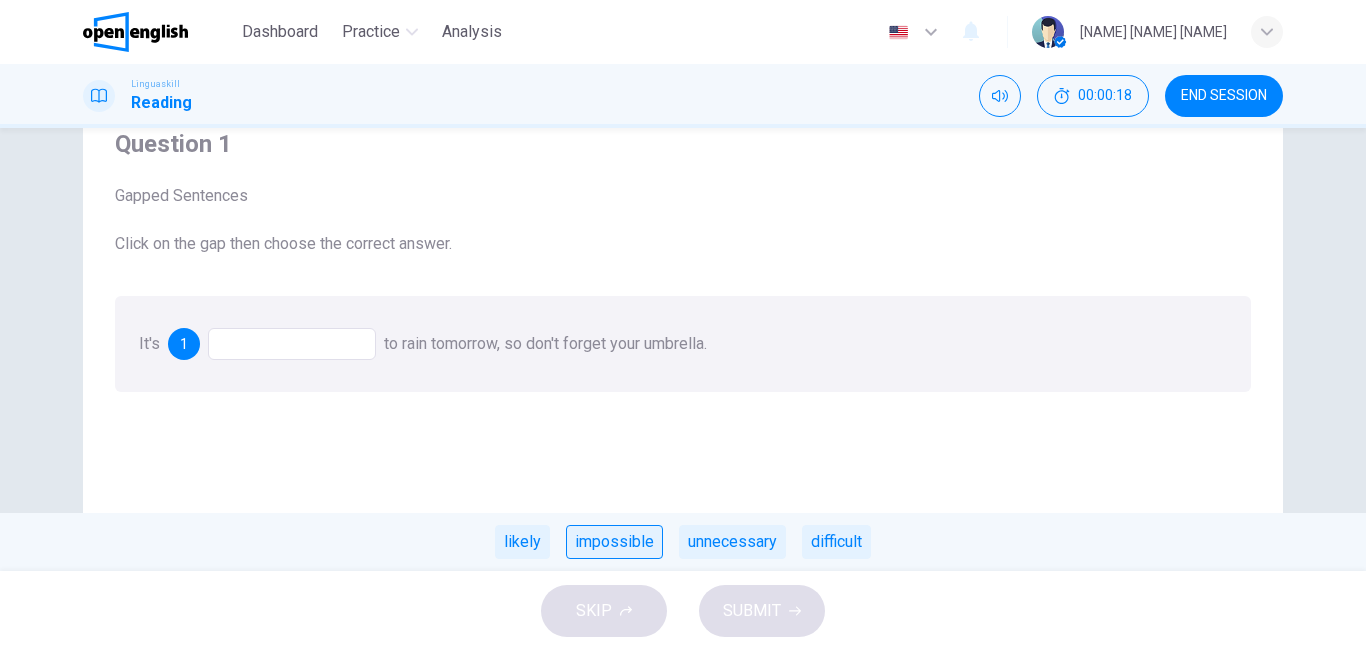 click on "impossible" at bounding box center (614, 542) 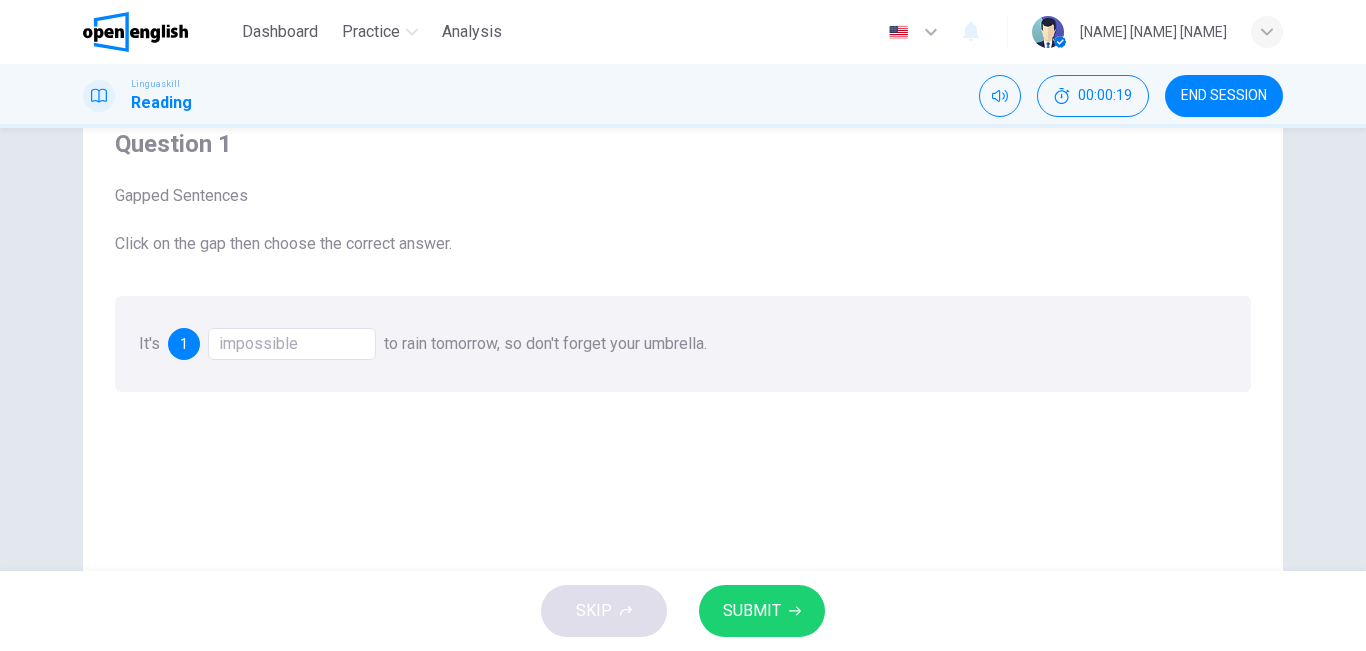 click on "Question 1 Gapped Sentences Click on the gap then choose the correct answer. It's  1 impossible  to rain tomorrow, so don't forget your umbrella." at bounding box center [683, 445] 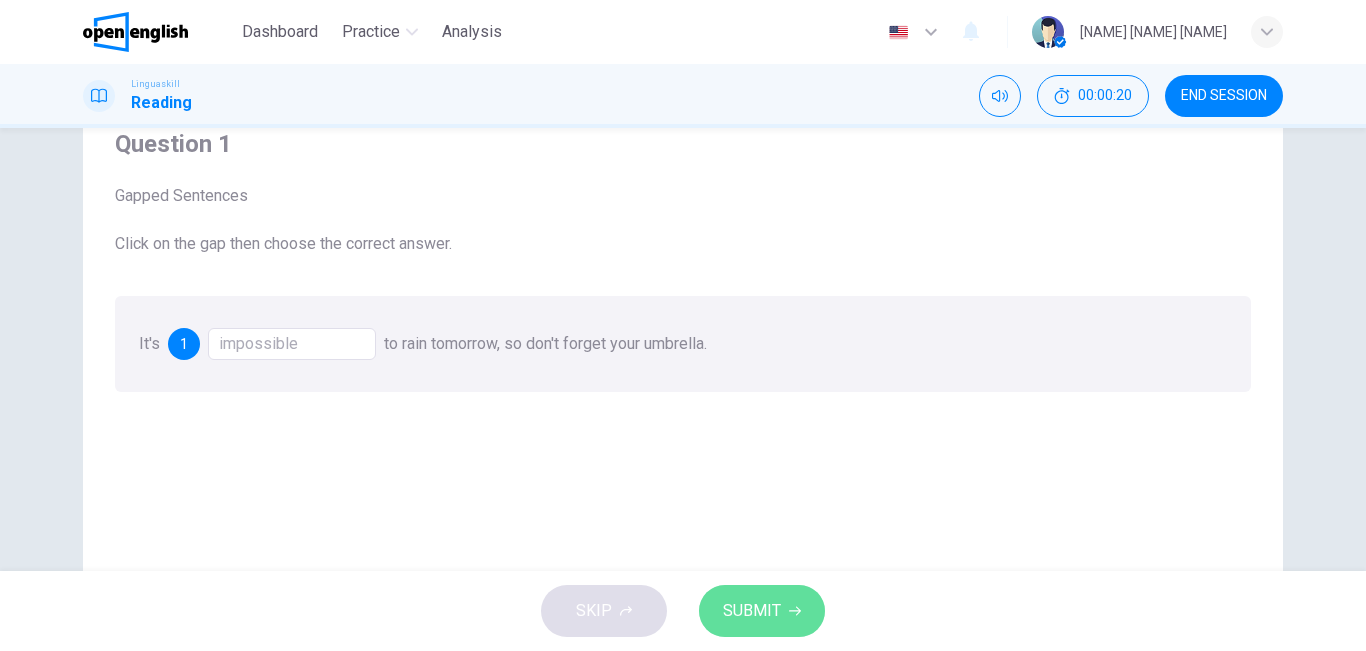 click on "SUBMIT" at bounding box center (752, 611) 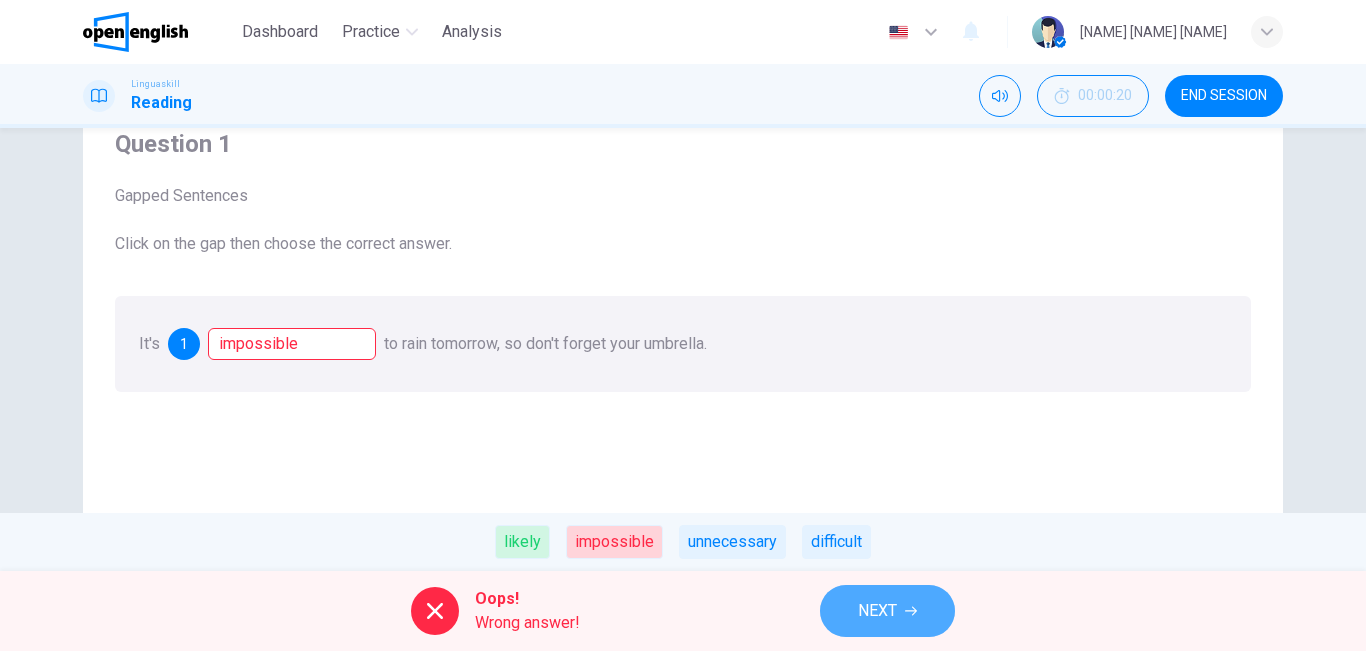 click on "NEXT" at bounding box center [877, 611] 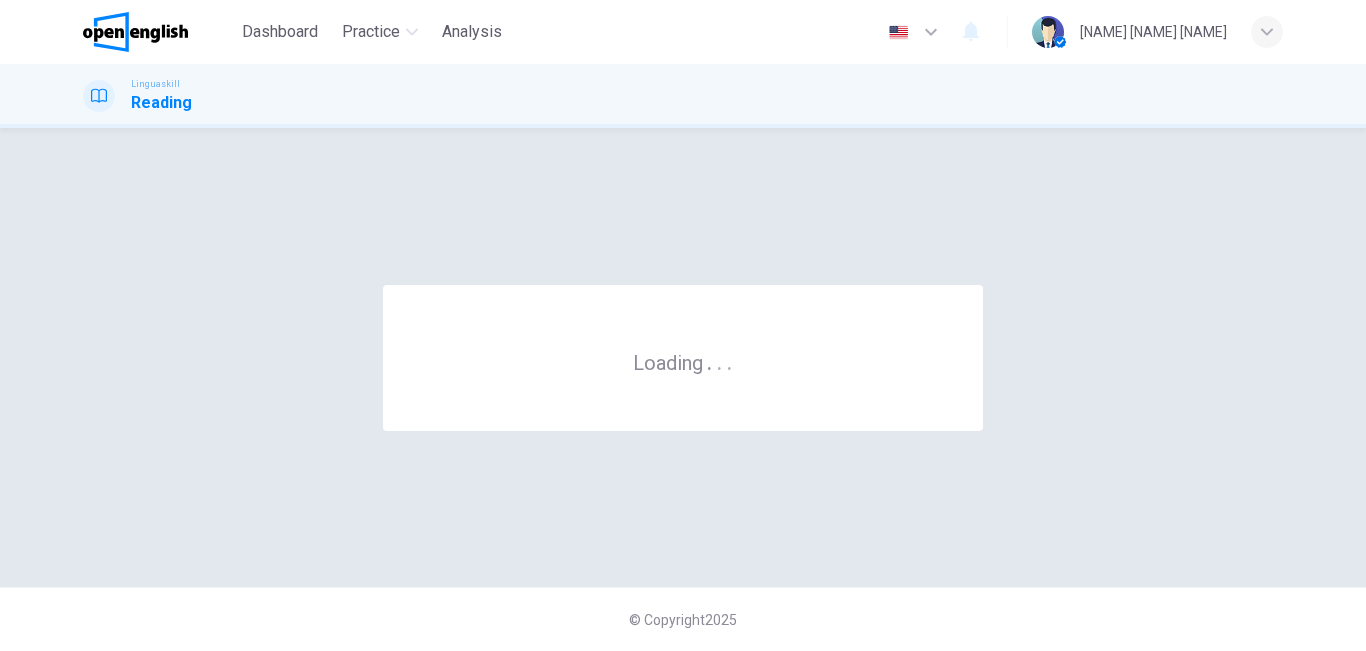 scroll, scrollTop: 0, scrollLeft: 0, axis: both 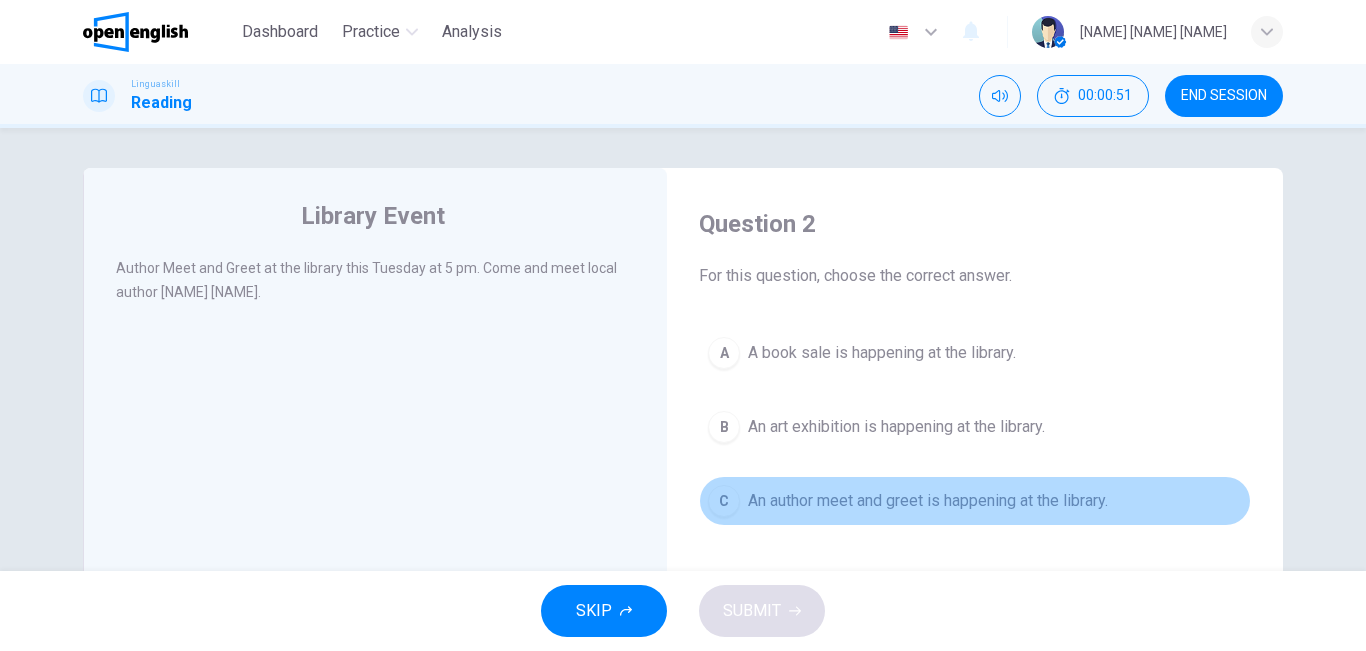 click on "C An author meet and greet is happening at the library." at bounding box center (975, 501) 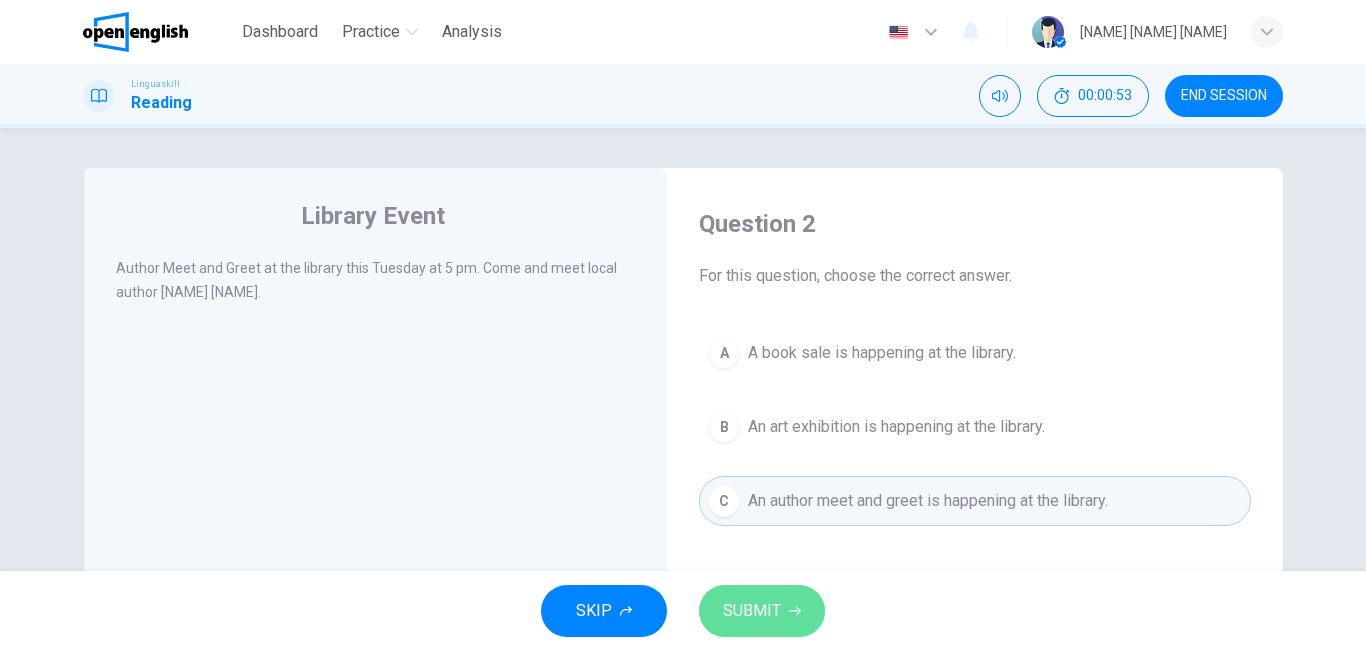 click 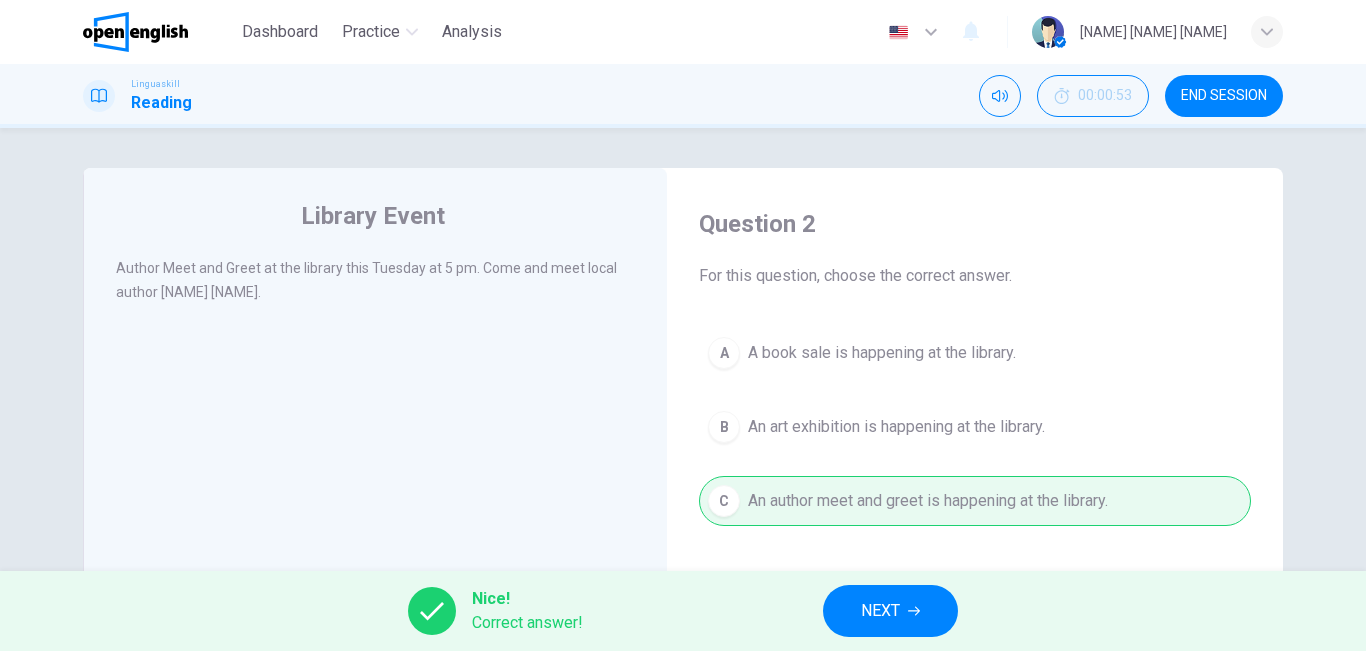 click on "NEXT" at bounding box center [890, 611] 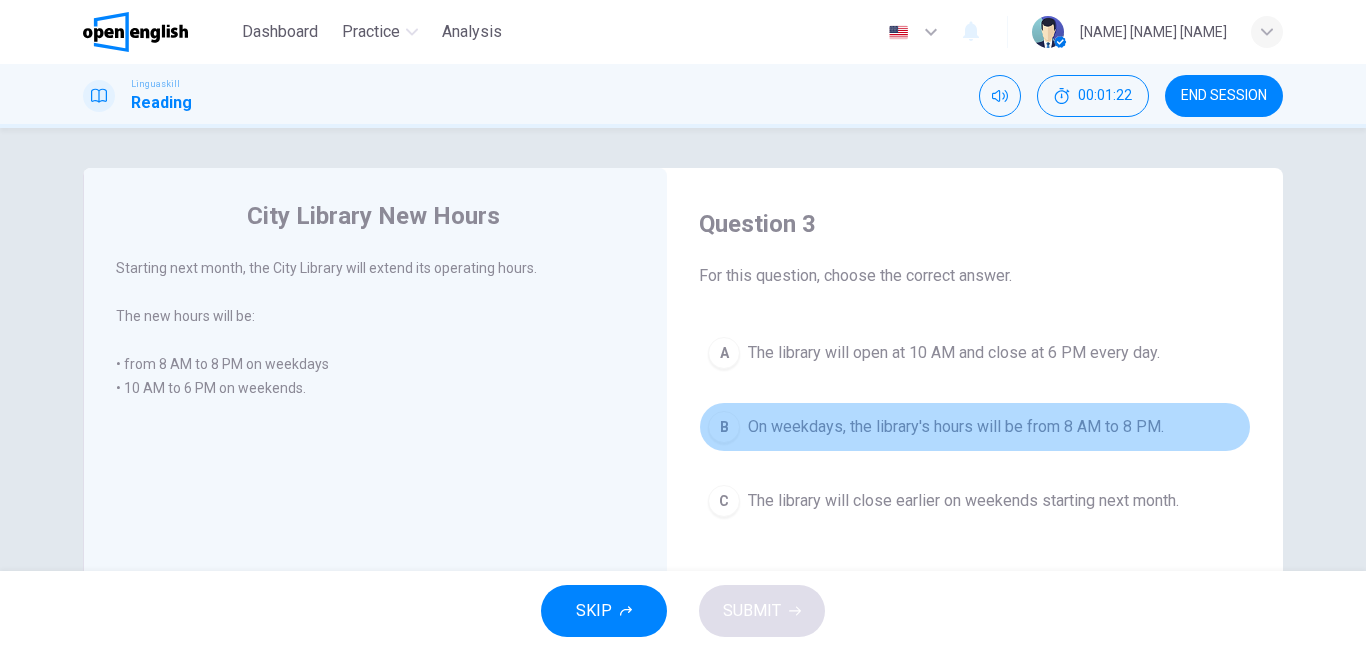 click on "B" at bounding box center [724, 427] 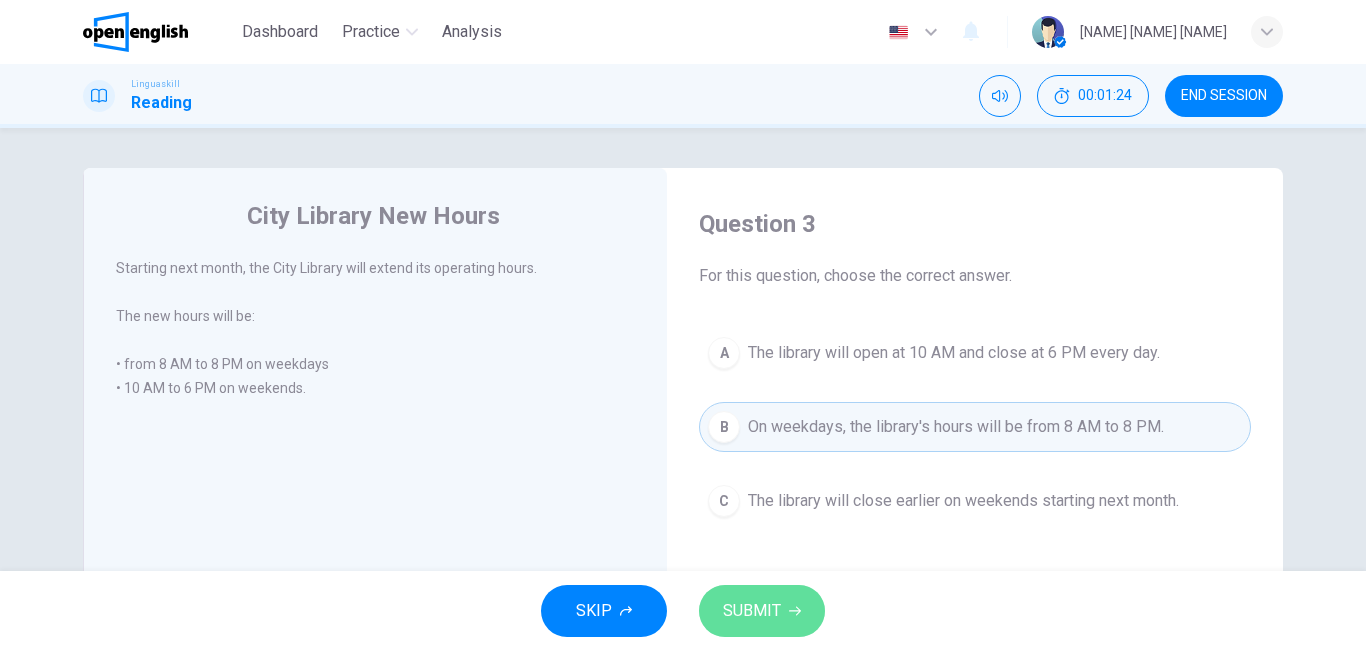 click on "SUBMIT" at bounding box center [762, 611] 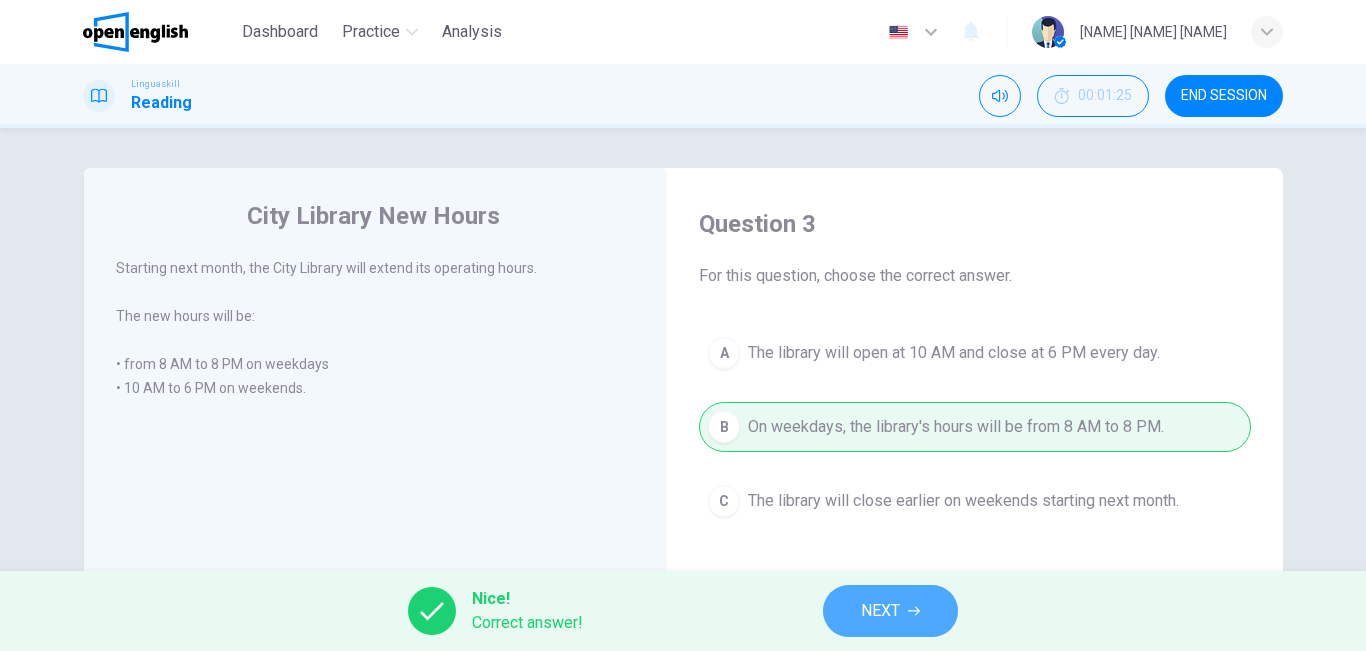click on "NEXT" at bounding box center (890, 611) 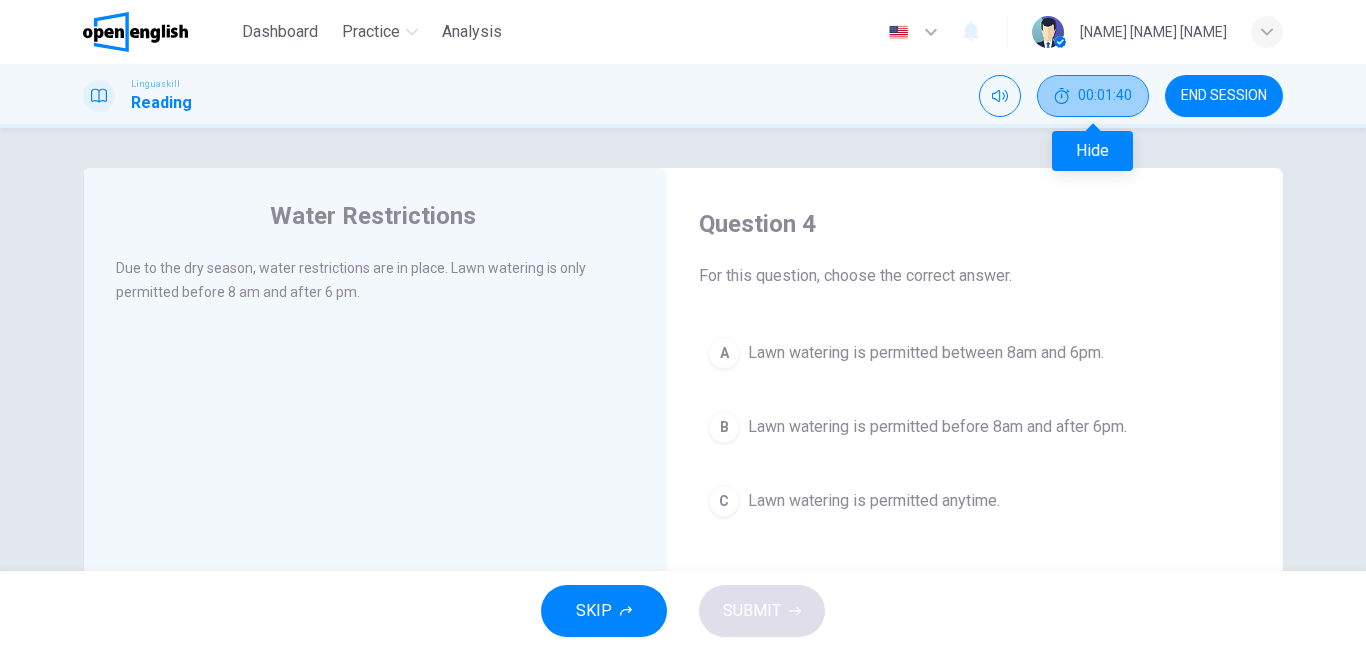 click on "00:01:40" at bounding box center (1105, 96) 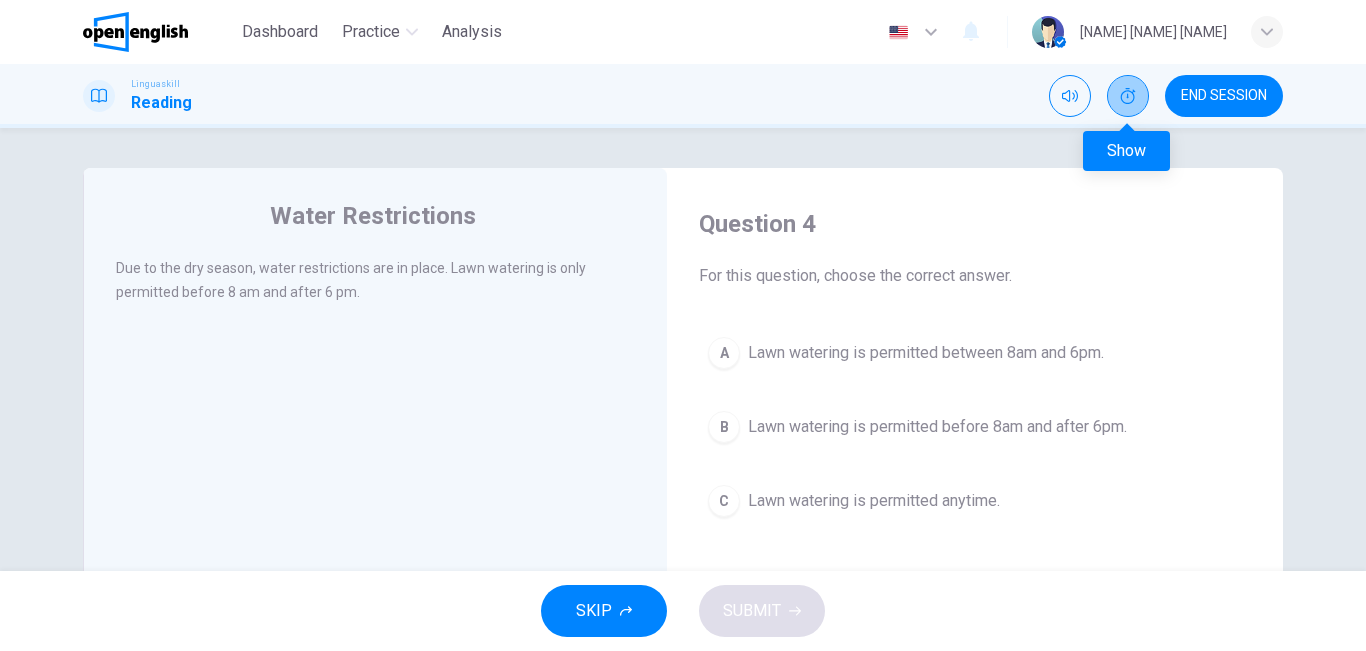 click 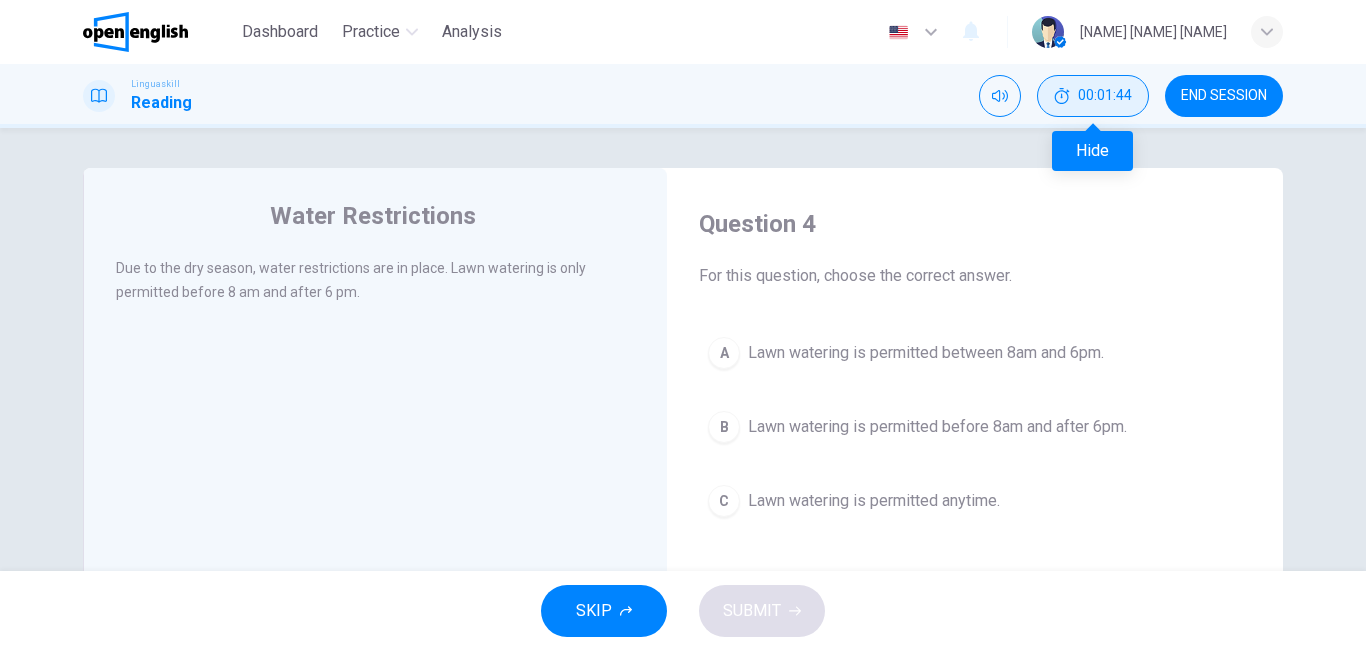 click on "00:01:44" at bounding box center (1093, 96) 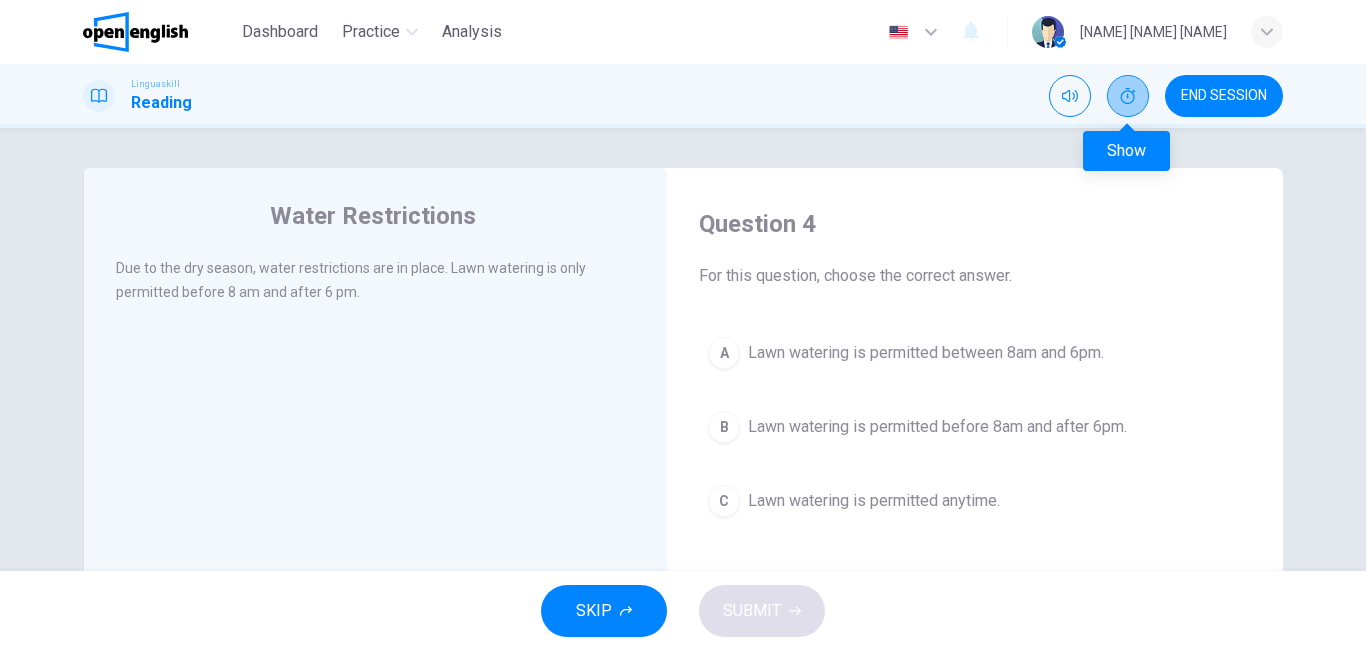 click 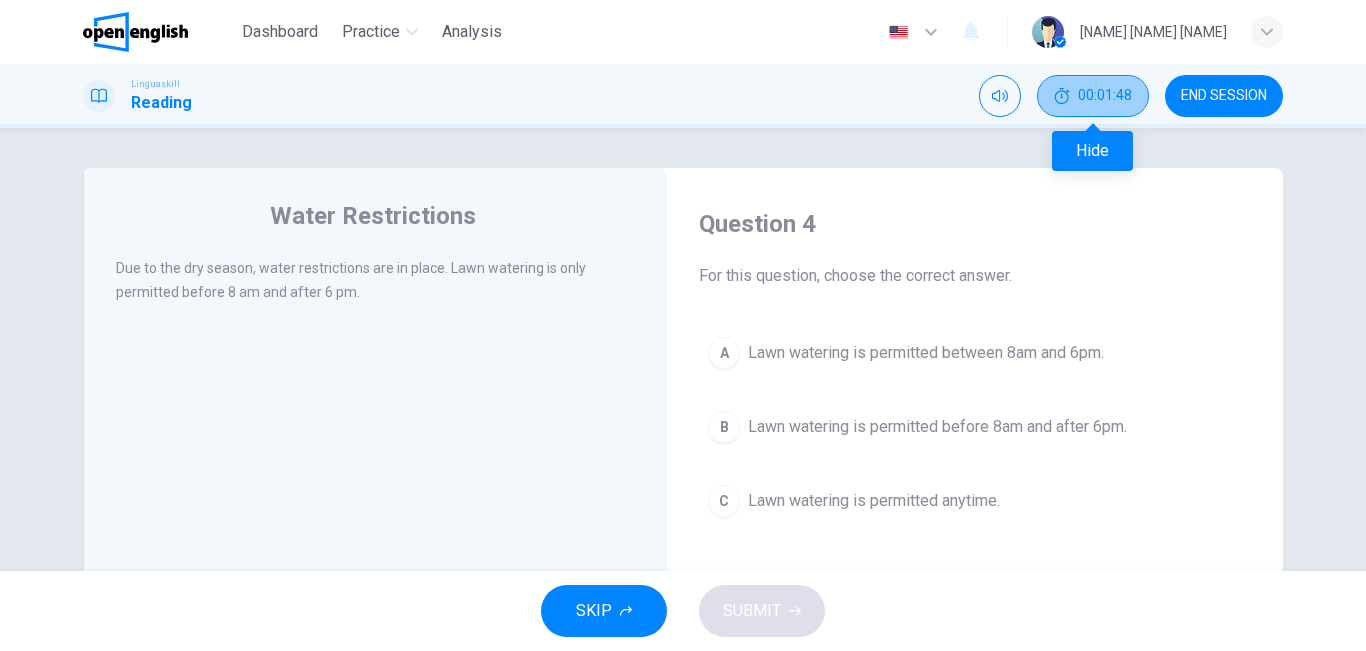 click on "00:01:48" at bounding box center (1093, 96) 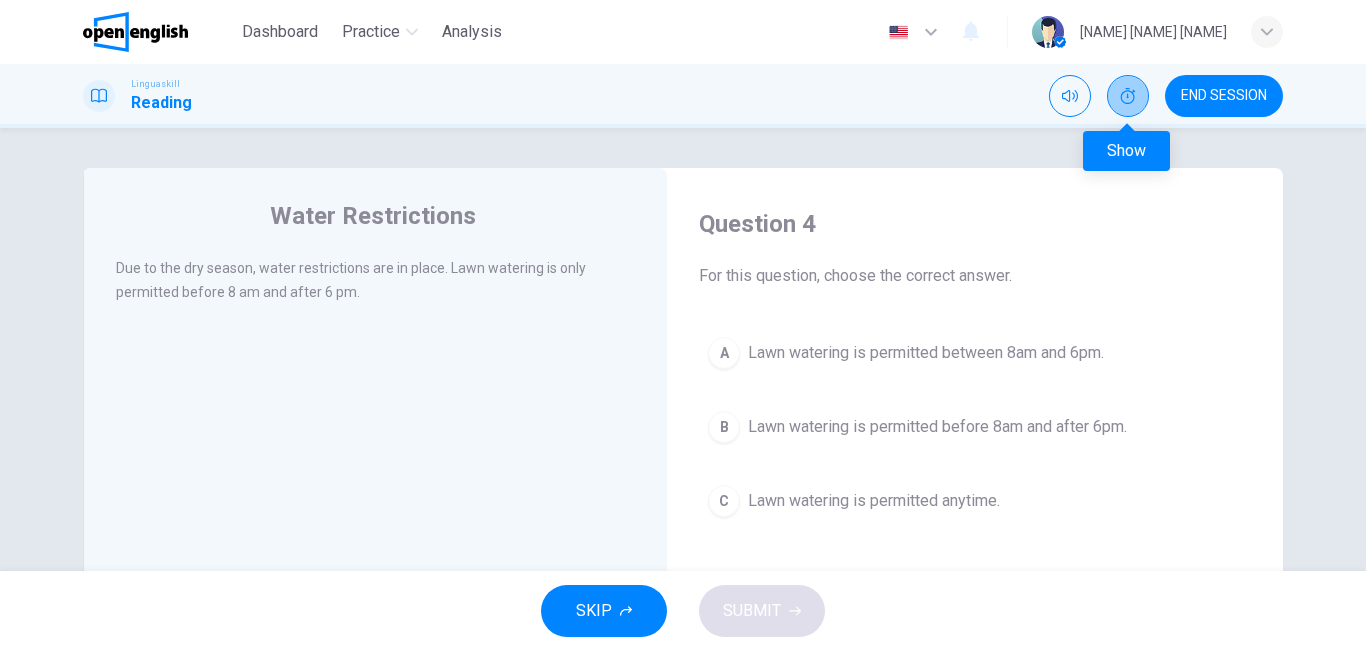 click 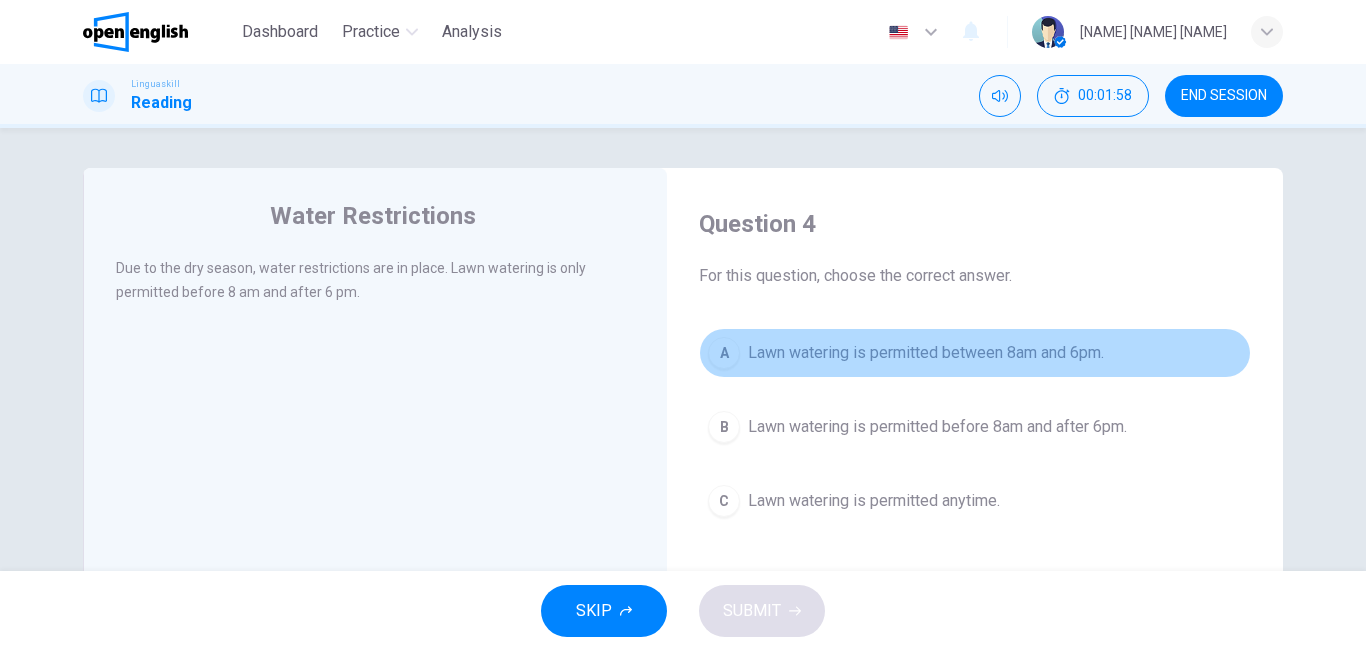 click on "Lawn watering is permitted between 8am and 6pm." at bounding box center (926, 353) 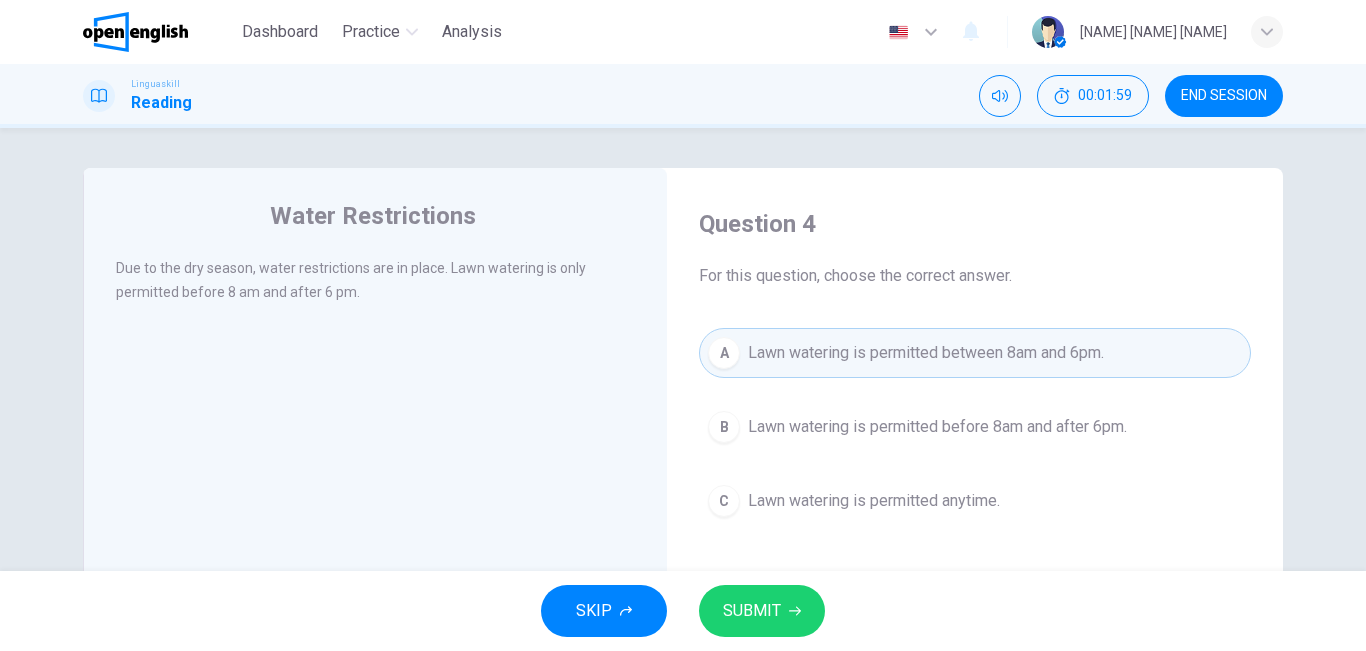 click on "SUBMIT" at bounding box center (752, 611) 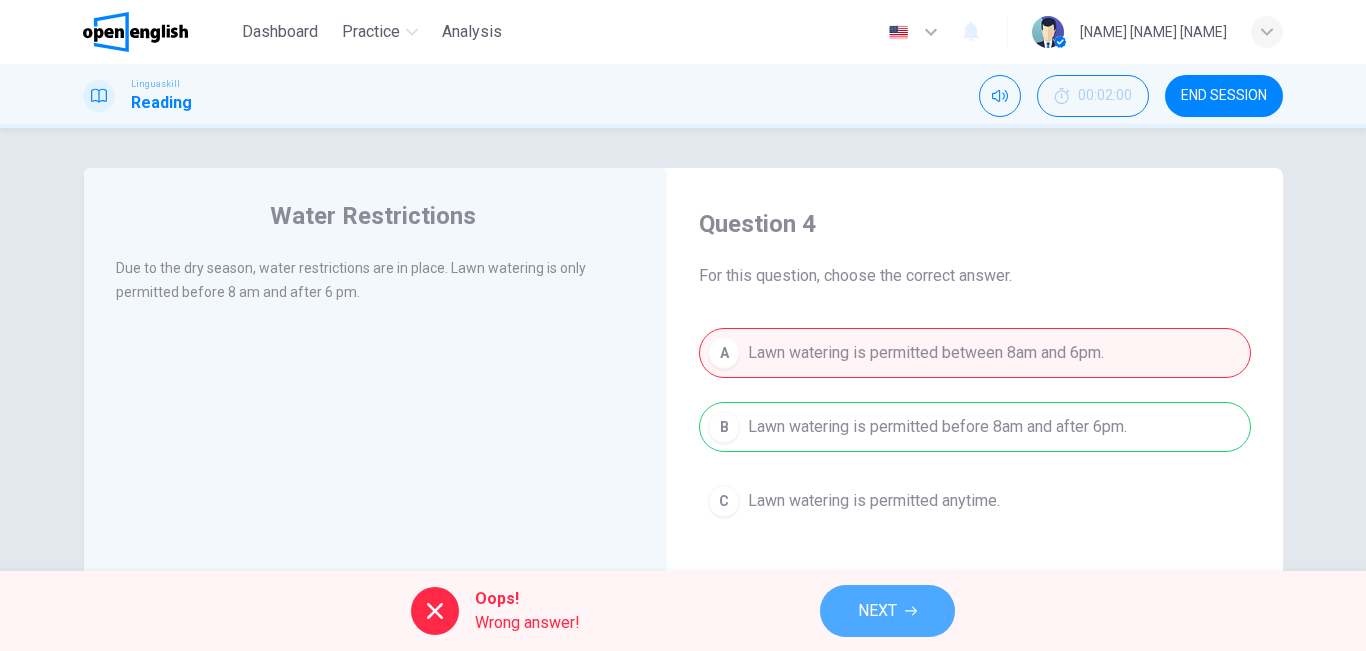 click on "NEXT" at bounding box center (887, 611) 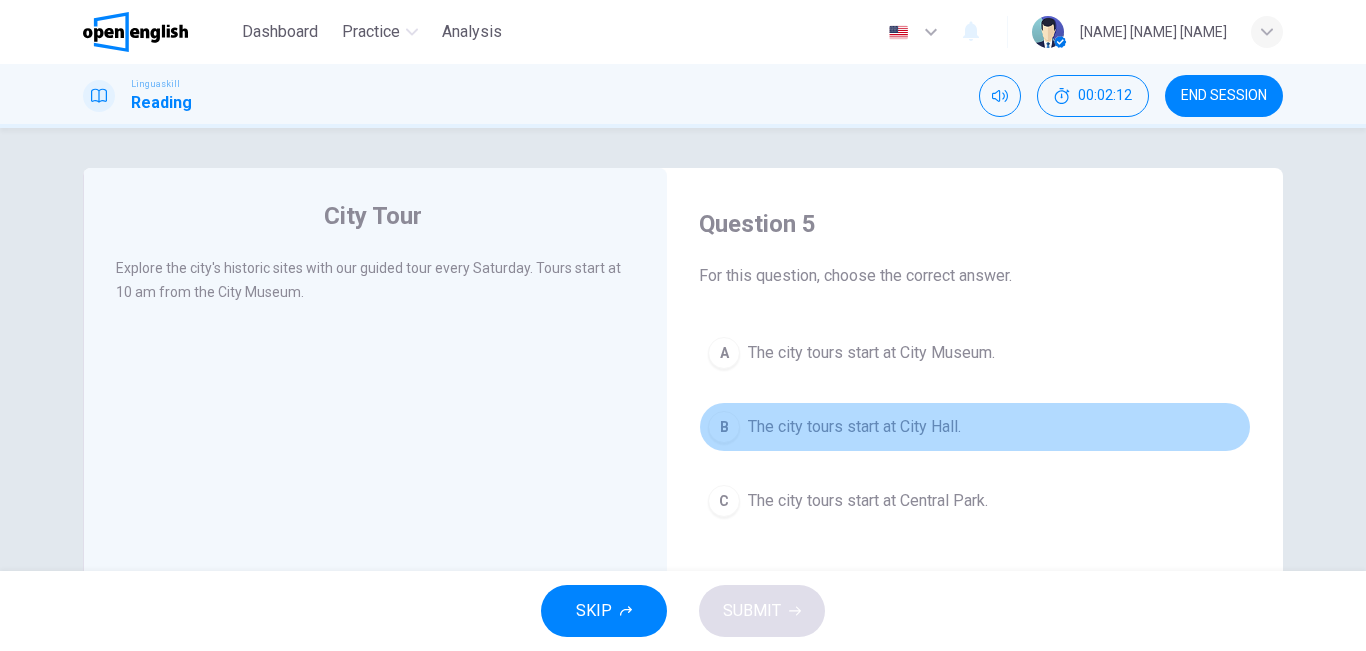 click on "The city tours start at City Hall." at bounding box center [854, 427] 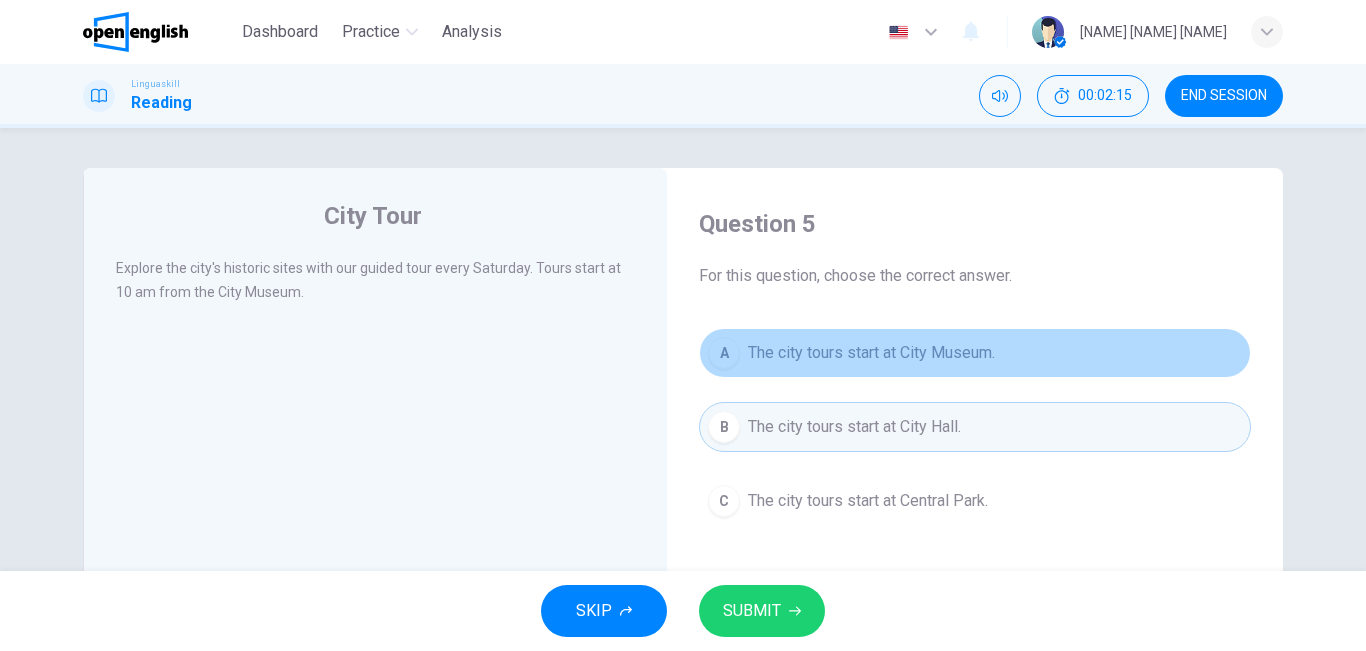 click on "The city tours start at City Museum." at bounding box center [871, 353] 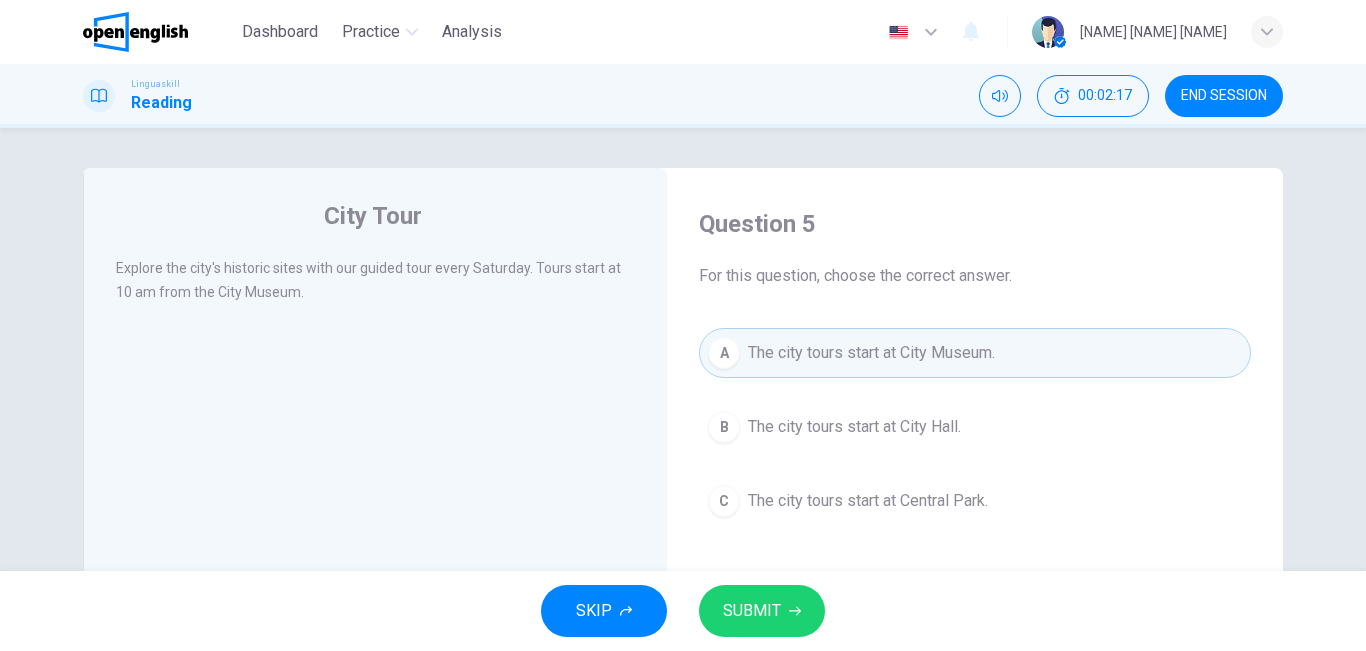 click on "SUBMIT" at bounding box center [762, 611] 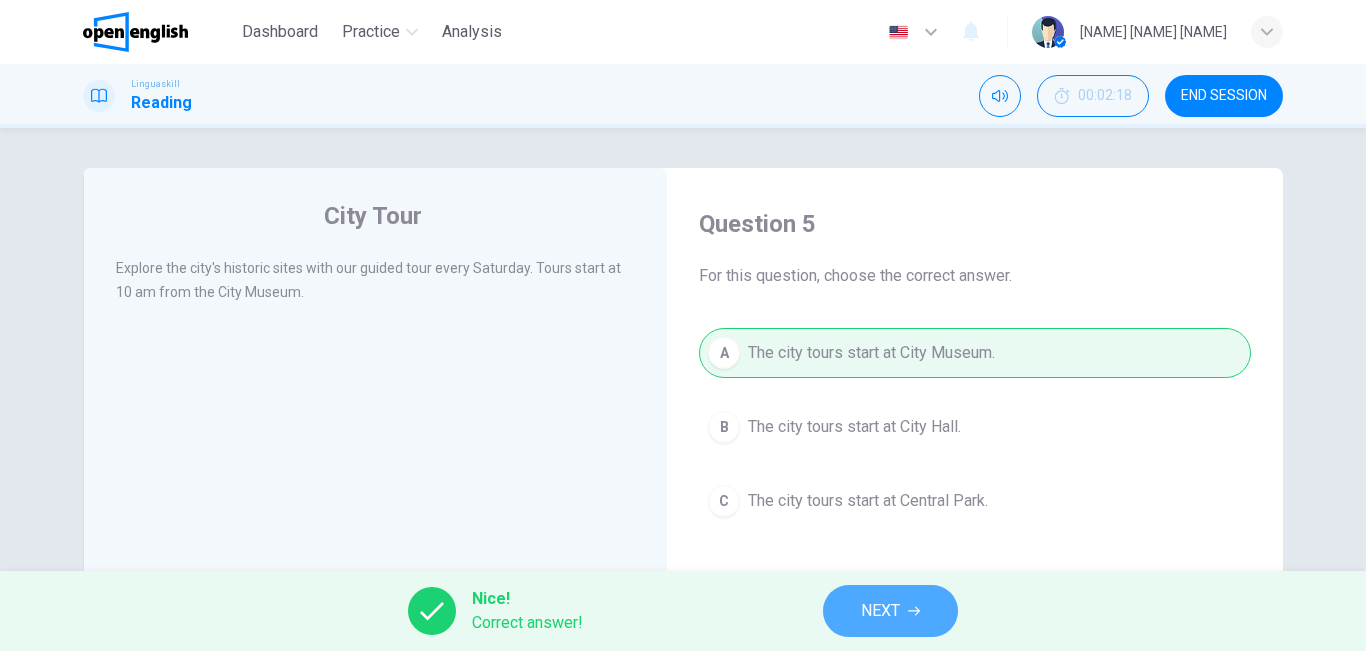 click on "NEXT" at bounding box center (880, 611) 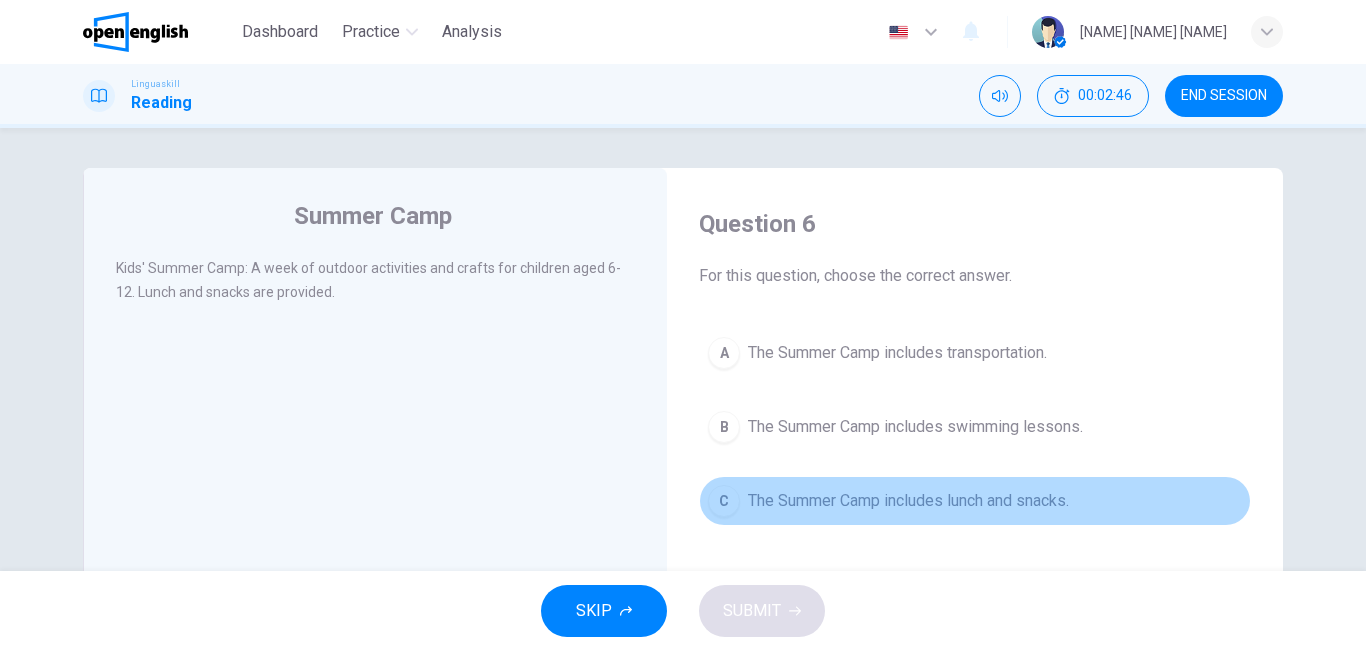 click on "C The Summer Camp includes lunch and snacks." at bounding box center [975, 501] 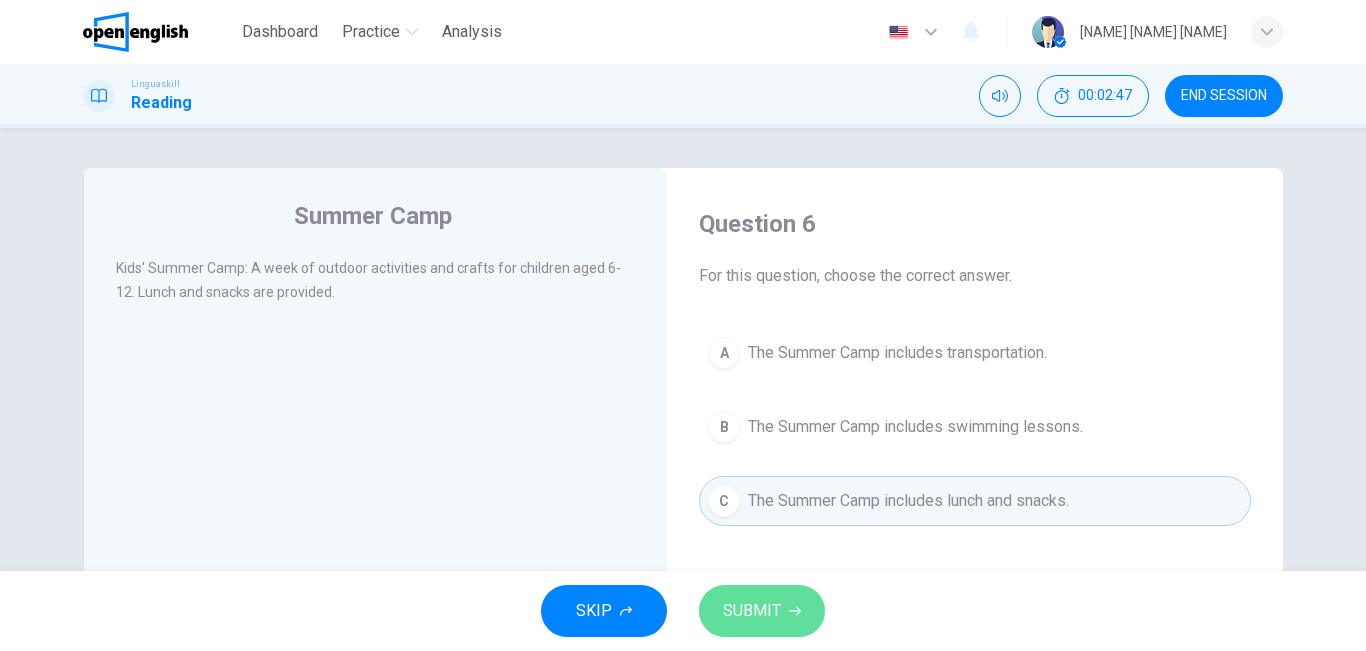 click on "SUBMIT" at bounding box center [762, 611] 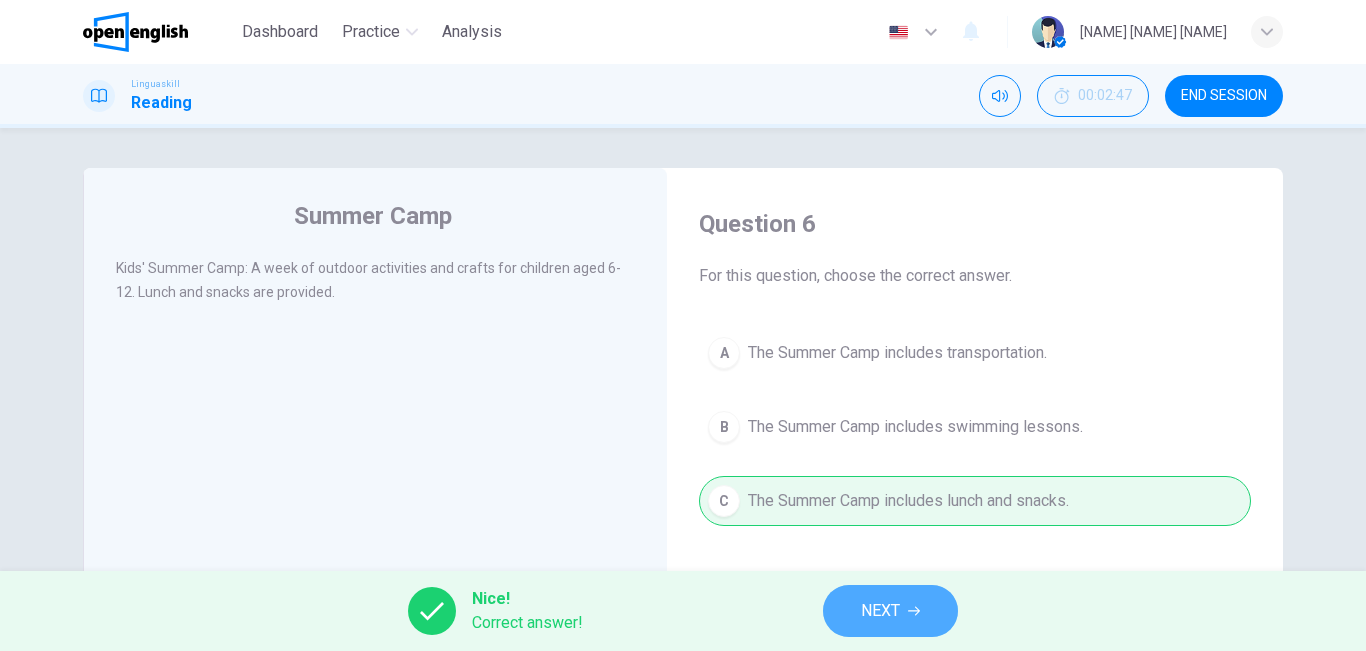 click on "NEXT" at bounding box center (890, 611) 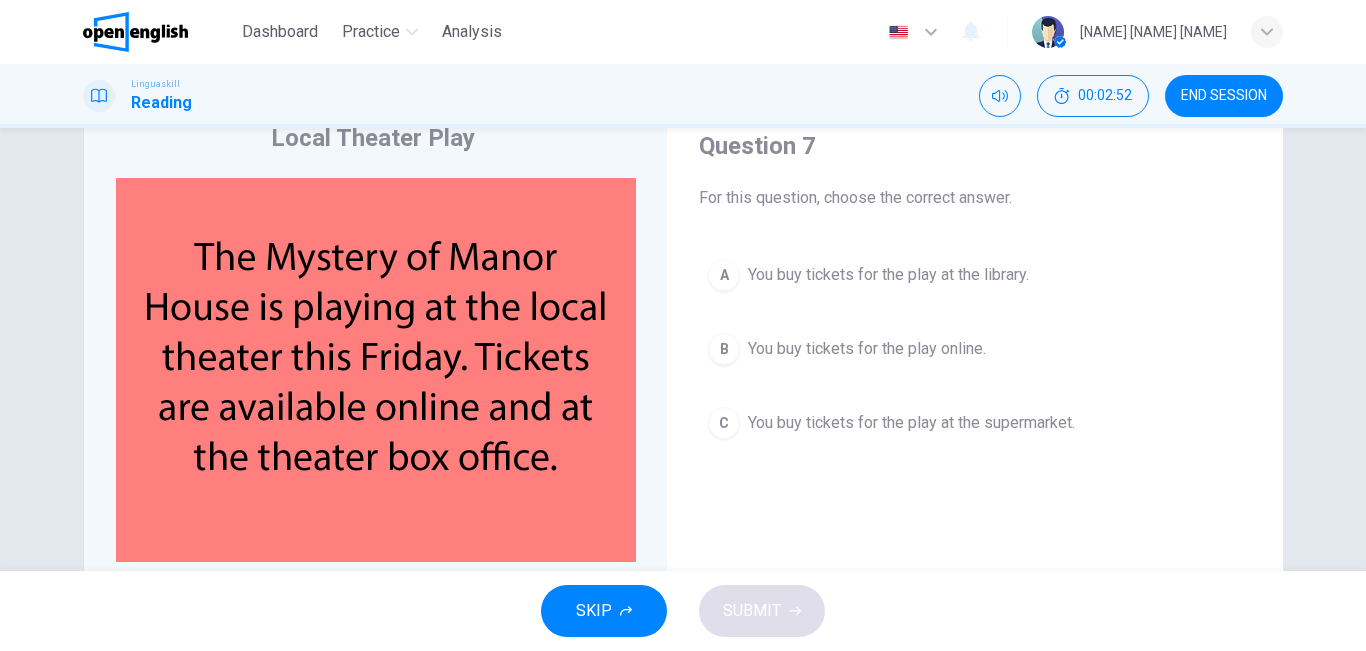 scroll, scrollTop: 74, scrollLeft: 0, axis: vertical 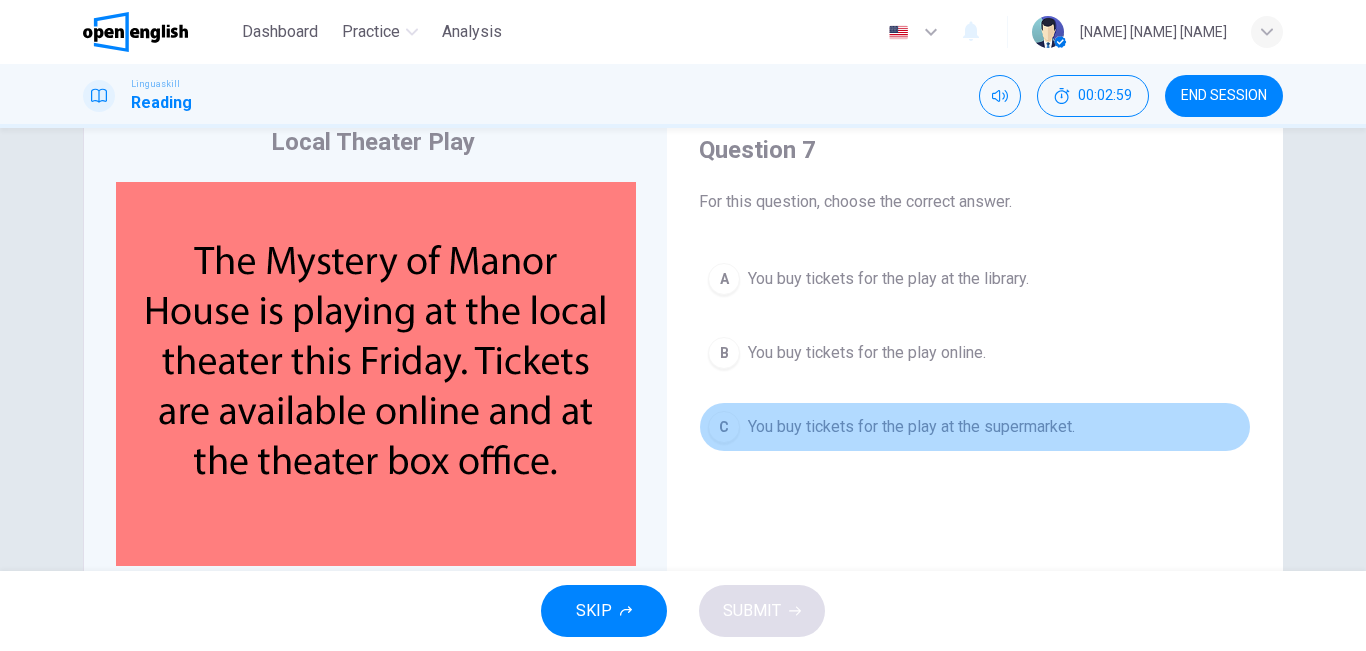 click on "C You buy tickets for the play at the supermarket." at bounding box center (975, 427) 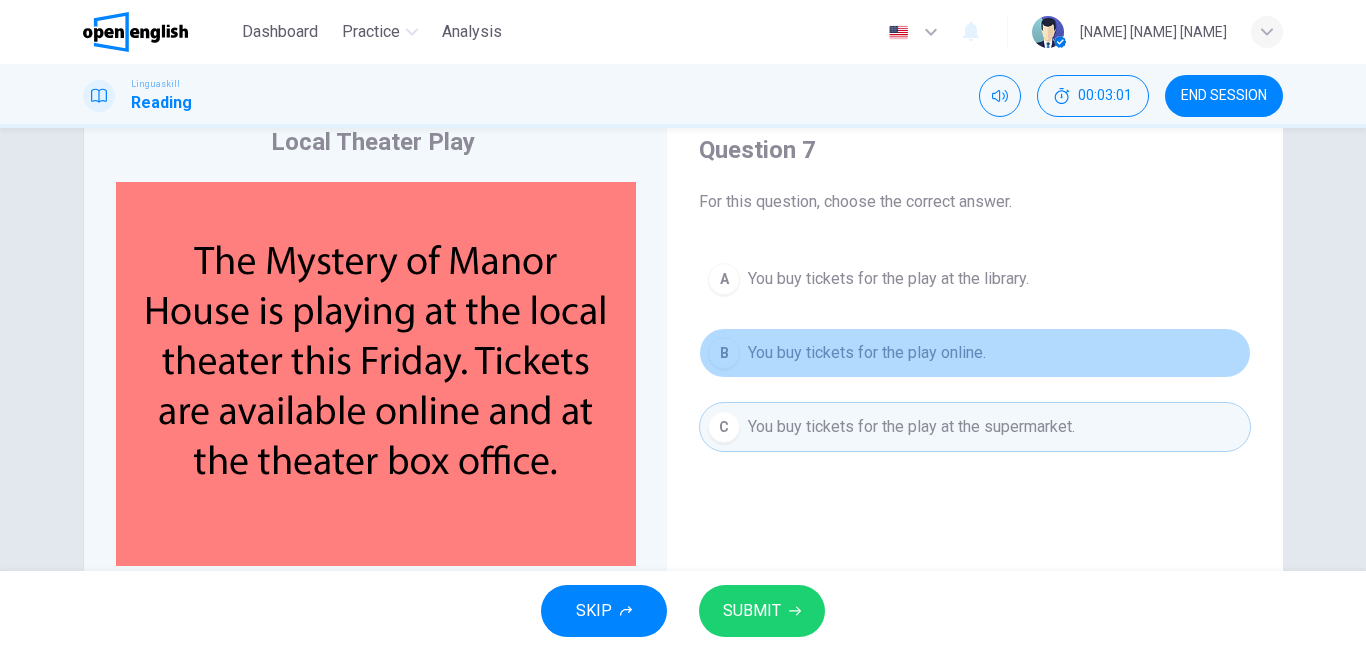 click on "You buy tickets for the play online." at bounding box center (867, 353) 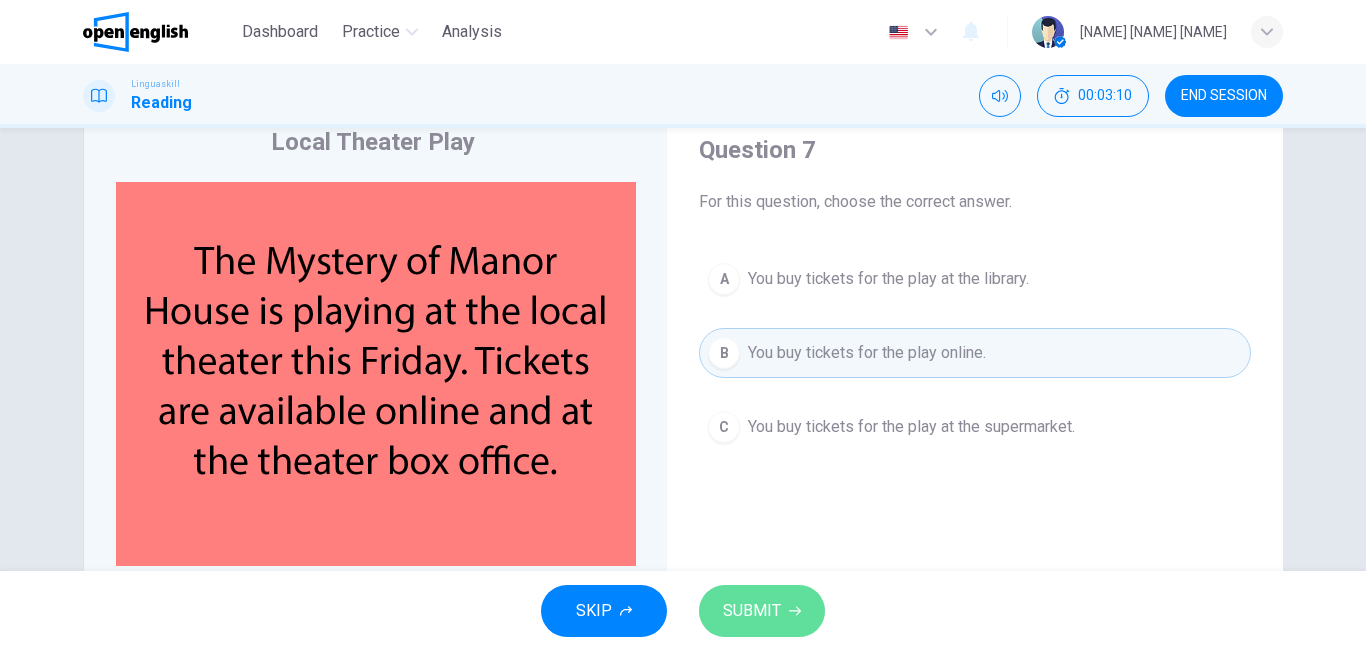 click on "SUBMIT" at bounding box center [752, 611] 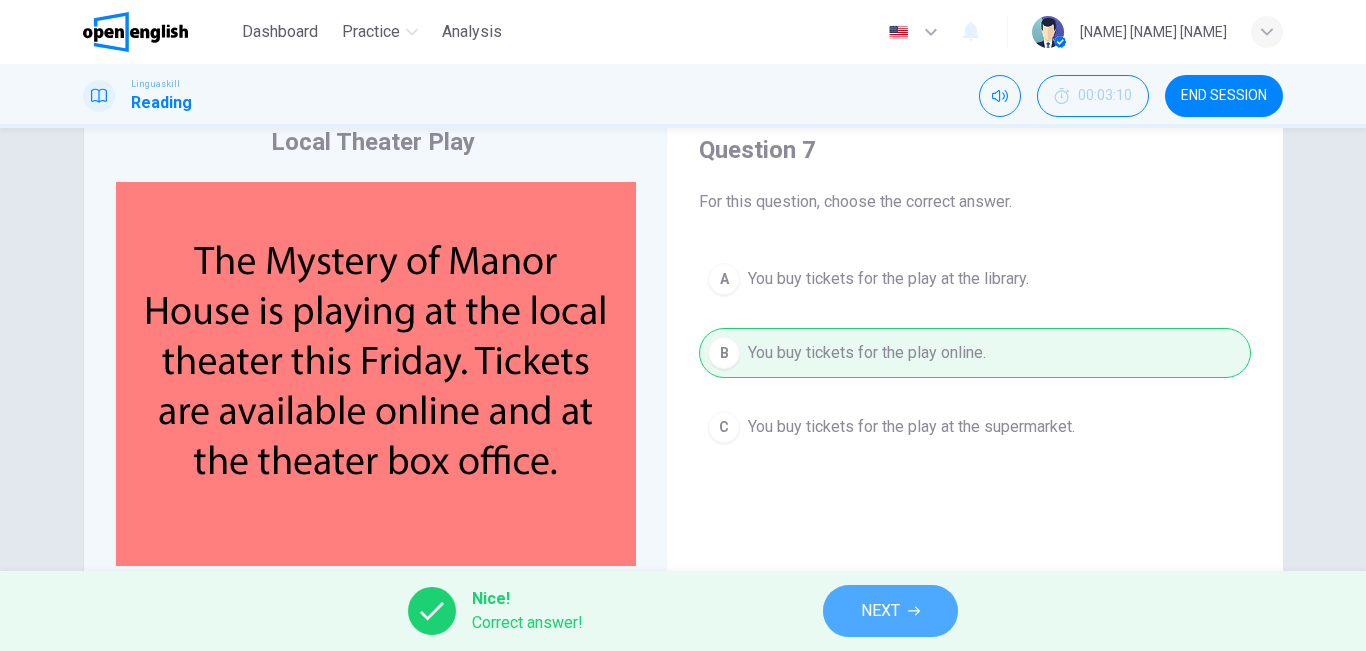 click on "NEXT" at bounding box center [880, 611] 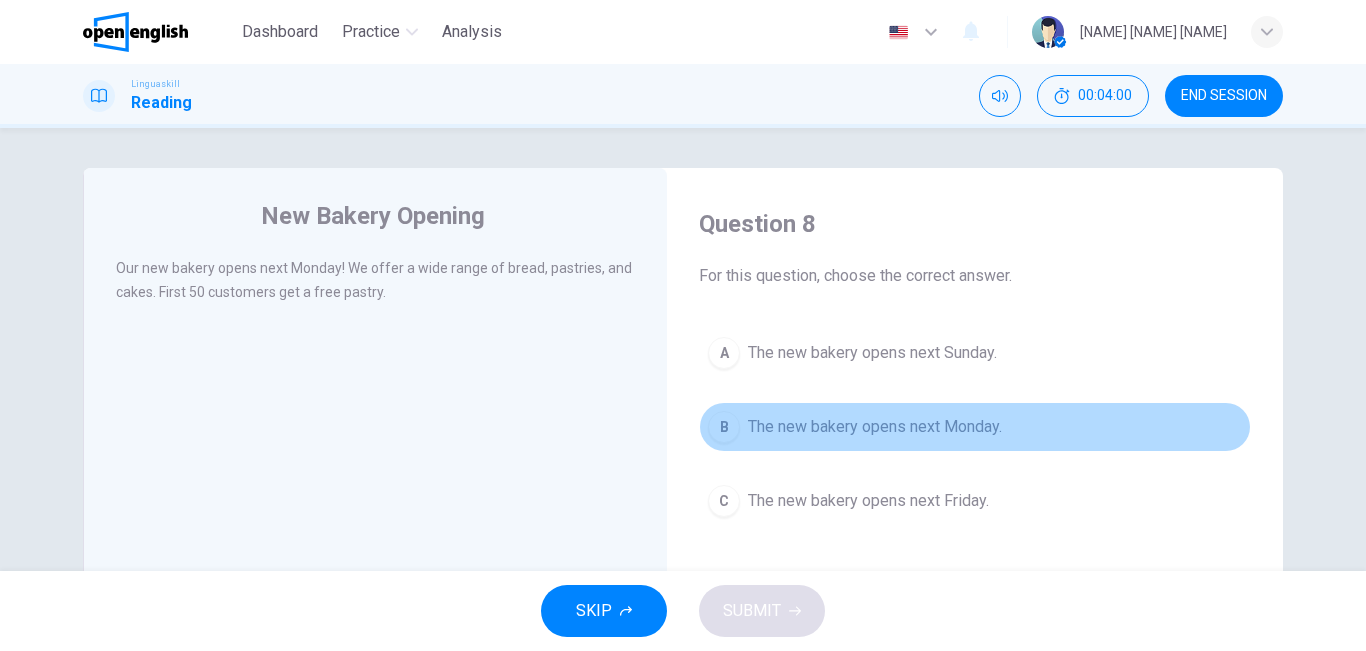 click on "The new bakery opens next Monday." at bounding box center [875, 427] 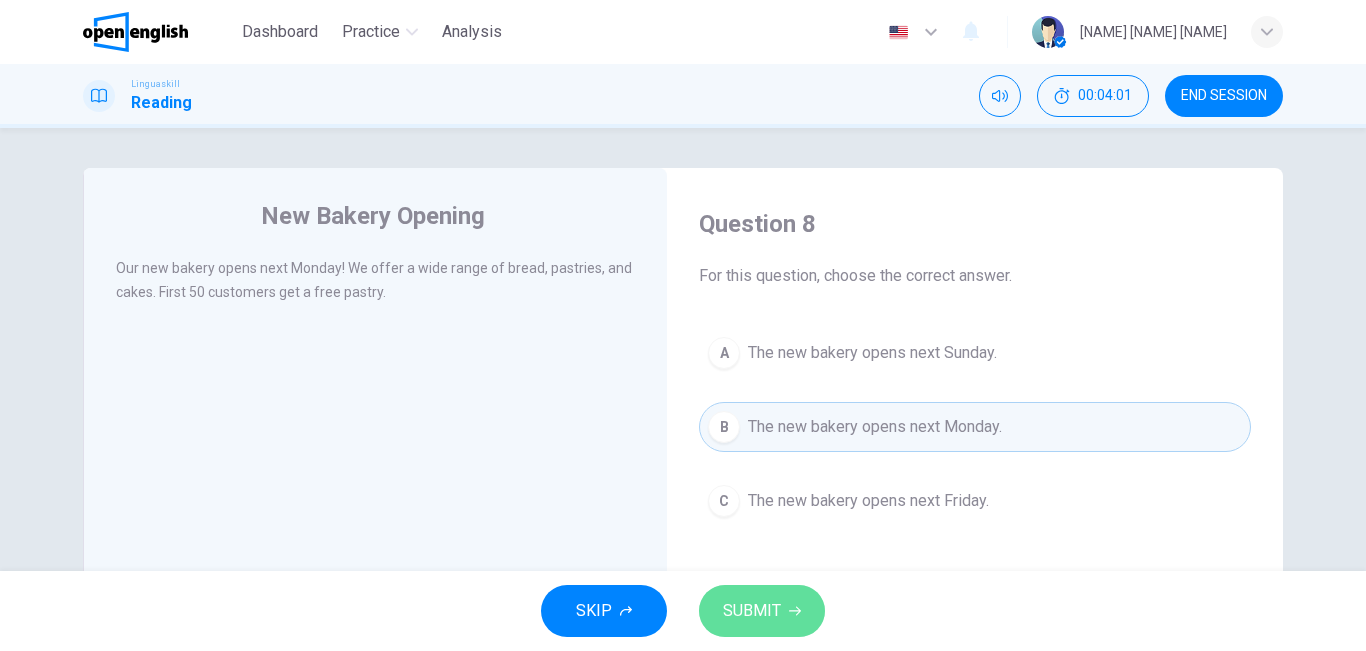 click on "SUBMIT" at bounding box center [752, 611] 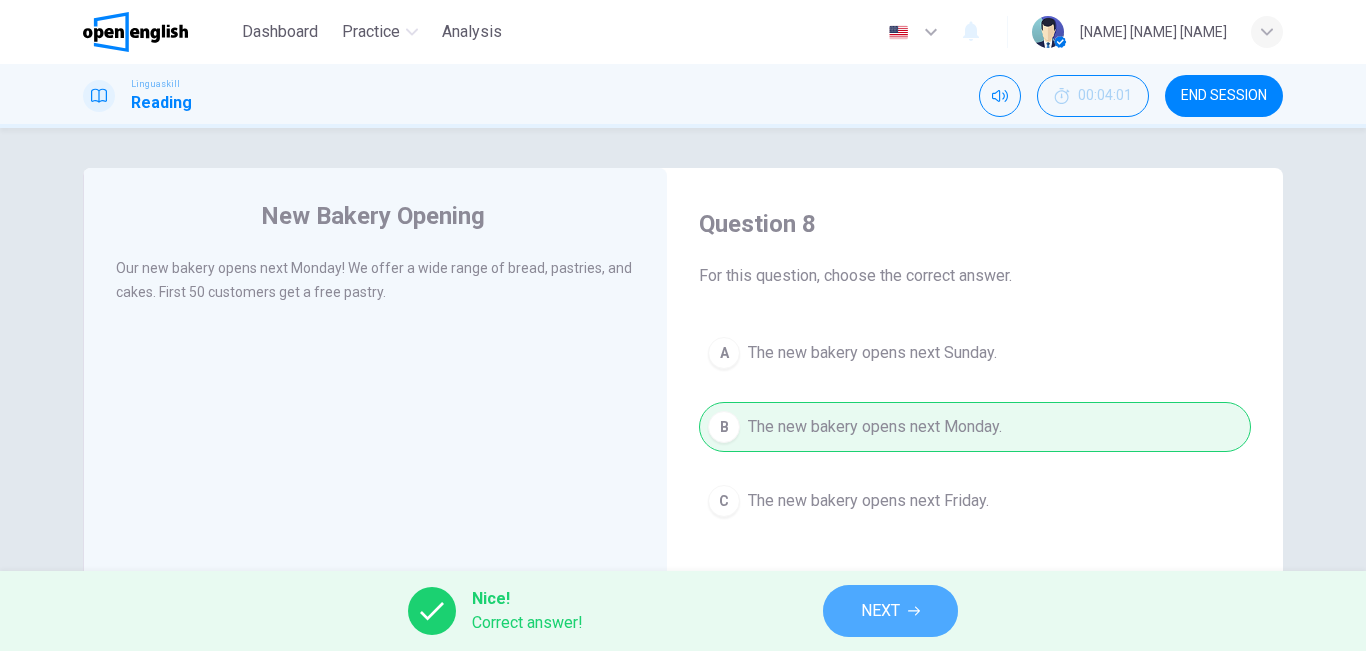 click on "NEXT" at bounding box center (890, 611) 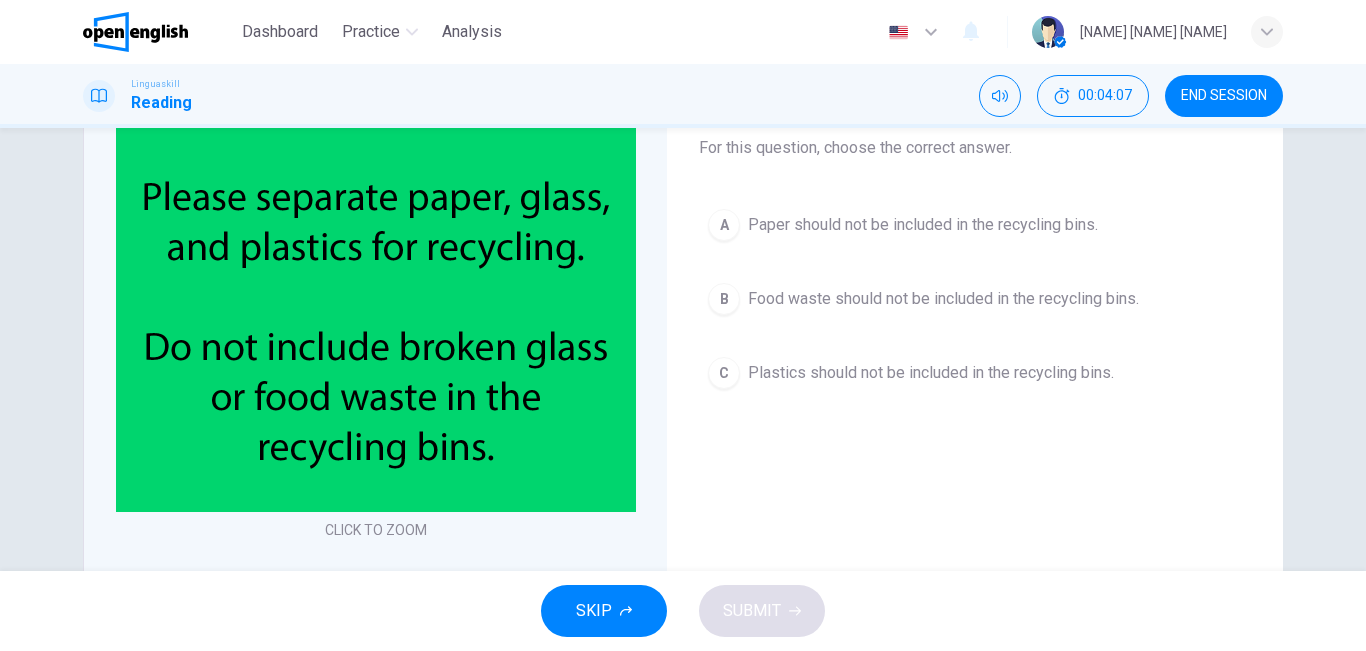scroll, scrollTop: 126, scrollLeft: 0, axis: vertical 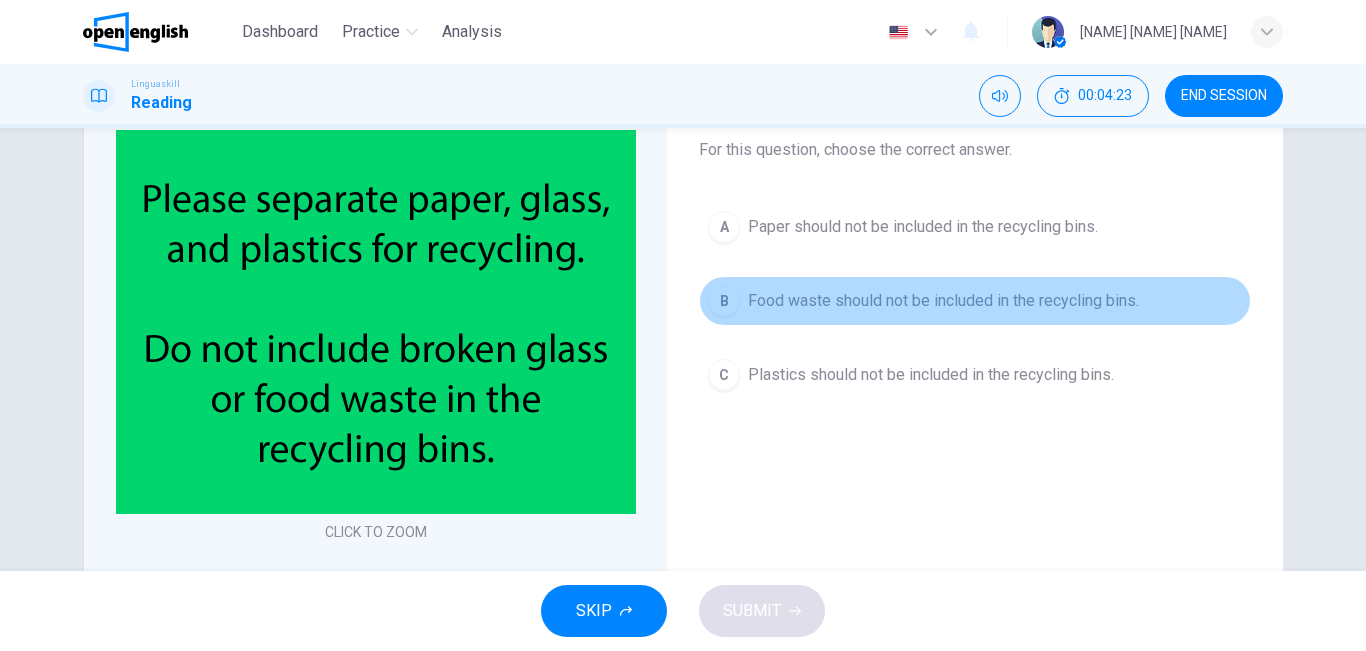 click on "Food waste should not be included in the recycling bins." at bounding box center (943, 301) 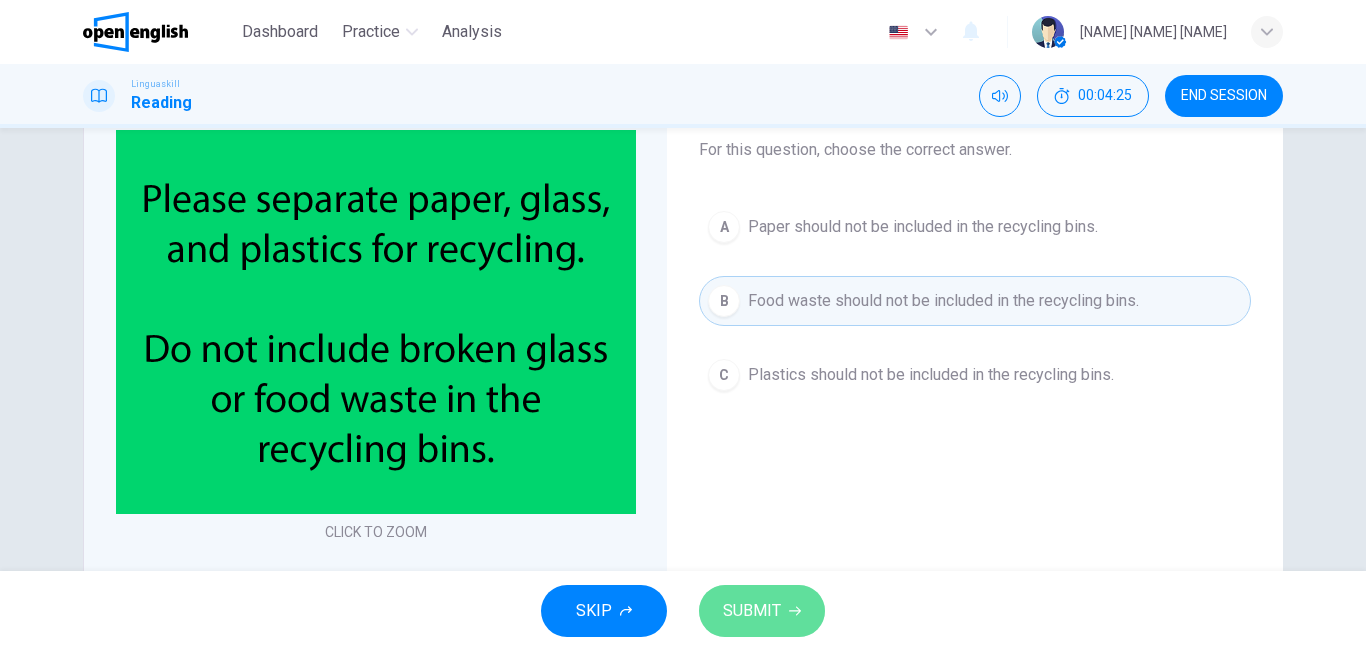 click on "SUBMIT" at bounding box center [762, 611] 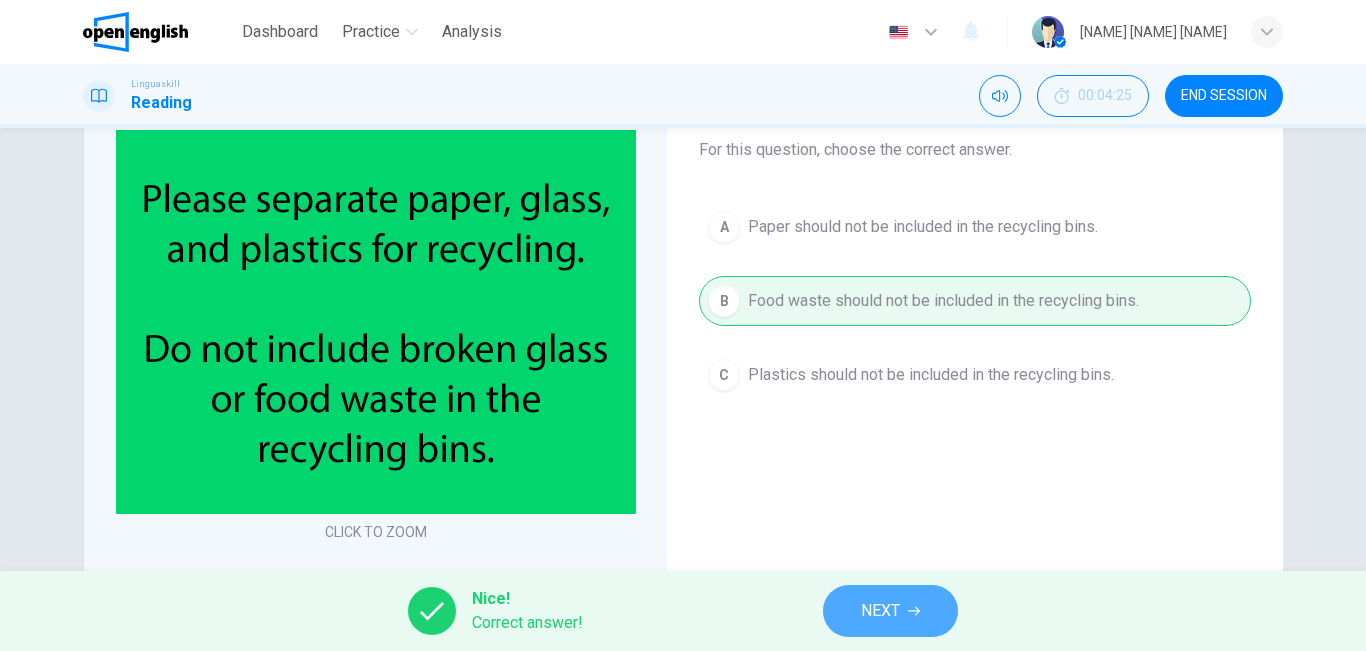 click on "NEXT" at bounding box center (880, 611) 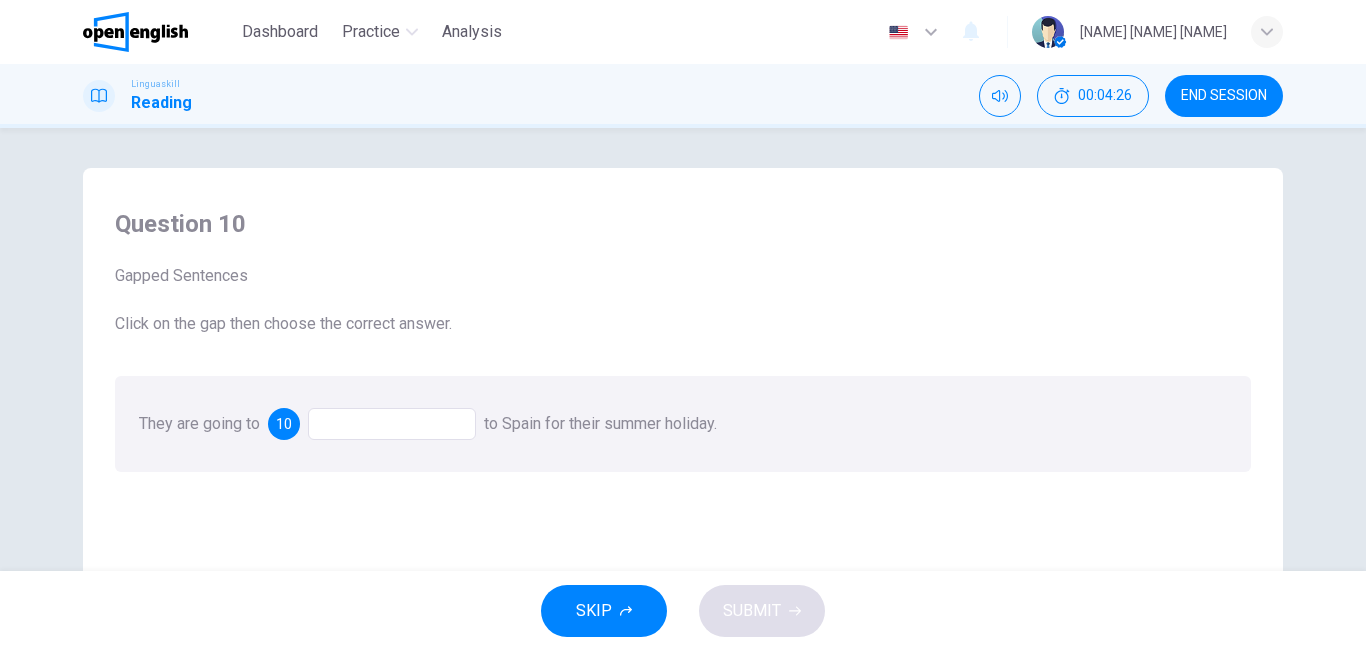 click at bounding box center (392, 424) 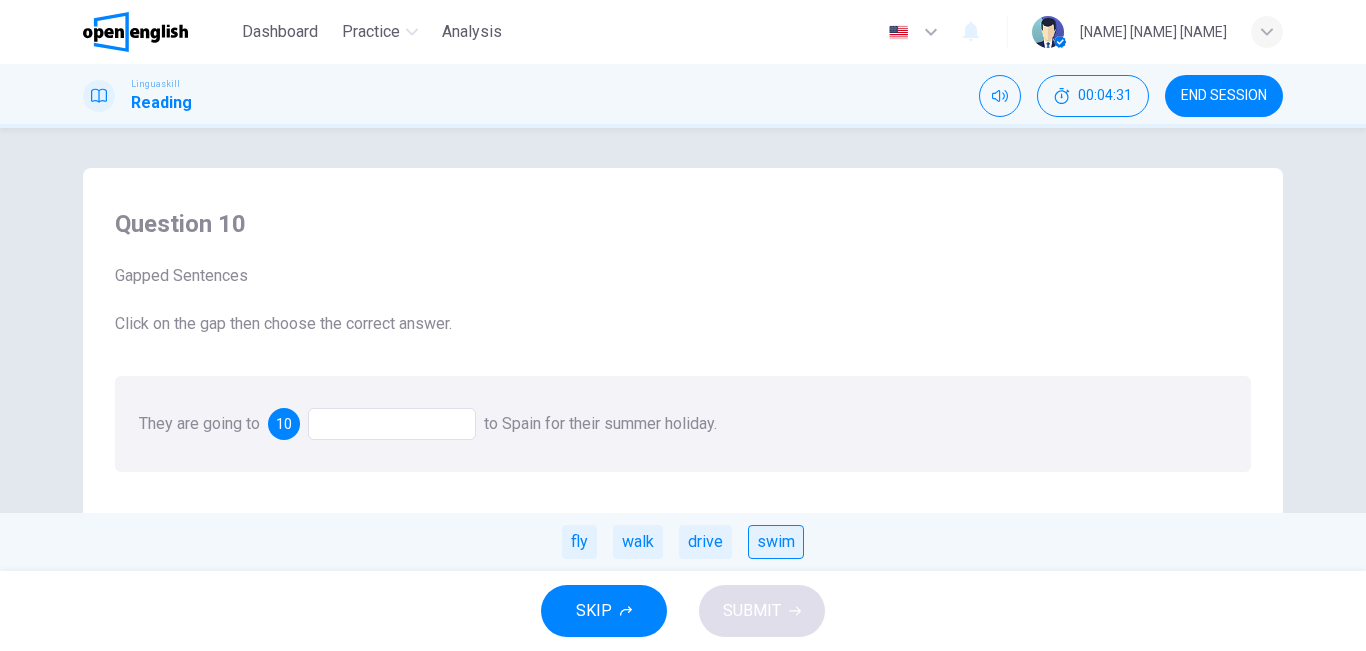 click on "swim" at bounding box center (776, 542) 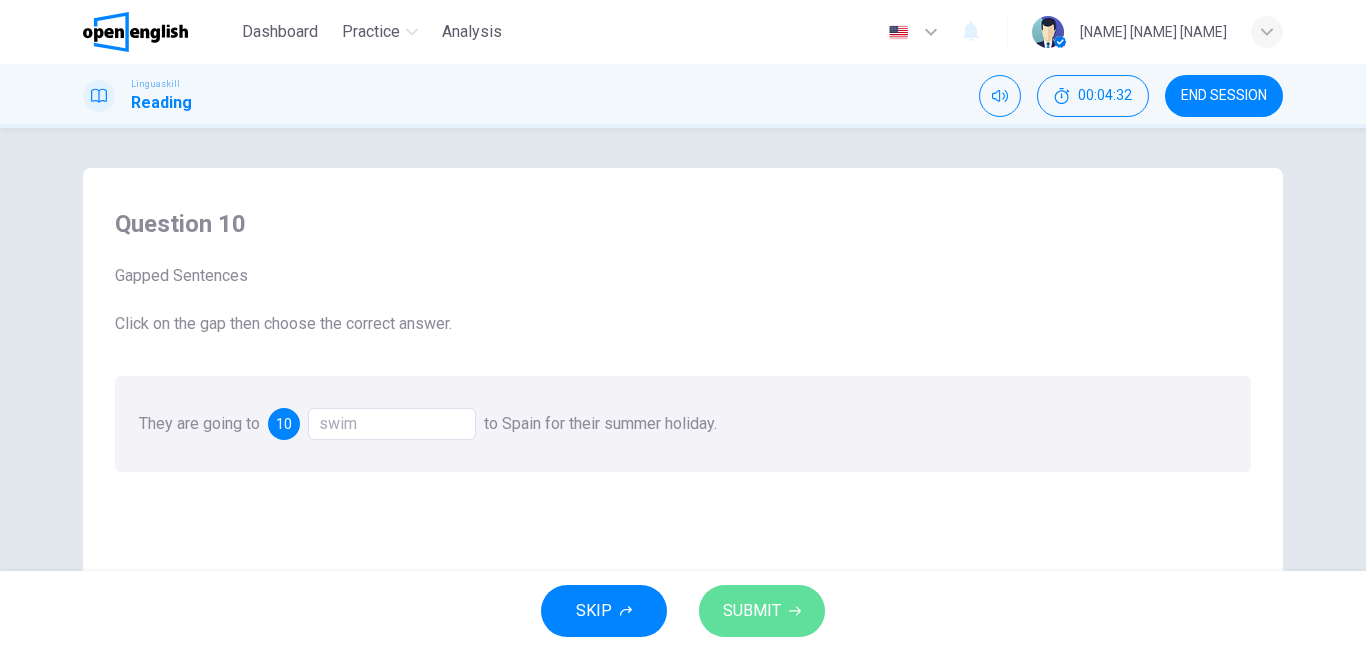 click on "SUBMIT" at bounding box center [752, 611] 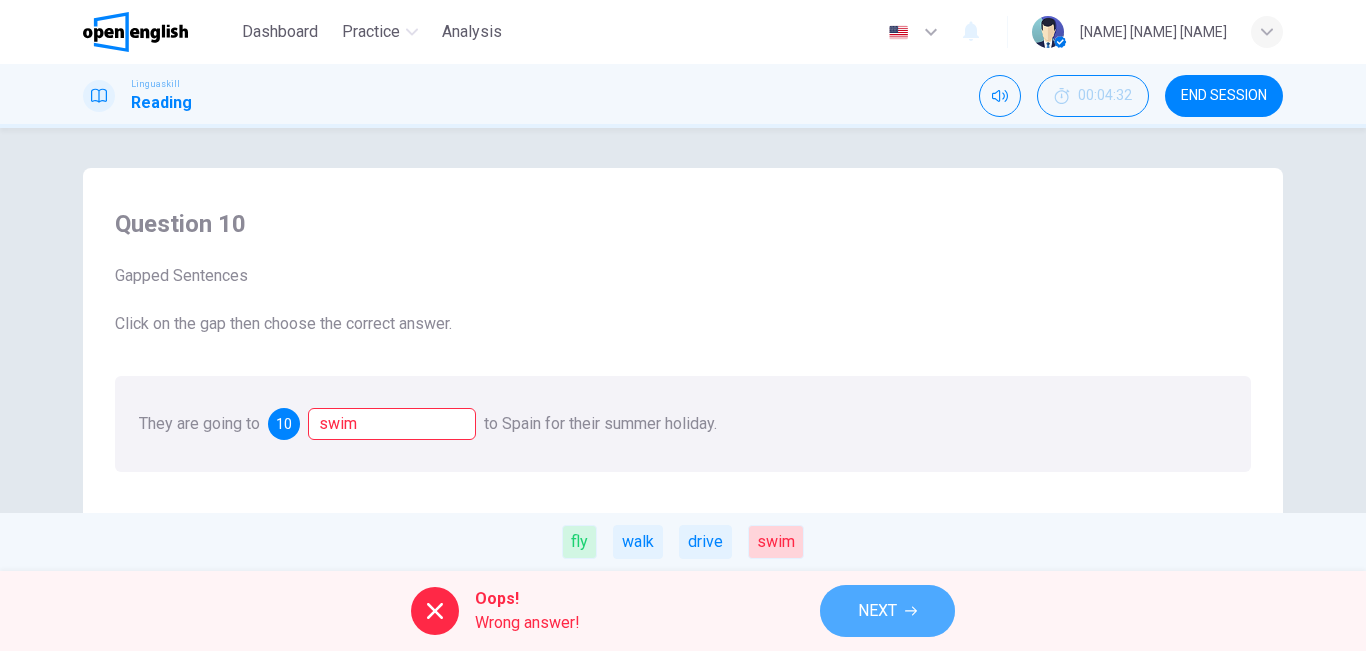click on "NEXT" at bounding box center (877, 611) 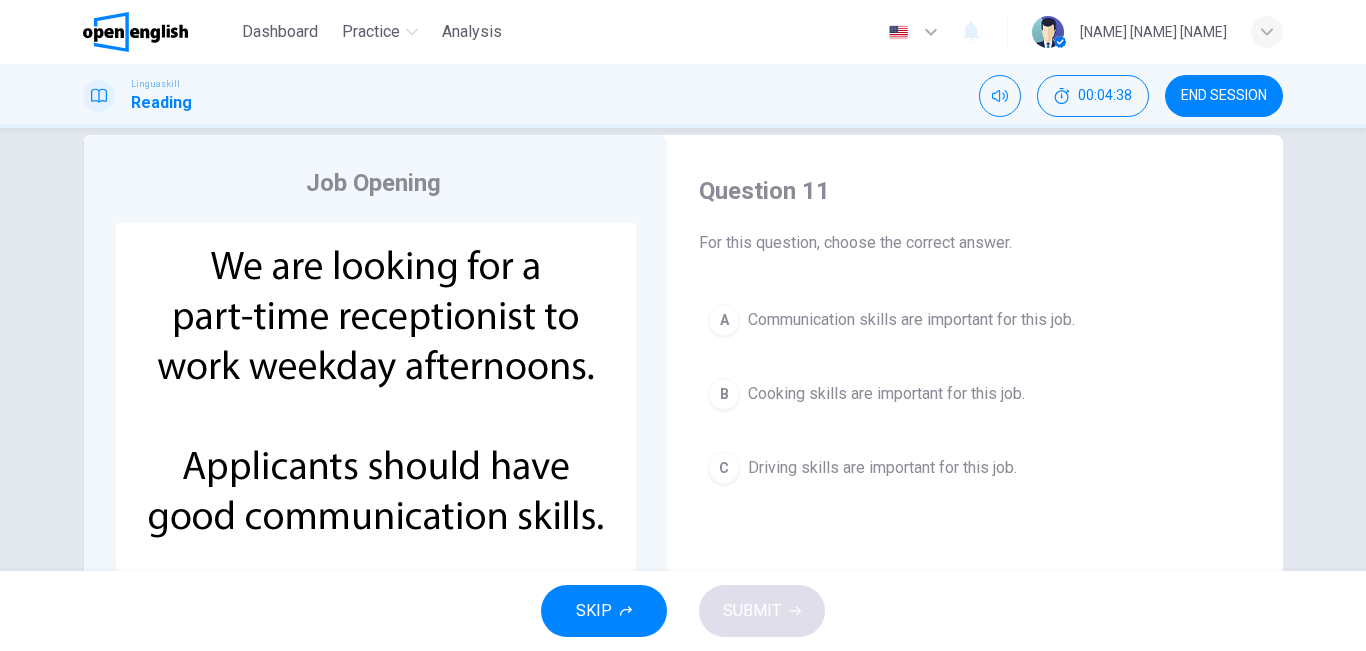 scroll, scrollTop: 37, scrollLeft: 0, axis: vertical 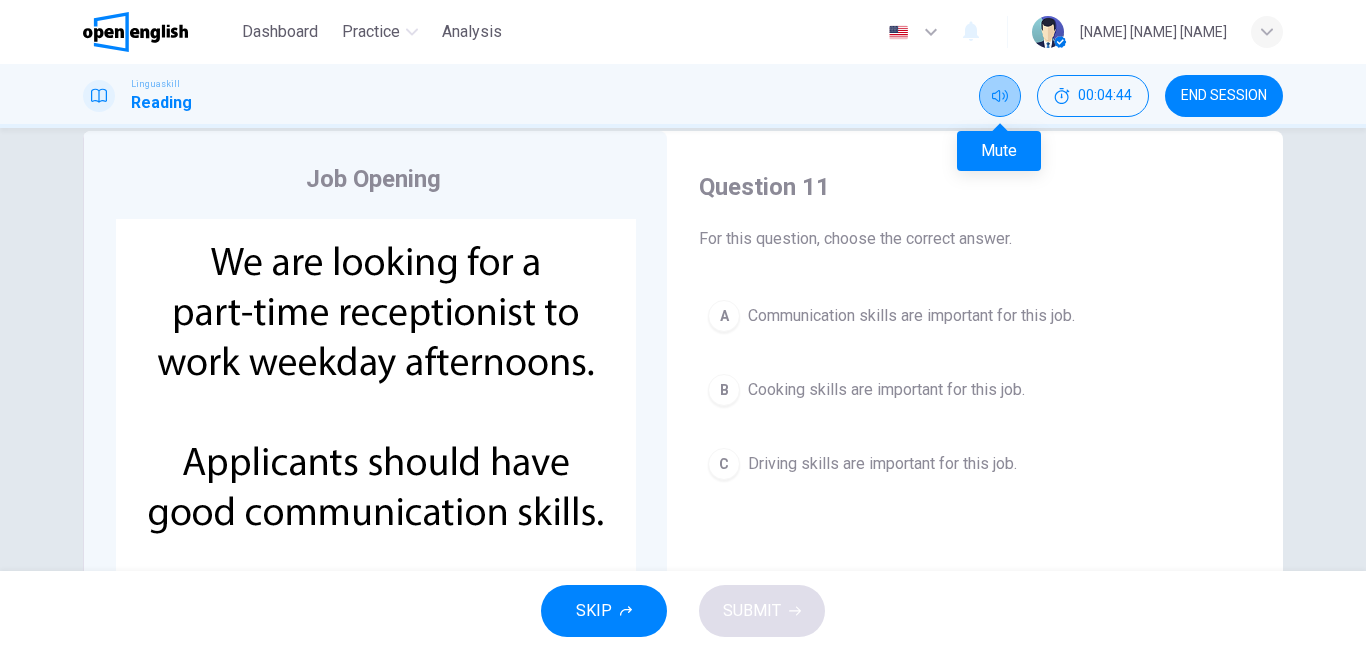 click 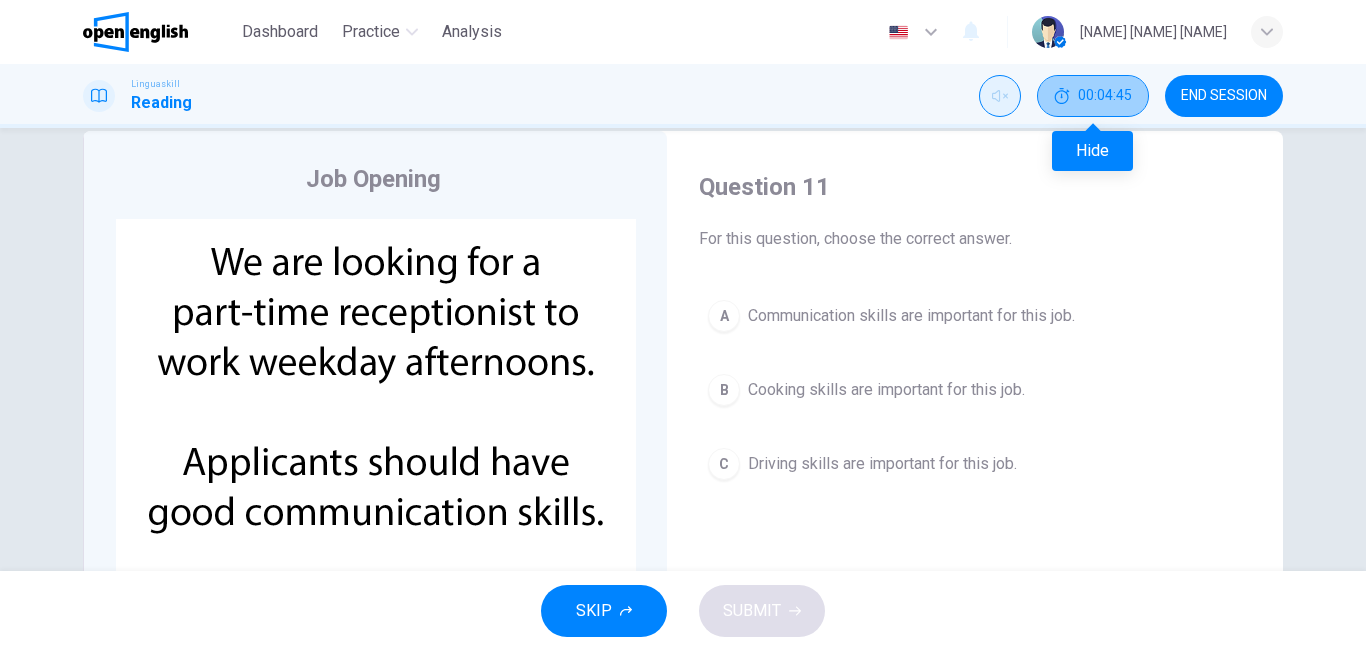 click on "00:04:45" at bounding box center [1105, 96] 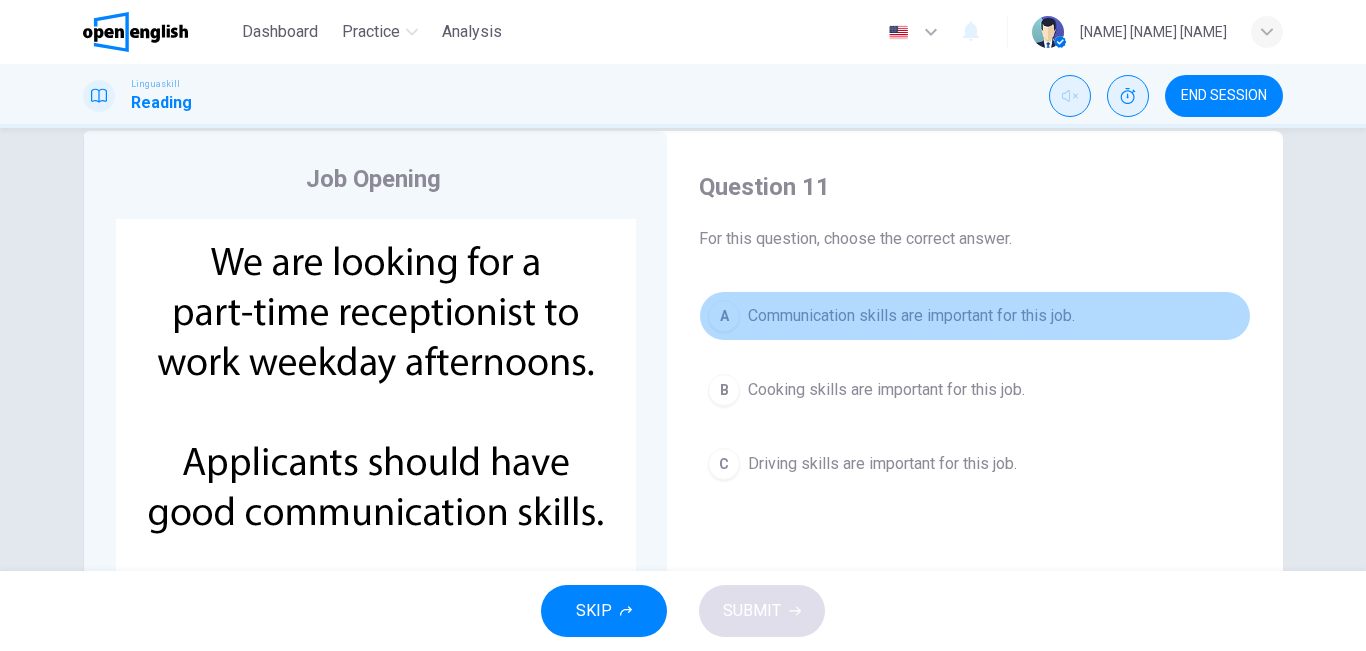 click on "Communication skills are important for this job." at bounding box center (911, 316) 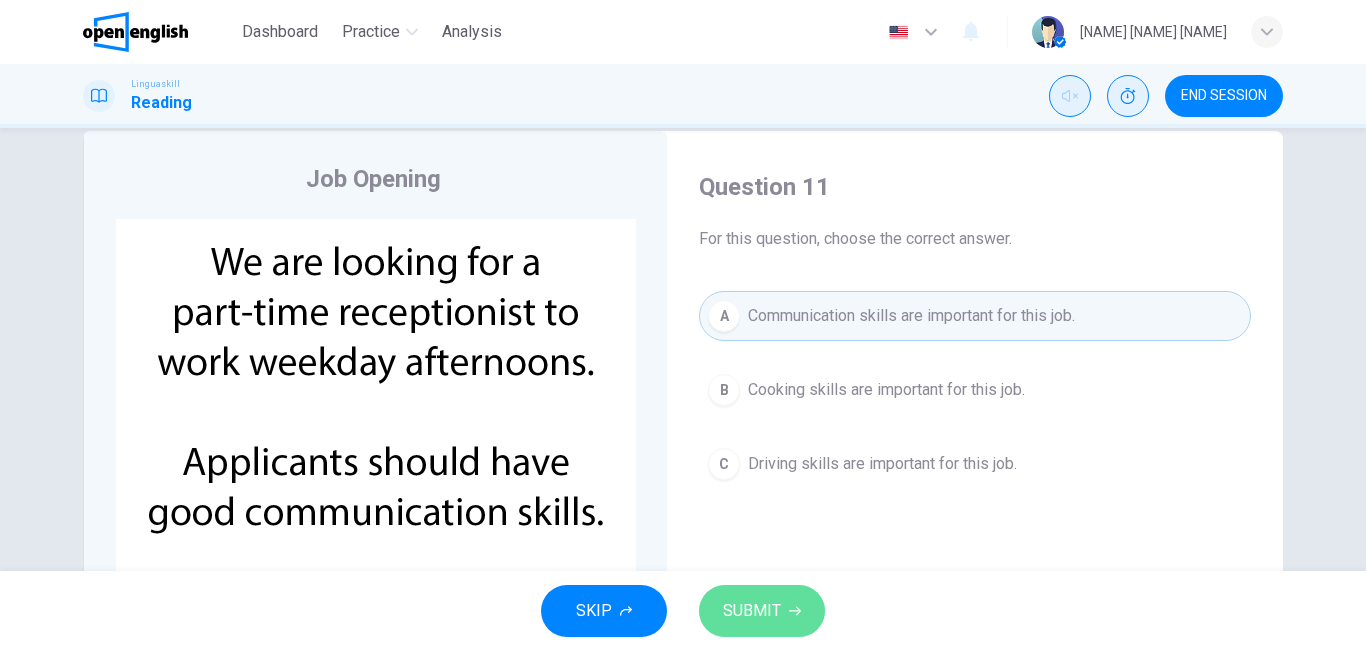 click on "SUBMIT" at bounding box center [752, 611] 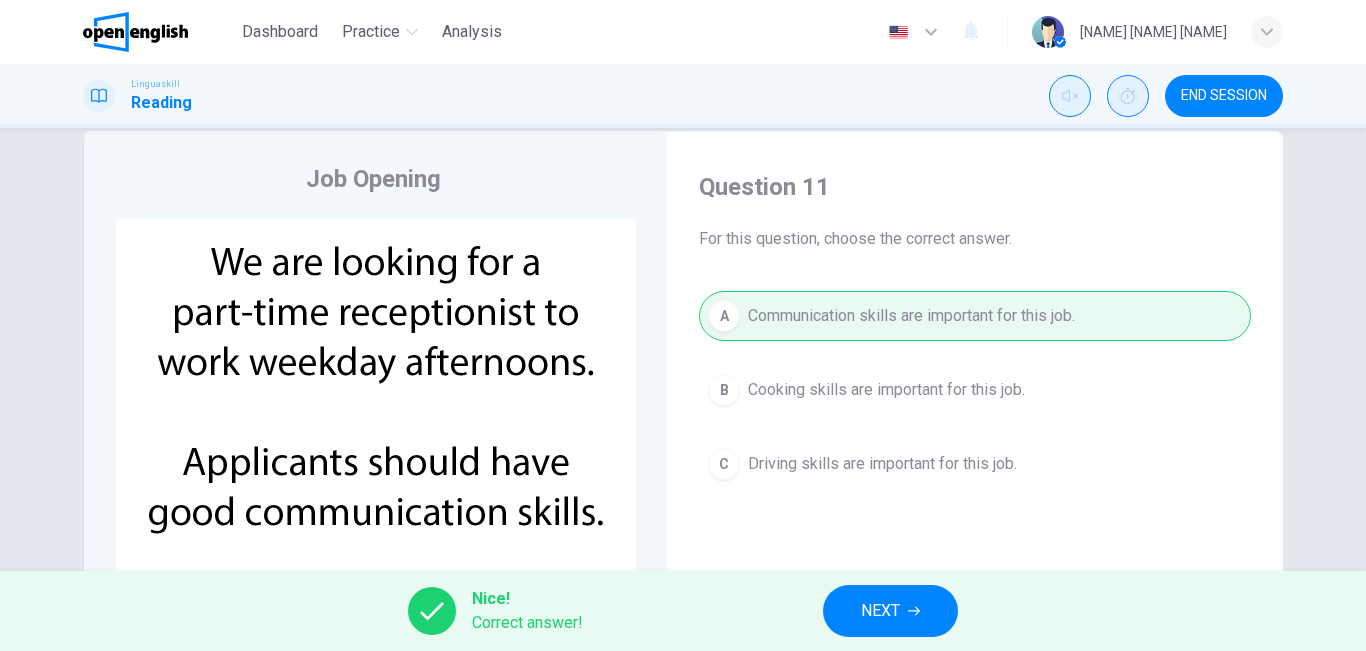 click on "NEXT" at bounding box center [890, 611] 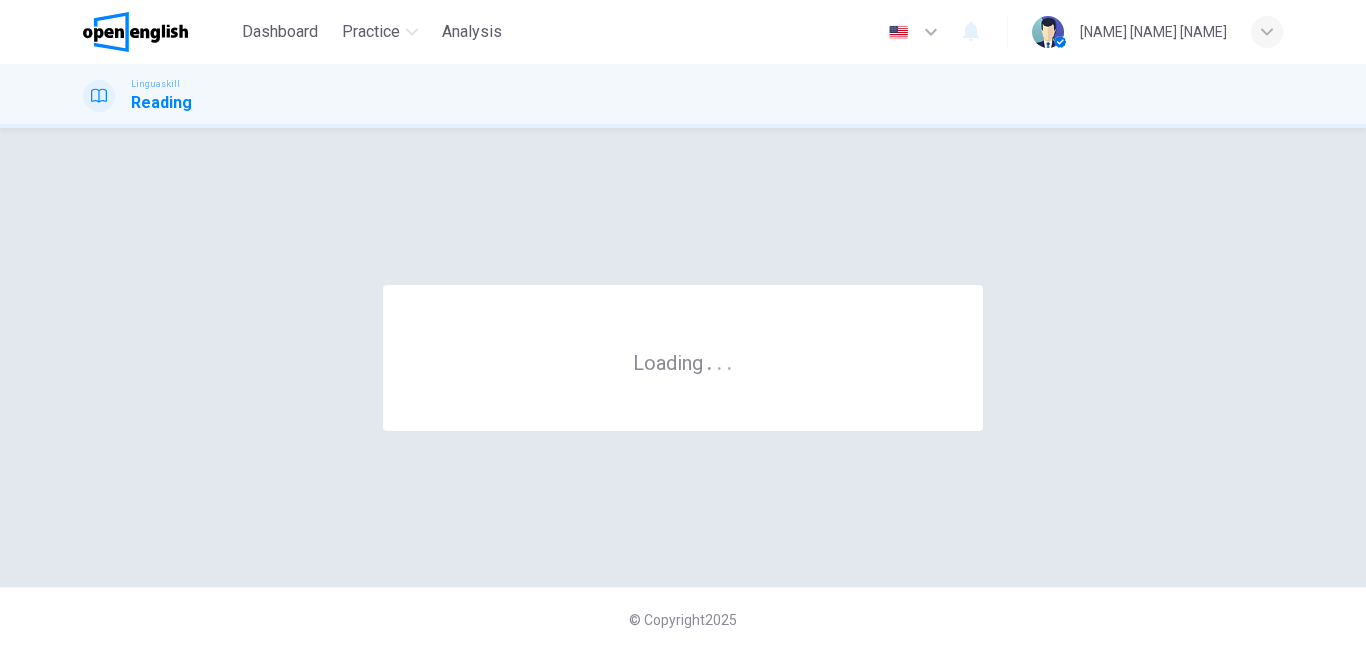 scroll, scrollTop: 0, scrollLeft: 0, axis: both 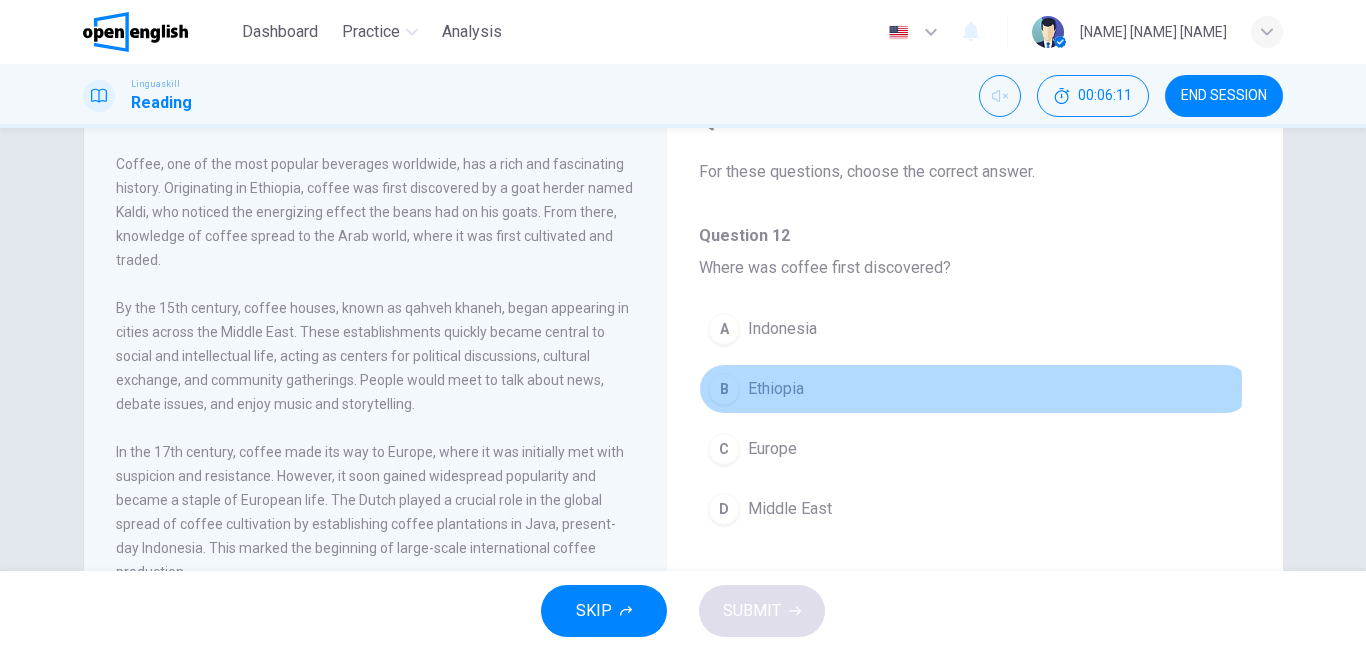 click on "B Ethiopia" at bounding box center (975, 389) 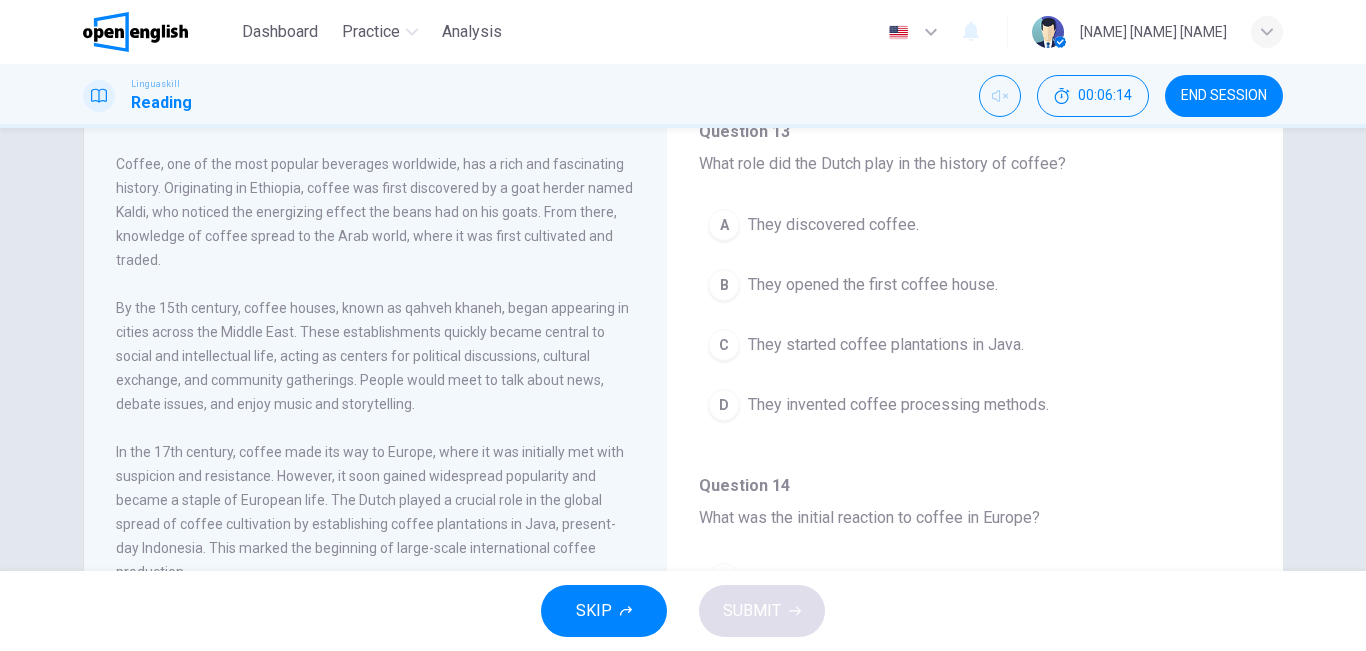scroll, scrollTop: 455, scrollLeft: 0, axis: vertical 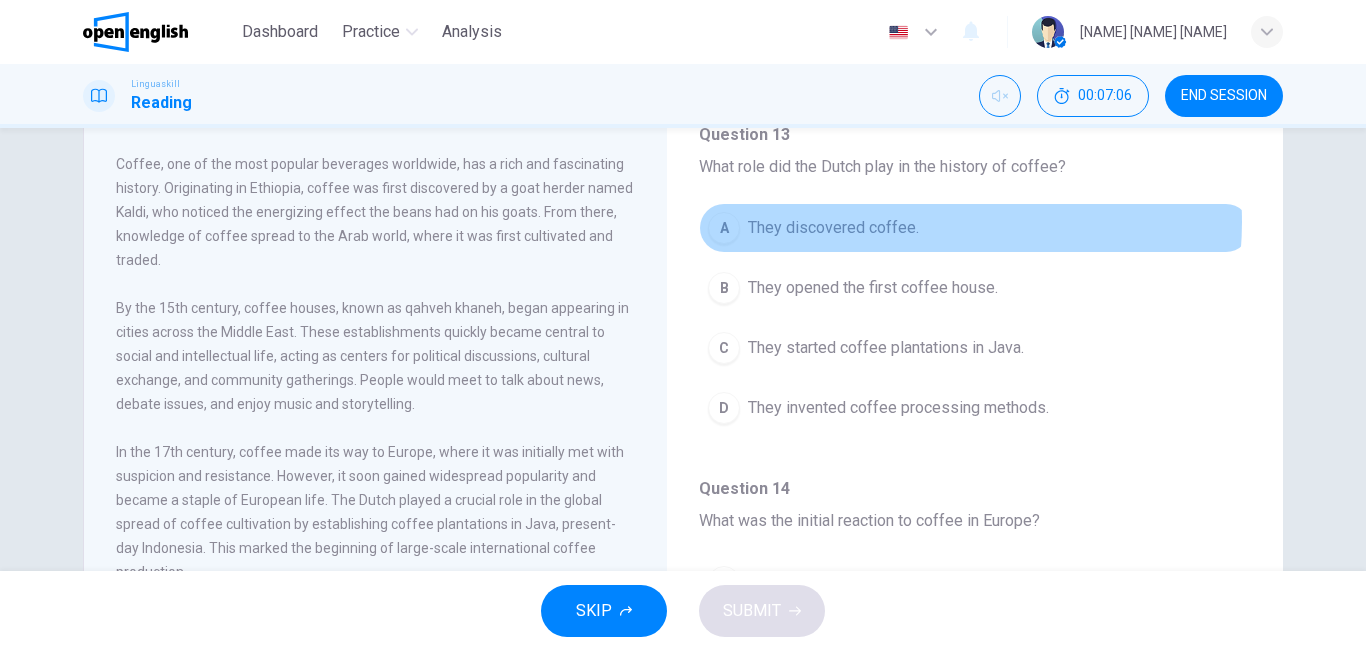 click on "They discovered coffee." at bounding box center [833, 228] 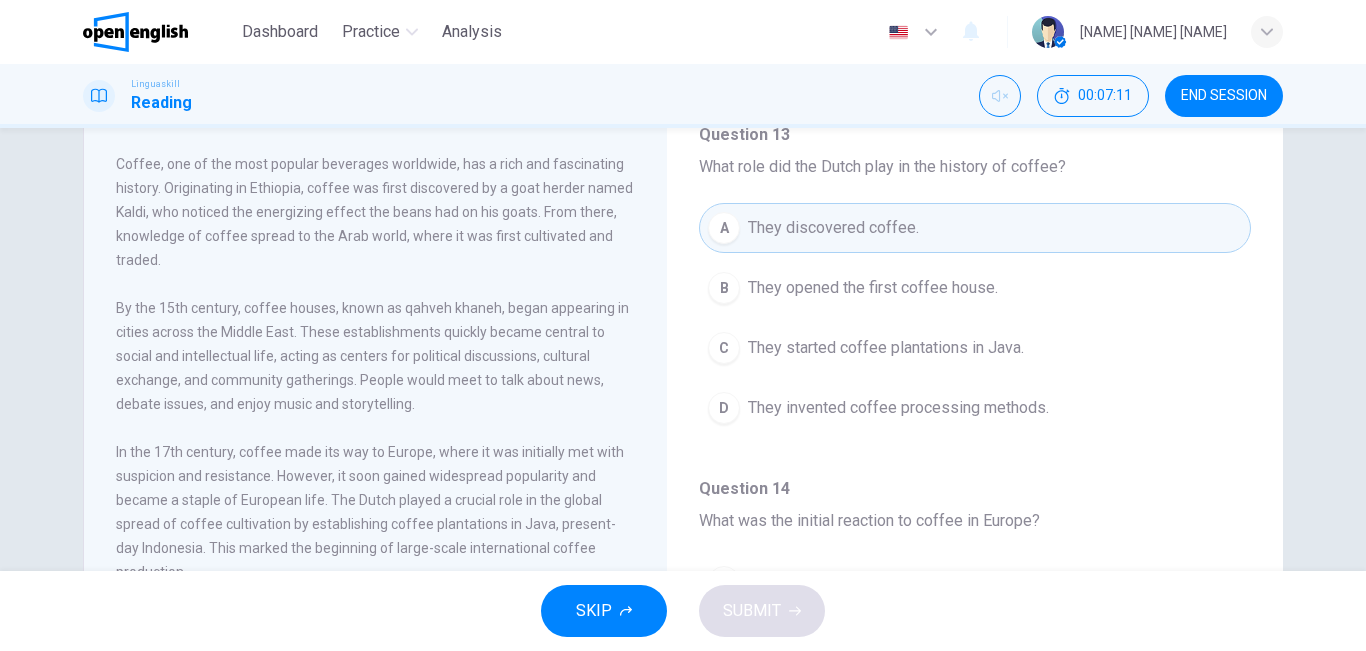 click on "They discovered coffee." at bounding box center (833, 228) 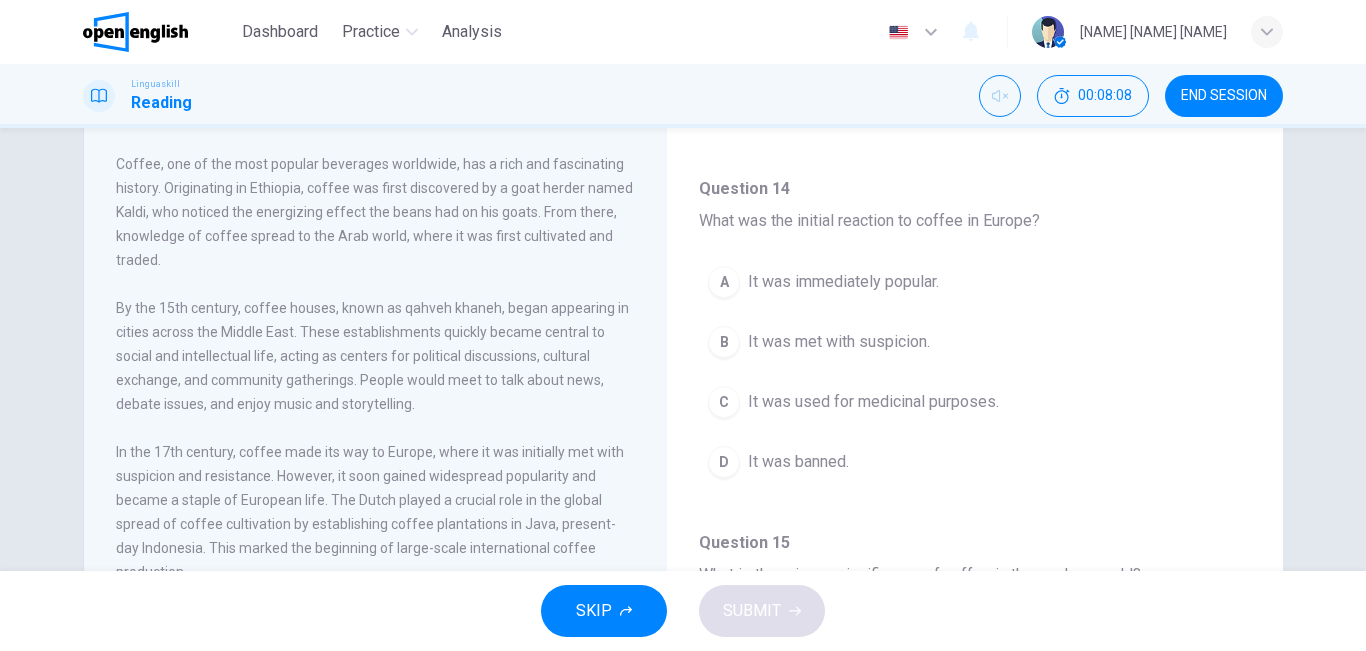scroll, scrollTop: 764, scrollLeft: 0, axis: vertical 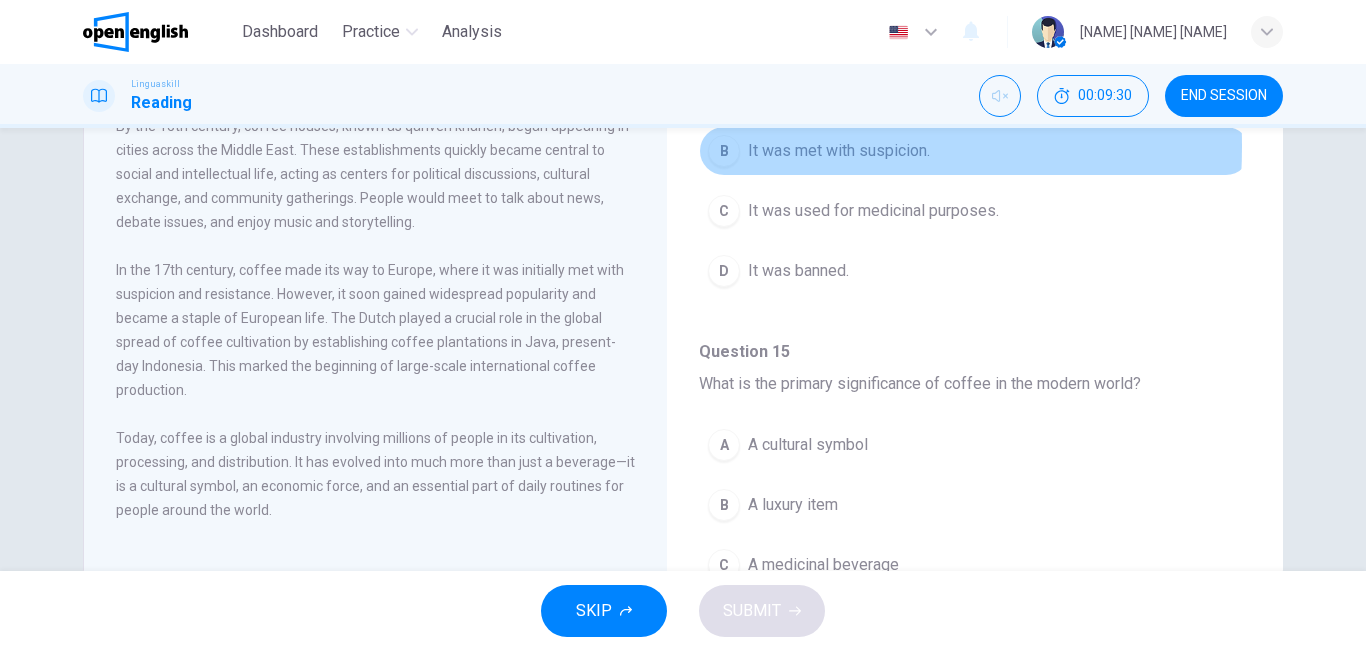 click on "B" at bounding box center [724, 151] 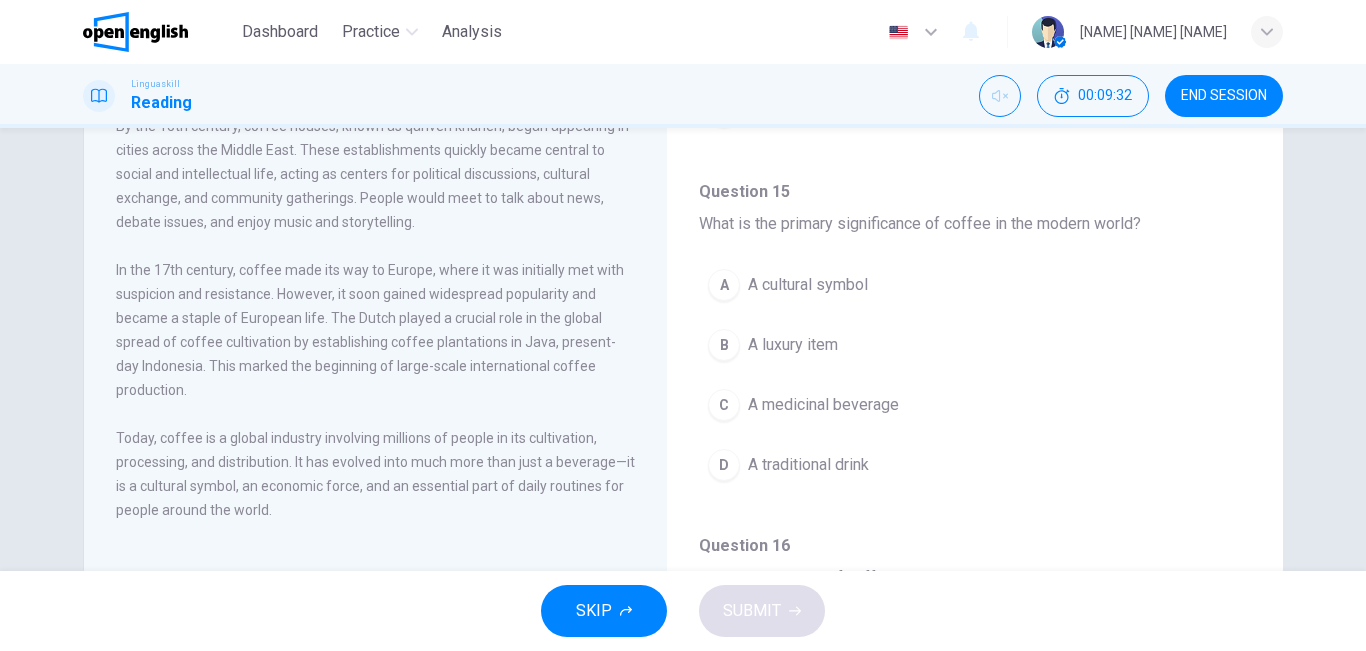 scroll, scrollTop: 947, scrollLeft: 0, axis: vertical 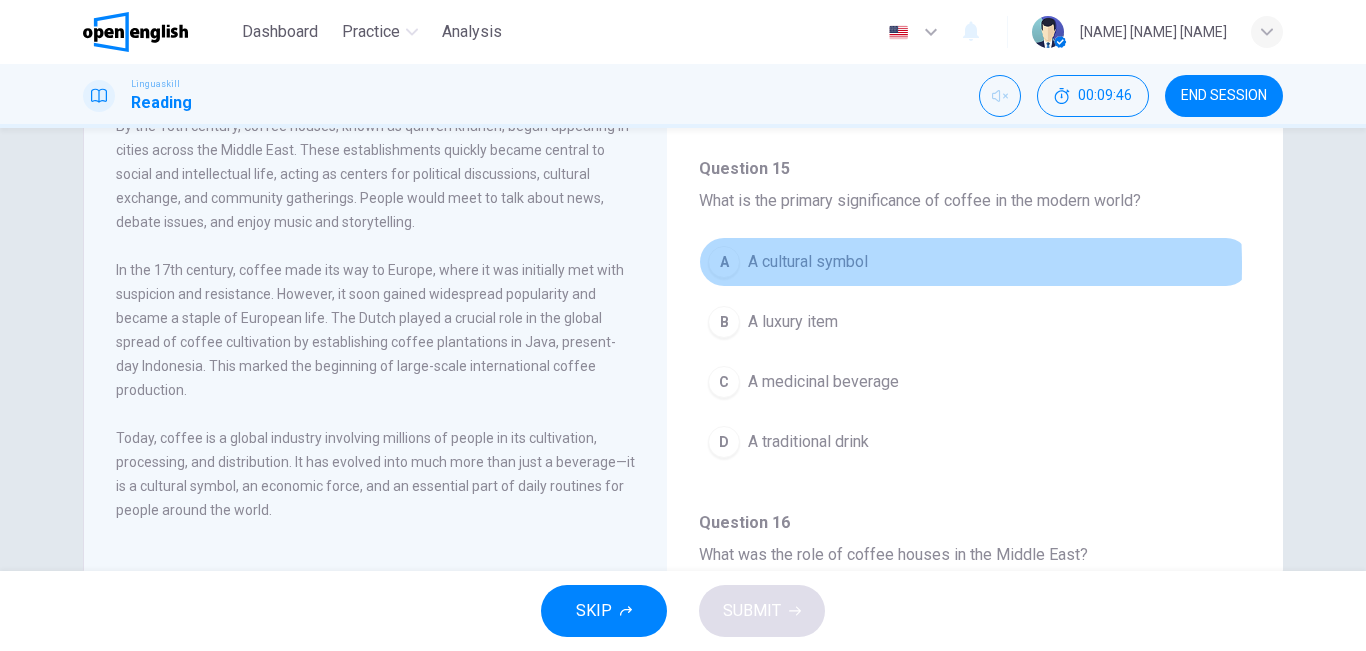 click on "A" at bounding box center (724, 262) 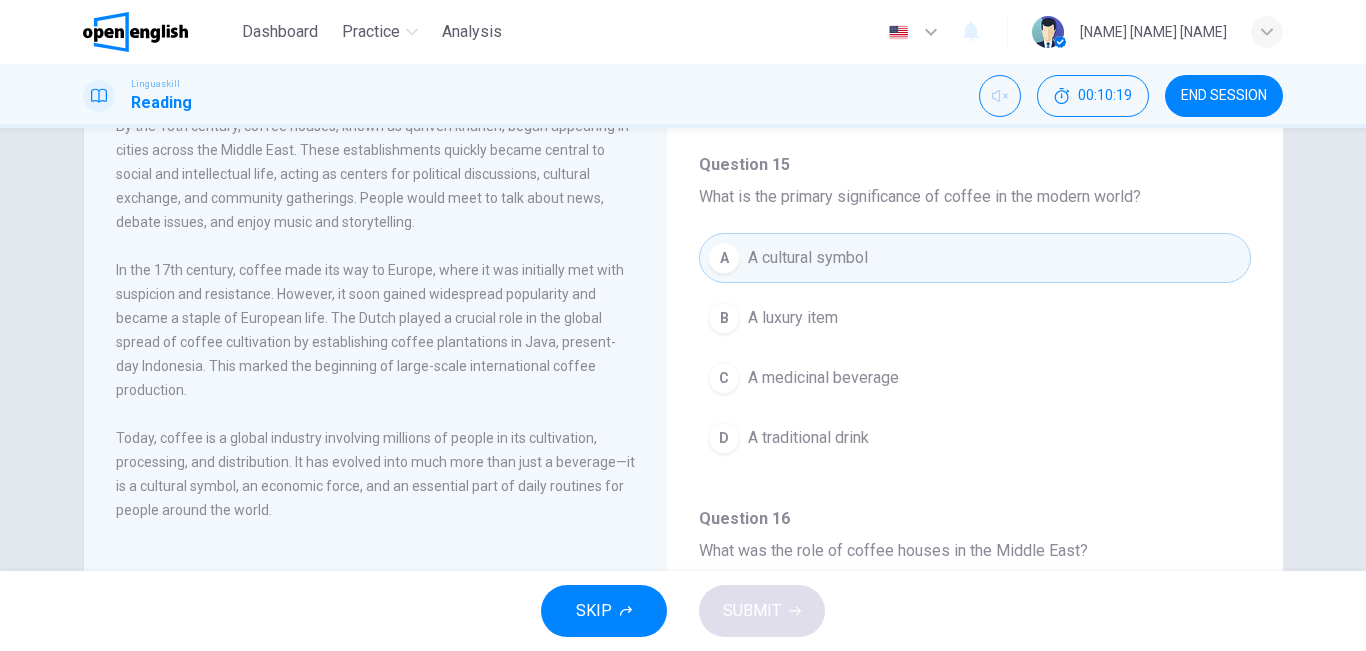 scroll, scrollTop: 1251, scrollLeft: 0, axis: vertical 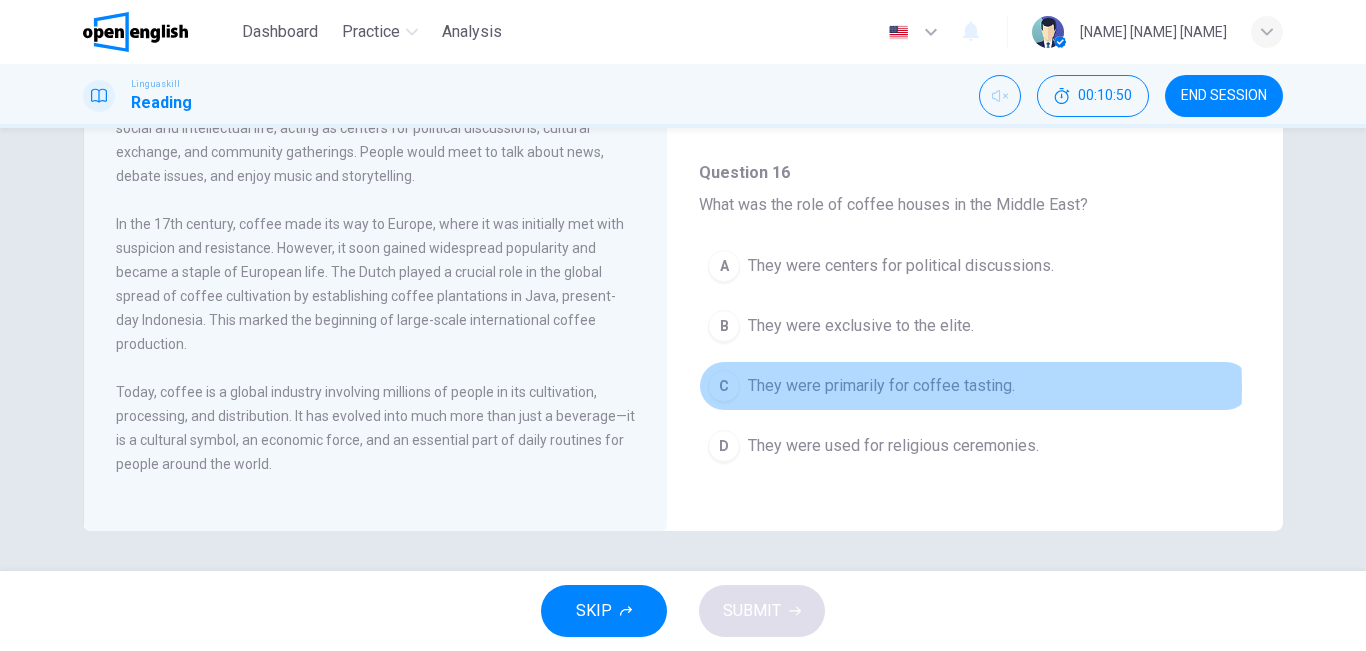 click on "They were primarily for coffee tasting." at bounding box center [881, 386] 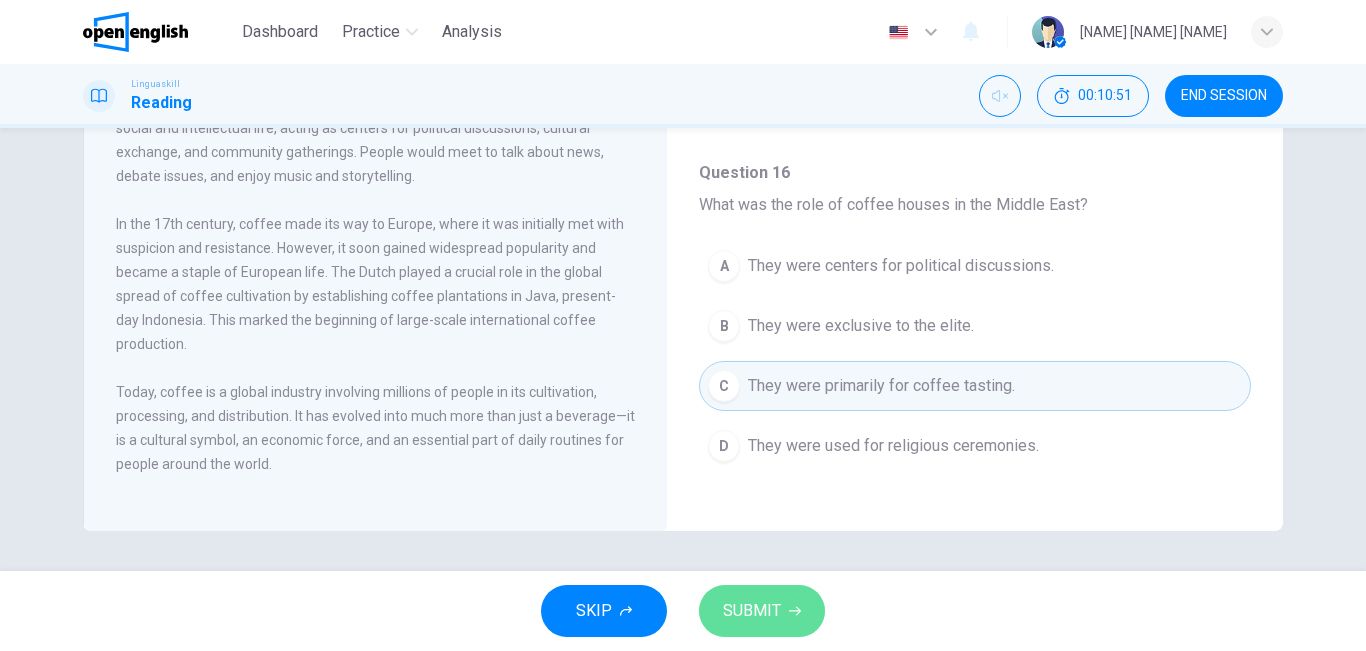 click on "SUBMIT" at bounding box center [762, 611] 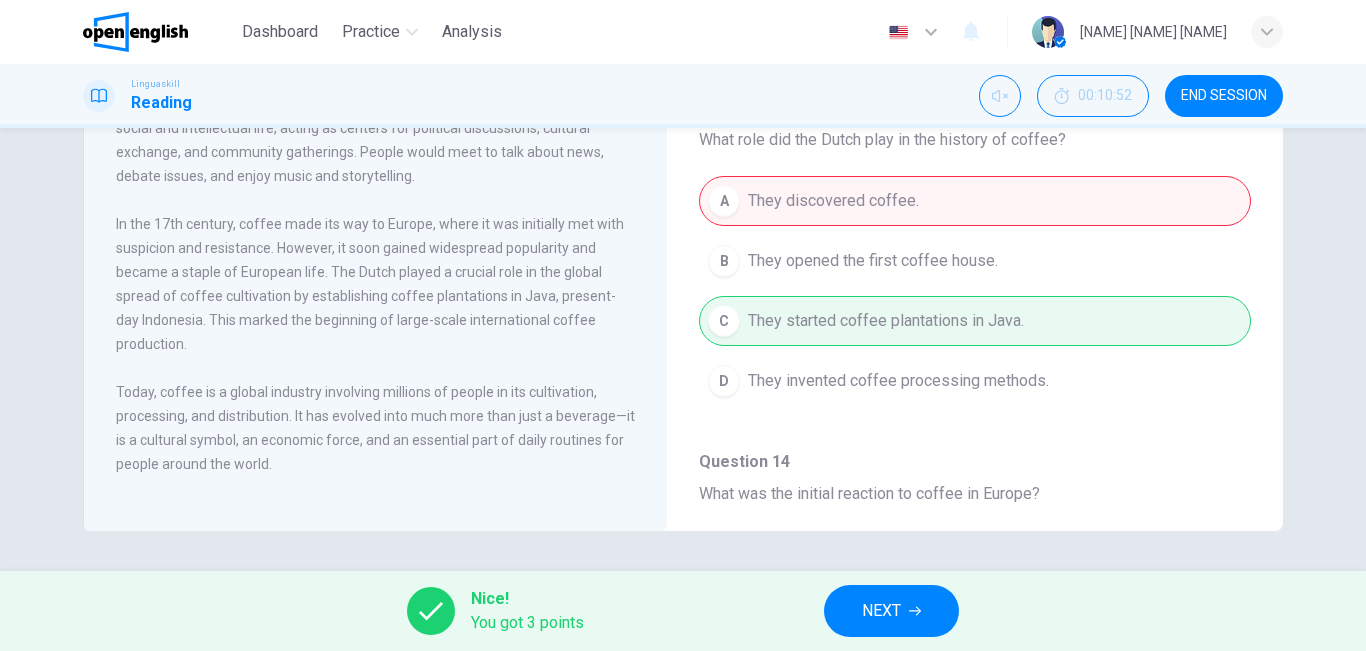 scroll, scrollTop: 1083, scrollLeft: 0, axis: vertical 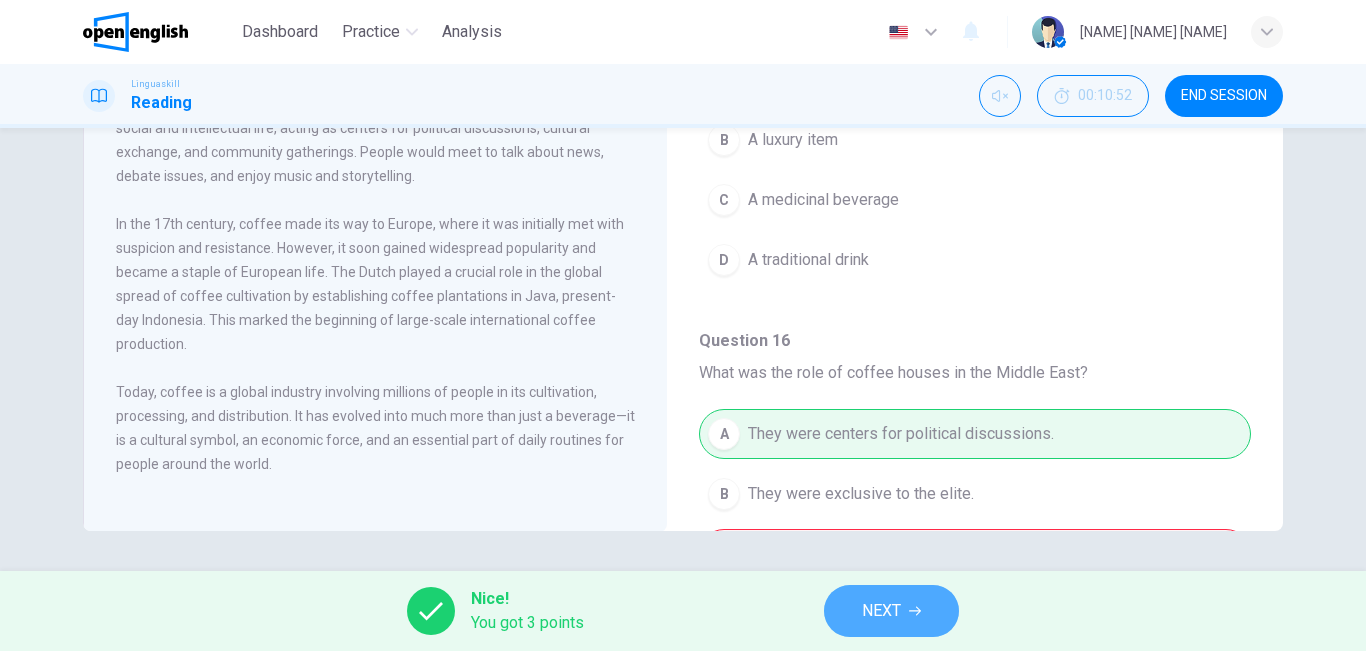 click on "NEXT" at bounding box center (881, 611) 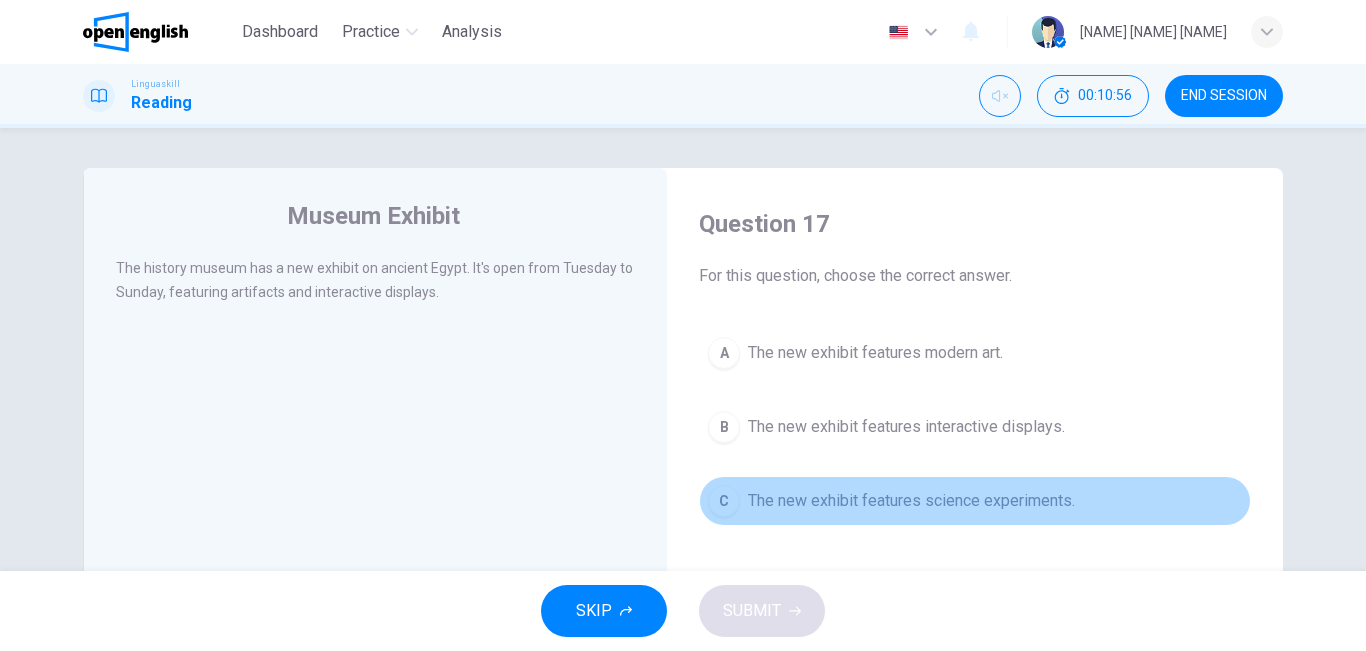 click on "The new exhibit features science experiments." at bounding box center [911, 501] 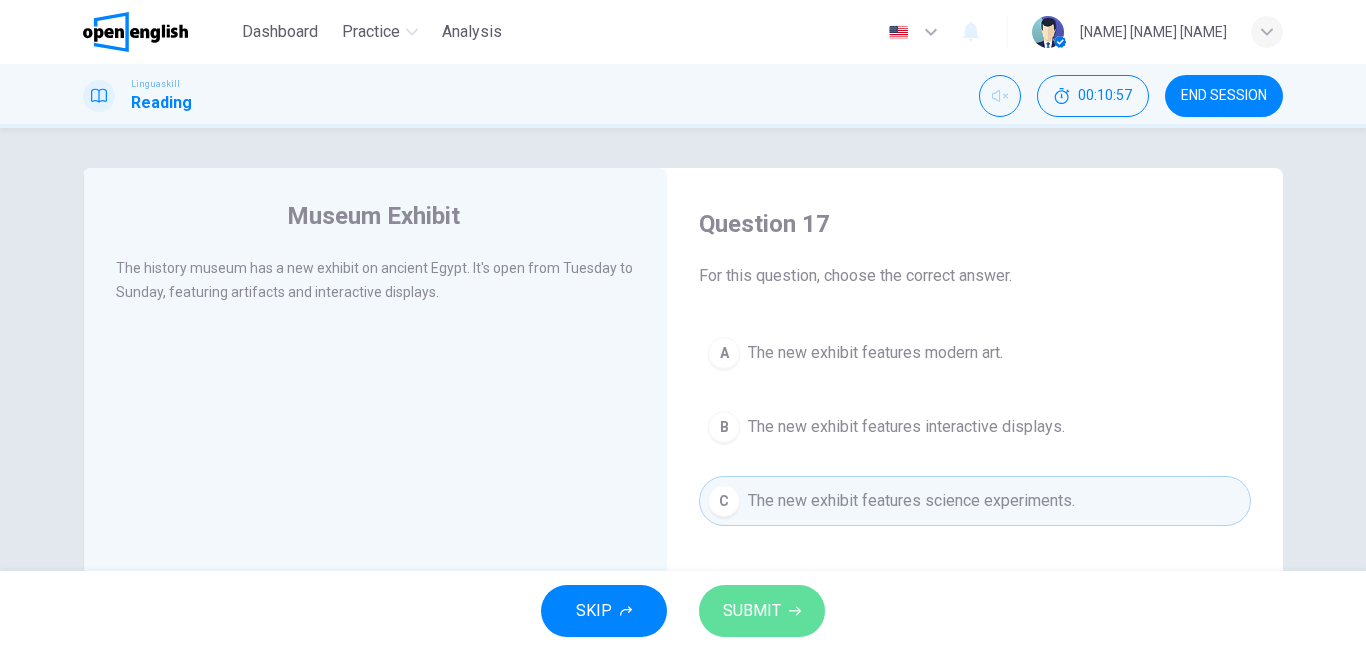 click on "SUBMIT" at bounding box center (762, 611) 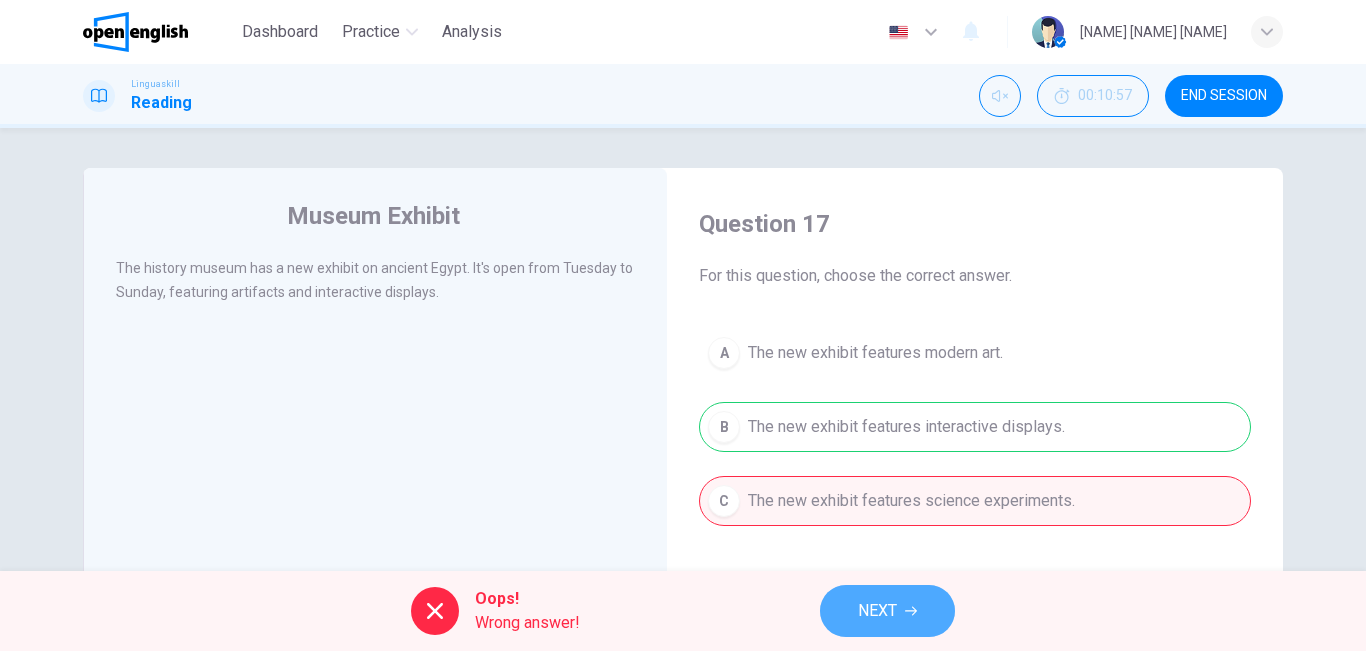 click on "NEXT" at bounding box center [887, 611] 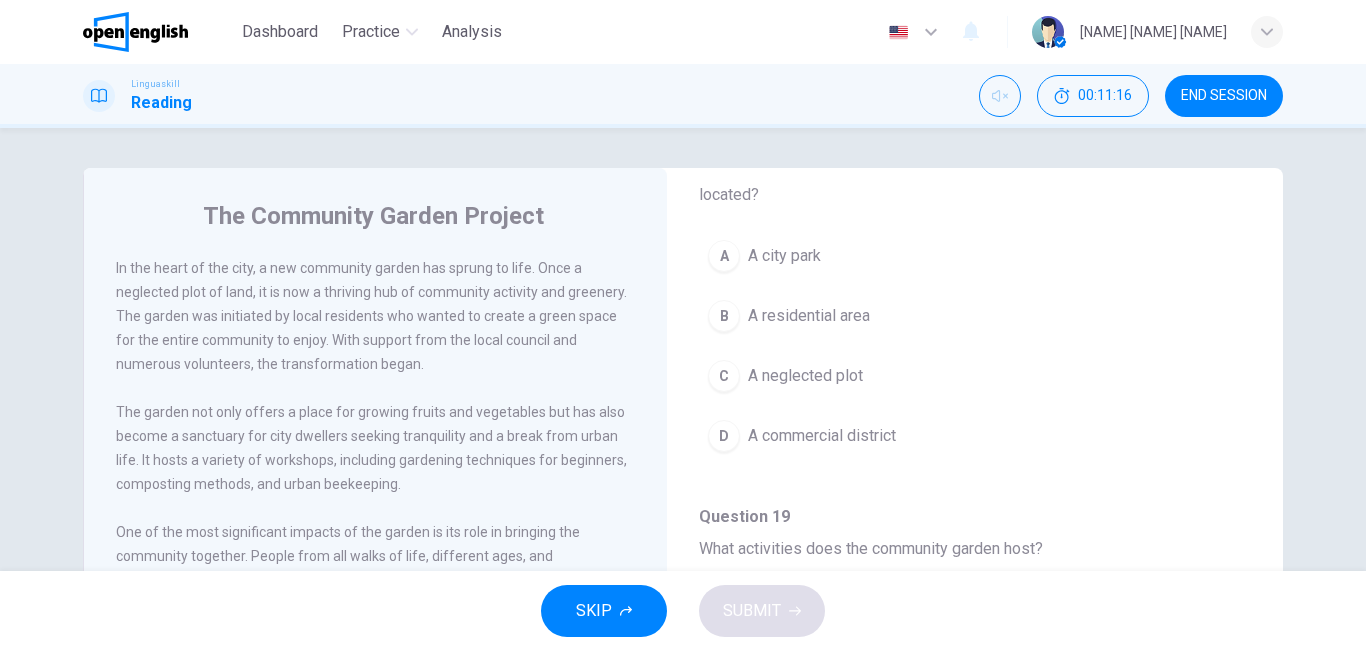 scroll, scrollTop: 324, scrollLeft: 0, axis: vertical 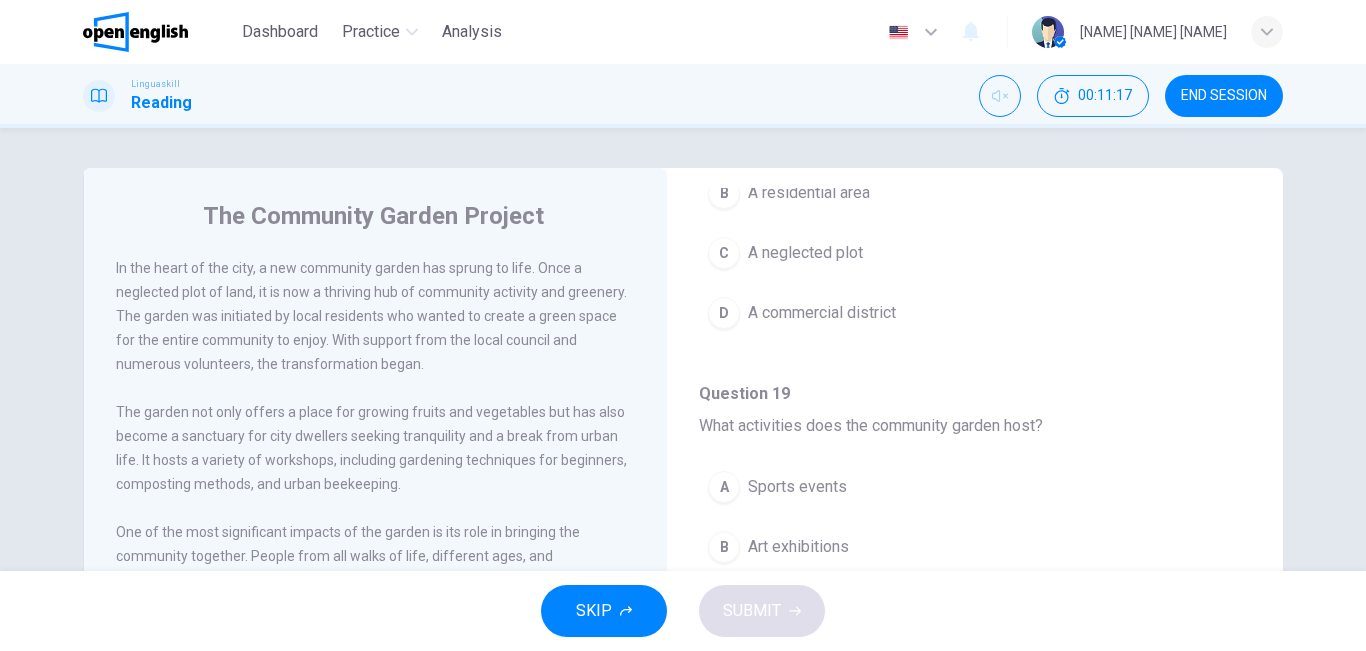 click on "A neglected plot" at bounding box center (805, 253) 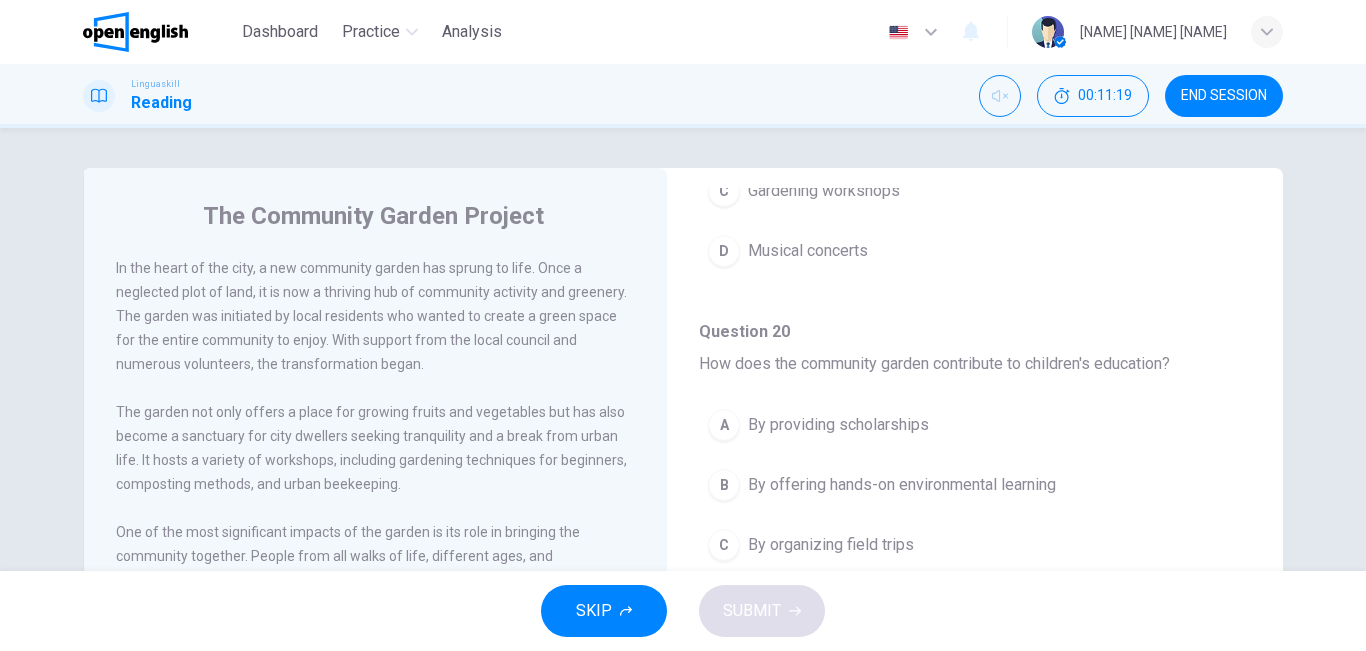 scroll, scrollTop: 716, scrollLeft: 0, axis: vertical 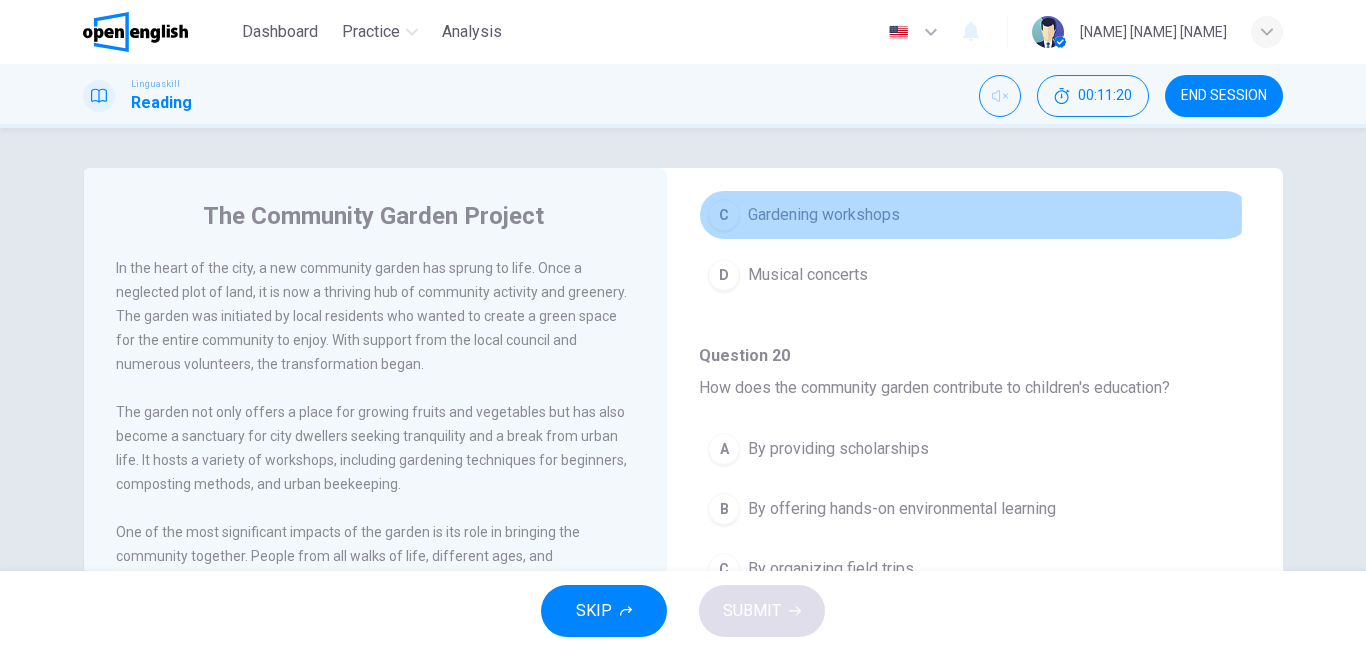 click on "Gardening workshops" at bounding box center (824, 215) 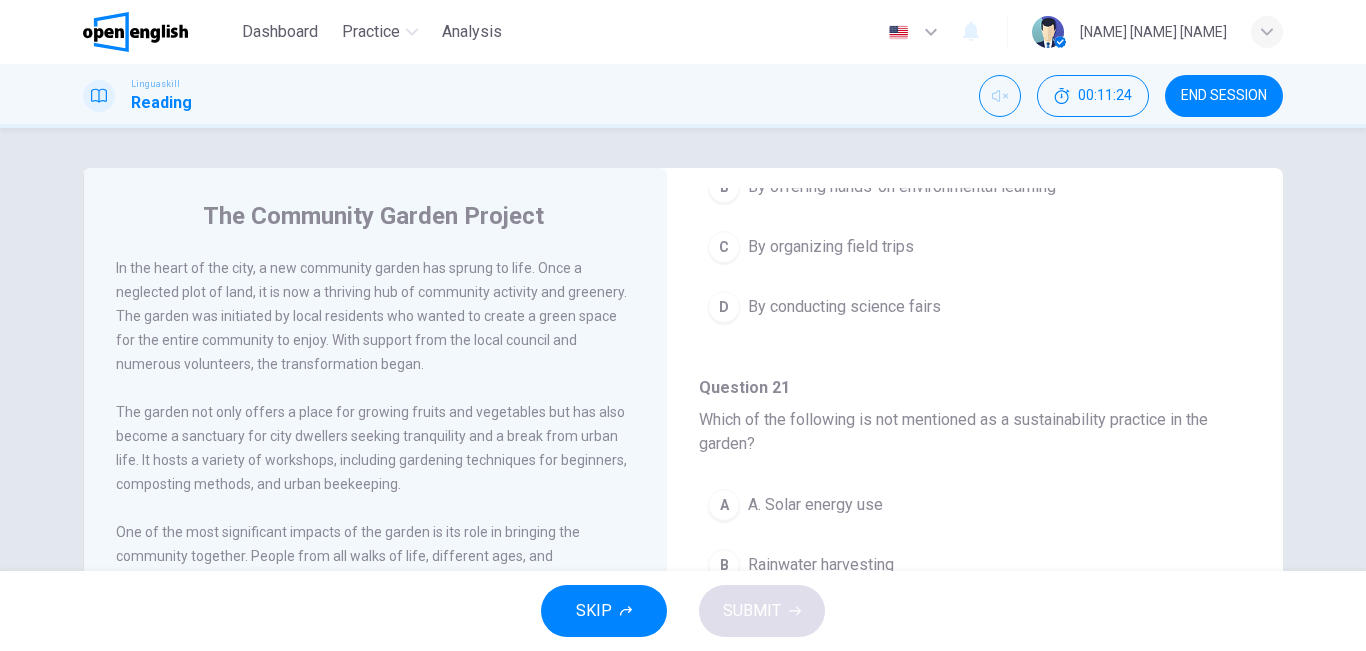scroll, scrollTop: 1023, scrollLeft: 0, axis: vertical 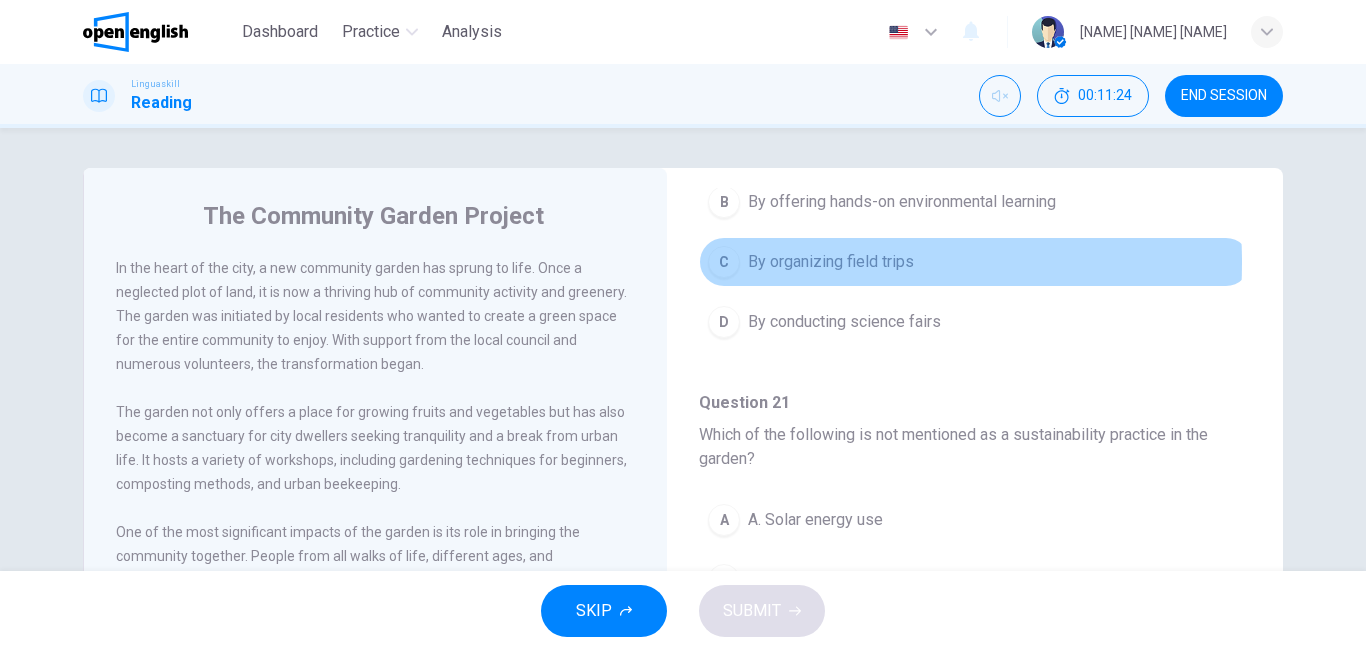 click on "By organizing field trips" at bounding box center [831, 262] 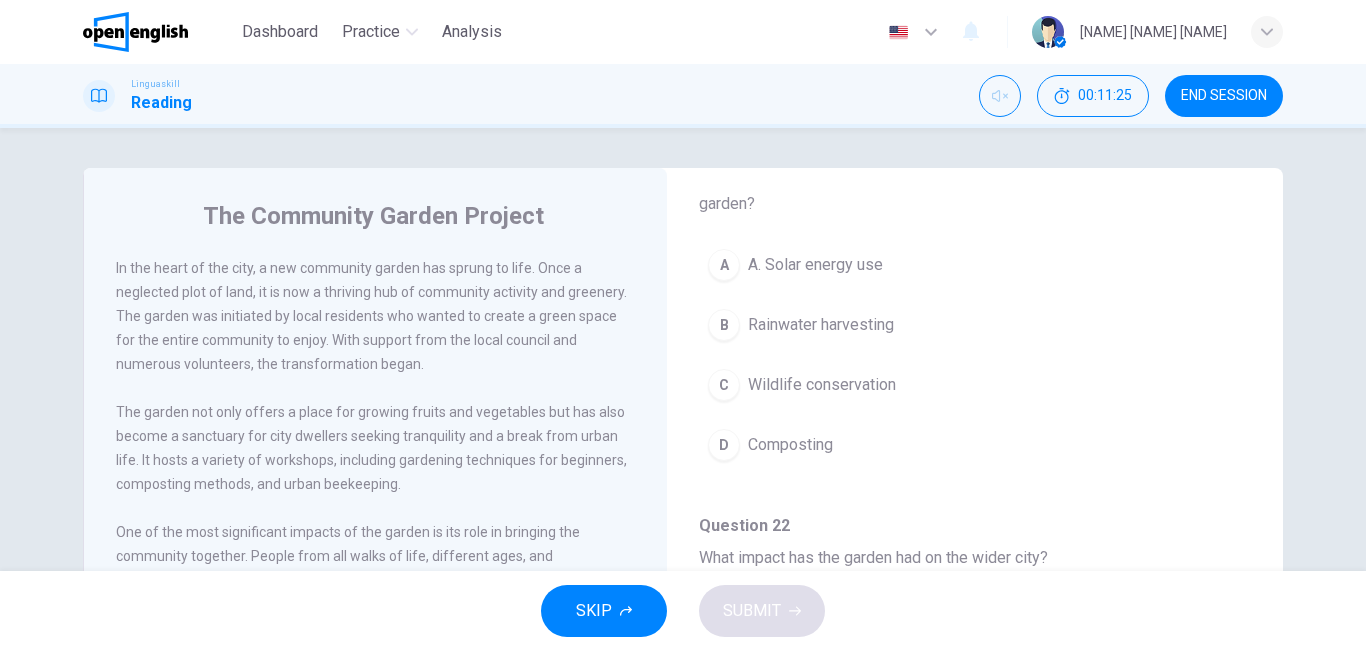 scroll, scrollTop: 1299, scrollLeft: 0, axis: vertical 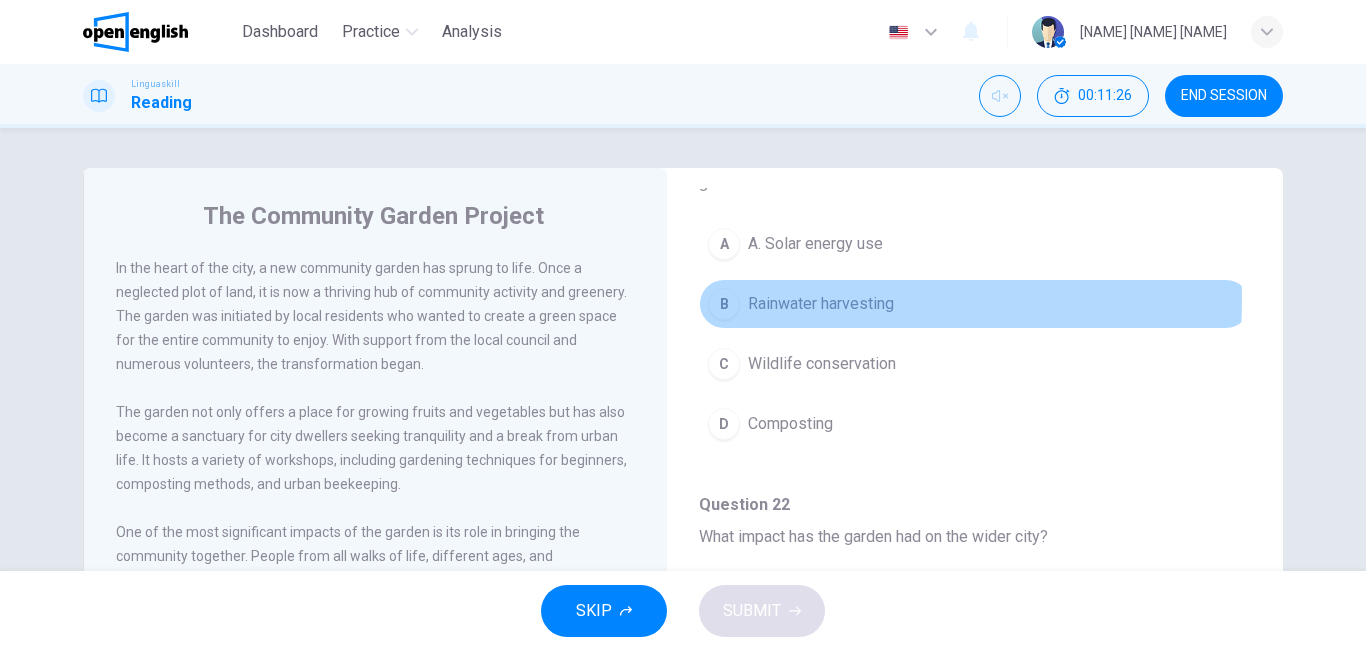 click on "Rainwater harvesting" at bounding box center (821, 304) 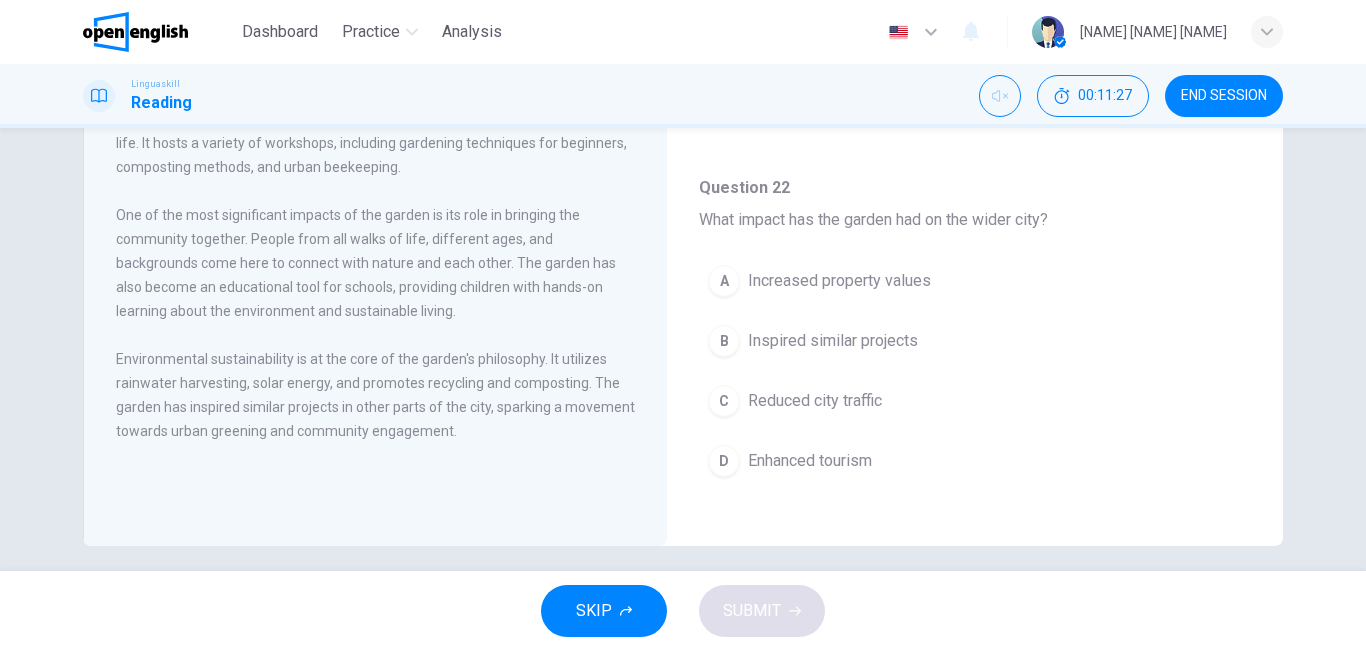 scroll, scrollTop: 332, scrollLeft: 0, axis: vertical 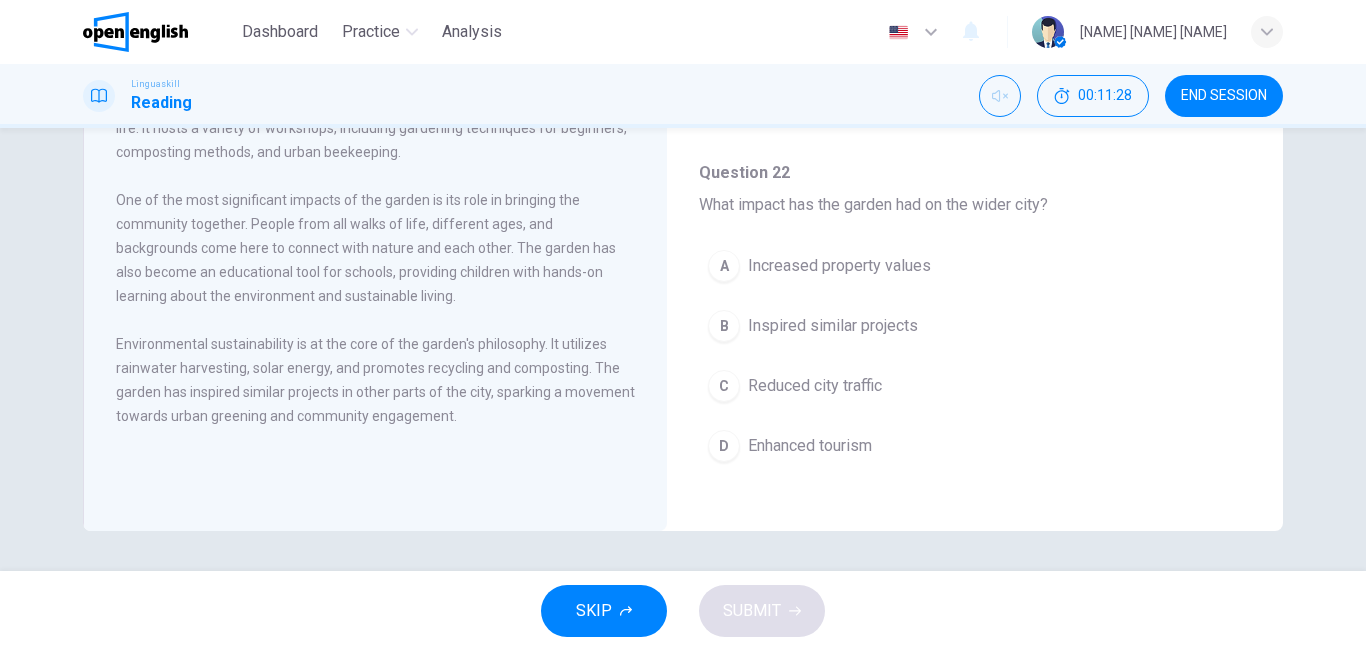 click on "A Increased property values B Inspired similar projects C Reduced city traffic D Enhanced tourism" at bounding box center (975, 366) 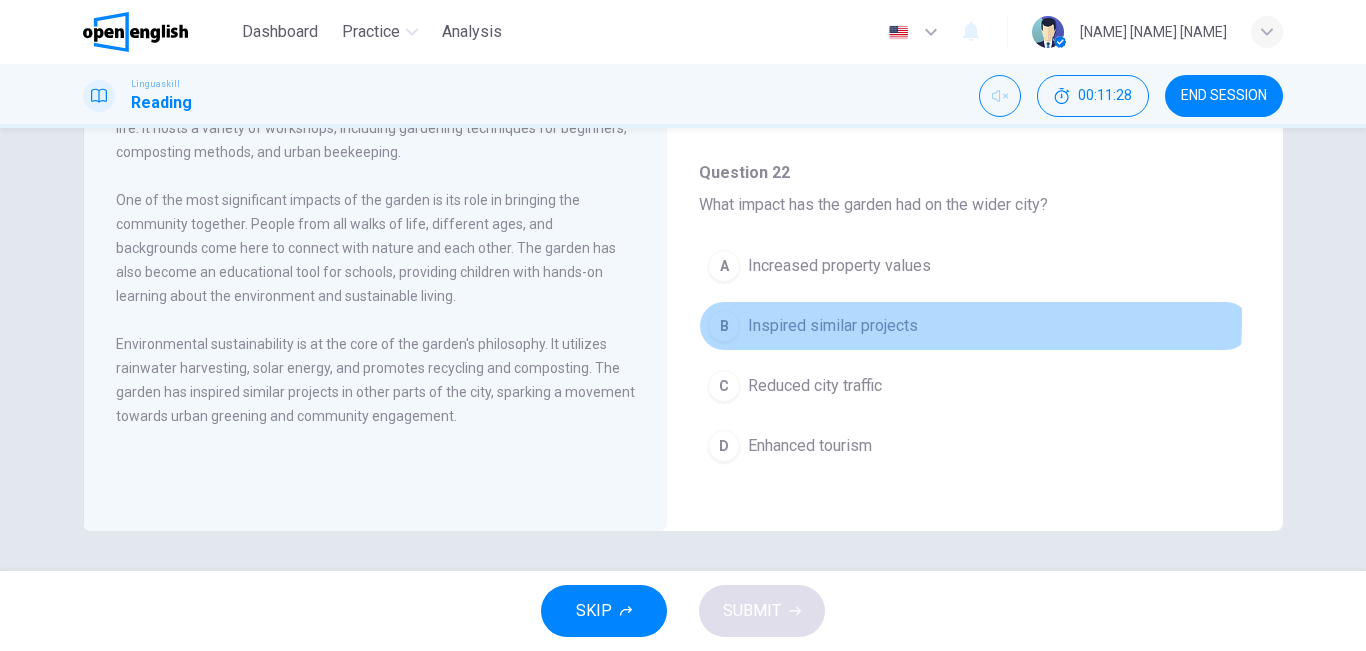 click on "Inspired similar projects" at bounding box center (833, 326) 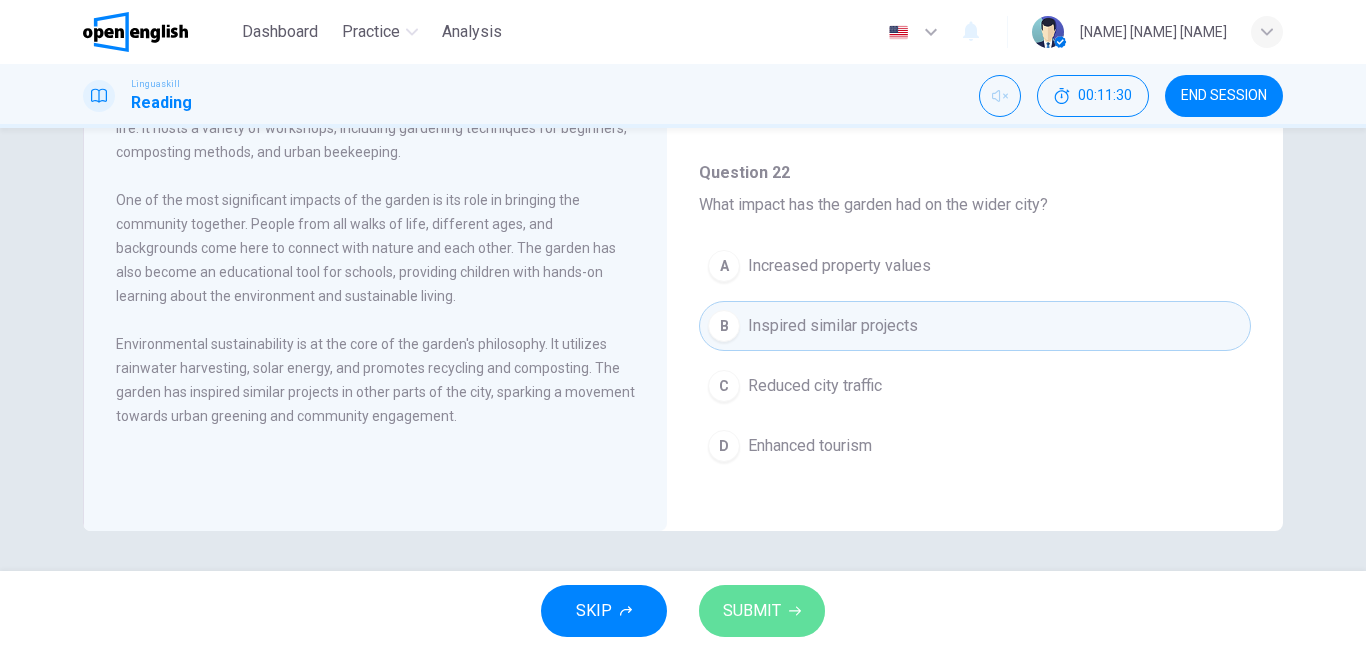 click on "SUBMIT" at bounding box center [762, 611] 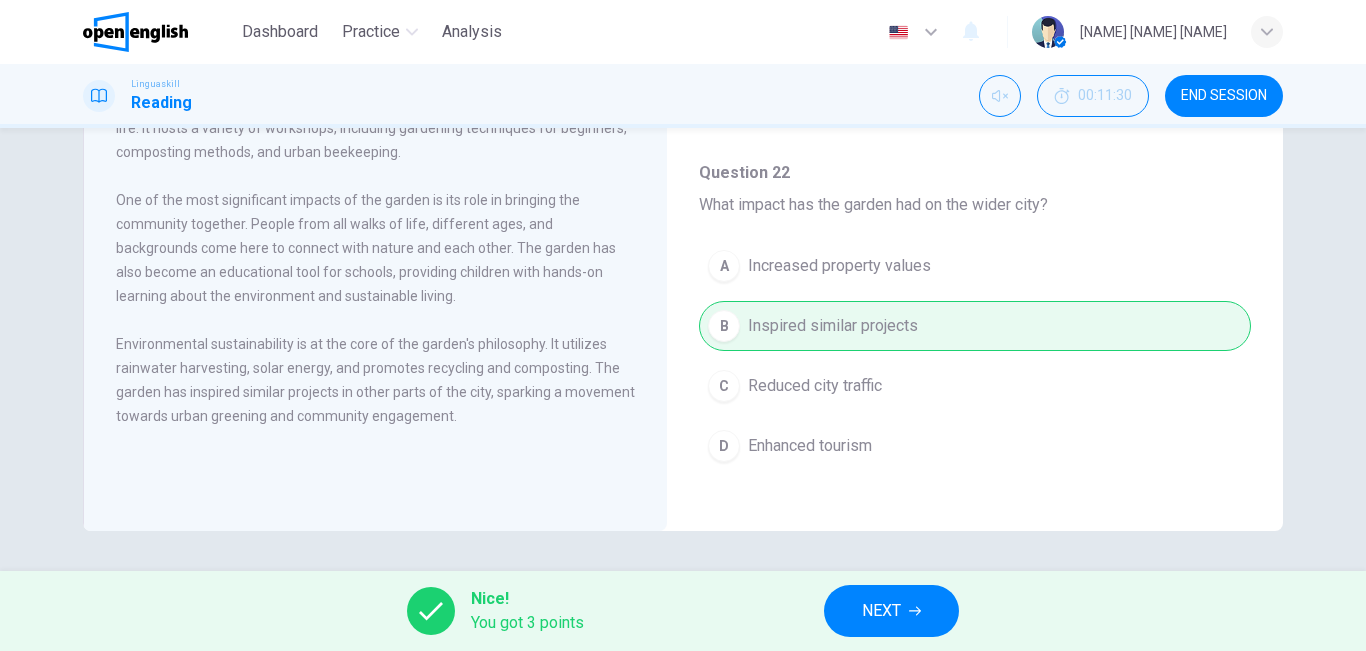 click on "NEXT" at bounding box center (881, 611) 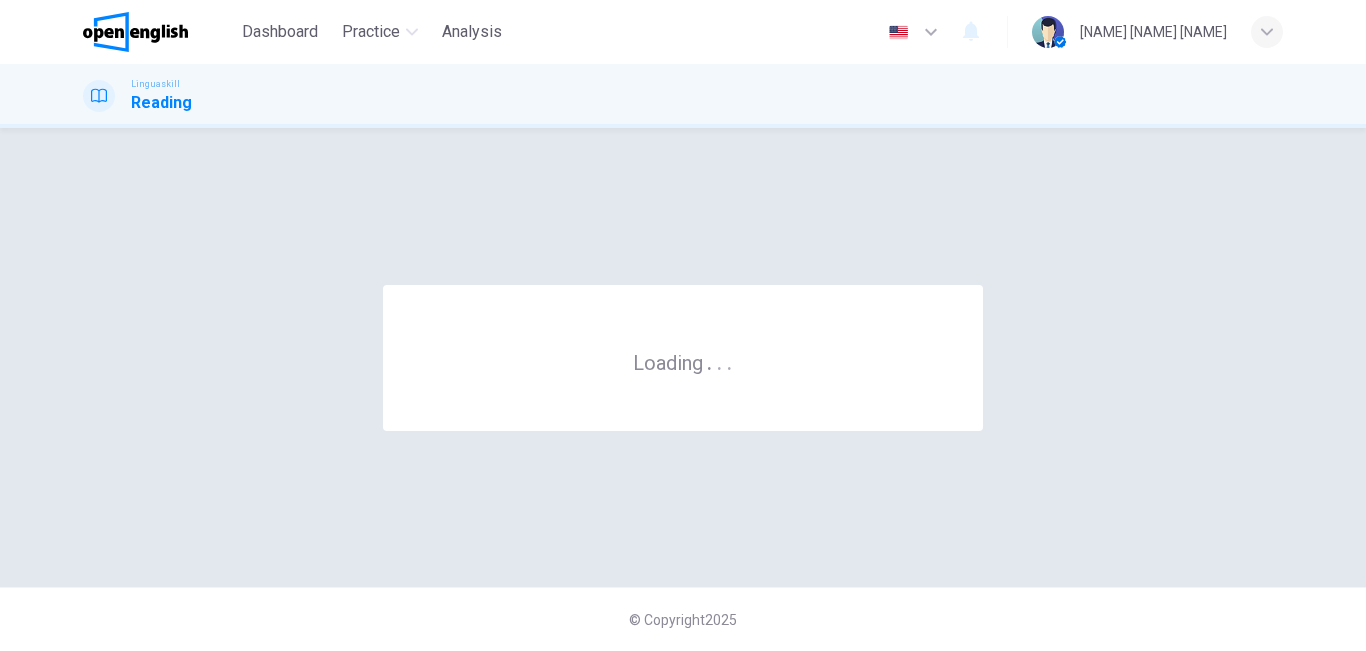 scroll, scrollTop: 0, scrollLeft: 0, axis: both 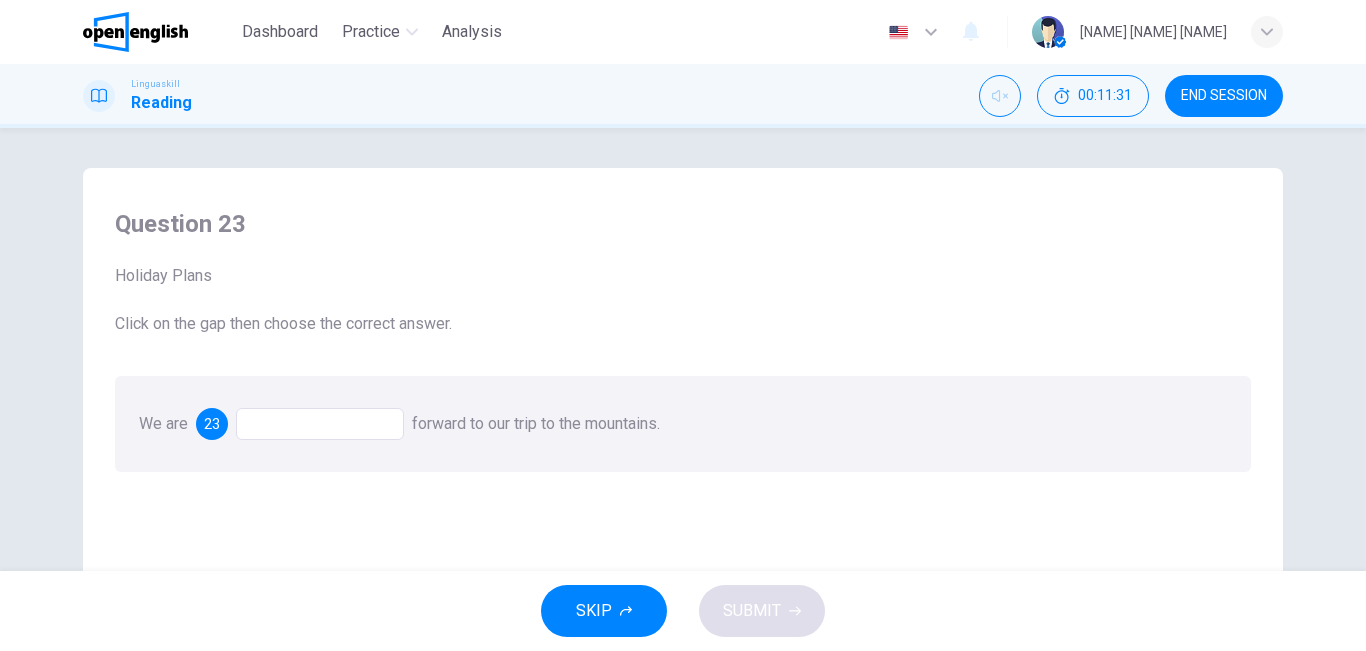 click at bounding box center [320, 424] 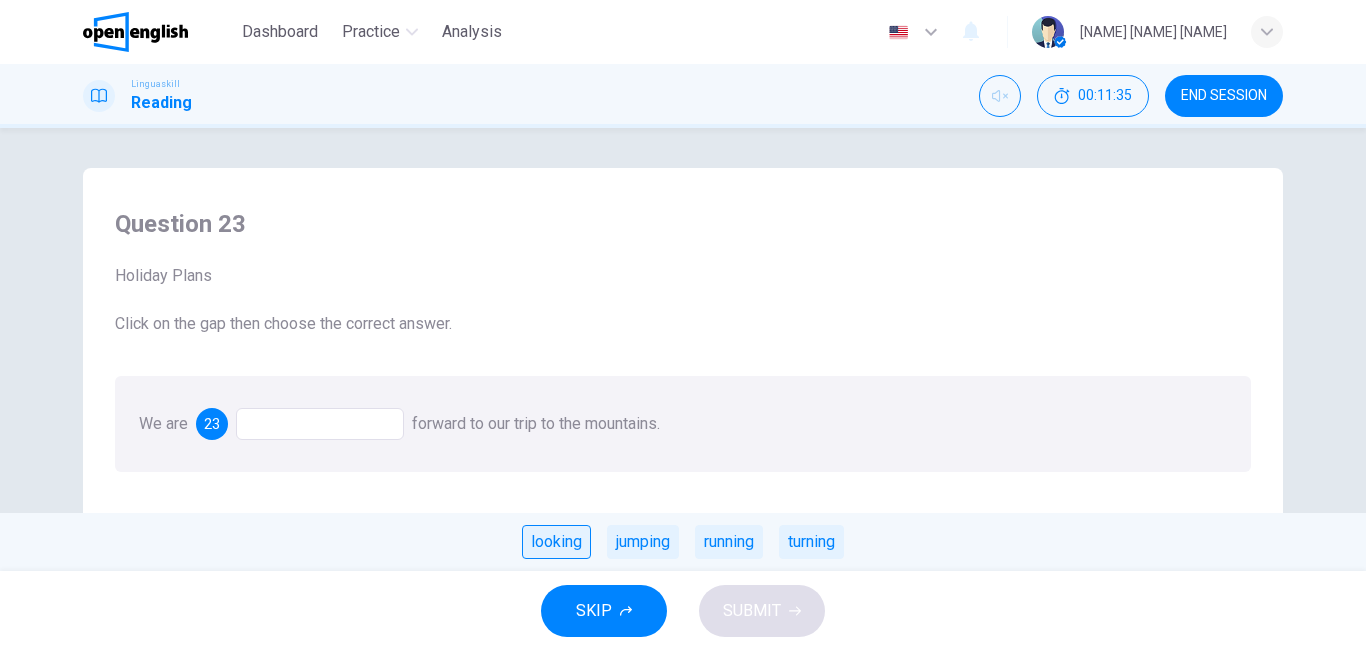 click on "looking" at bounding box center (556, 542) 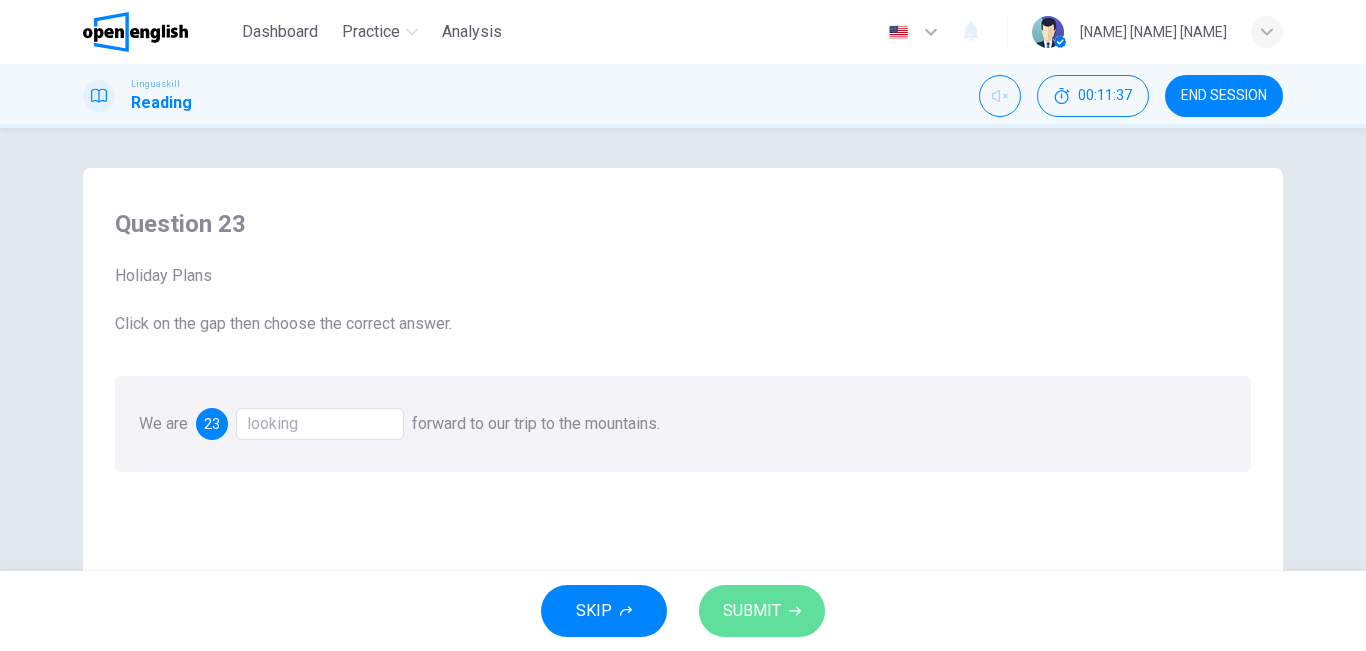 click on "SUBMIT" at bounding box center [762, 611] 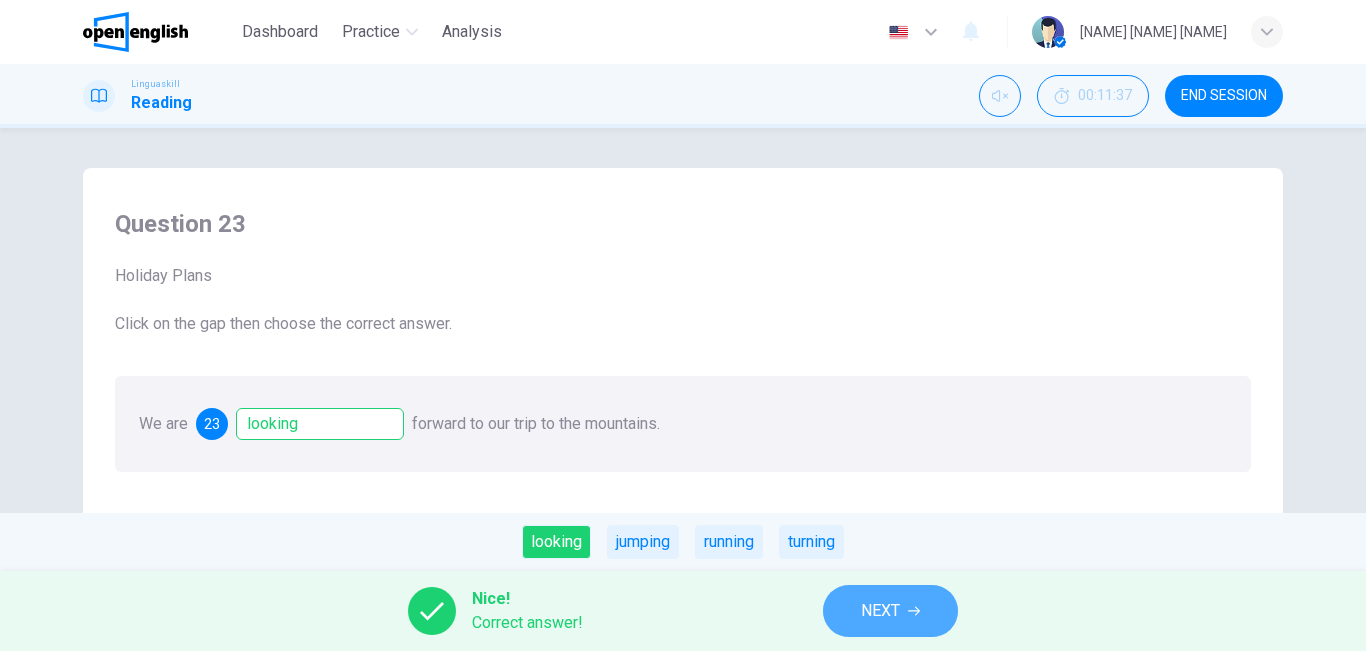 click on "NEXT" at bounding box center (880, 611) 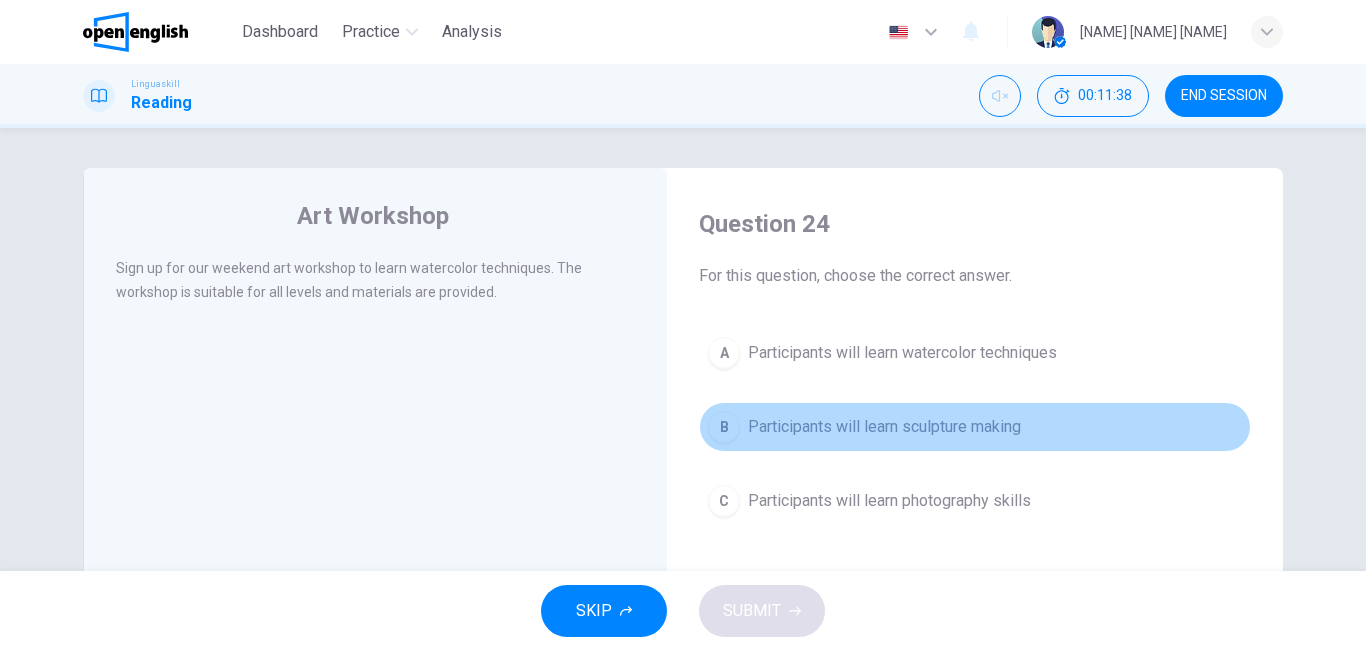 click on "Participants will learn sculpture making" at bounding box center [884, 427] 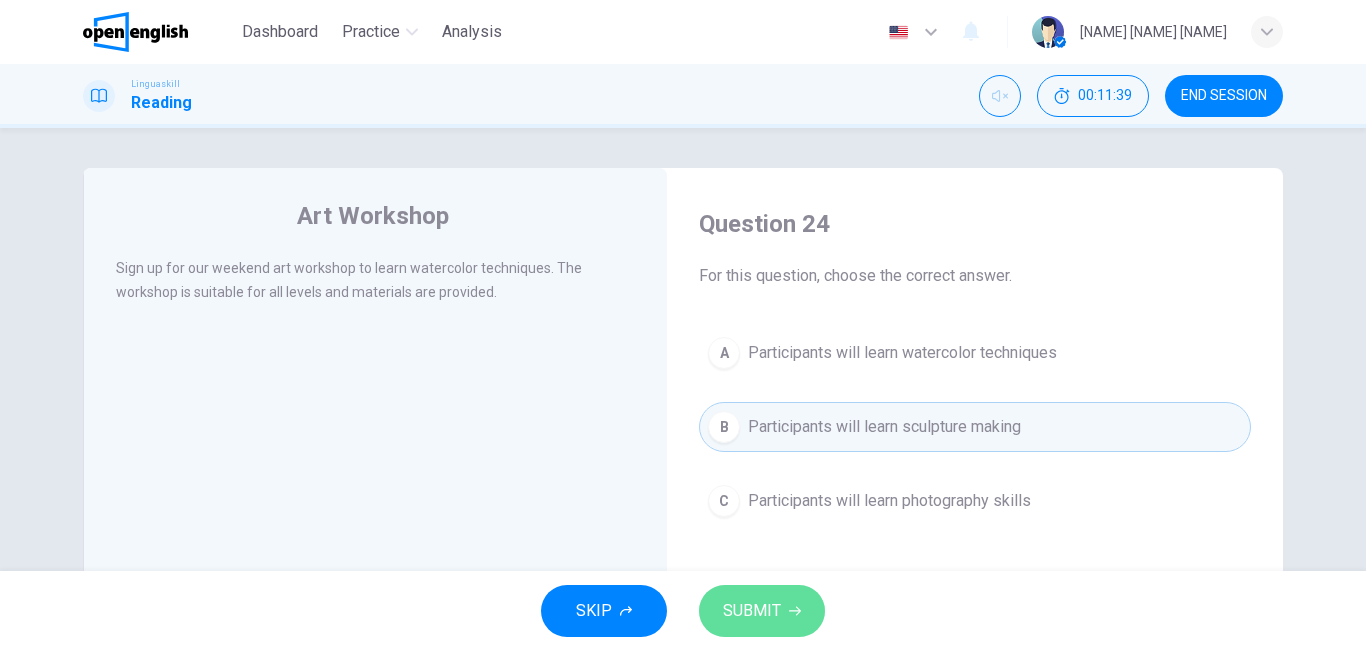 click on "SUBMIT" at bounding box center [752, 611] 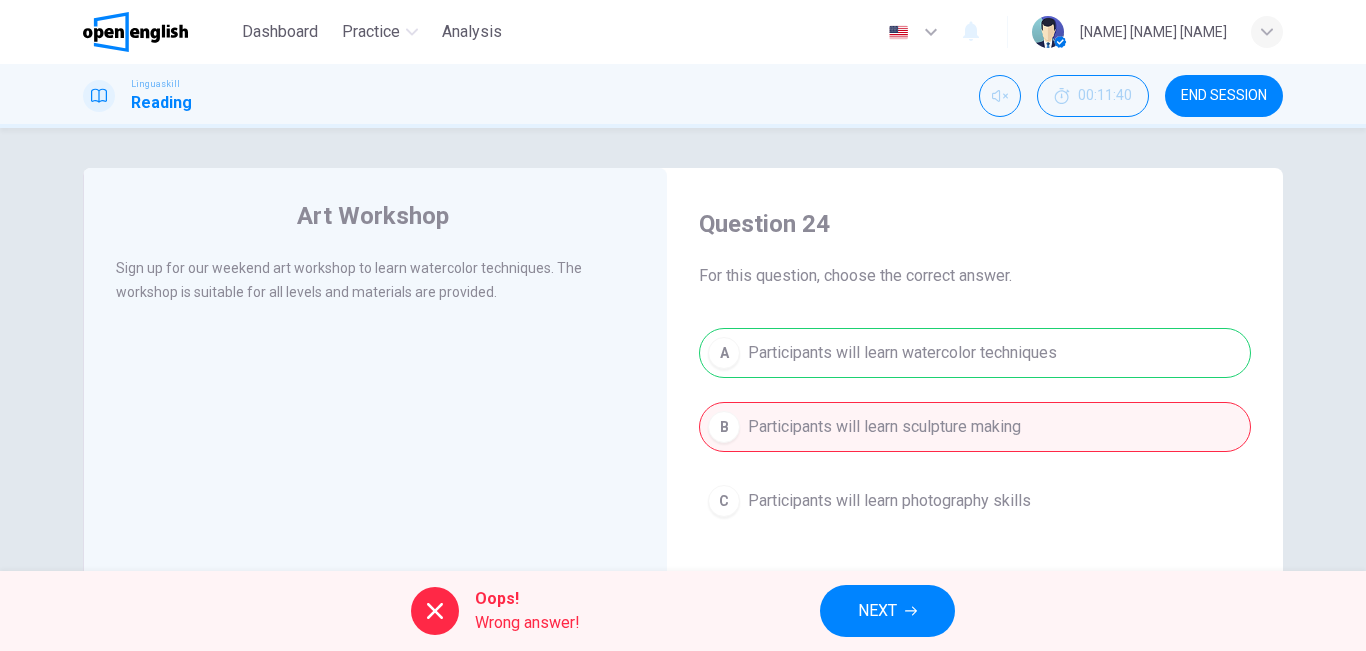 click on "NEXT" at bounding box center [877, 611] 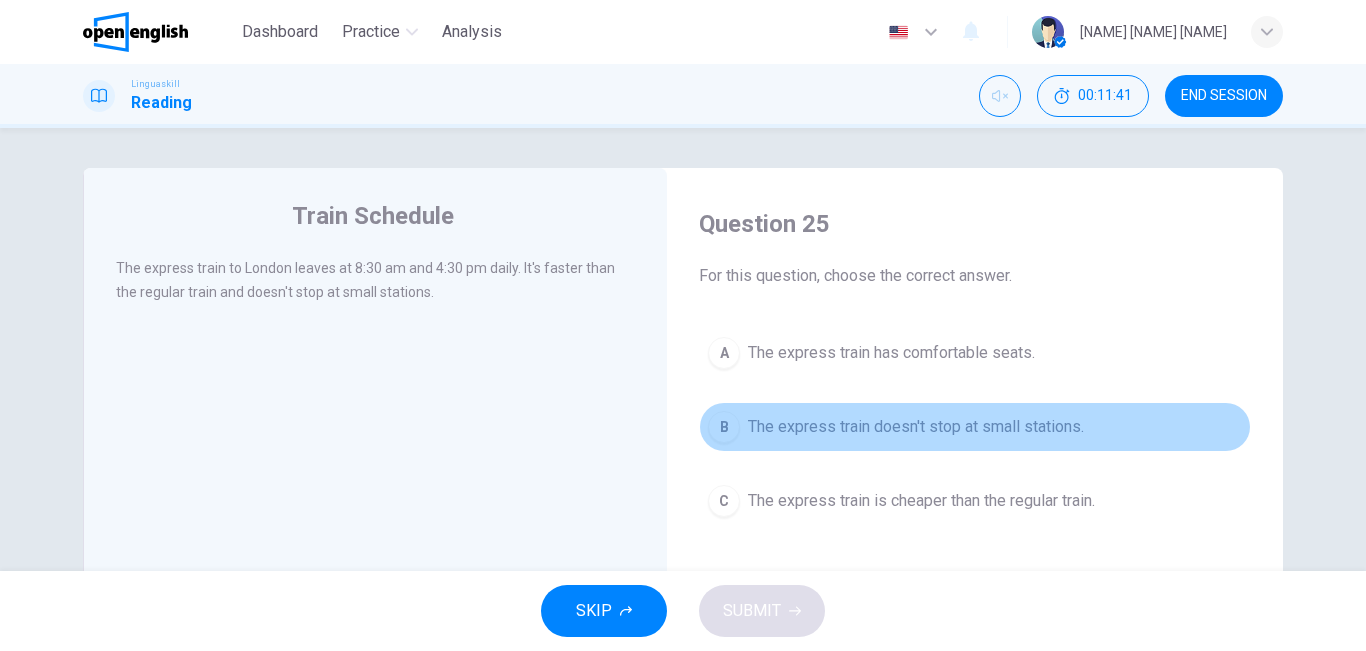 click on "The express train doesn't stop at small stations." at bounding box center [916, 427] 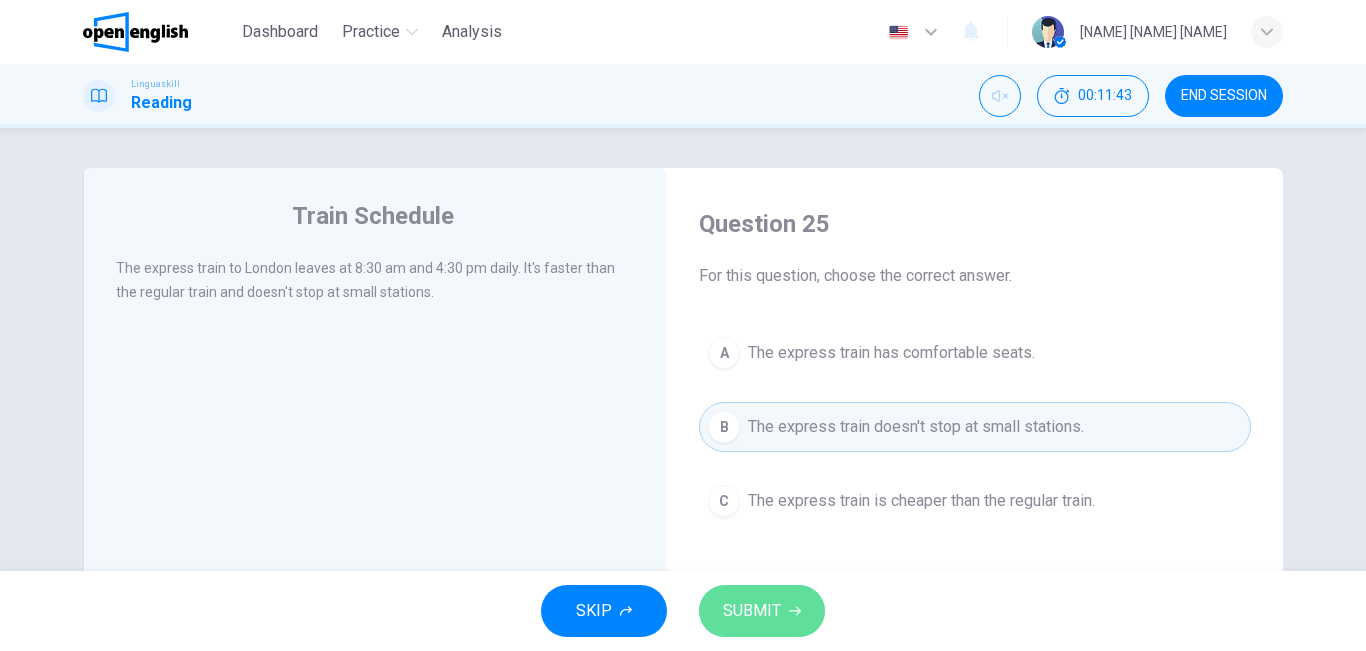 click on "SUBMIT" at bounding box center (752, 611) 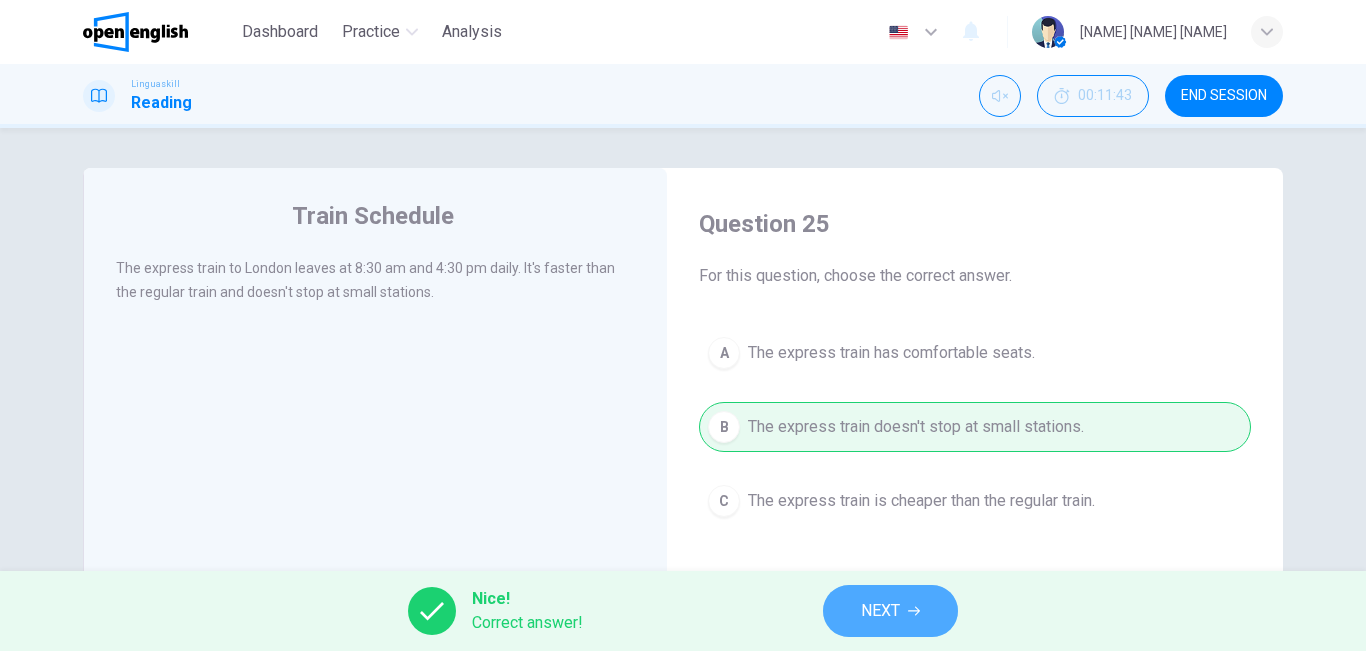 click on "NEXT" at bounding box center [890, 611] 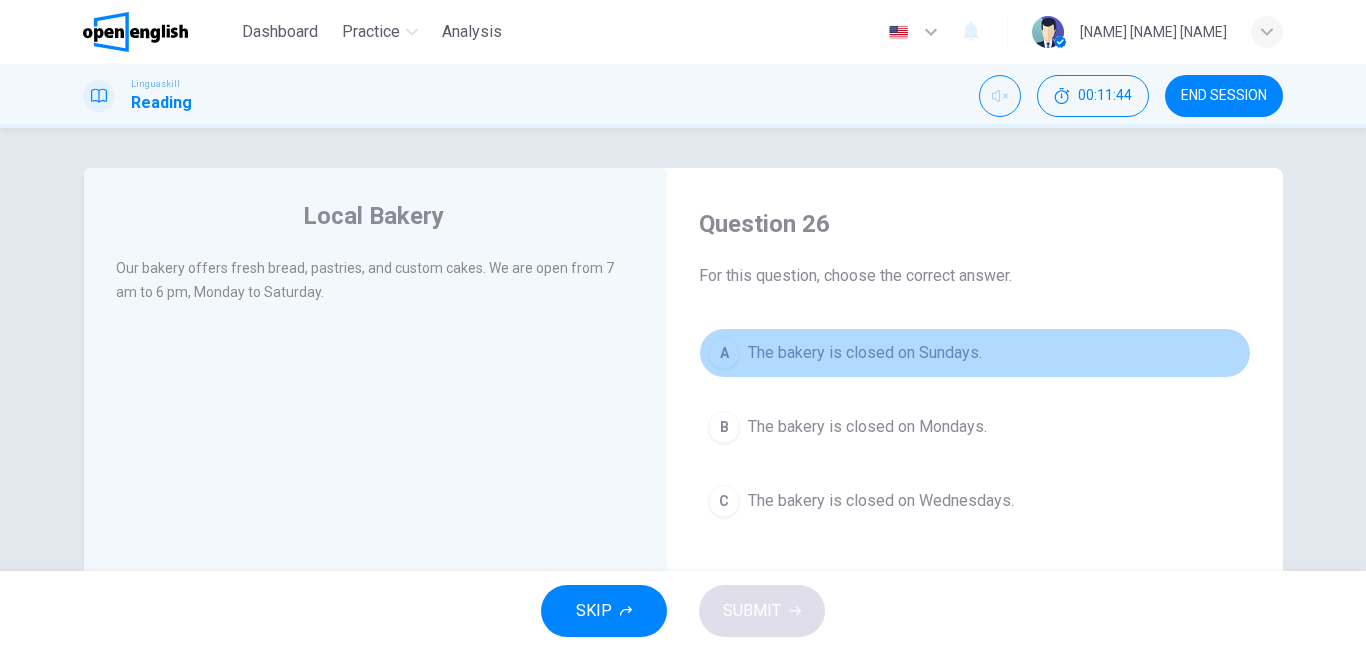 click on "The bakery is closed on Sundays." at bounding box center (865, 353) 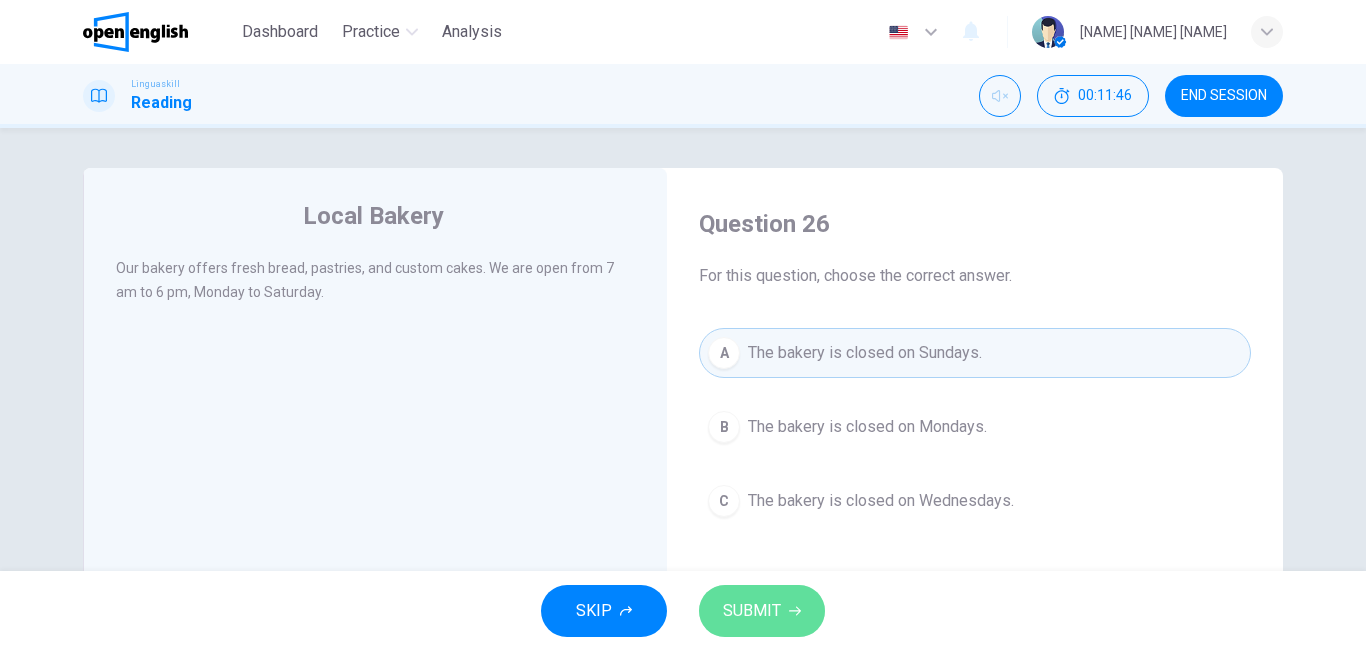click on "SUBMIT" at bounding box center [752, 611] 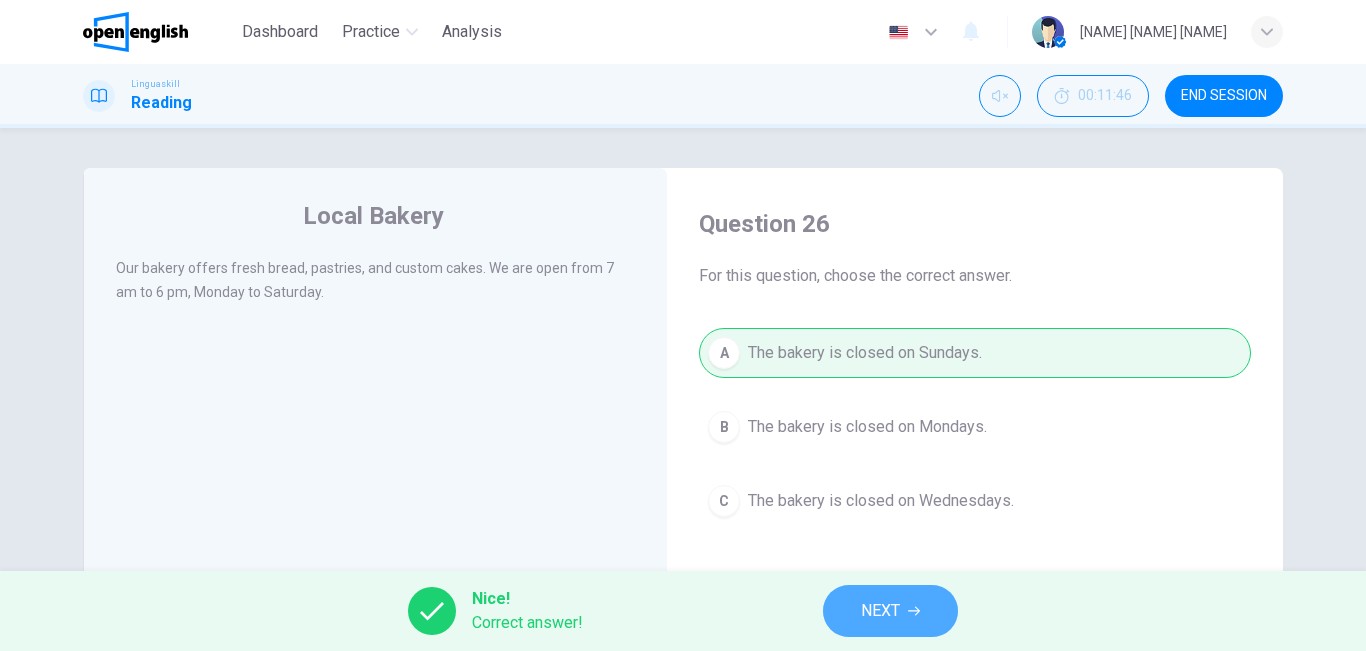 click on "NEXT" at bounding box center (890, 611) 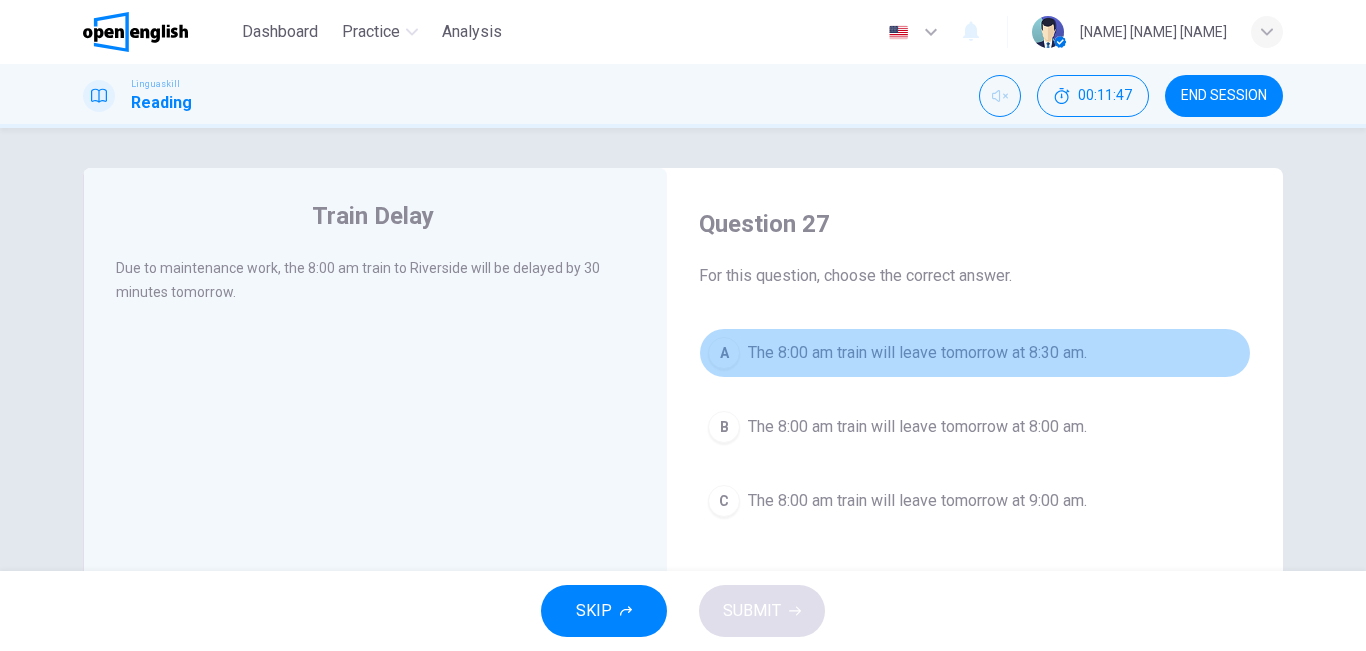 click on "The 8:00 am train will leave tomorrow at 8:30 am." at bounding box center [917, 353] 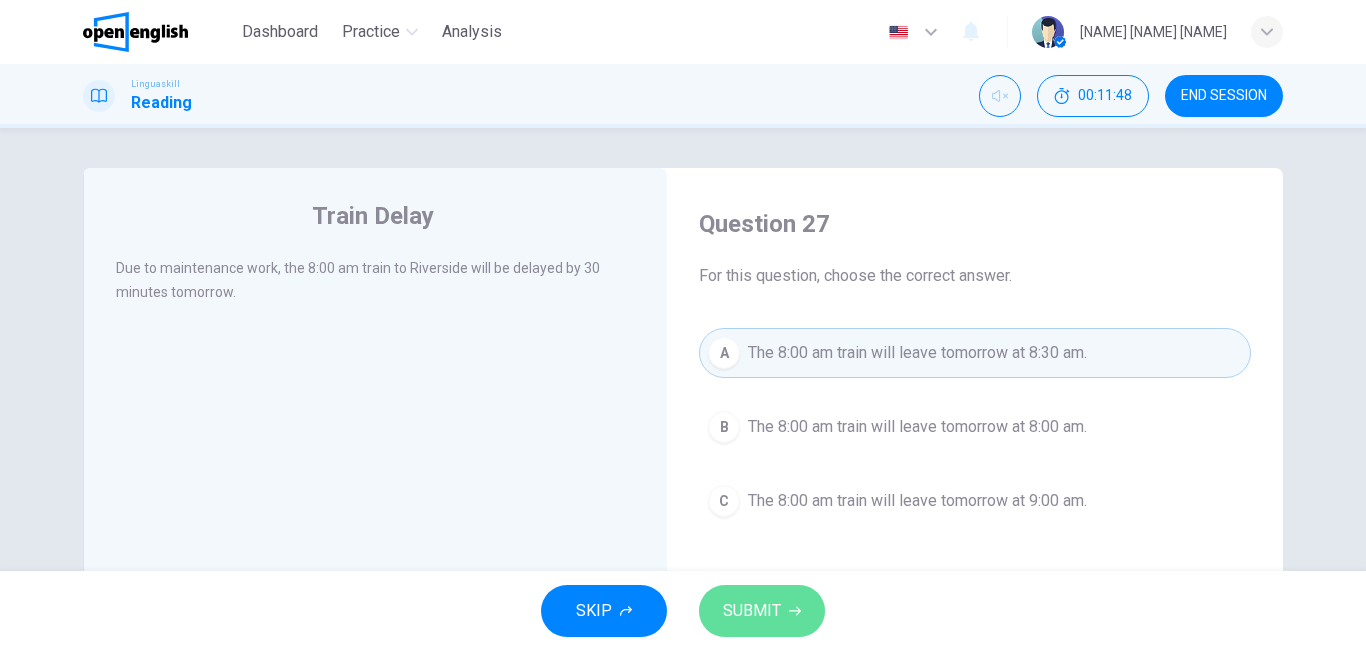 click on "SUBMIT" at bounding box center (762, 611) 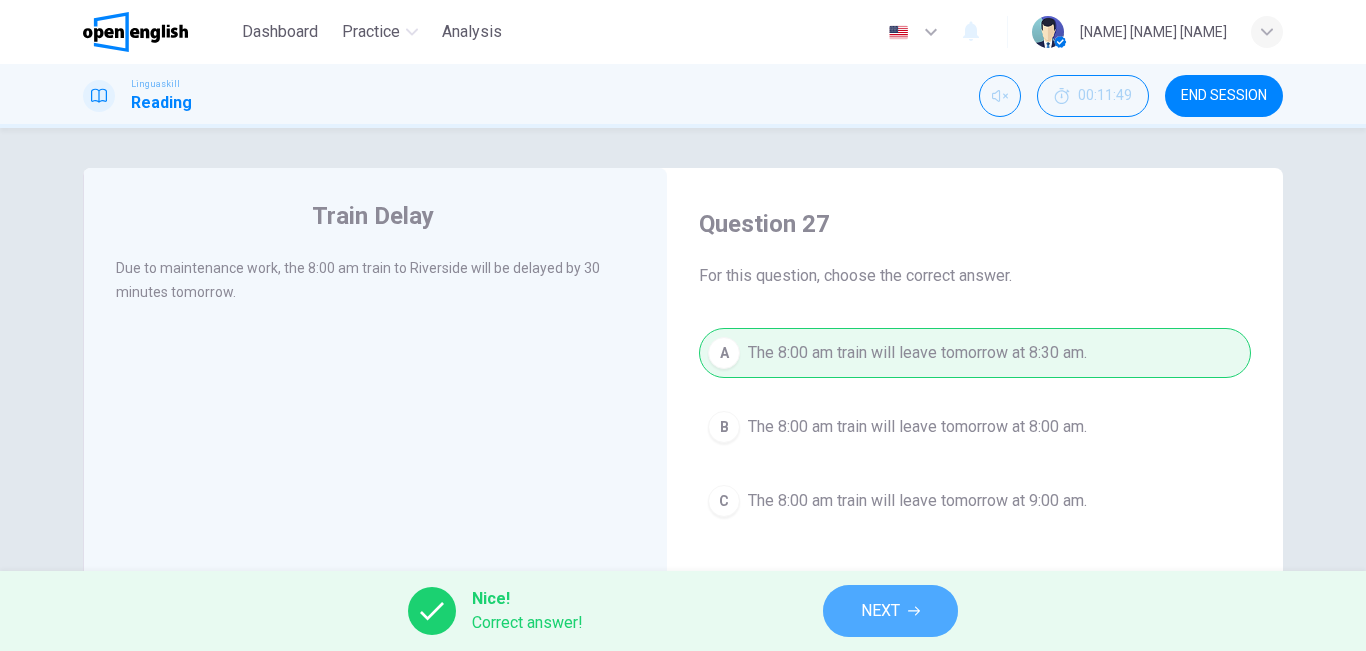 click on "NEXT" at bounding box center (890, 611) 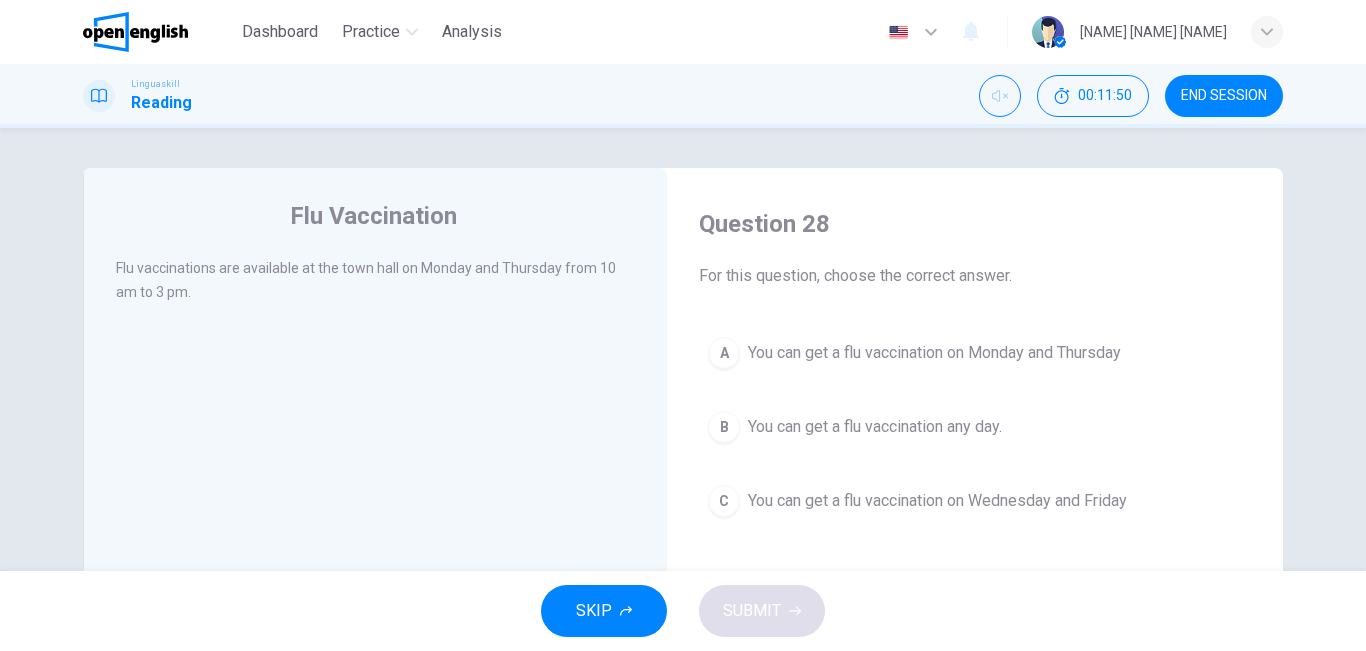 click on "You can get a flu vaccination any day." at bounding box center [875, 427] 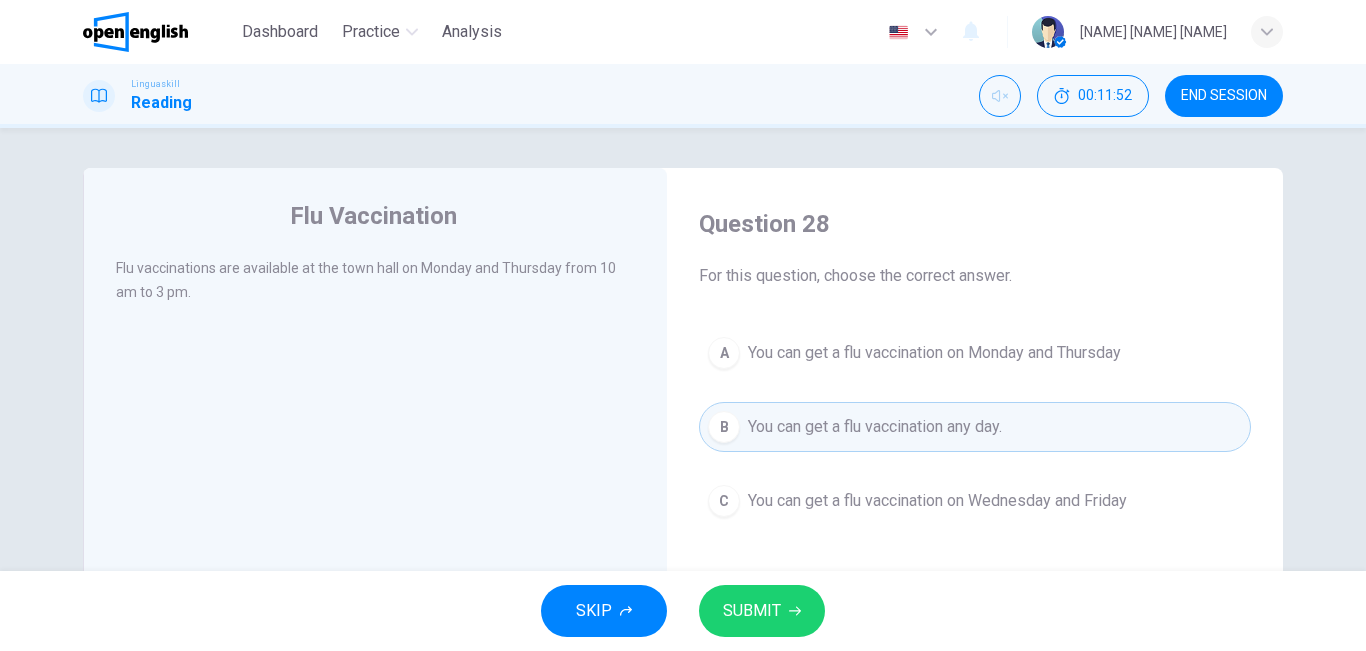 click on "SUBMIT" at bounding box center [752, 611] 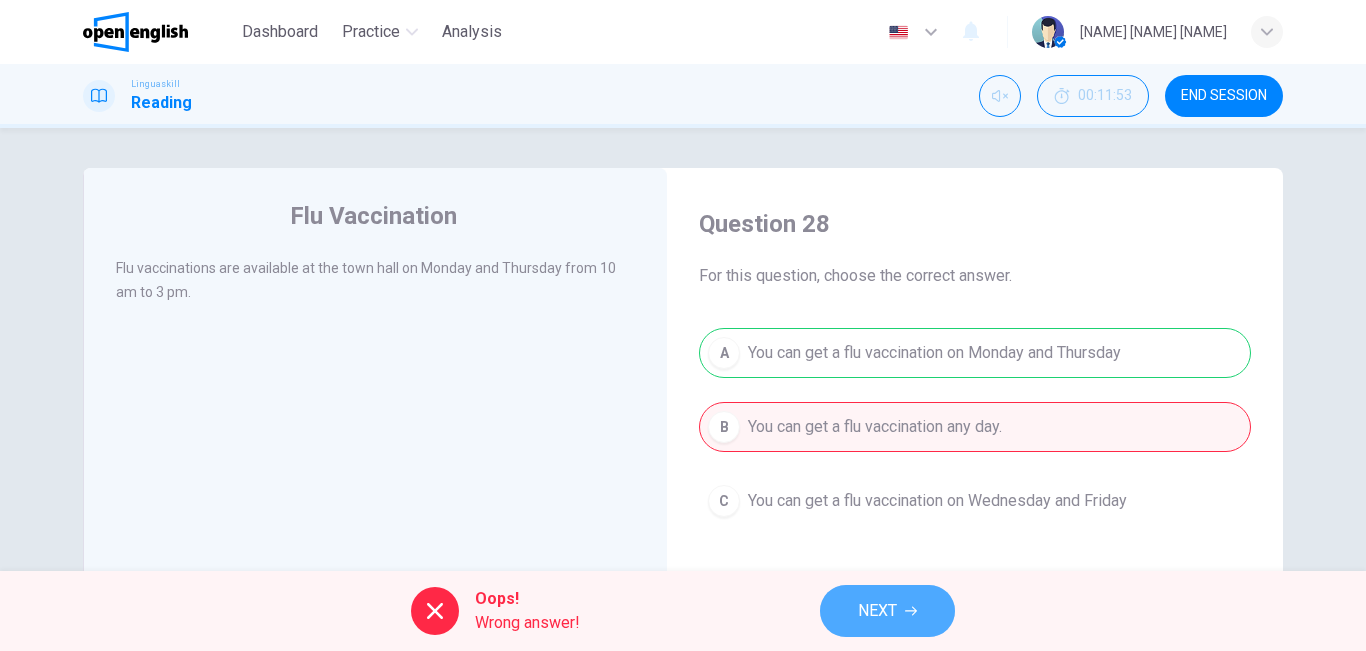 click on "NEXT" at bounding box center (887, 611) 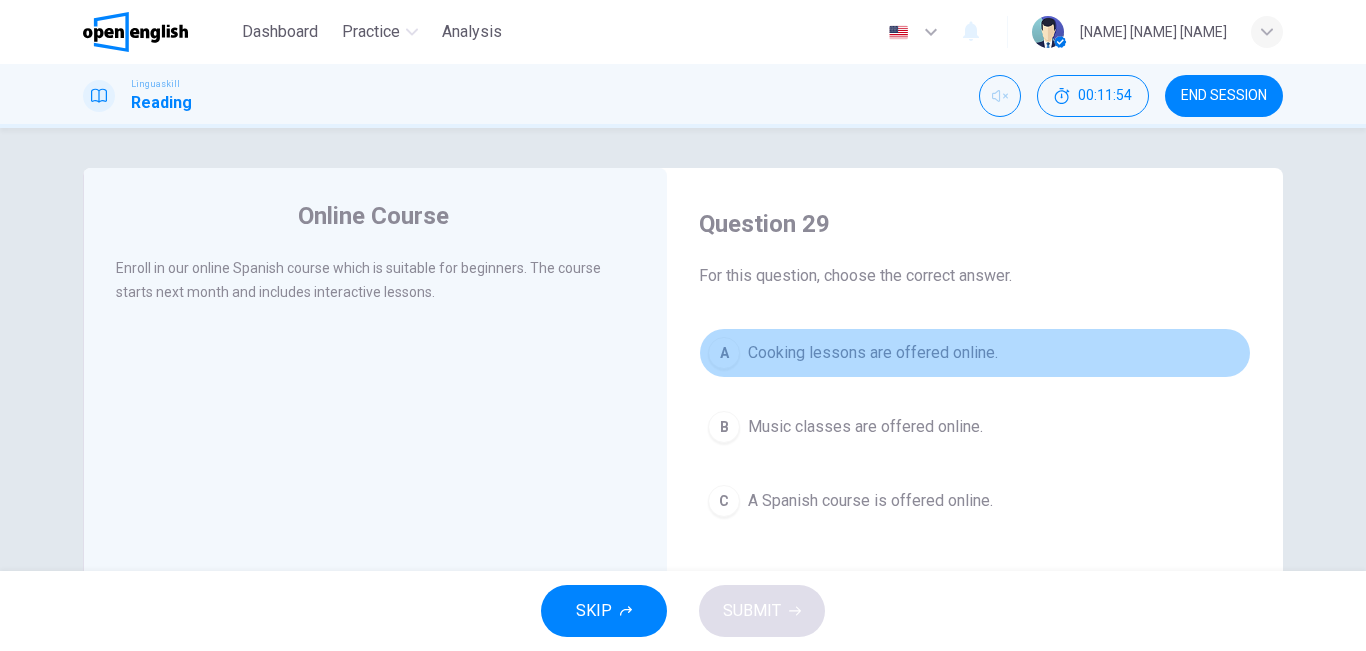 click on "Cooking lessons are offered online." at bounding box center (873, 353) 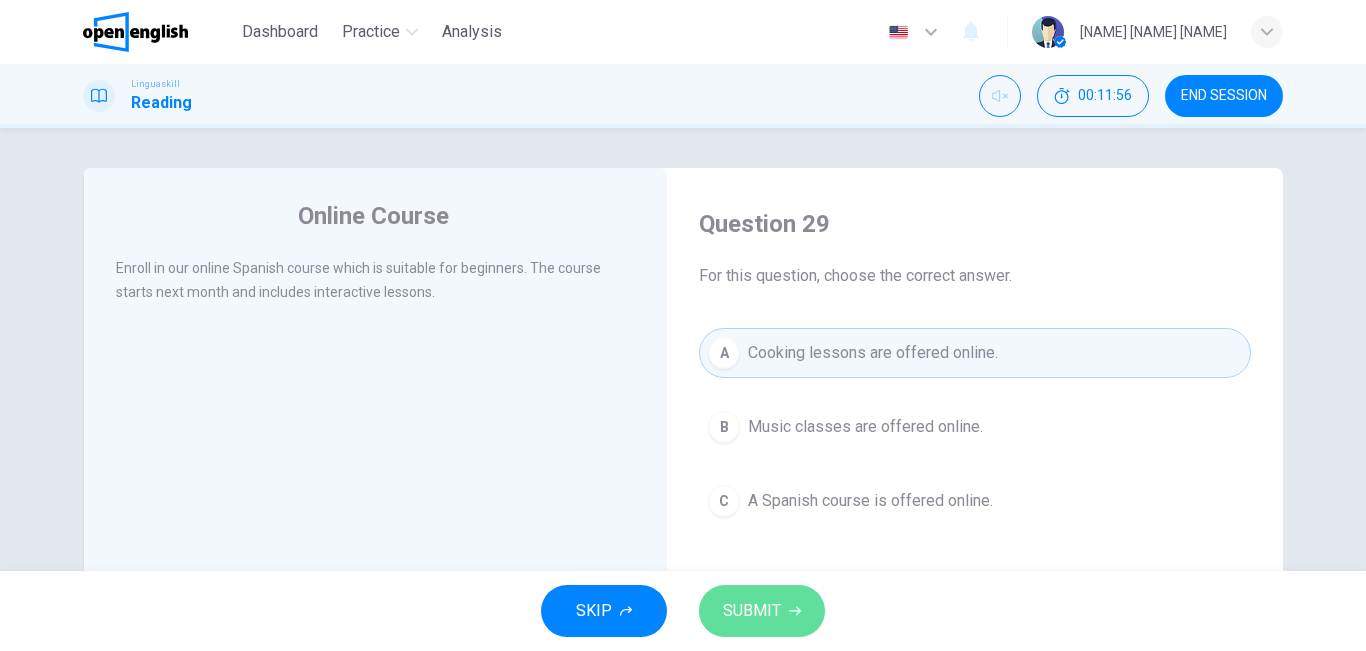 click on "SUBMIT" at bounding box center (762, 611) 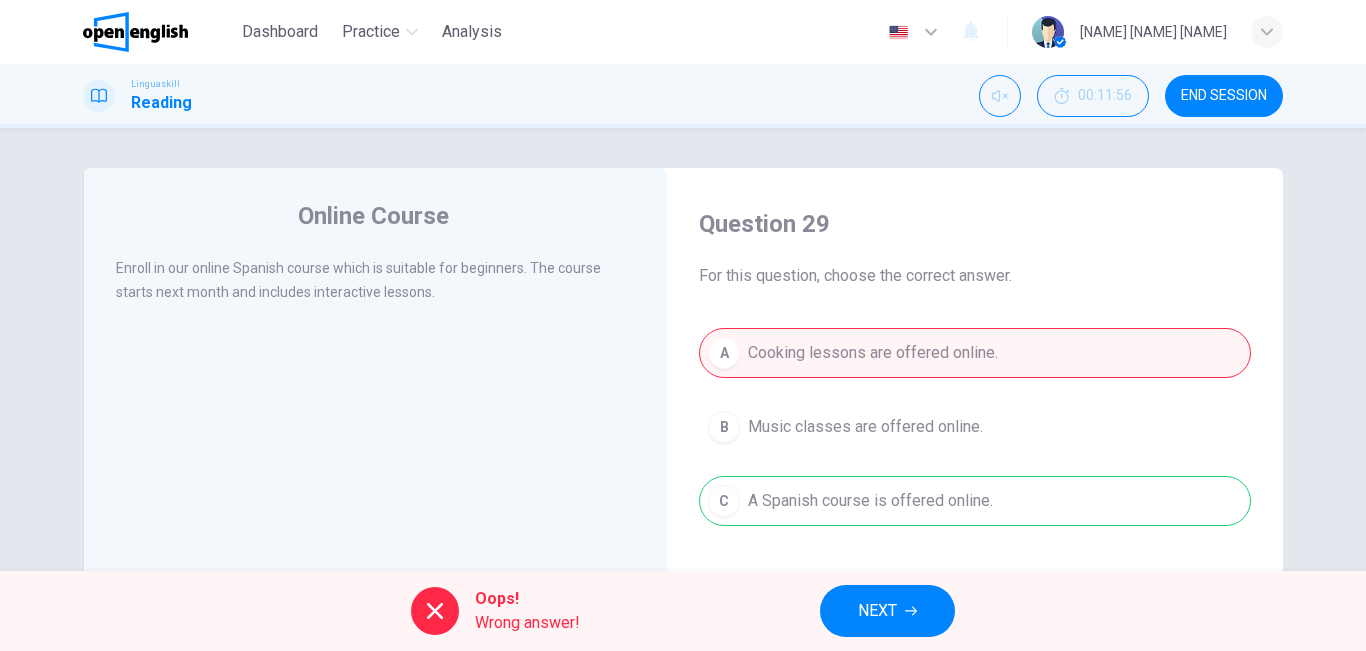 click on "NEXT" at bounding box center (877, 611) 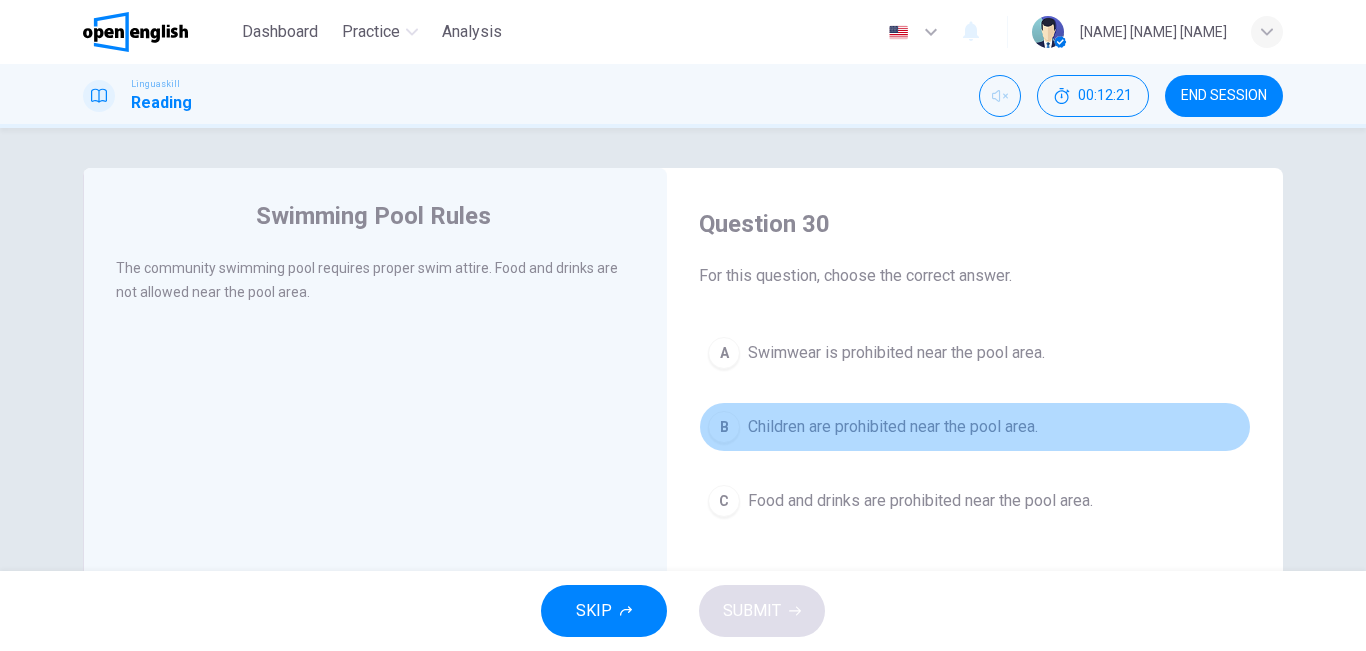 click on "Children are prohibited near the pool area." at bounding box center (893, 427) 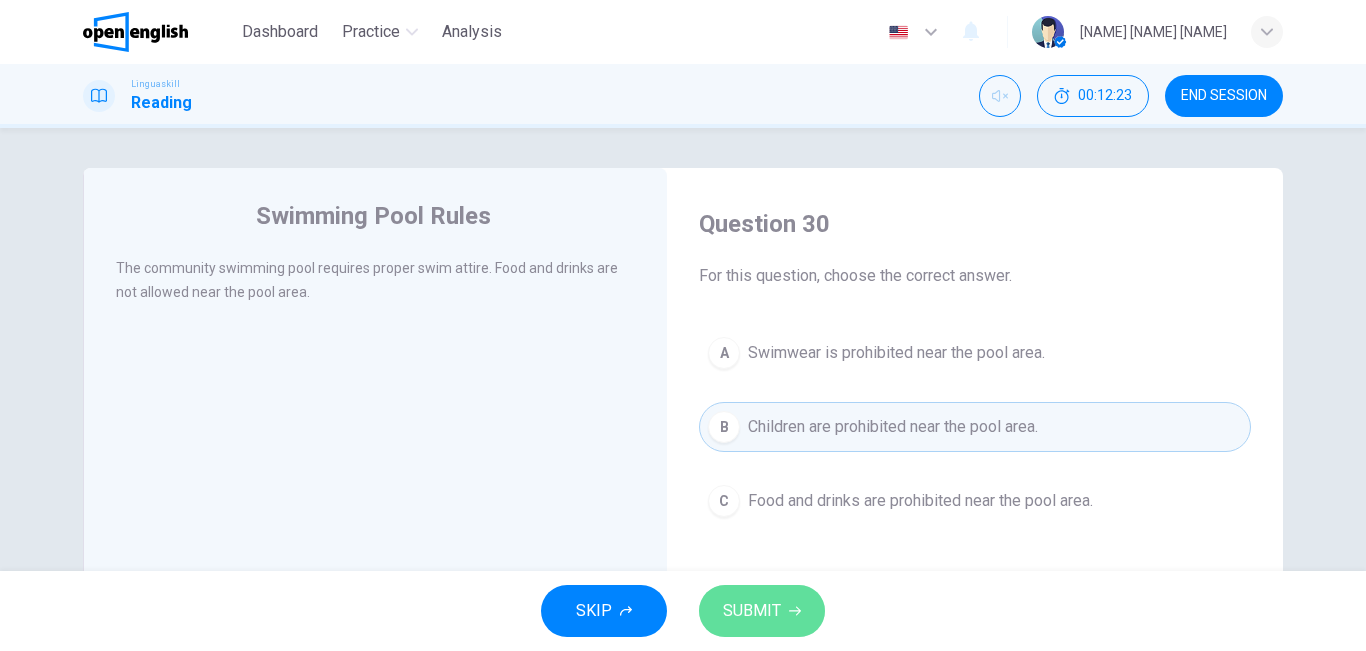 click on "SUBMIT" at bounding box center (762, 611) 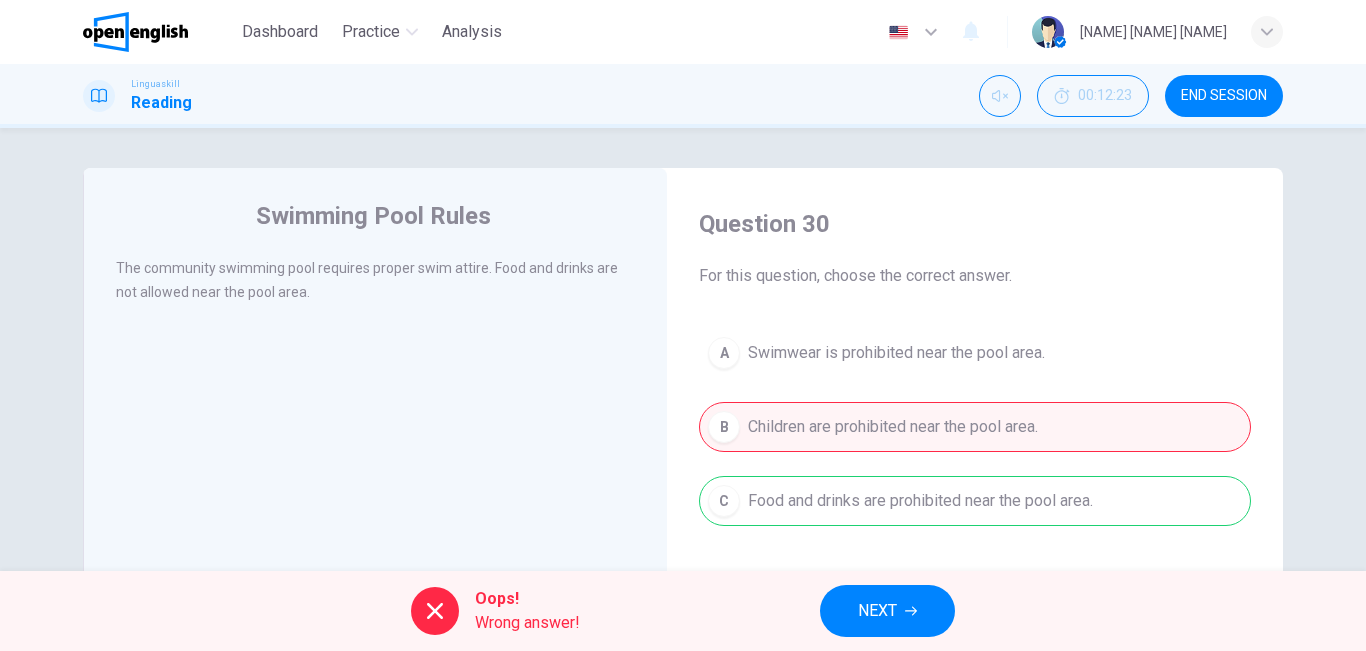 click on "NEXT" at bounding box center [877, 611] 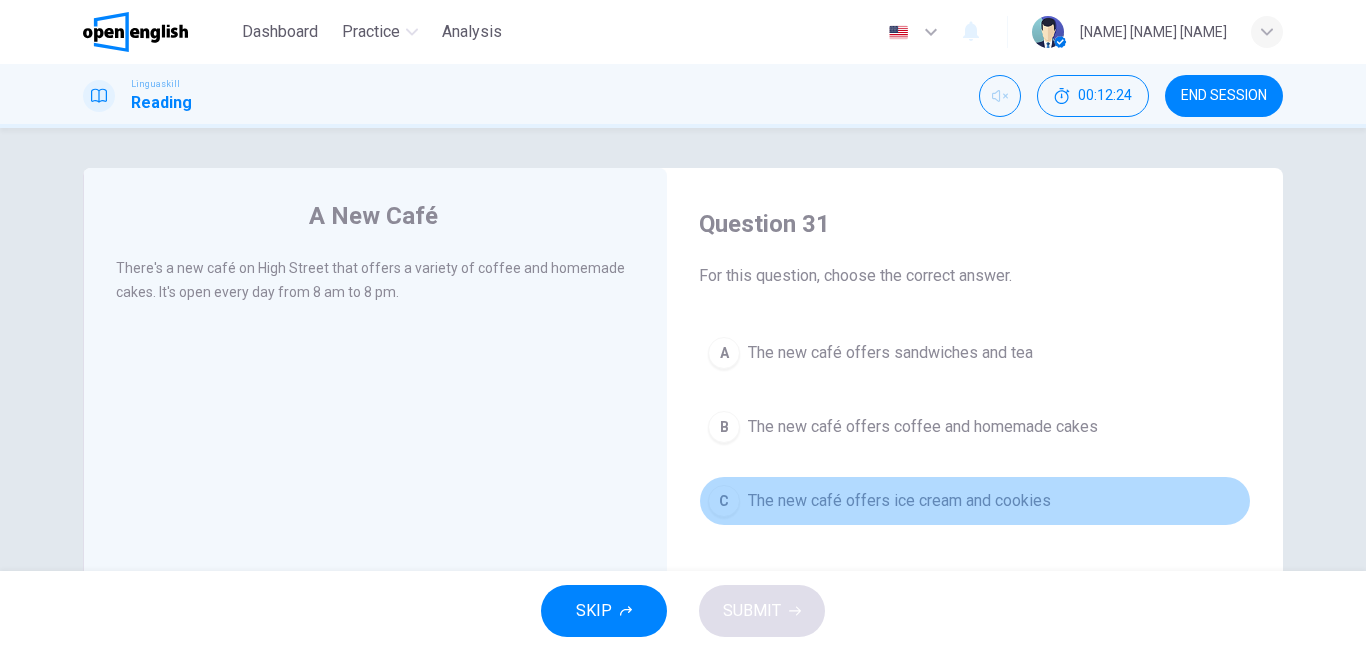 click on "The new café offers ice cream and cookies" at bounding box center [899, 501] 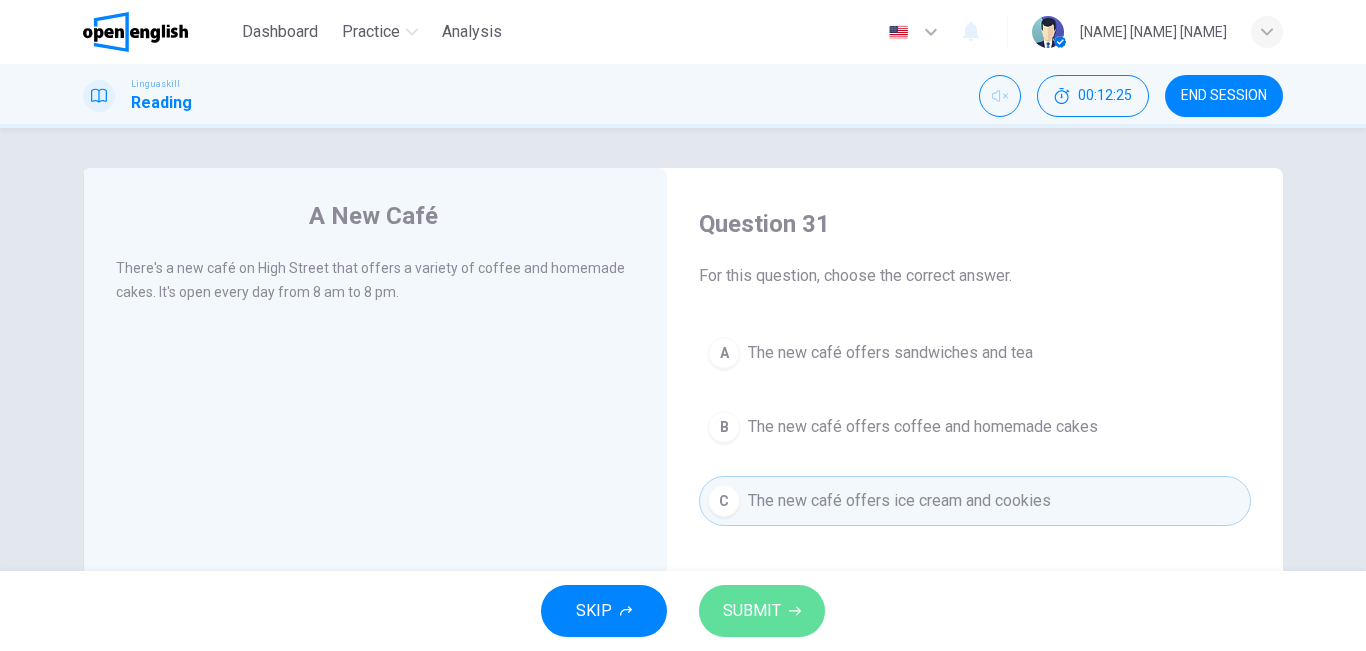 click on "SUBMIT" at bounding box center (752, 611) 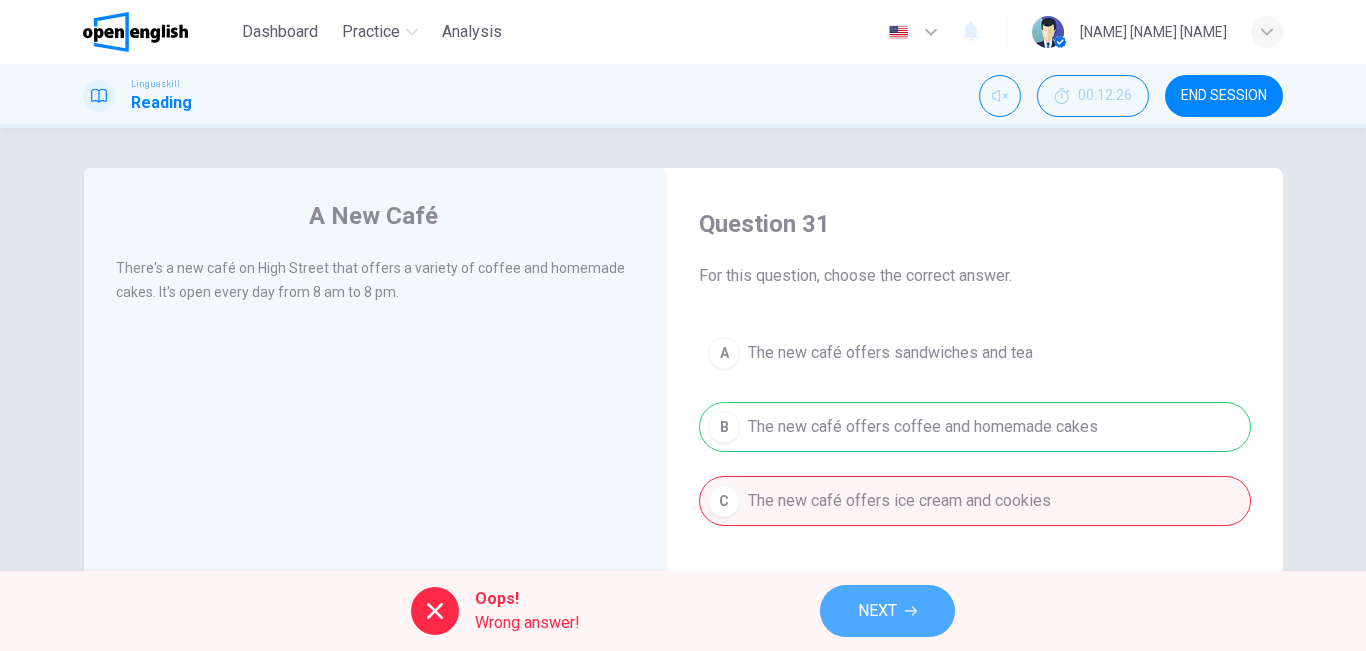 click on "NEXT" at bounding box center (877, 611) 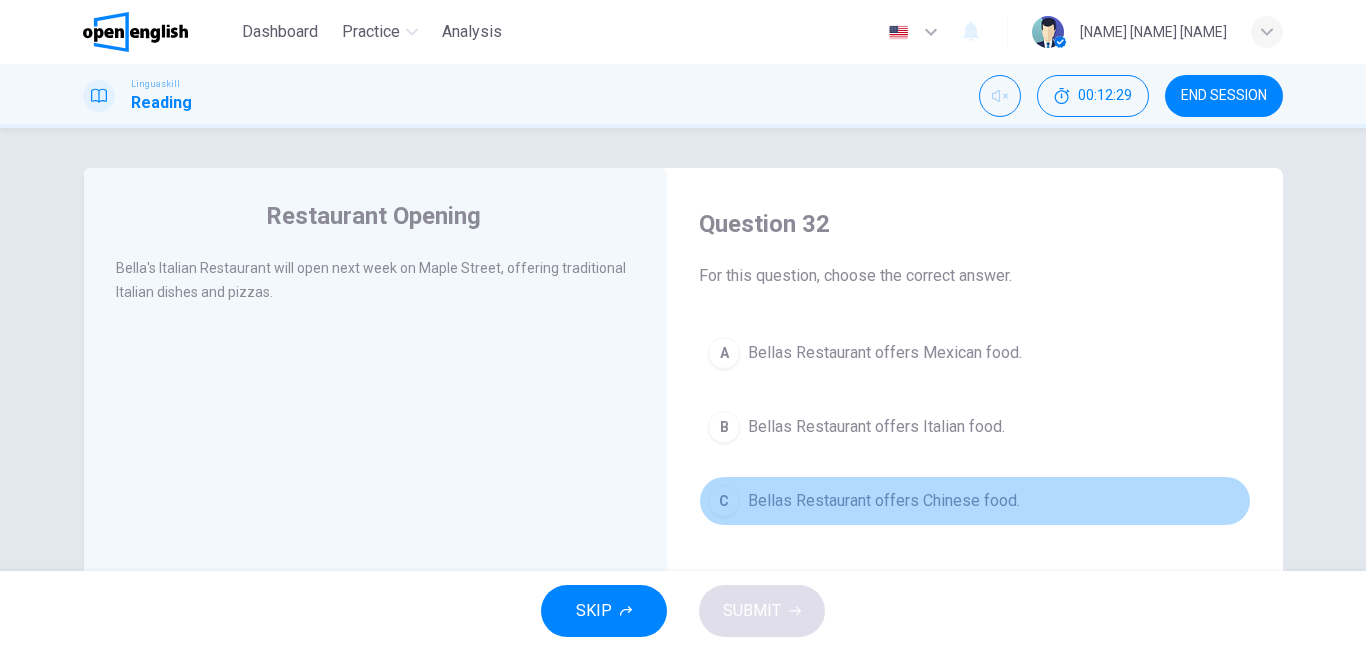 click on "Bellas Restaurant offers Chinese food." at bounding box center [884, 501] 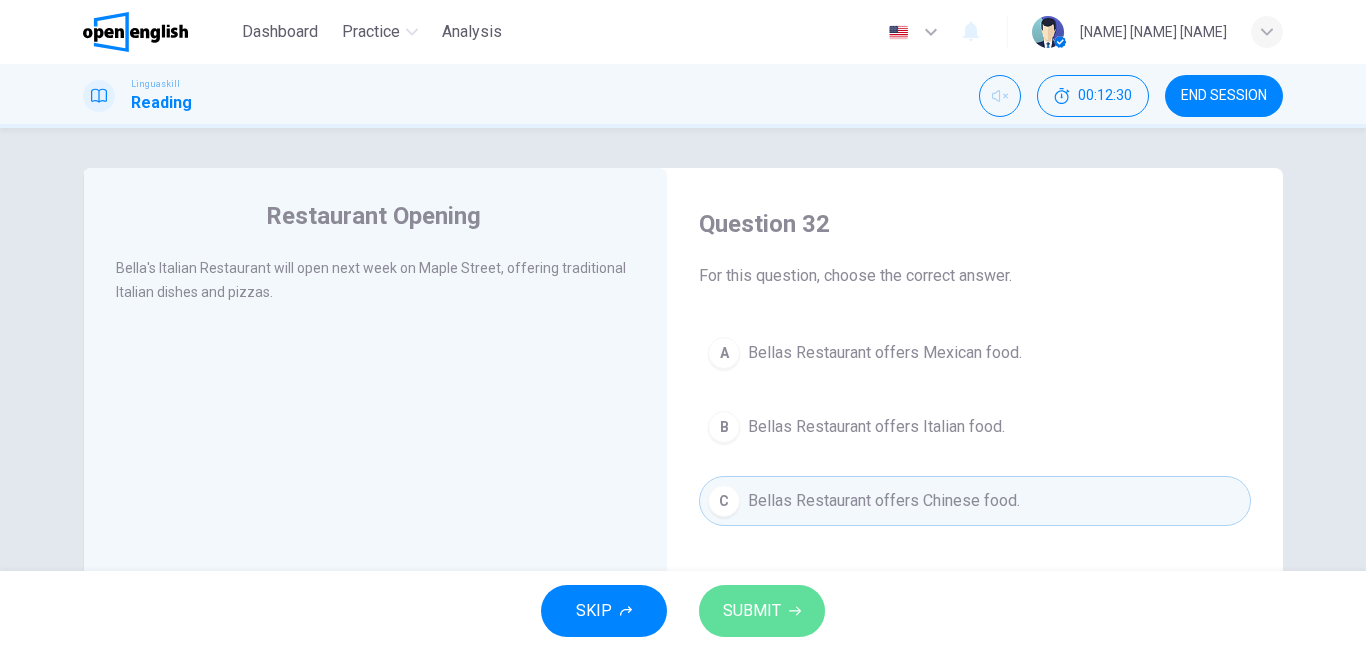 click on "SUBMIT" at bounding box center (762, 611) 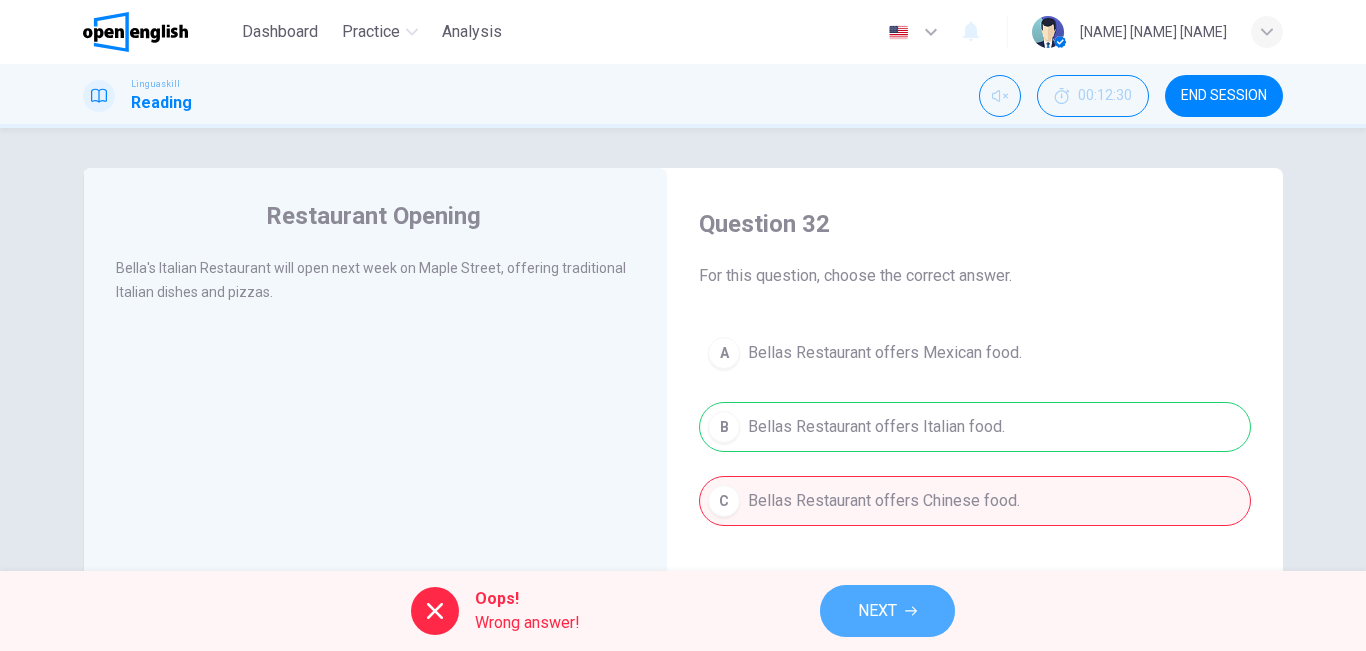 click on "NEXT" at bounding box center (887, 611) 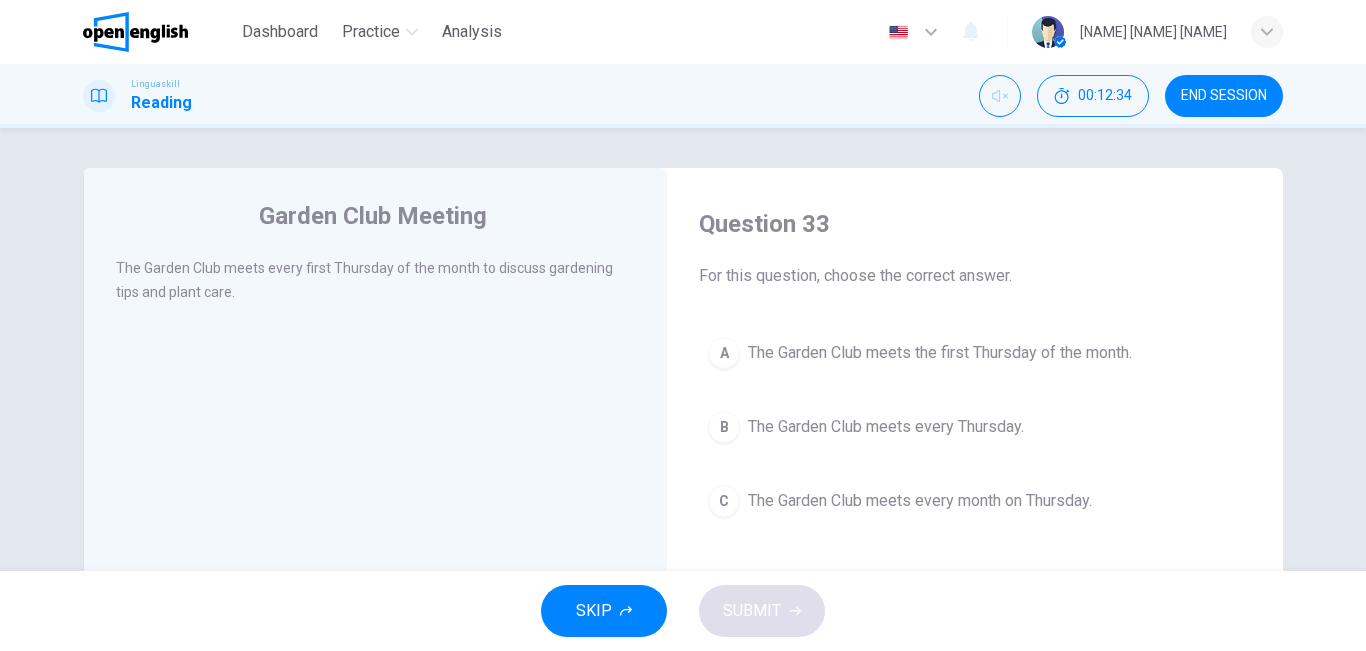 click on "B The Garden Club meets every Thursday." at bounding box center (975, 427) 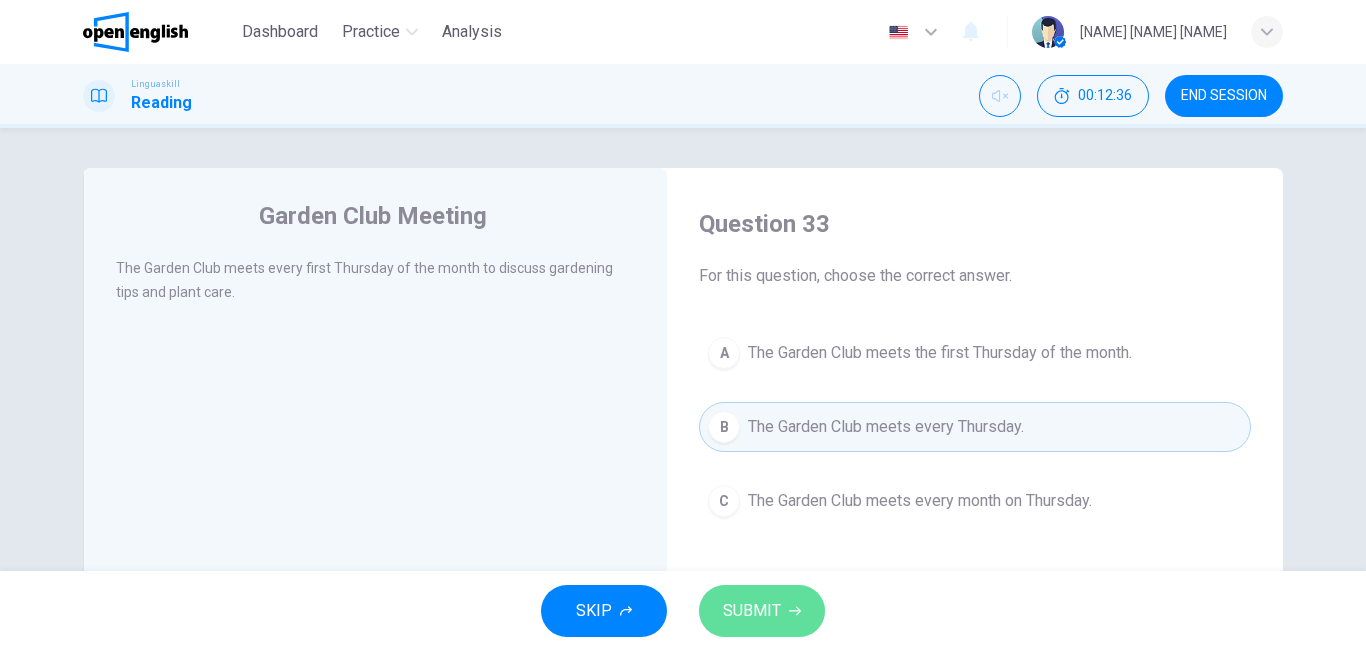 click on "SUBMIT" at bounding box center (752, 611) 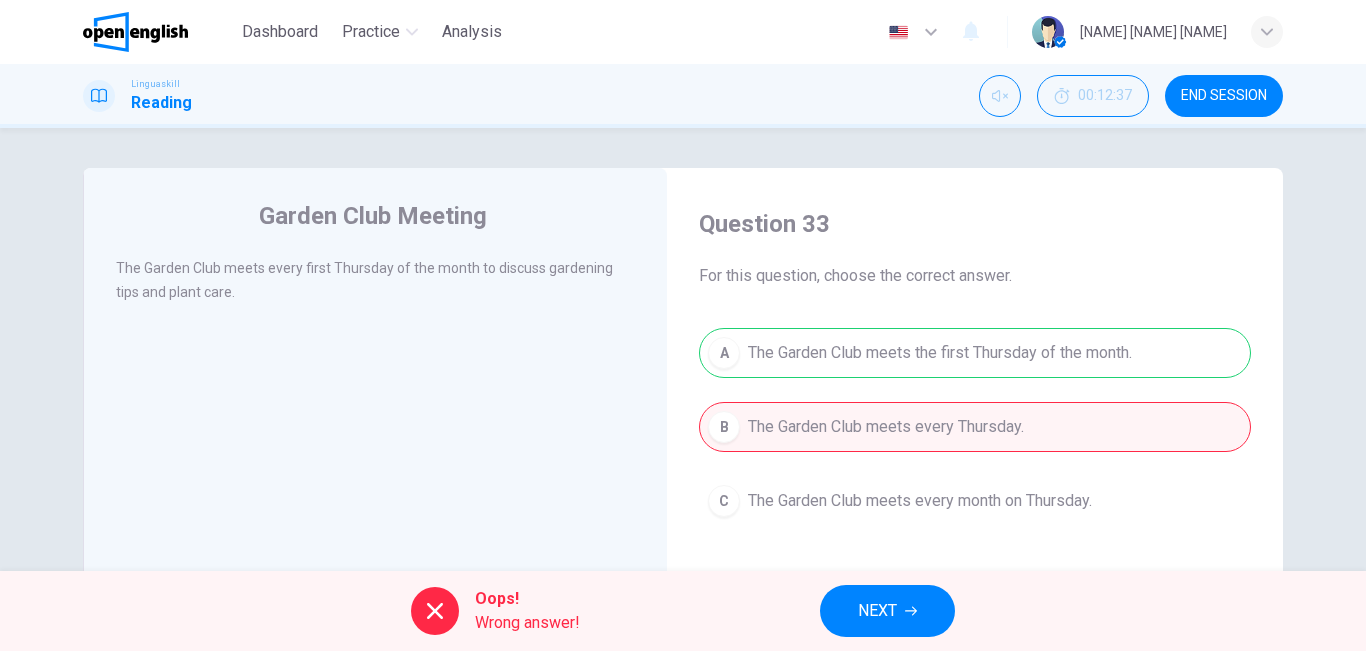 click on "NEXT" at bounding box center [887, 611] 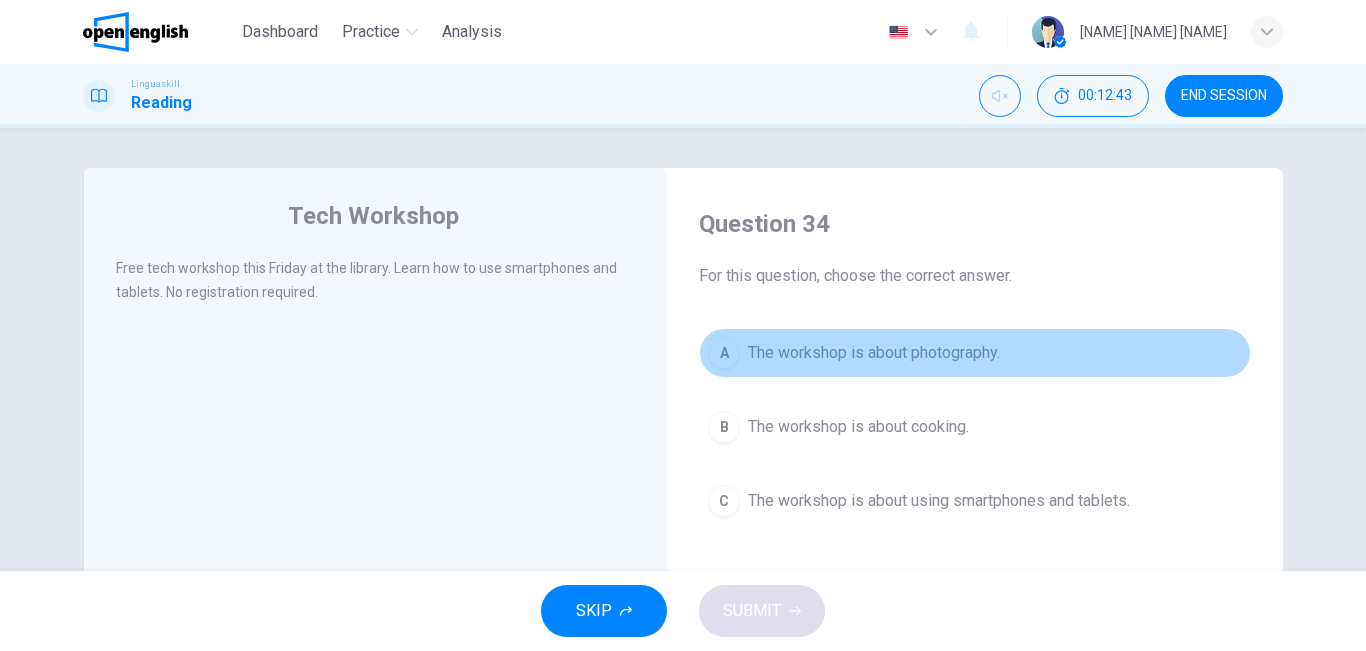 click on "The workshop is about photography." at bounding box center (874, 353) 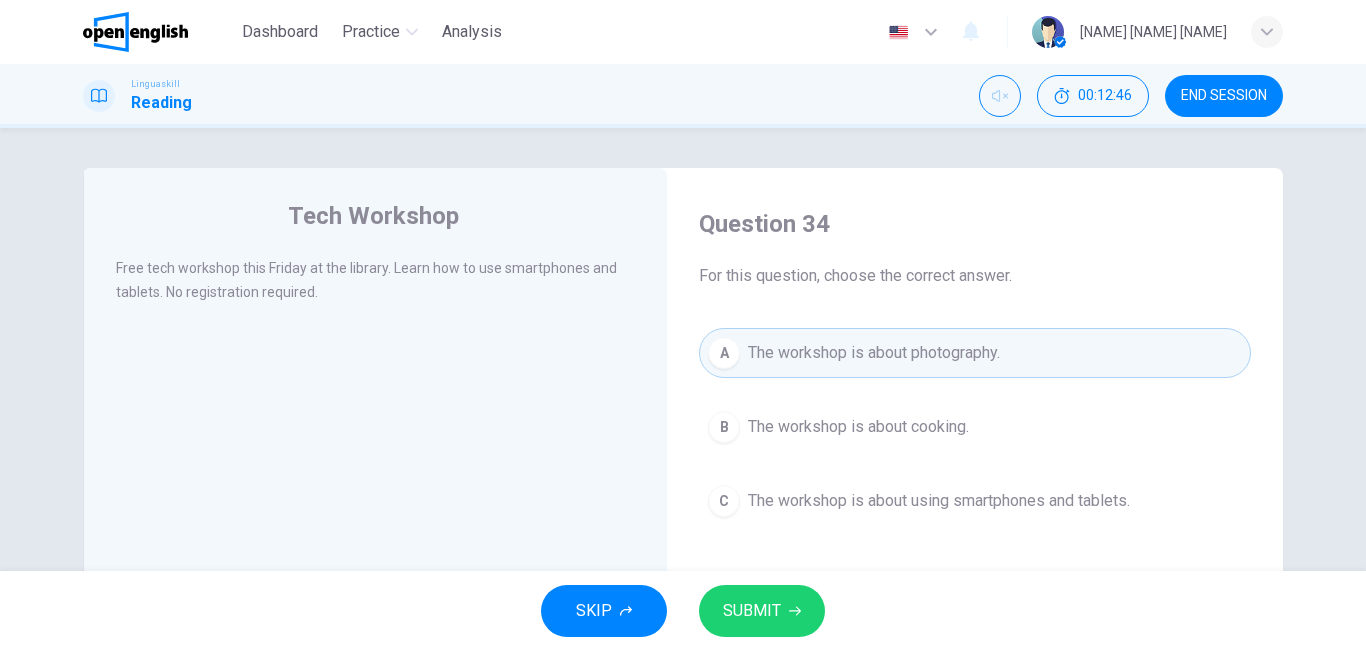 click on "The workshop is about using smartphones and tablets." at bounding box center [939, 501] 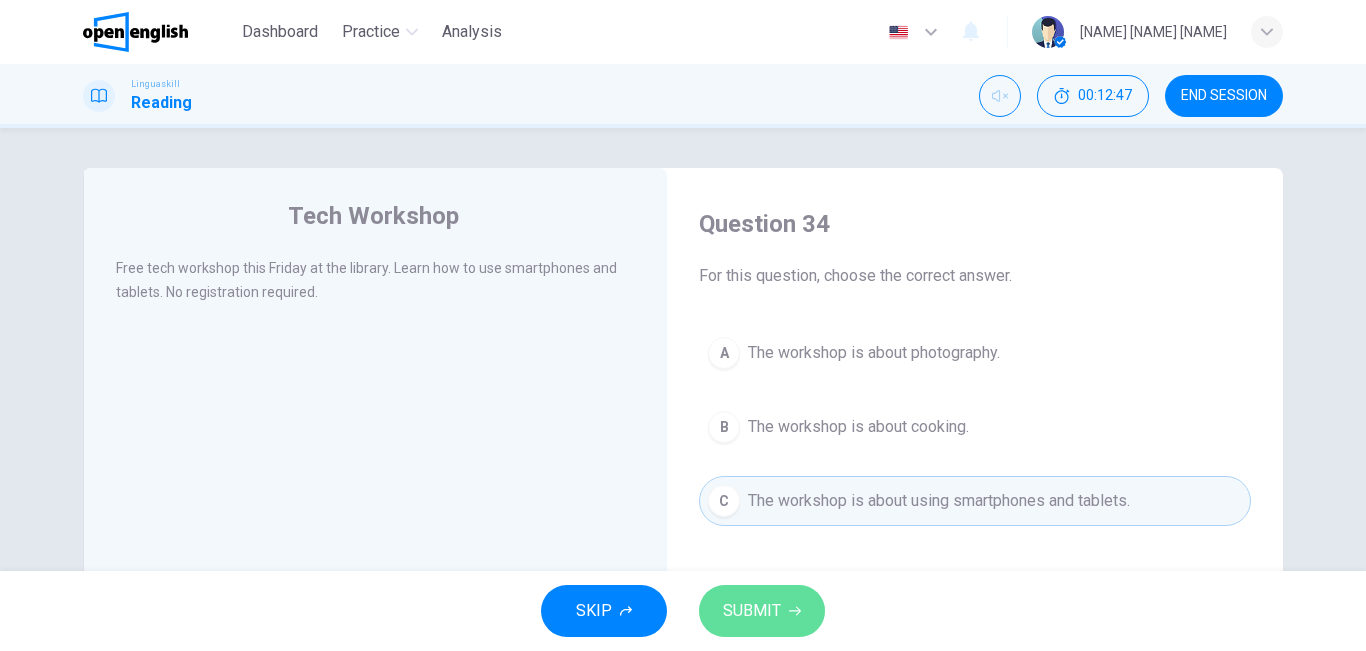 click on "SUBMIT" at bounding box center (752, 611) 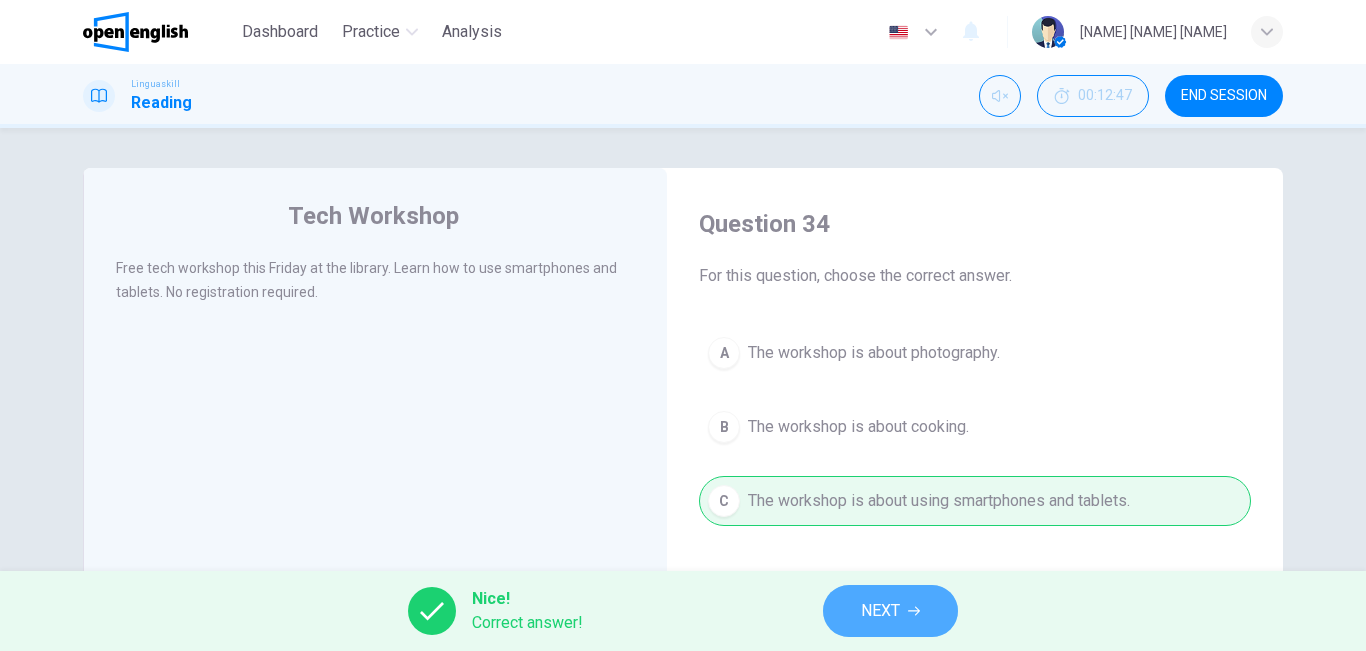 click on "NEXT" at bounding box center (890, 611) 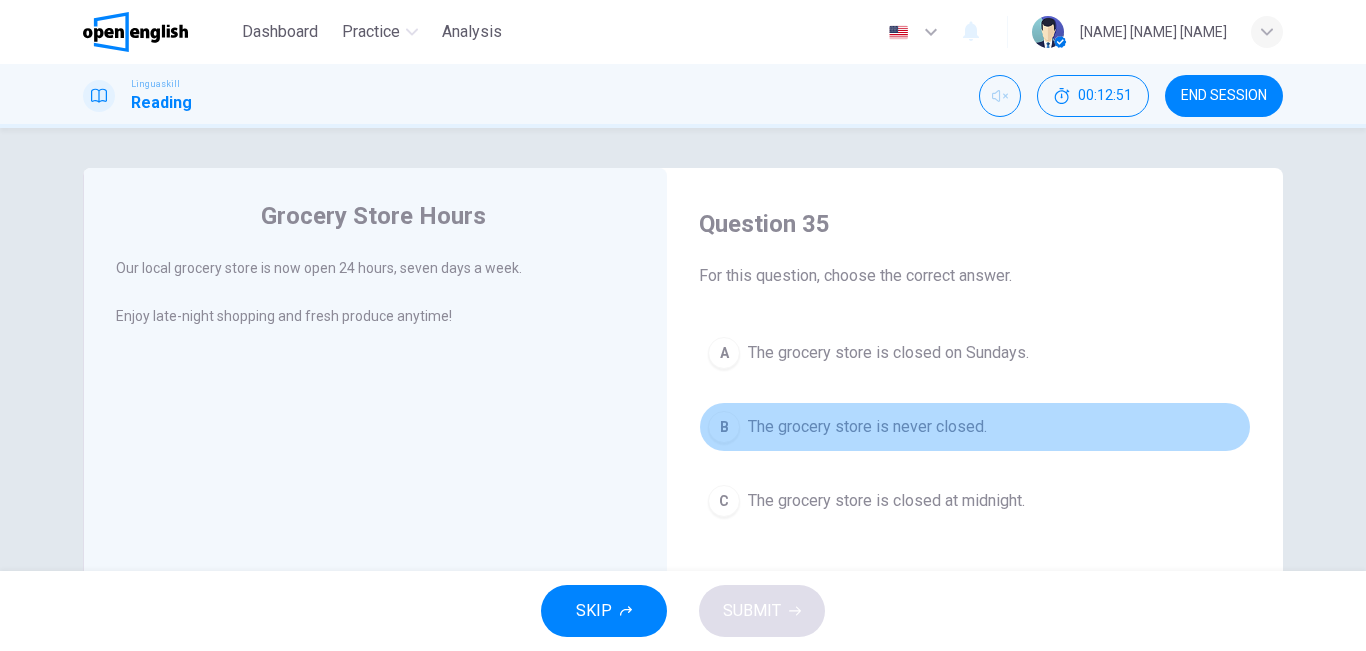 click on "The grocery store is never closed." at bounding box center [867, 427] 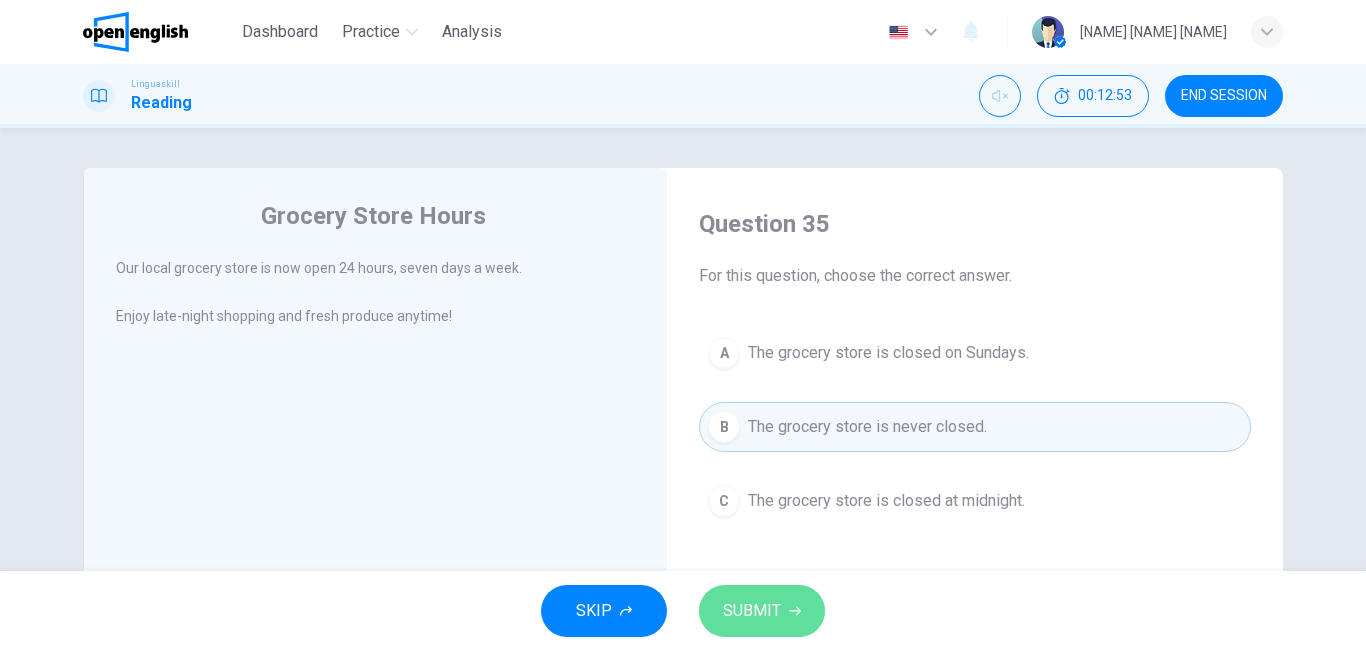 click on "SUBMIT" at bounding box center [762, 611] 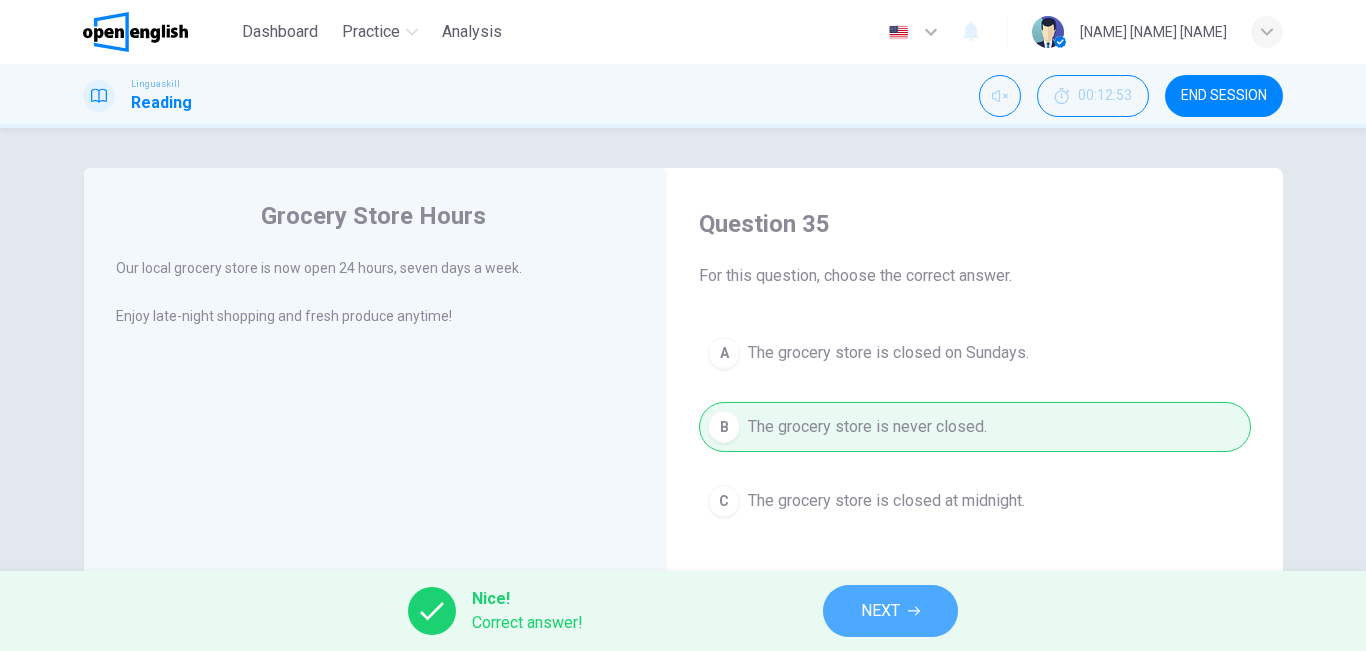 click on "NEXT" at bounding box center (880, 611) 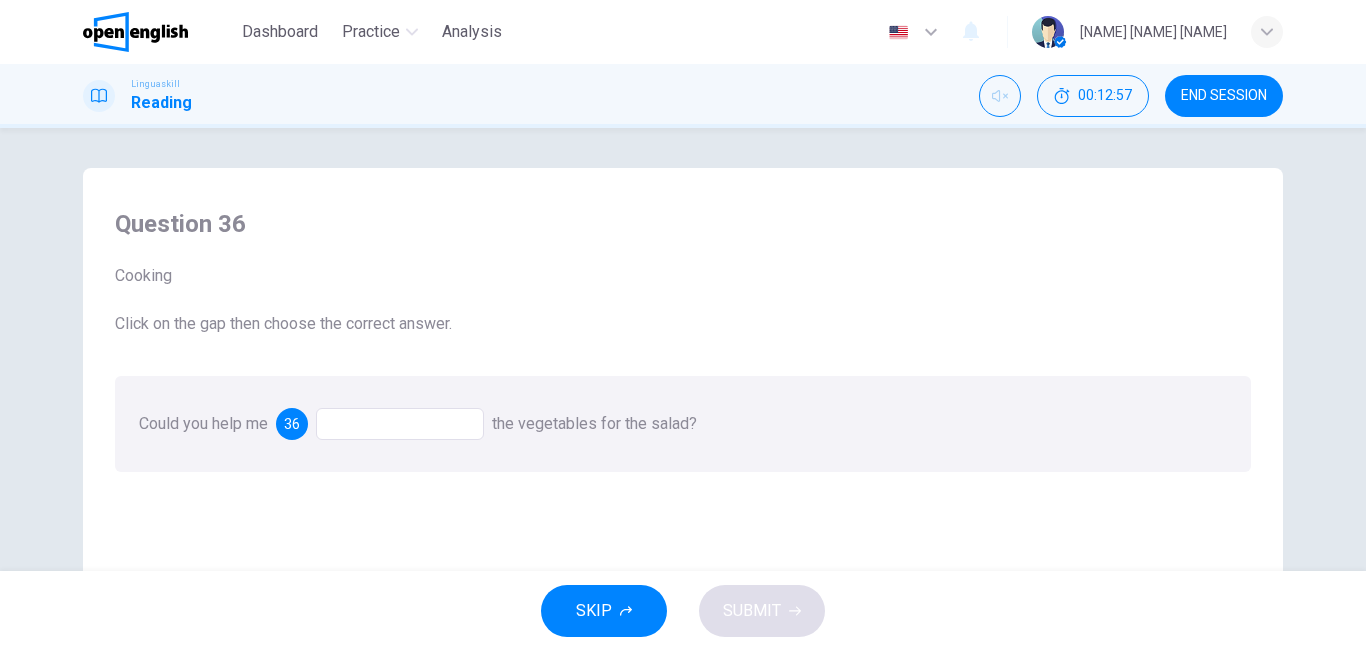 click at bounding box center (400, 424) 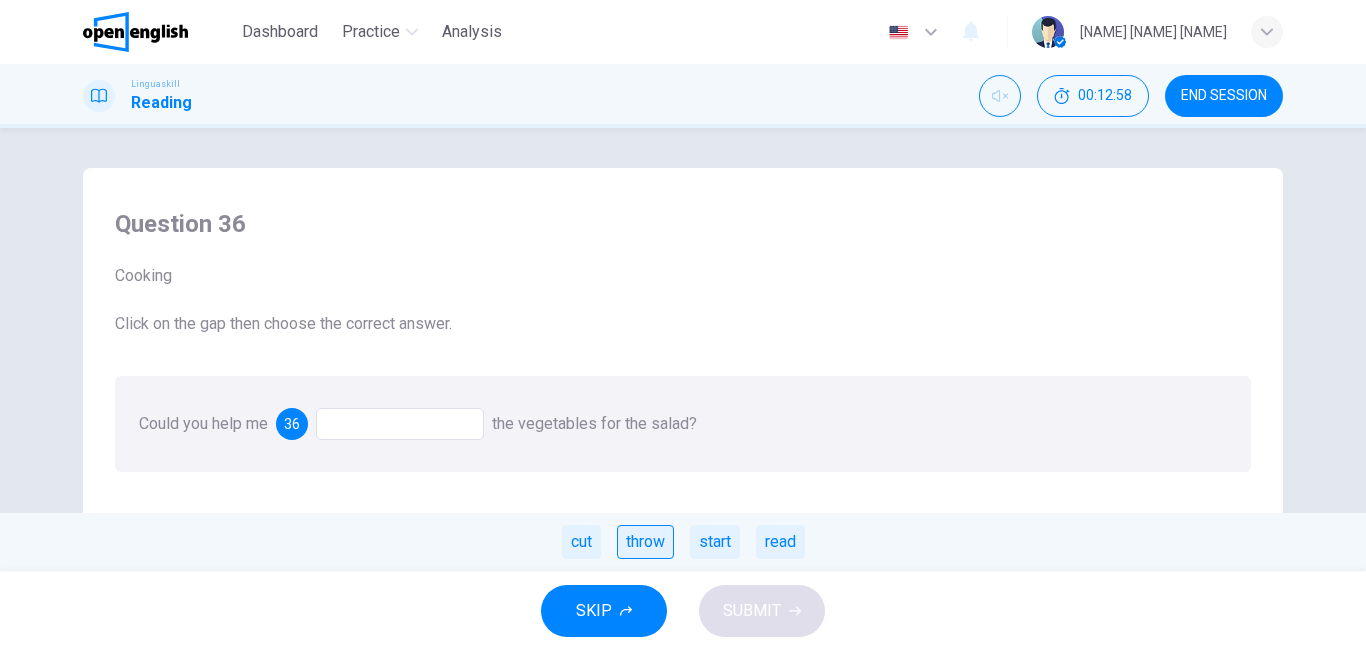 click on "throw" at bounding box center [645, 542] 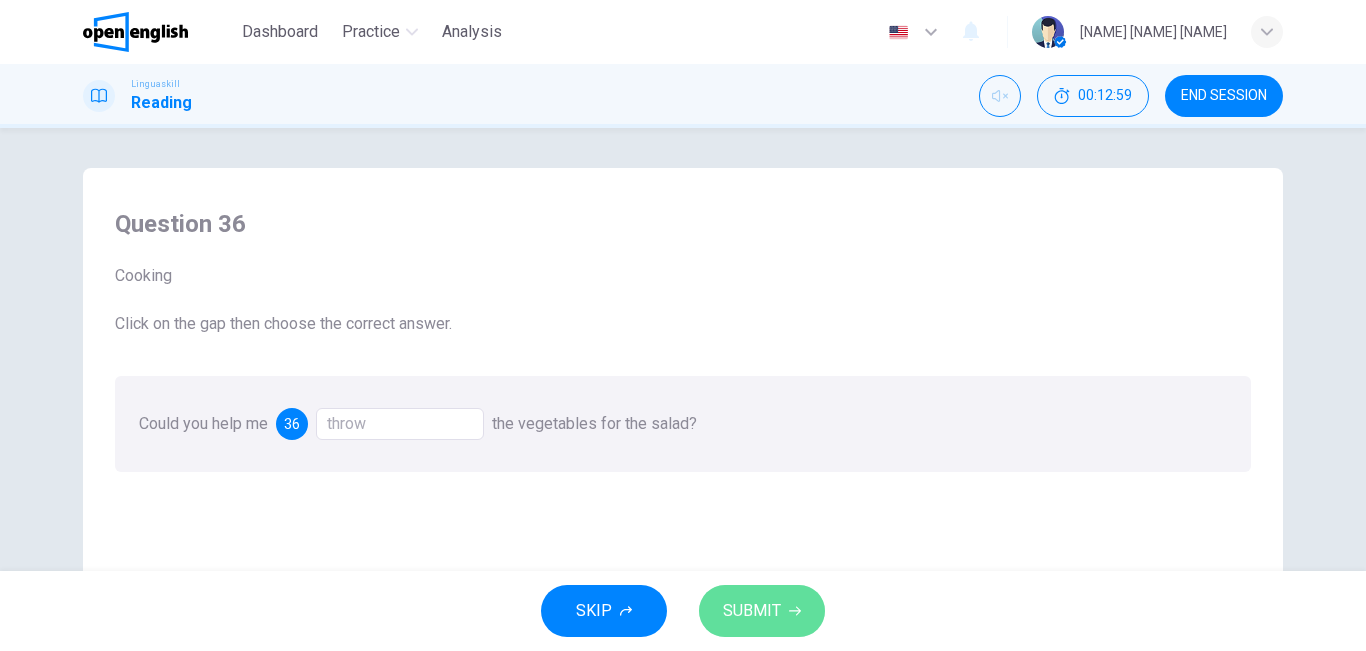 click on "SUBMIT" at bounding box center [752, 611] 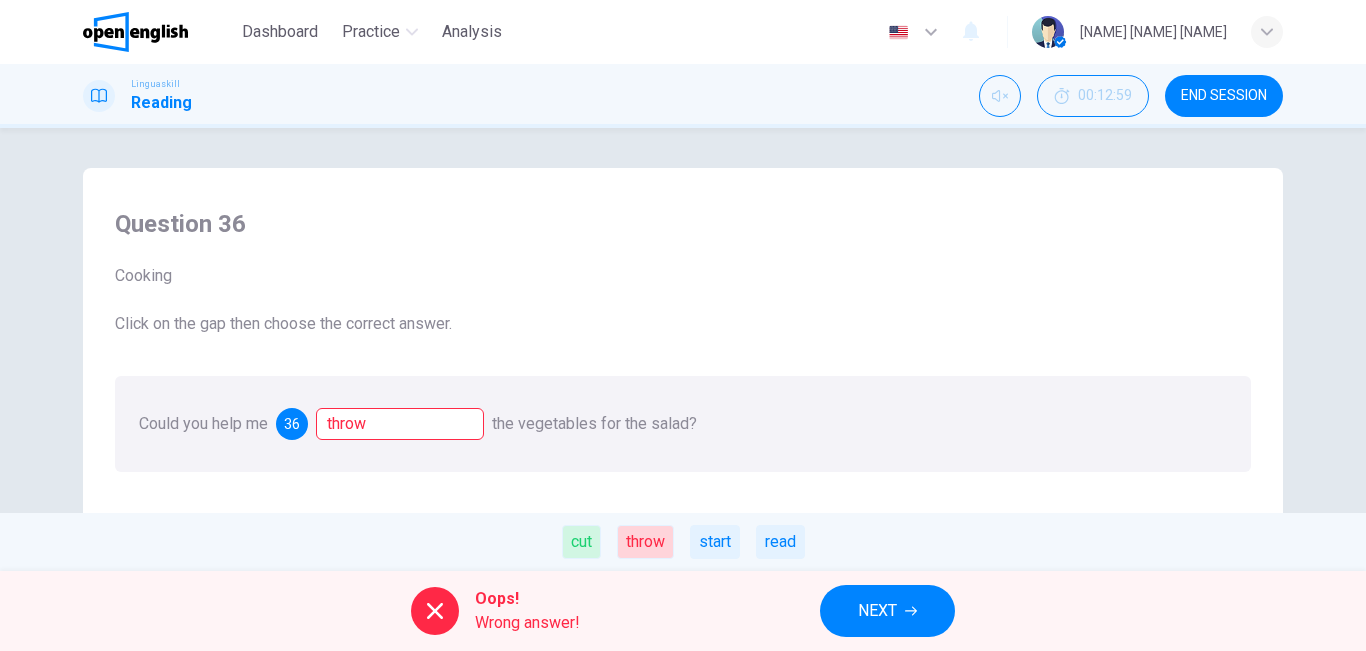 click on "NEXT" at bounding box center [887, 611] 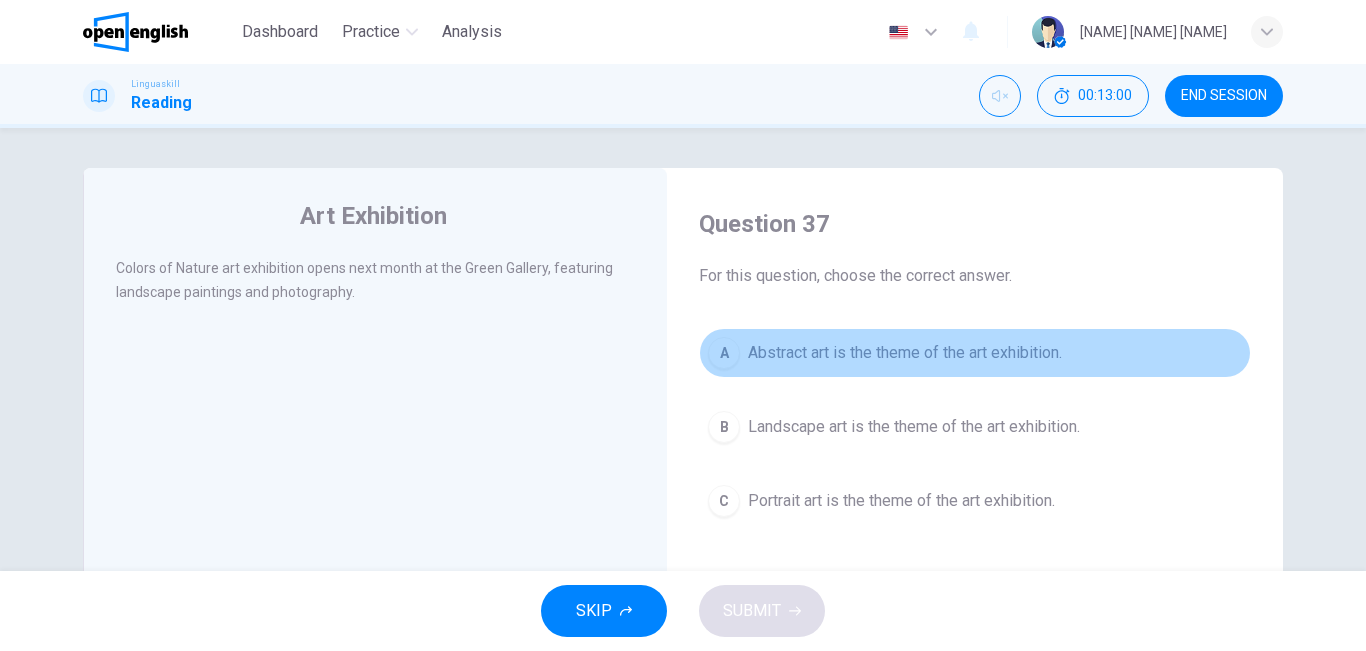 click on "A Abstract art is the theme of the art exhibition." at bounding box center [975, 353] 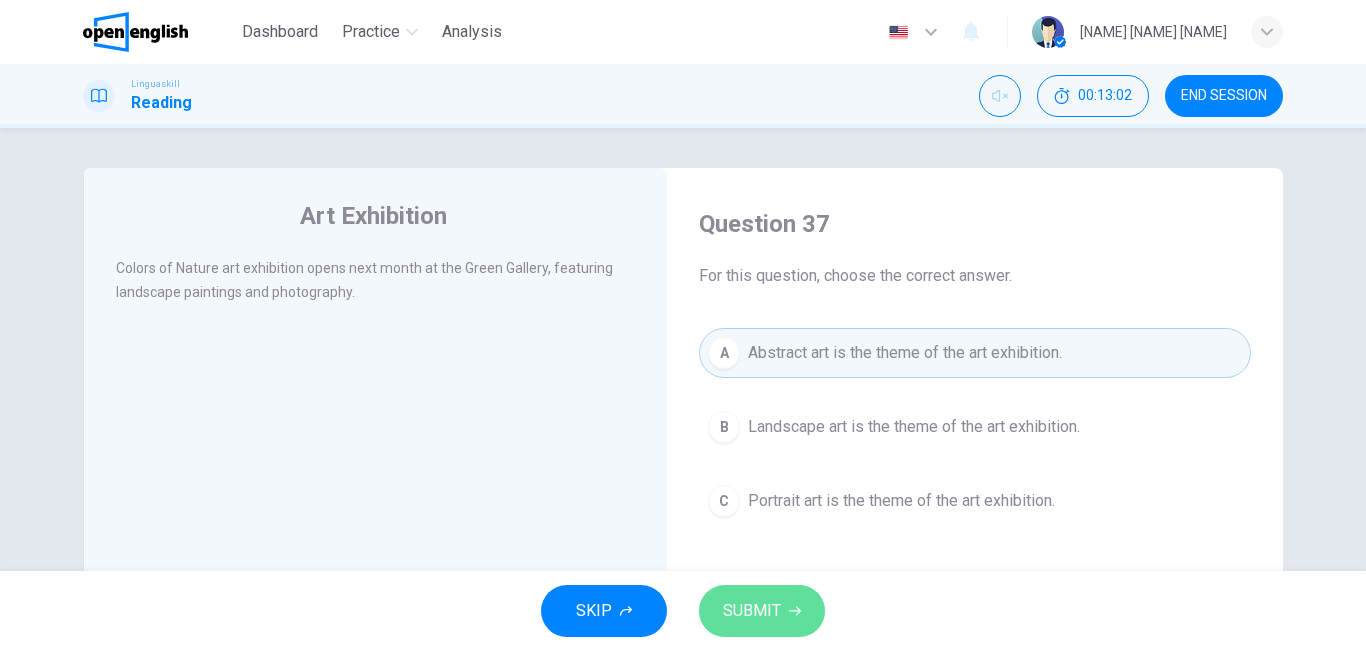 click on "SUBMIT" at bounding box center (752, 611) 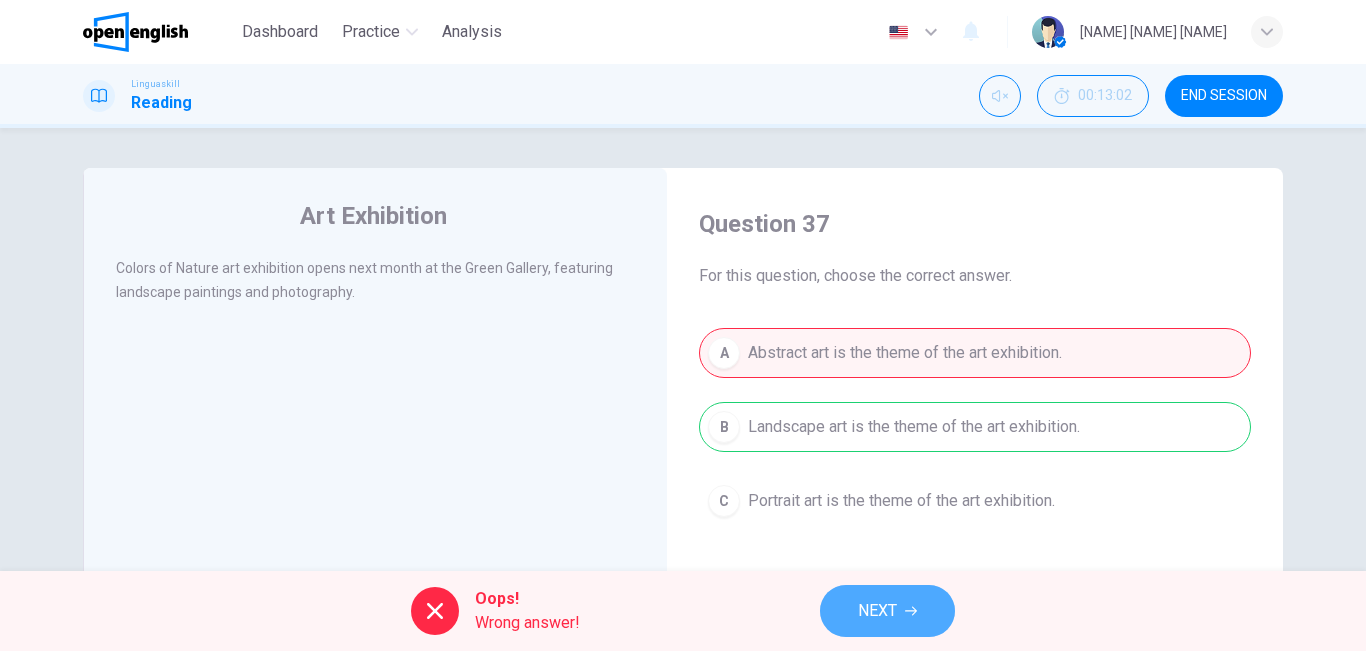 click on "NEXT" at bounding box center (877, 611) 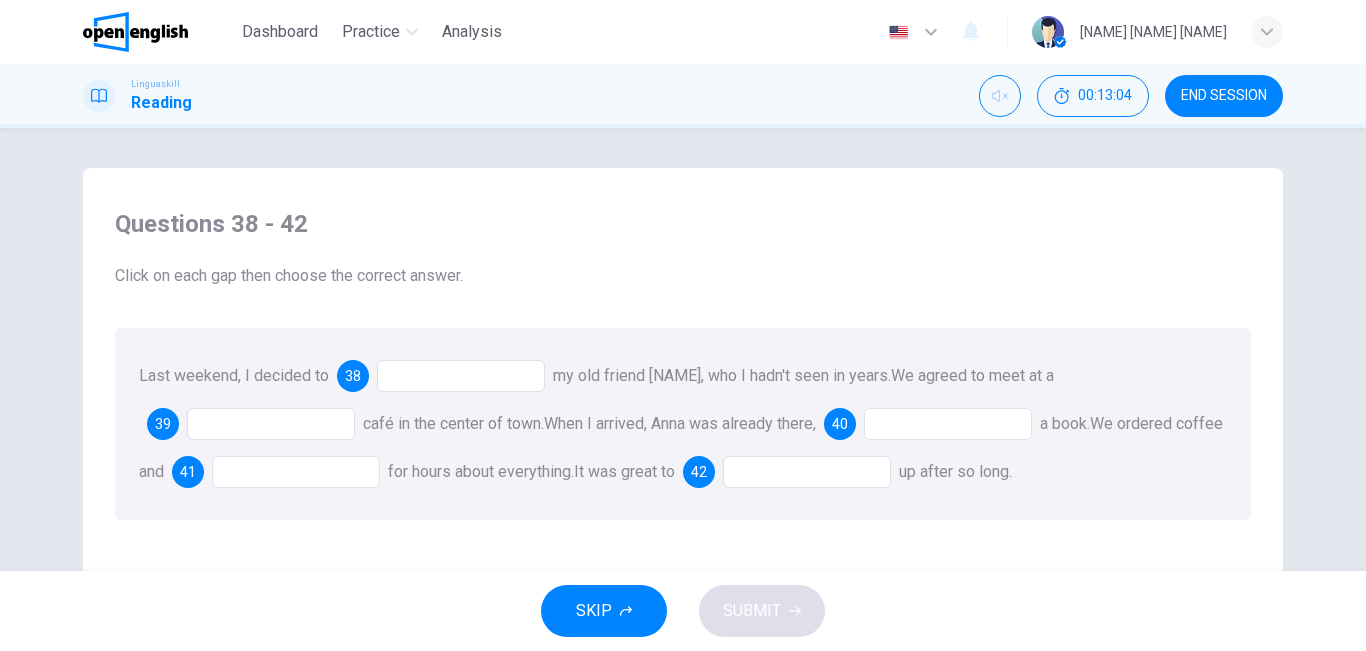 click at bounding box center (461, 376) 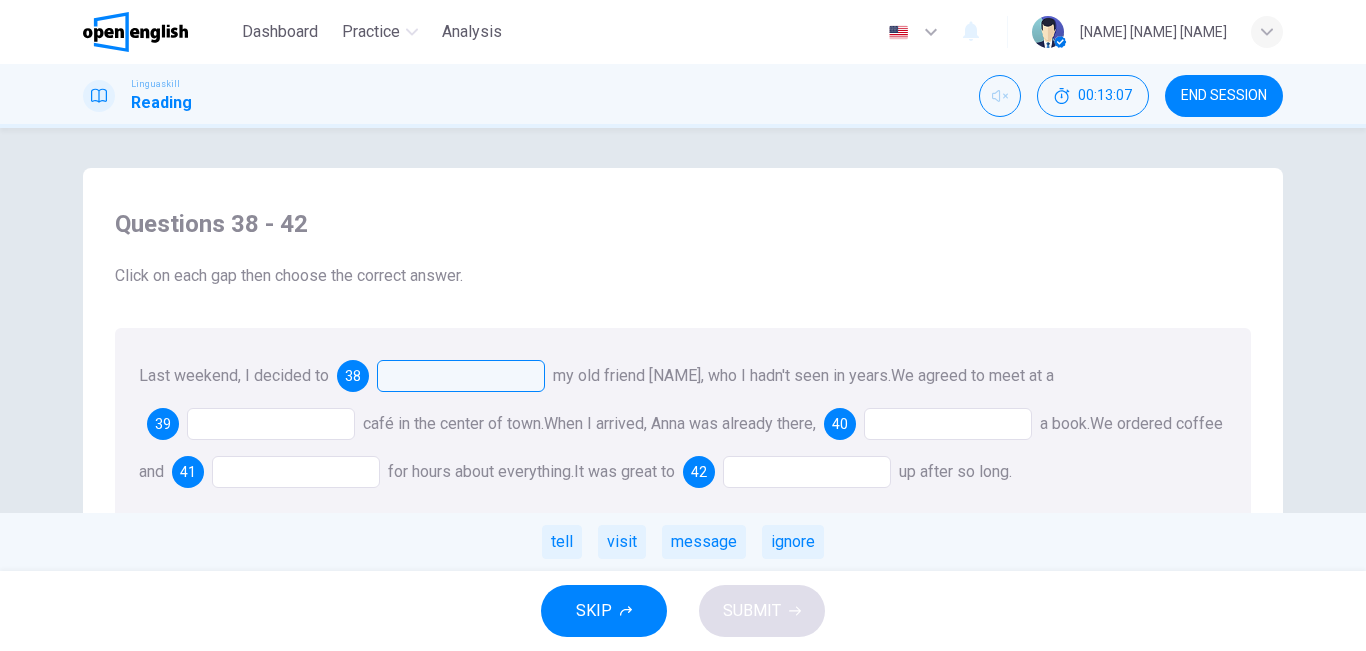 click on "tell visit message ignore" at bounding box center (683, 542) 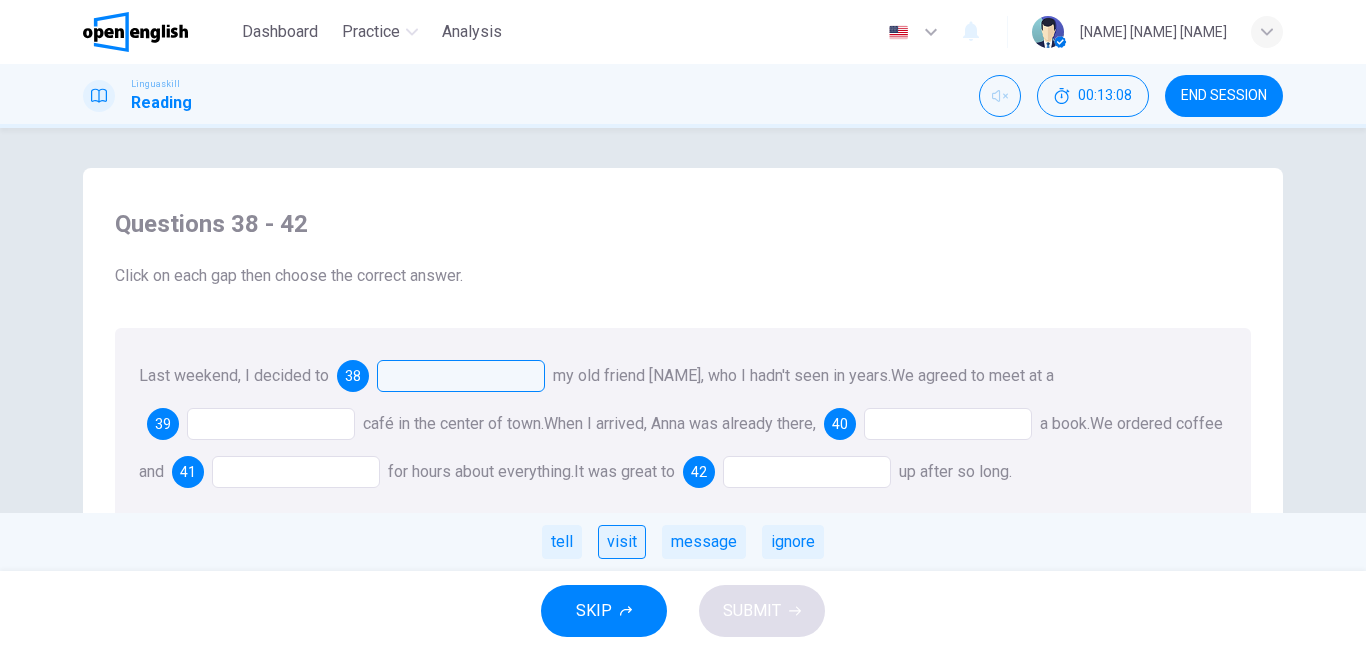 click on "visit" at bounding box center [622, 542] 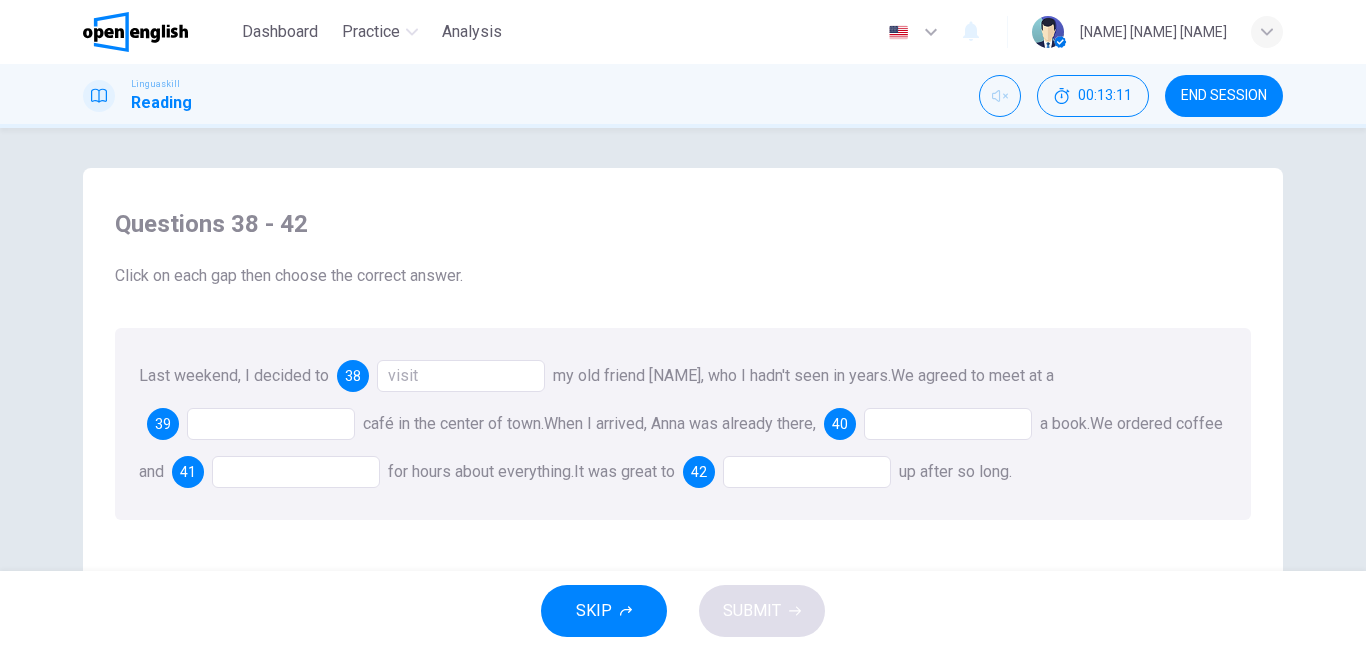 click at bounding box center (271, 424) 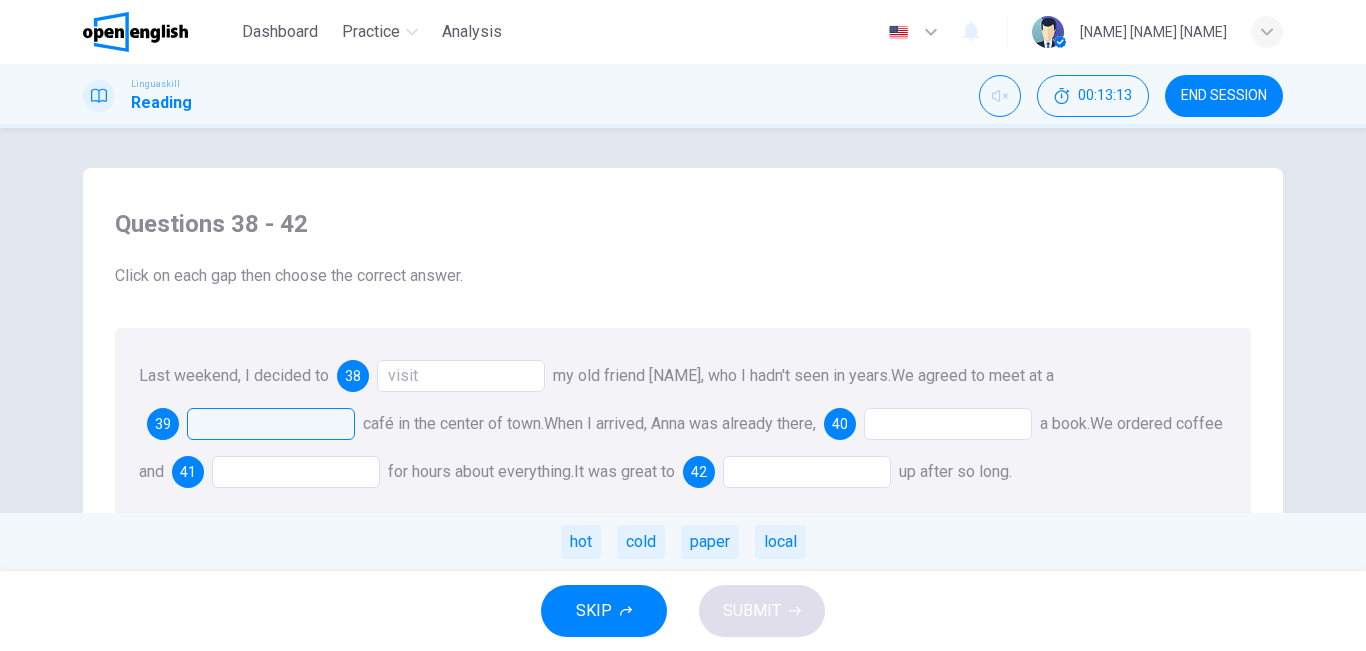 click at bounding box center [271, 424] 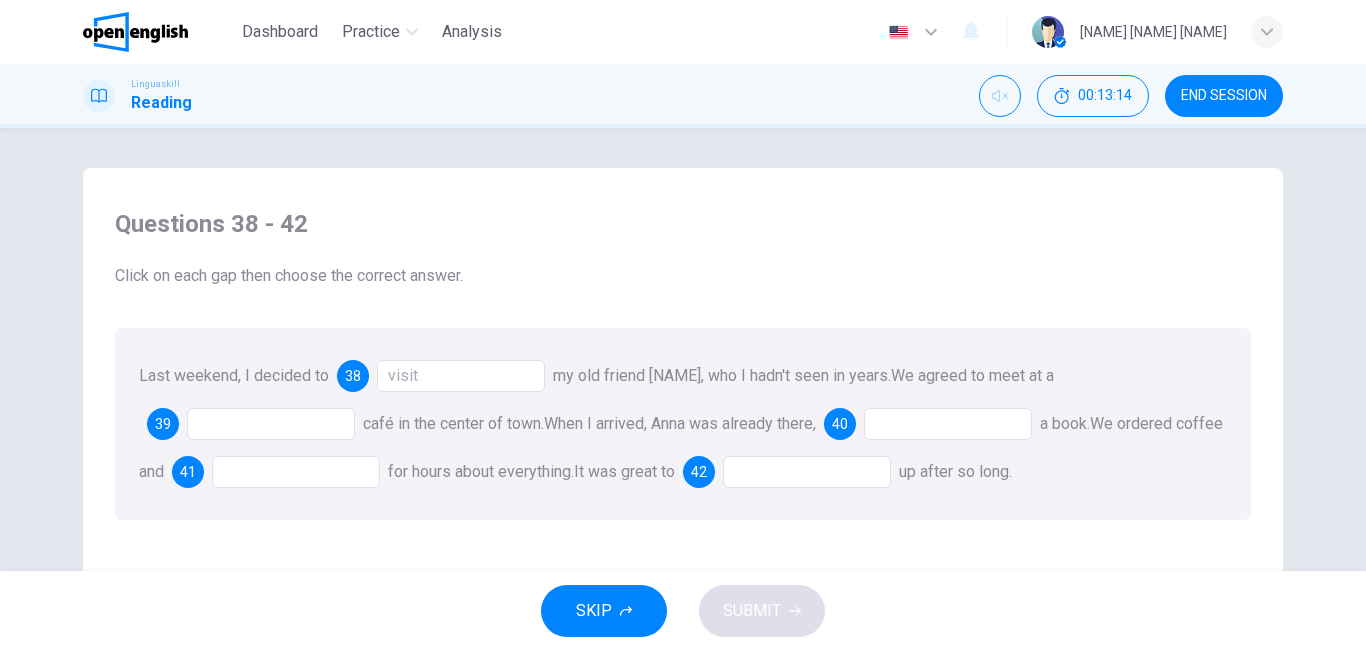 click at bounding box center [271, 424] 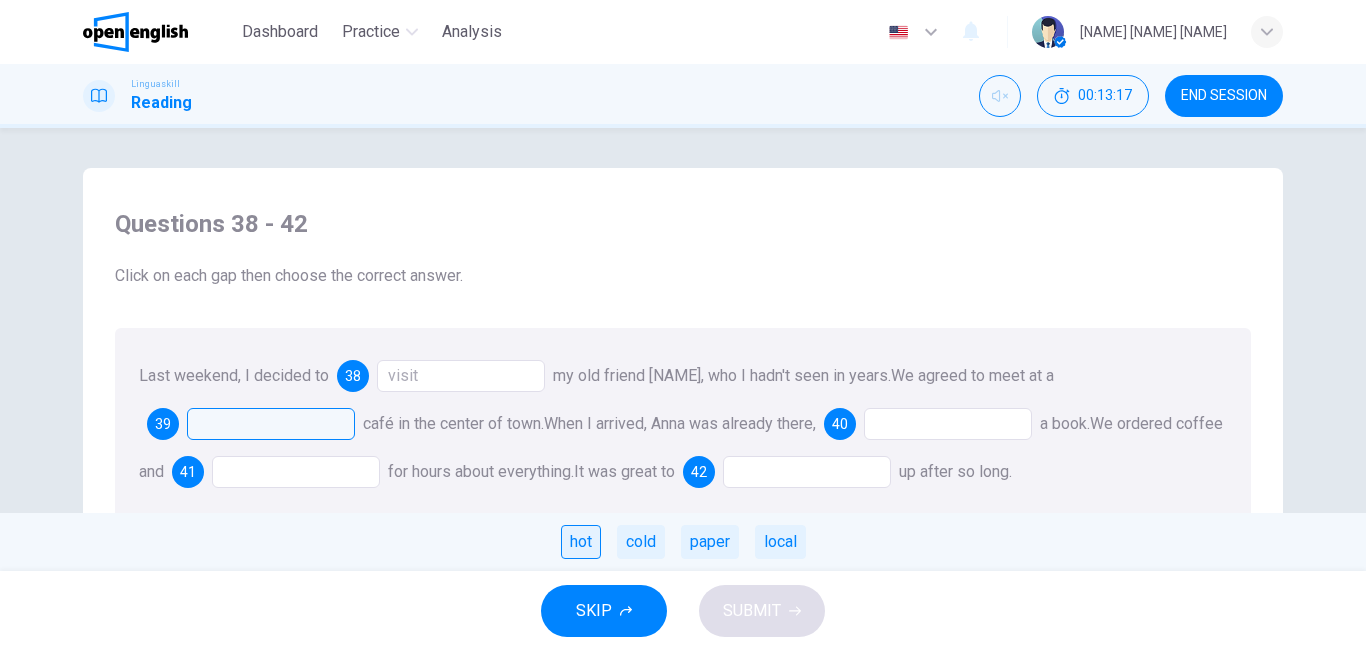 click on "hot" at bounding box center (581, 542) 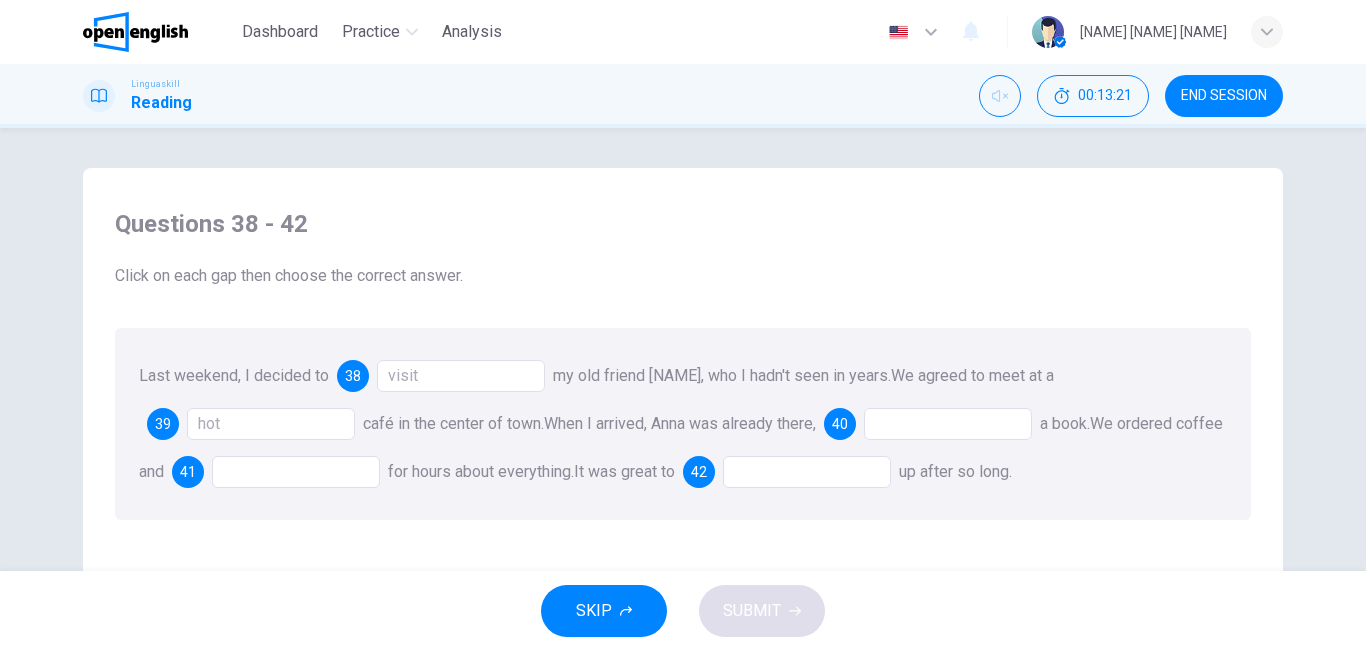 click at bounding box center [948, 424] 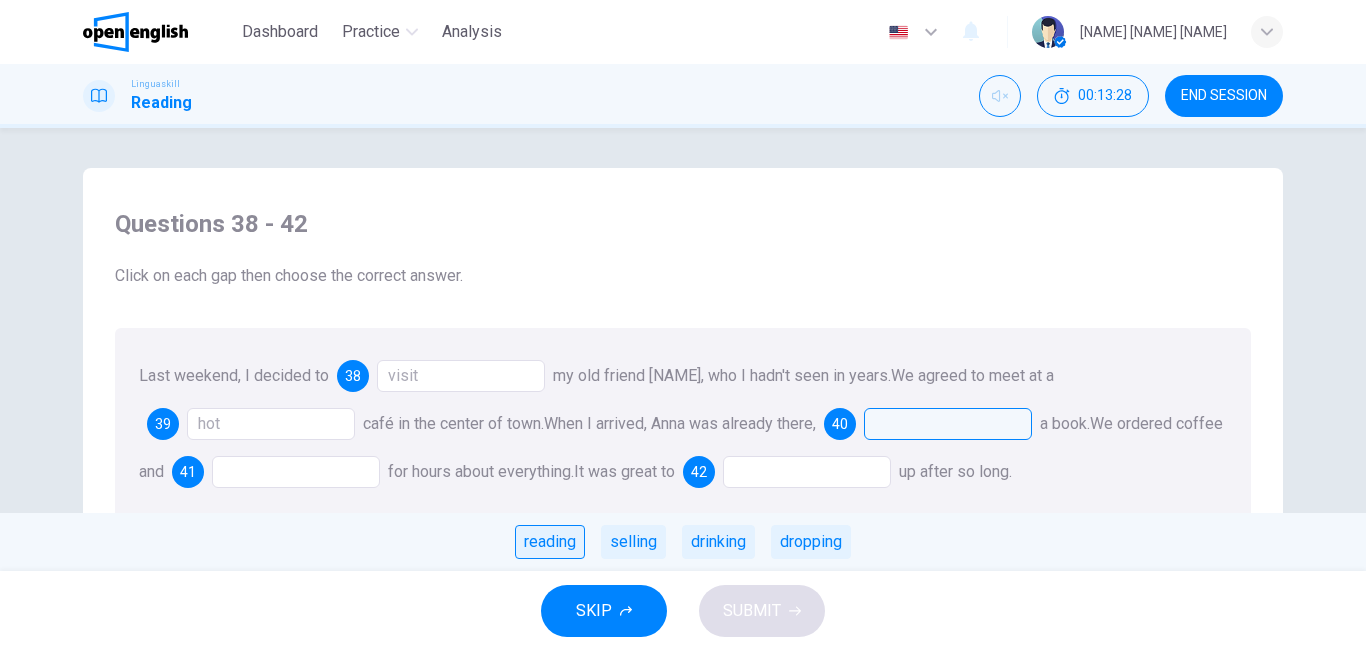 click on "reading" at bounding box center [550, 542] 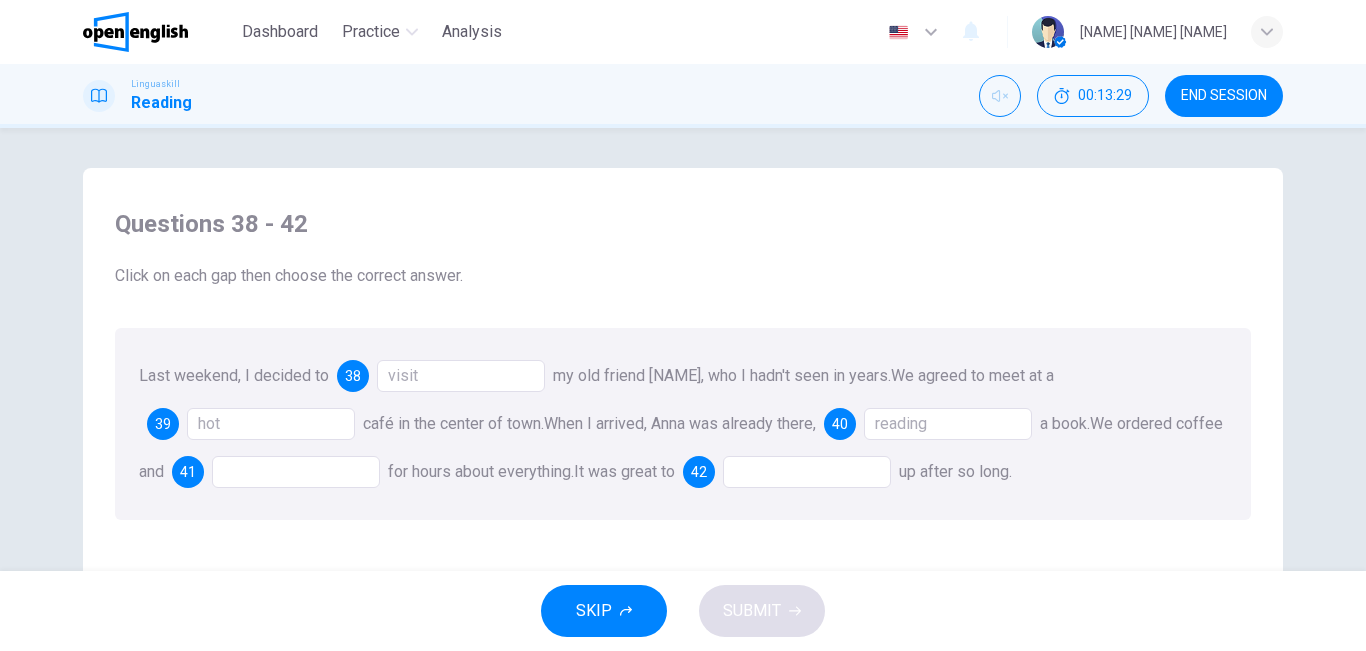 click at bounding box center [296, 472] 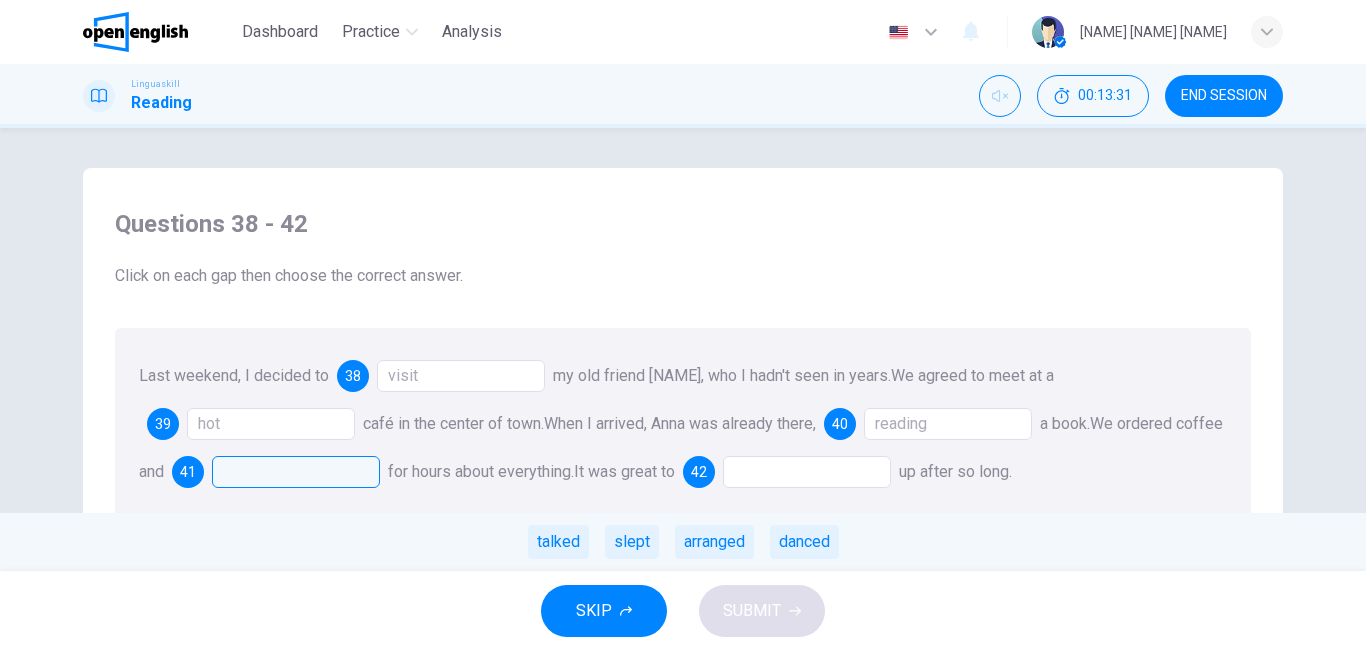 click at bounding box center [296, 472] 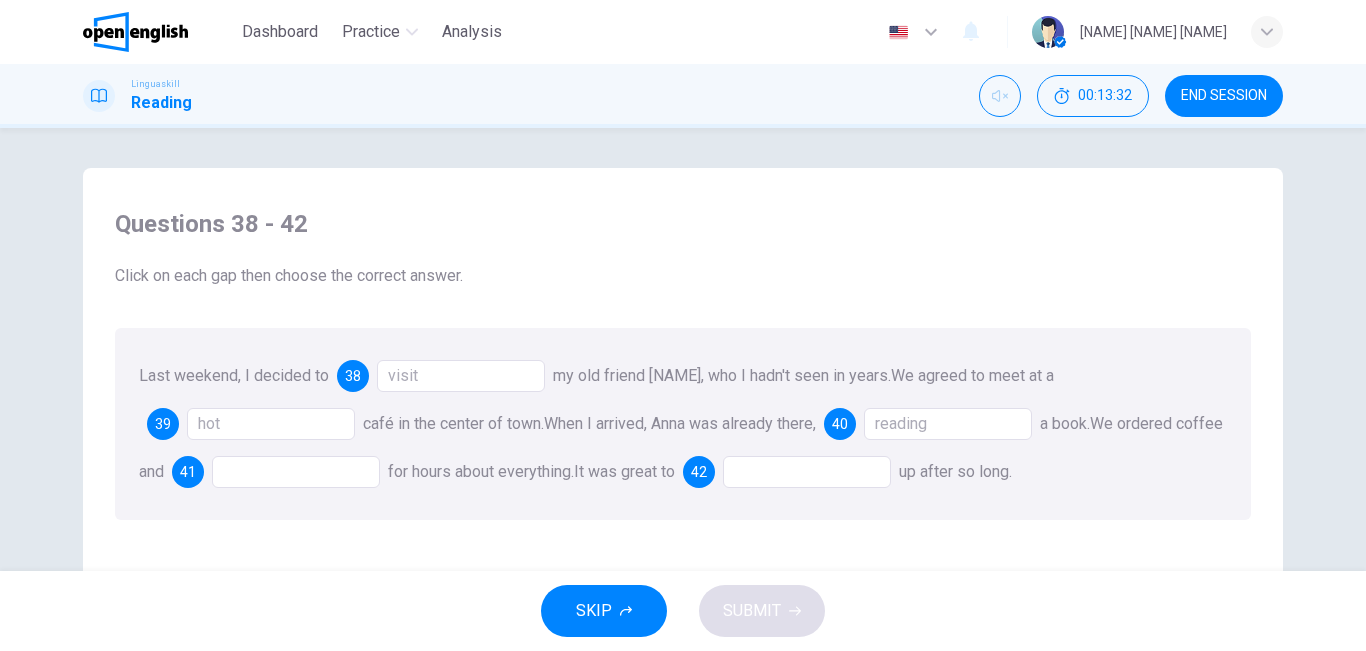click at bounding box center (296, 472) 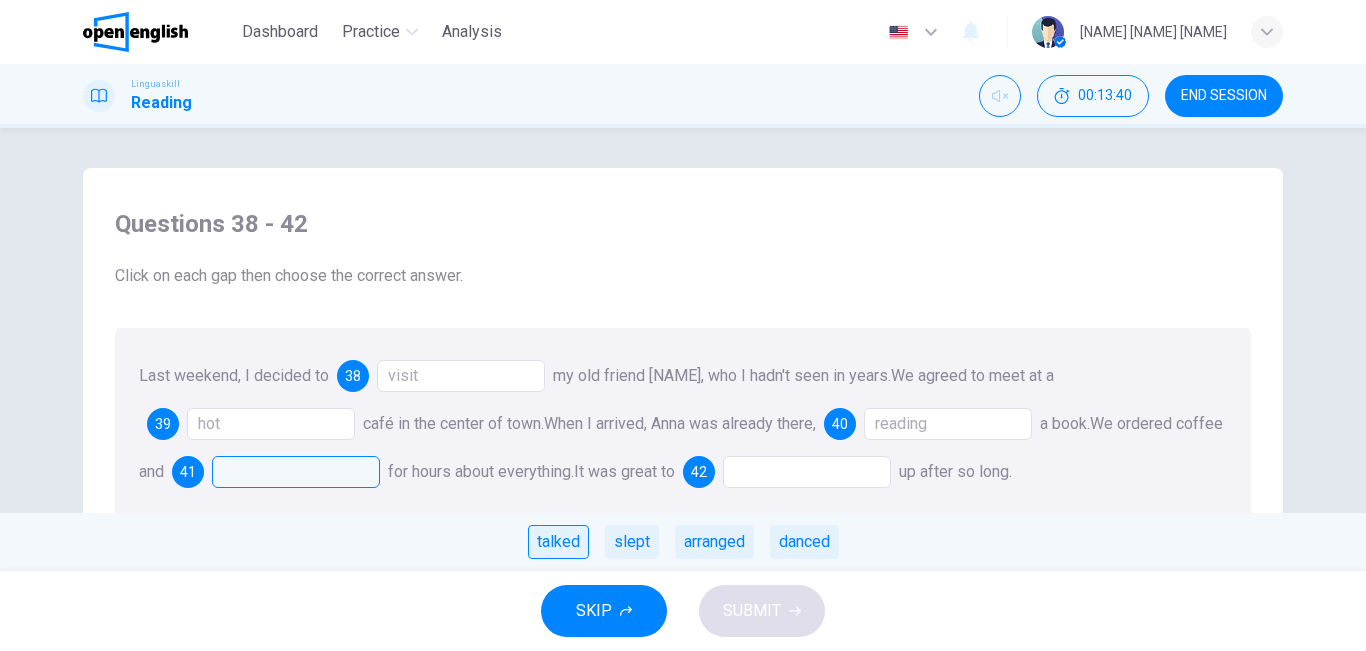 click on "talked" at bounding box center (558, 542) 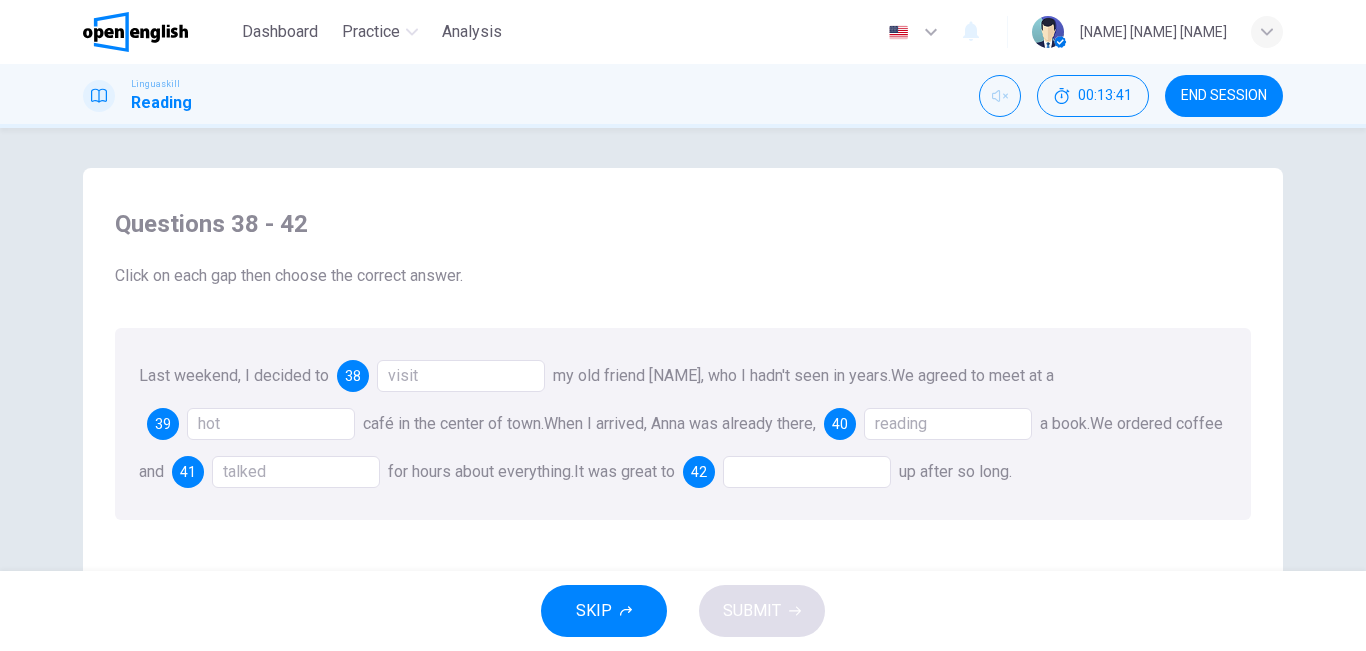click at bounding box center [807, 472] 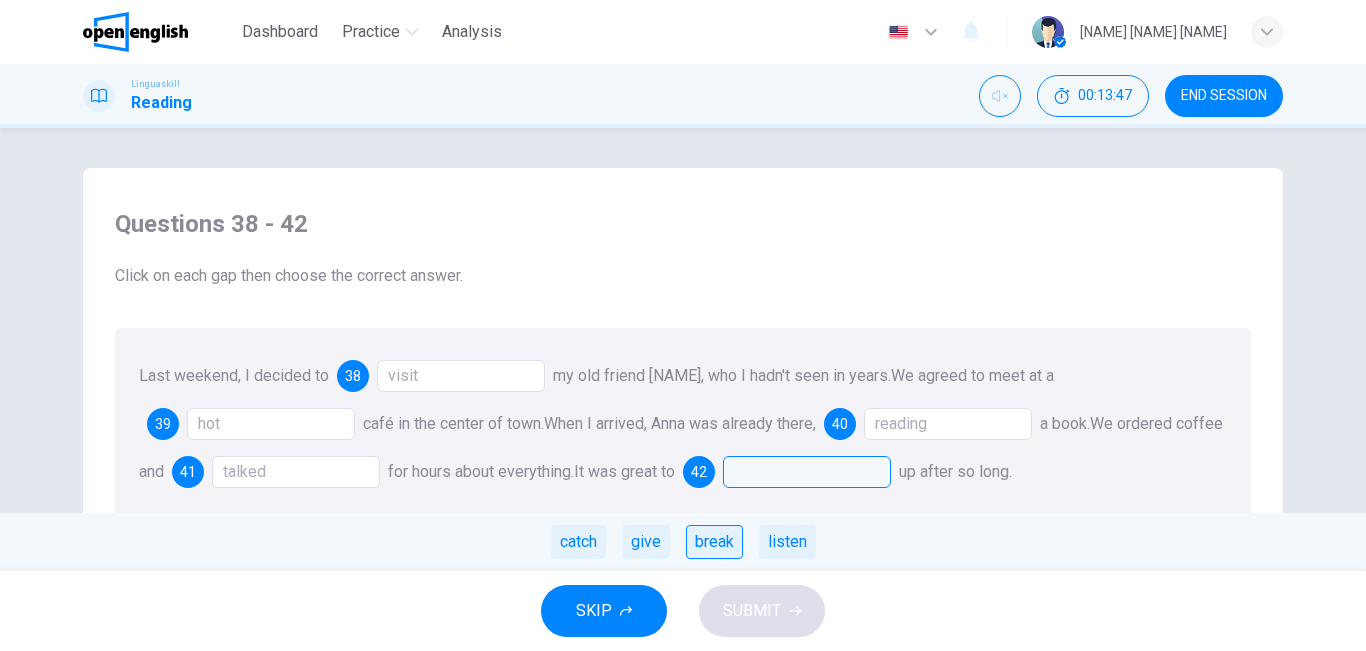 click on "break" at bounding box center (714, 542) 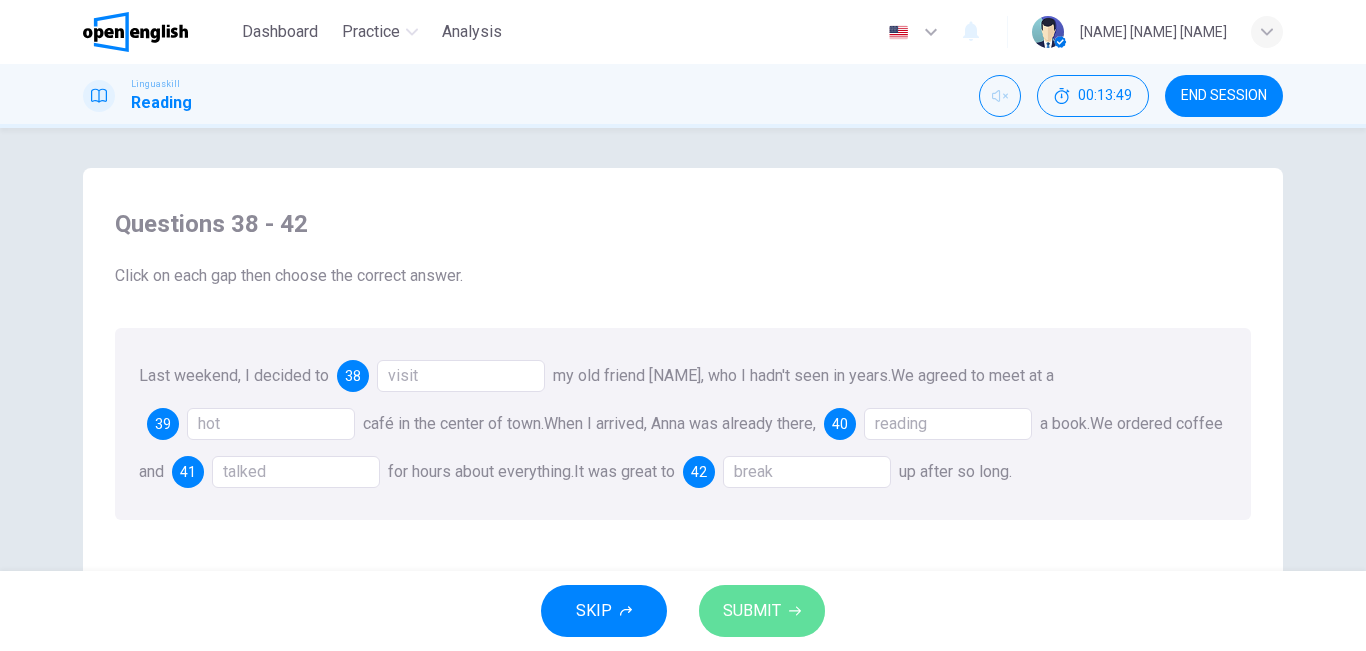 click on "SUBMIT" at bounding box center [762, 611] 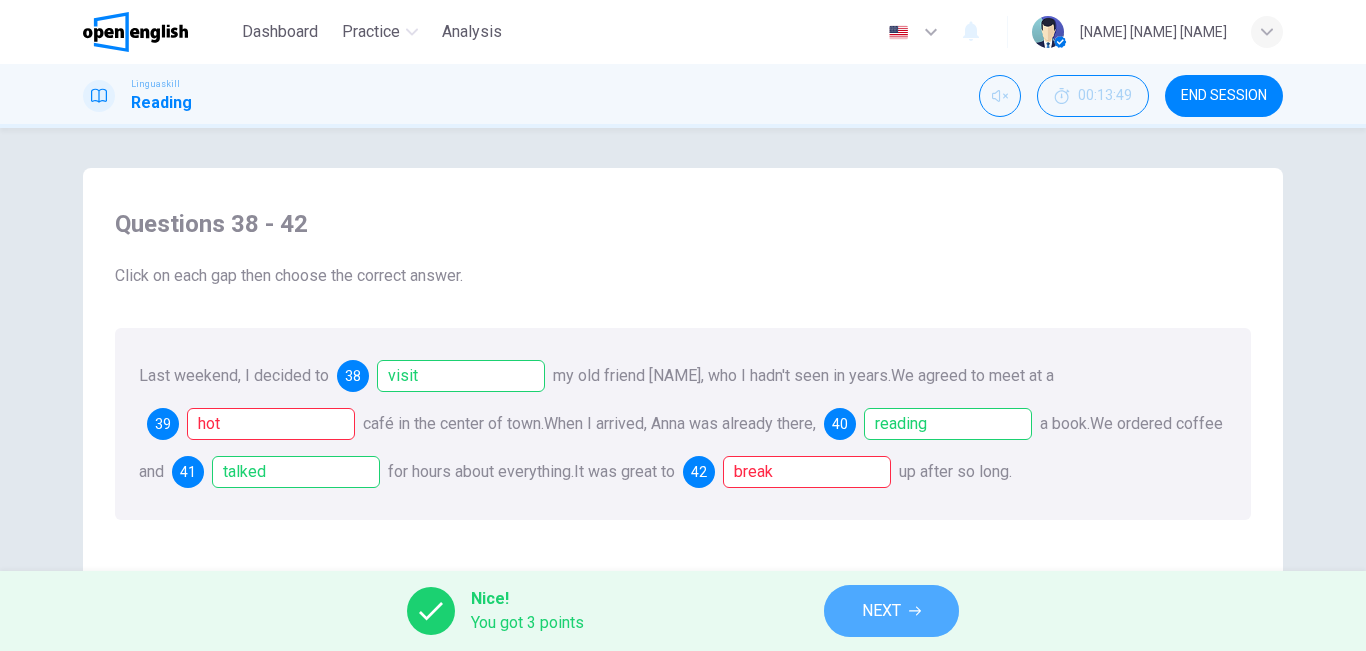 click on "NEXT" at bounding box center [891, 611] 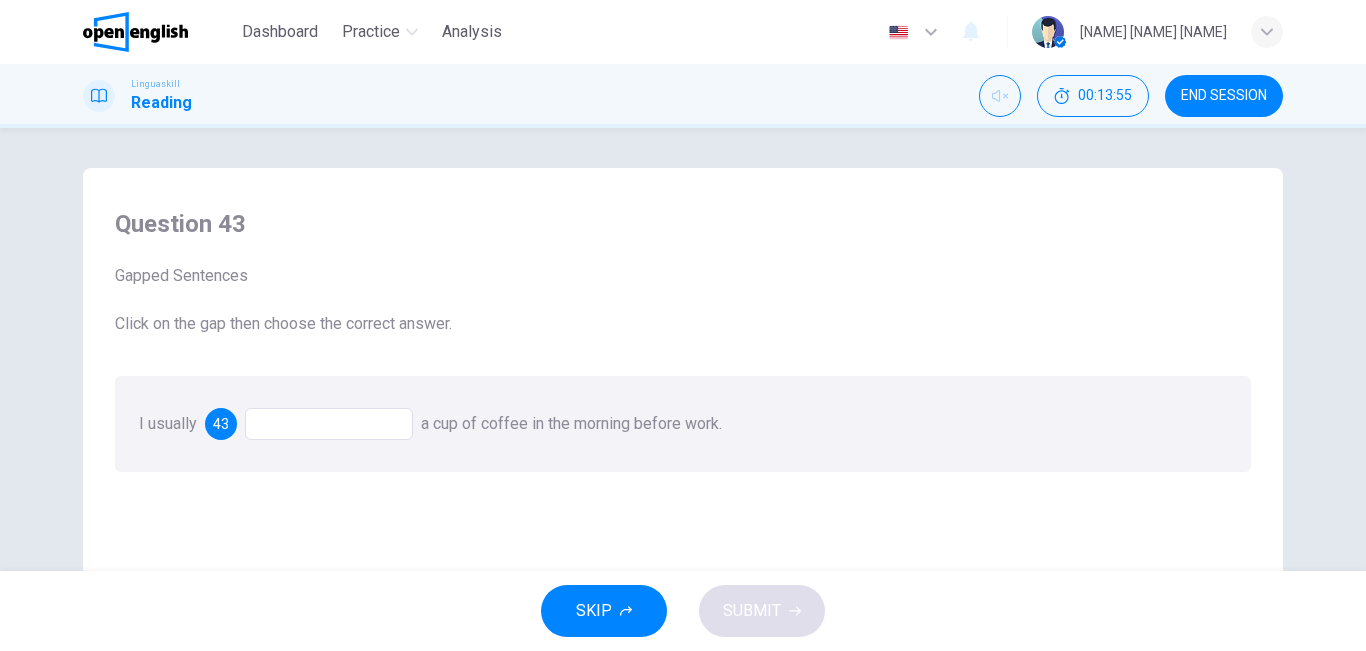 click at bounding box center [329, 424] 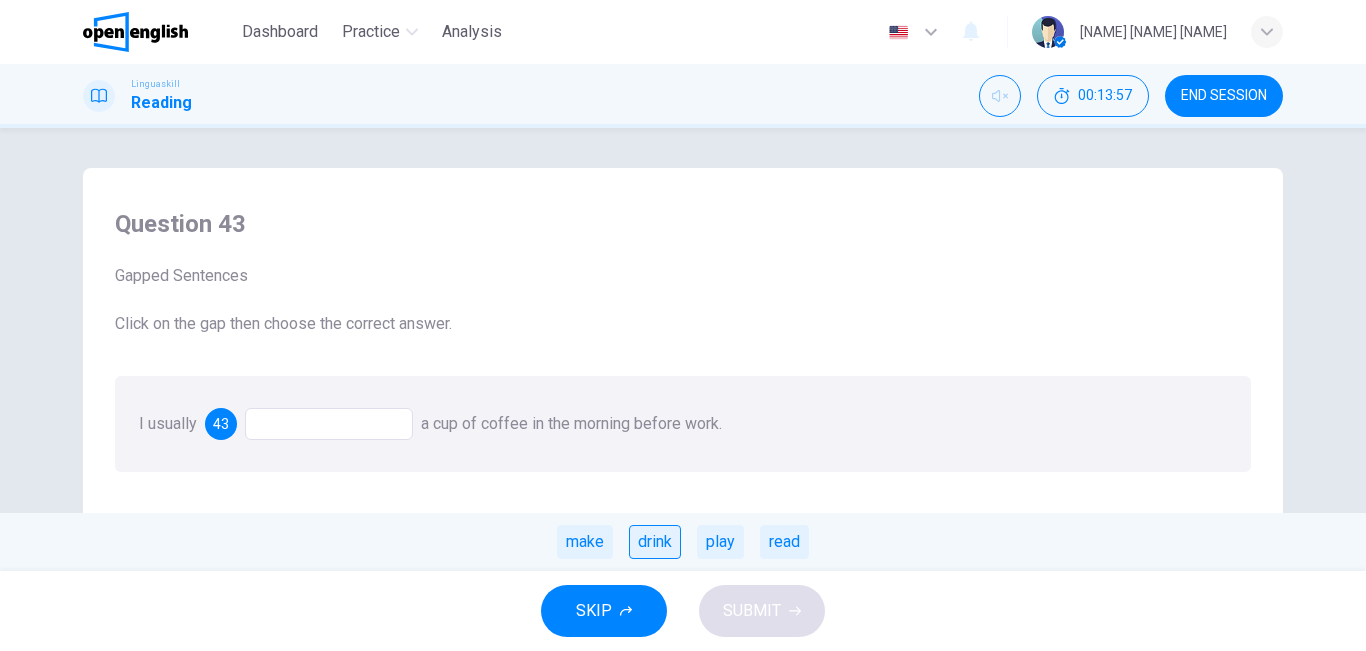 click on "drink" at bounding box center (655, 542) 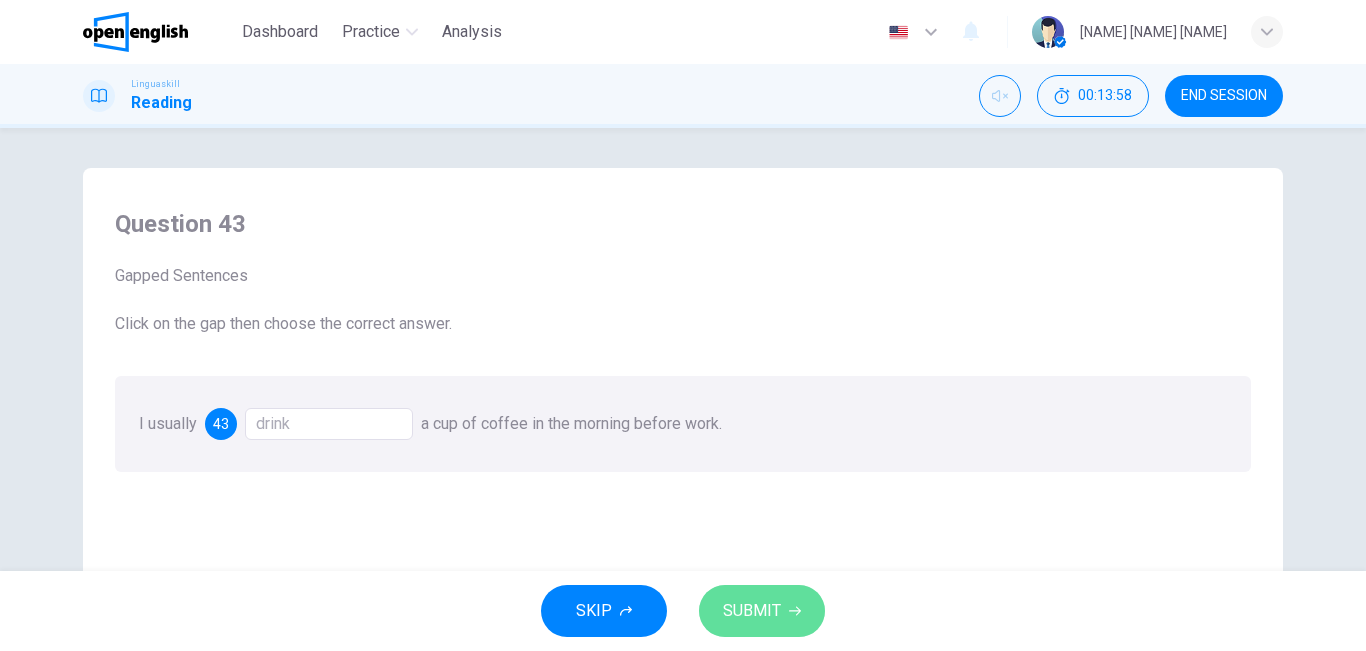 click on "SUBMIT" at bounding box center [752, 611] 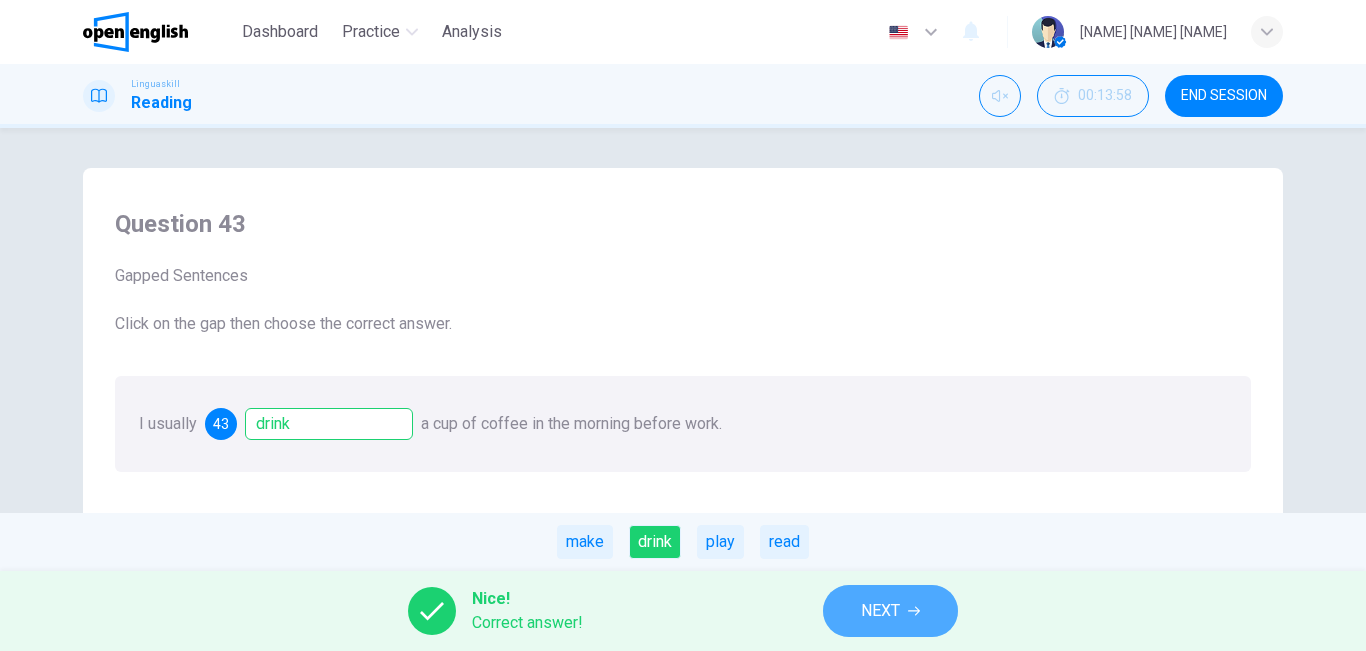 click on "NEXT" at bounding box center (880, 611) 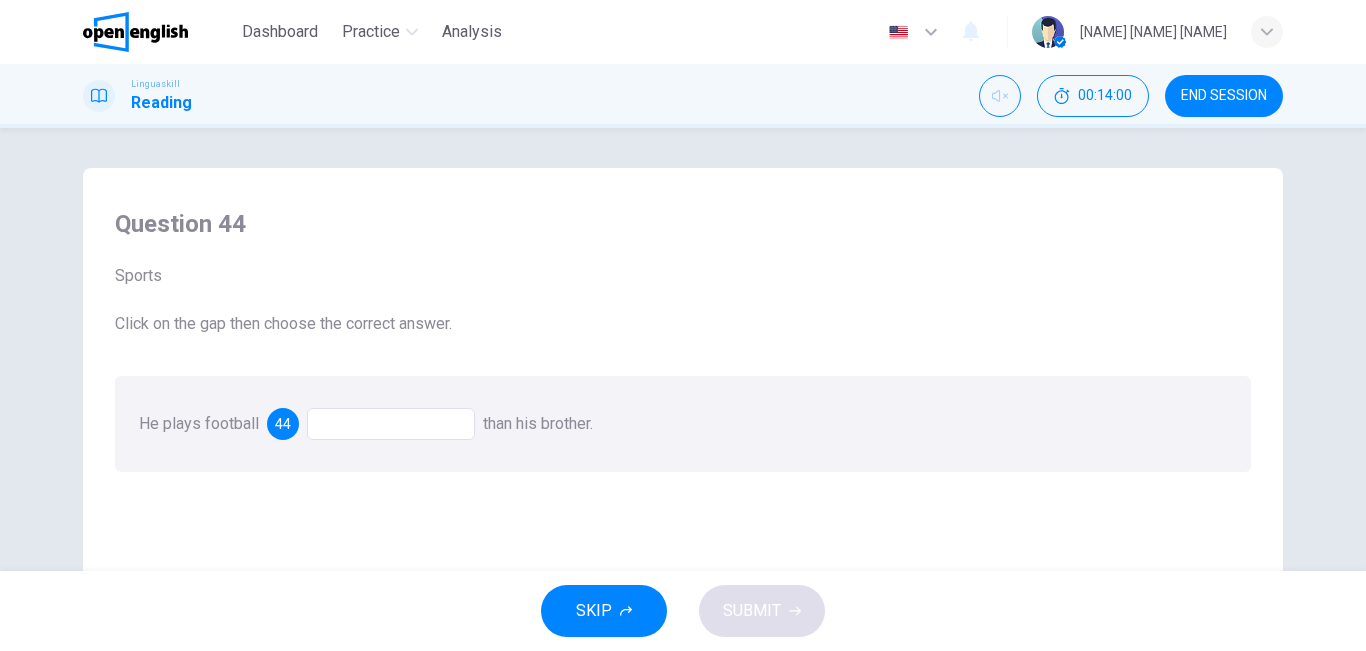 click at bounding box center (391, 424) 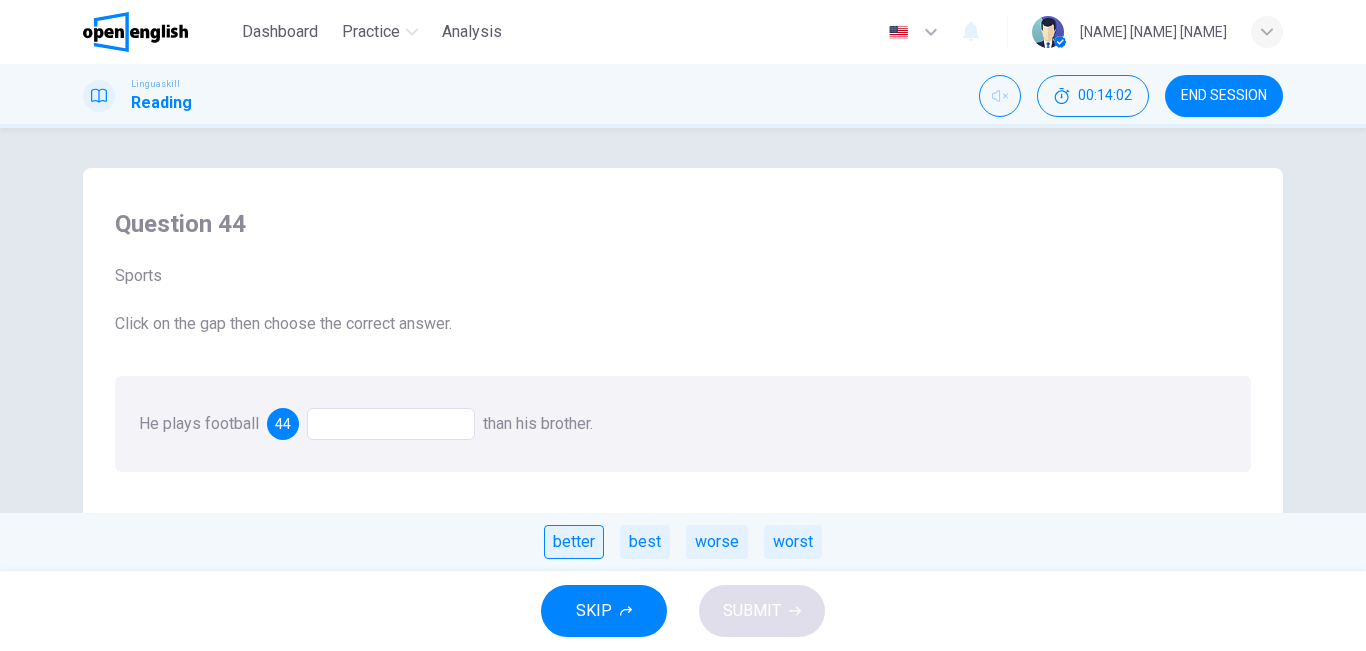 click on "better" at bounding box center (574, 542) 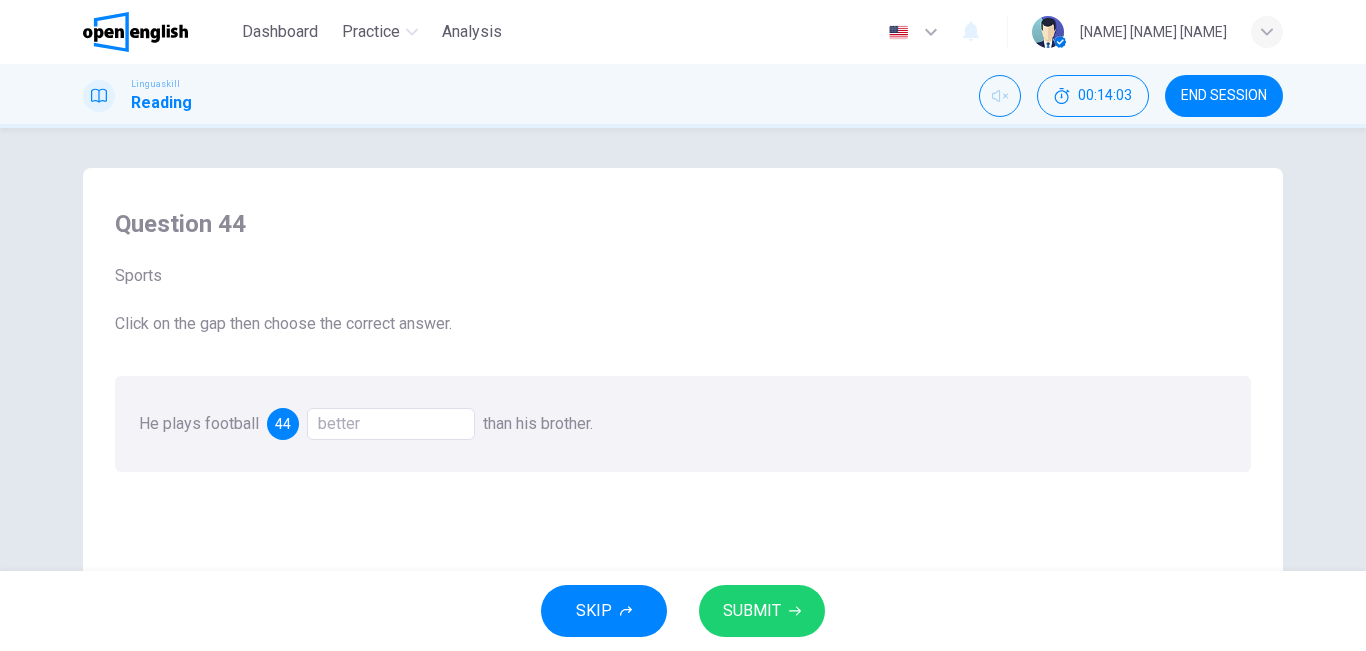 click on "SUBMIT" at bounding box center [762, 611] 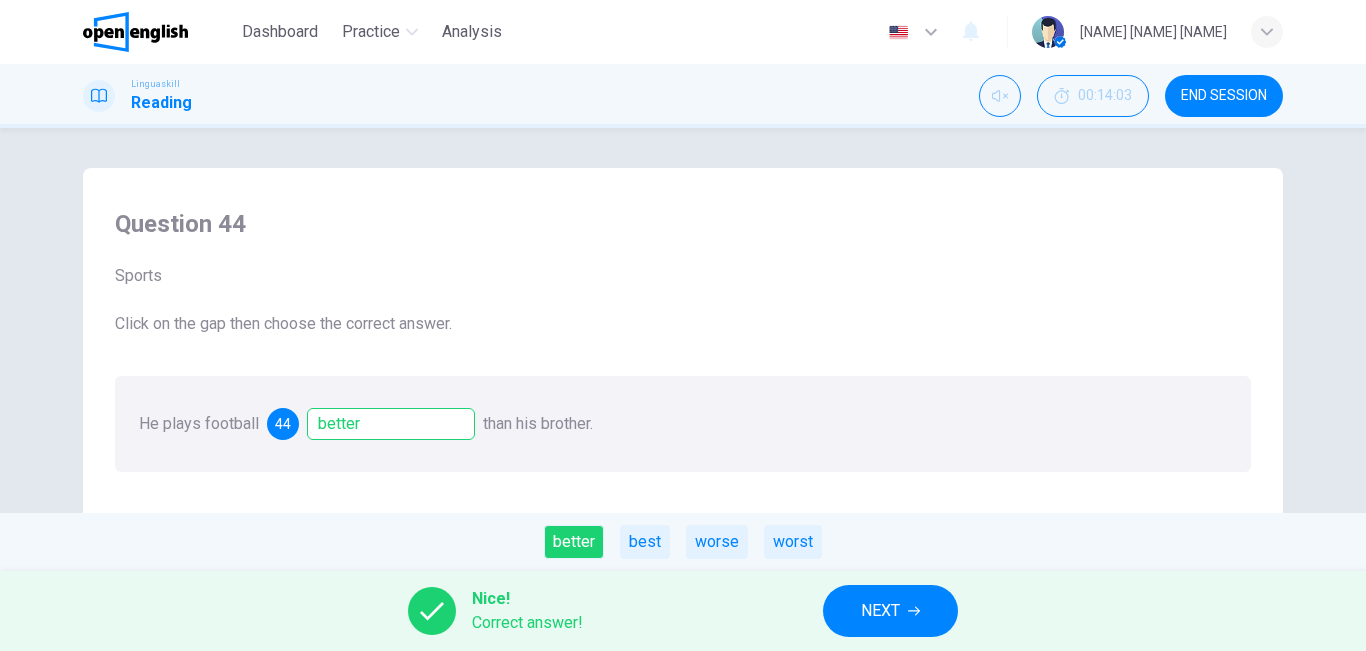 click on "NEXT" at bounding box center [880, 611] 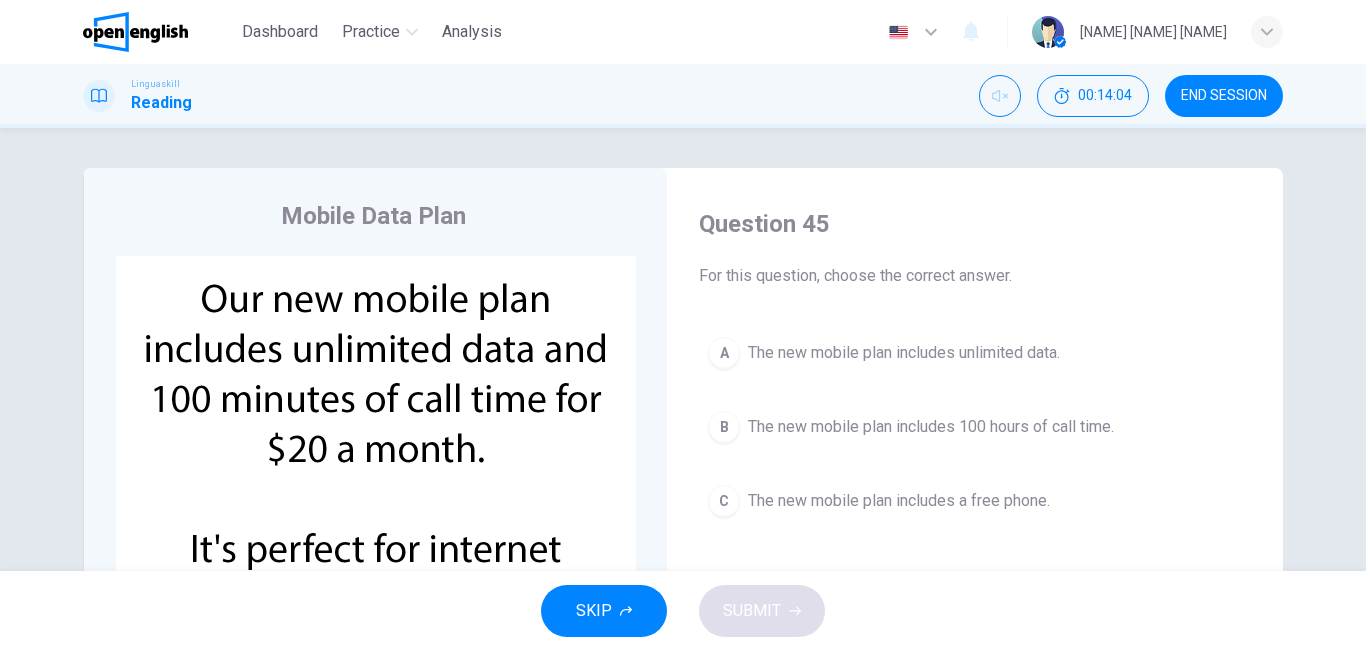 click on "B The new mobile plan includes 100 hours of call time." at bounding box center [975, 427] 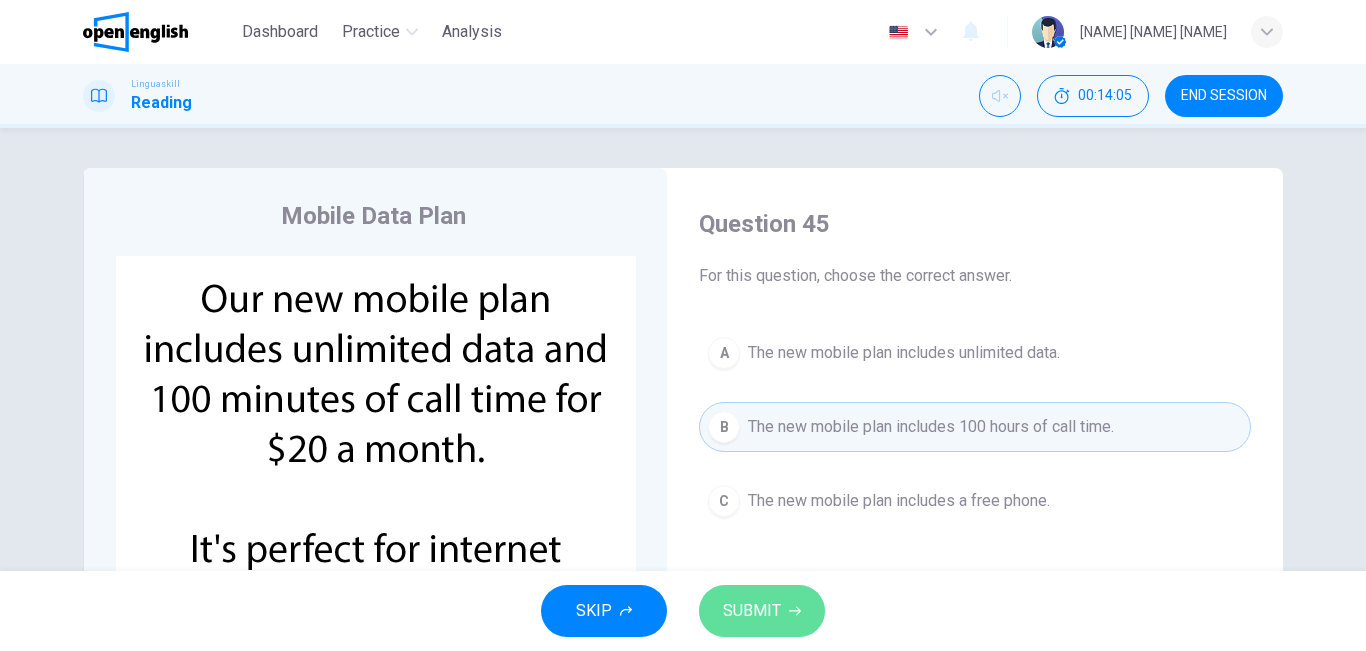 click on "SUBMIT" at bounding box center [752, 611] 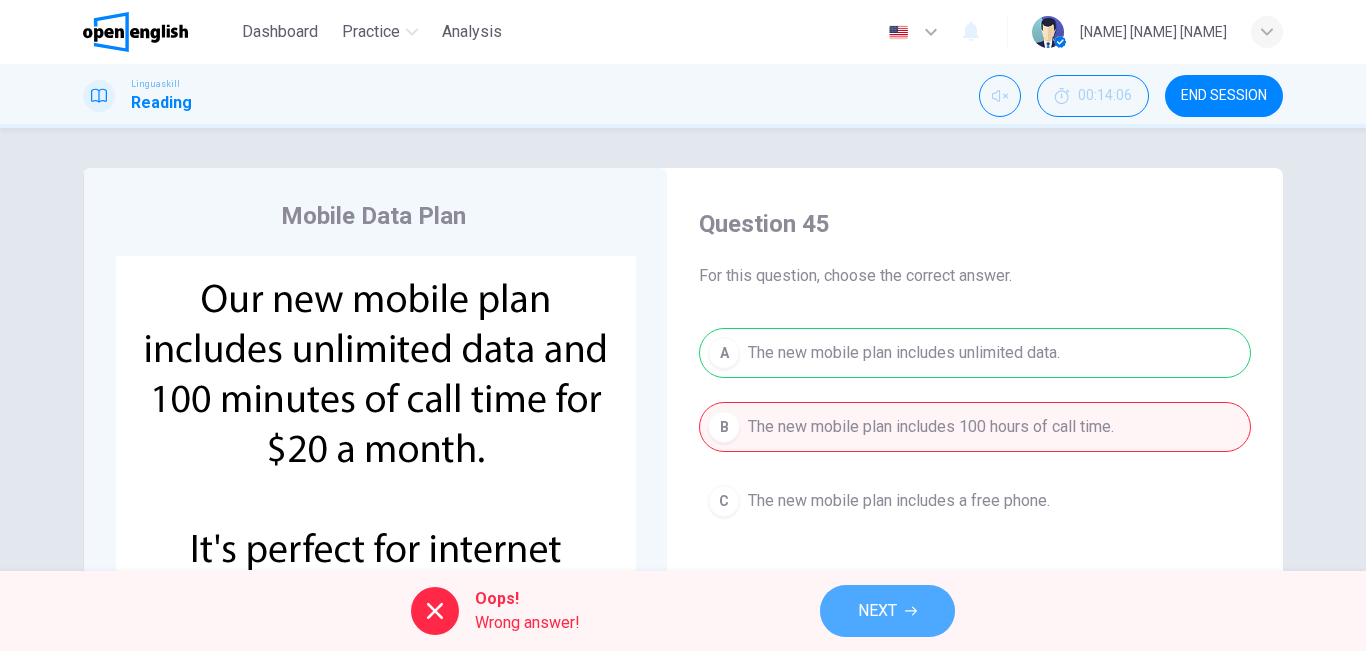 click on "NEXT" at bounding box center (887, 611) 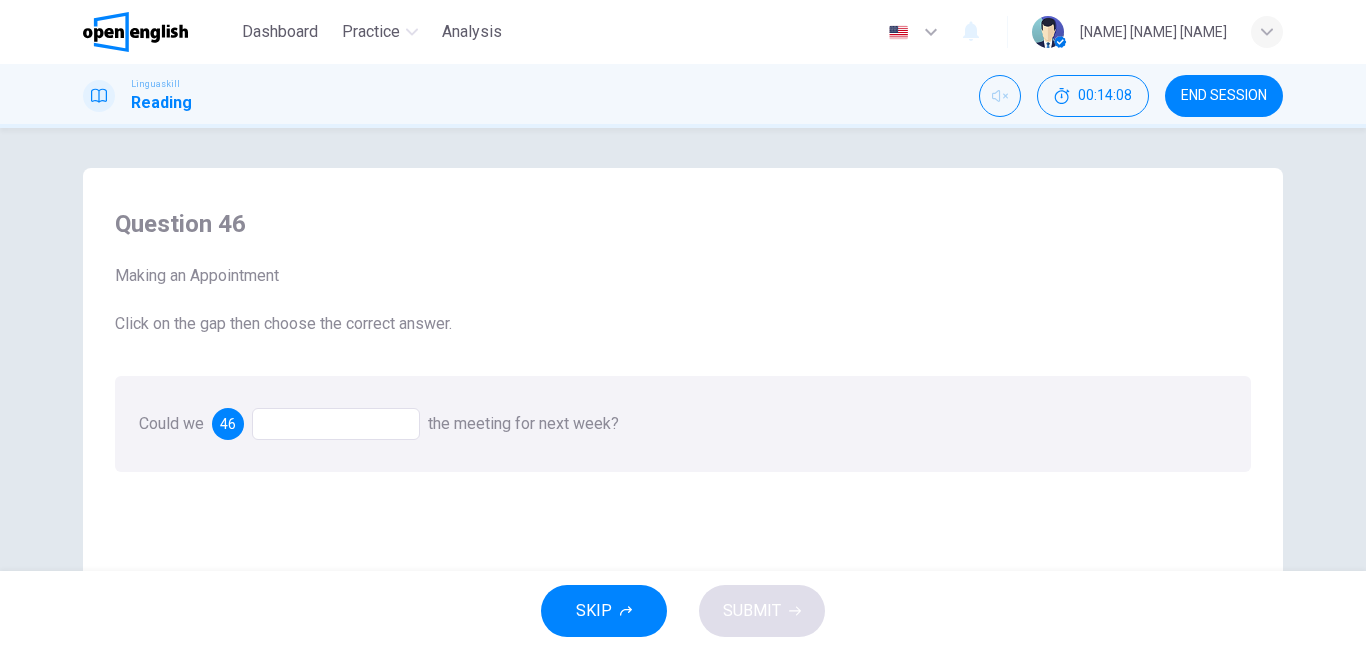 click at bounding box center [336, 424] 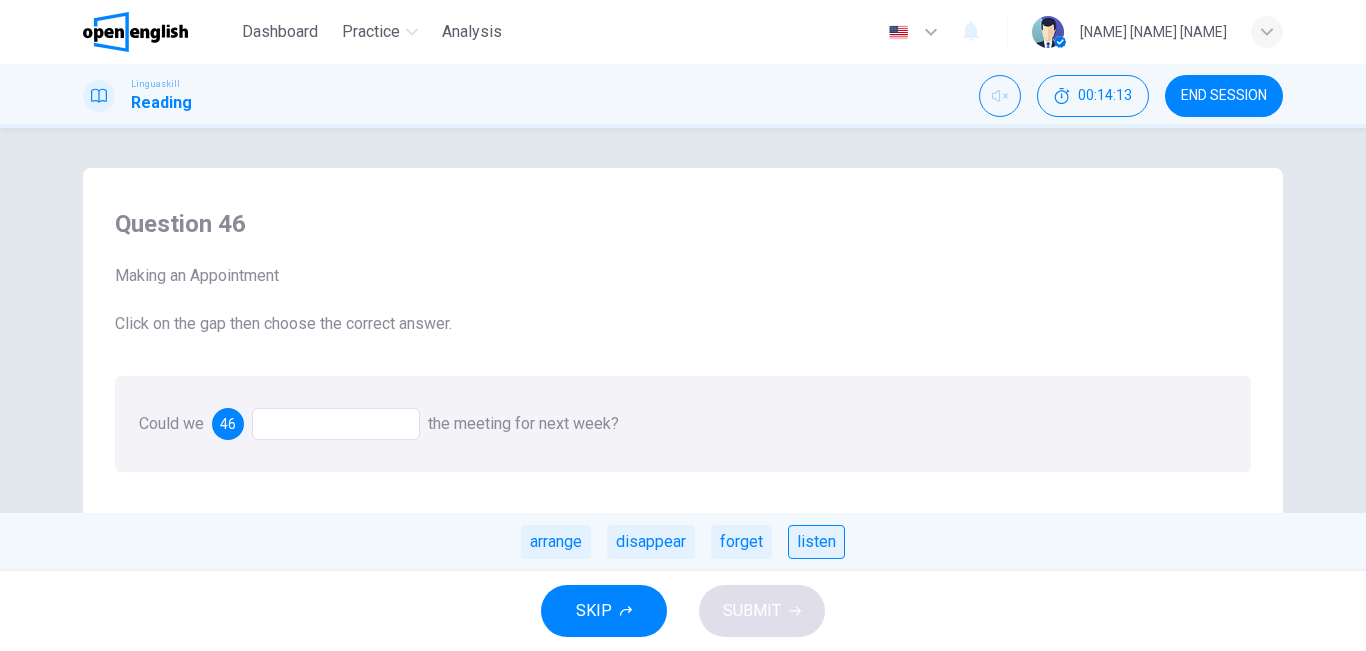 click on "listen" at bounding box center (816, 542) 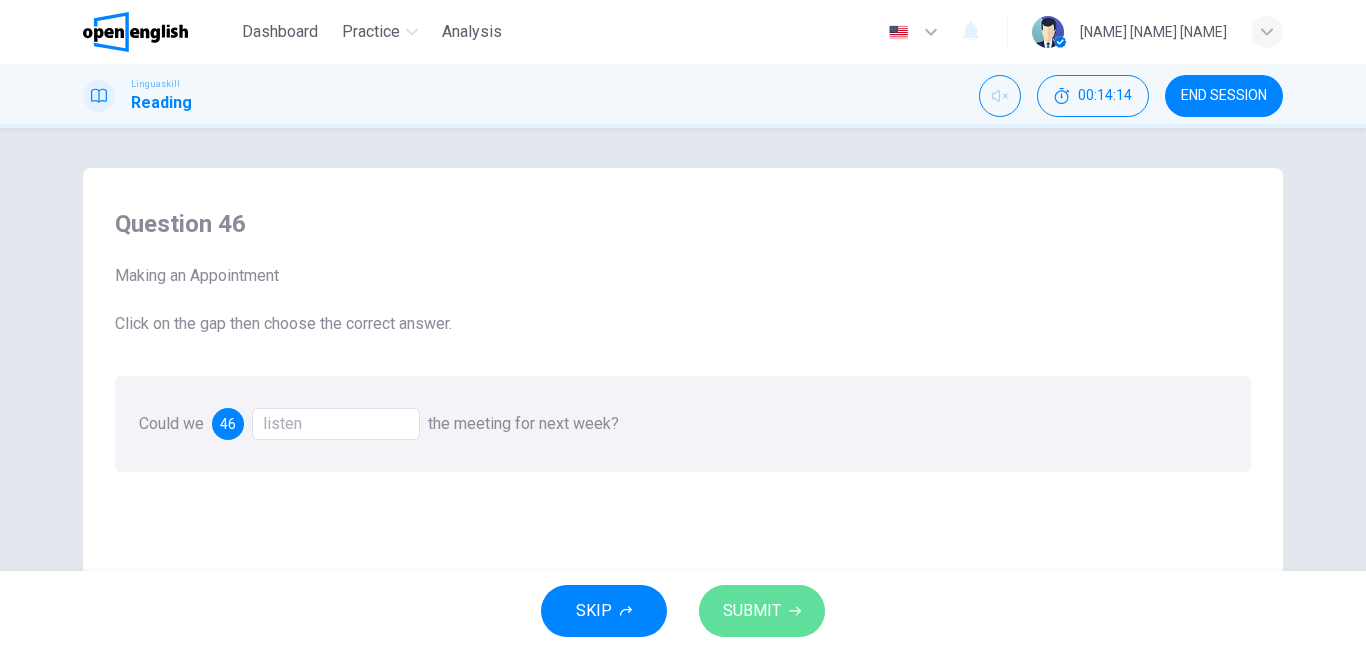 click on "SUBMIT" at bounding box center [762, 611] 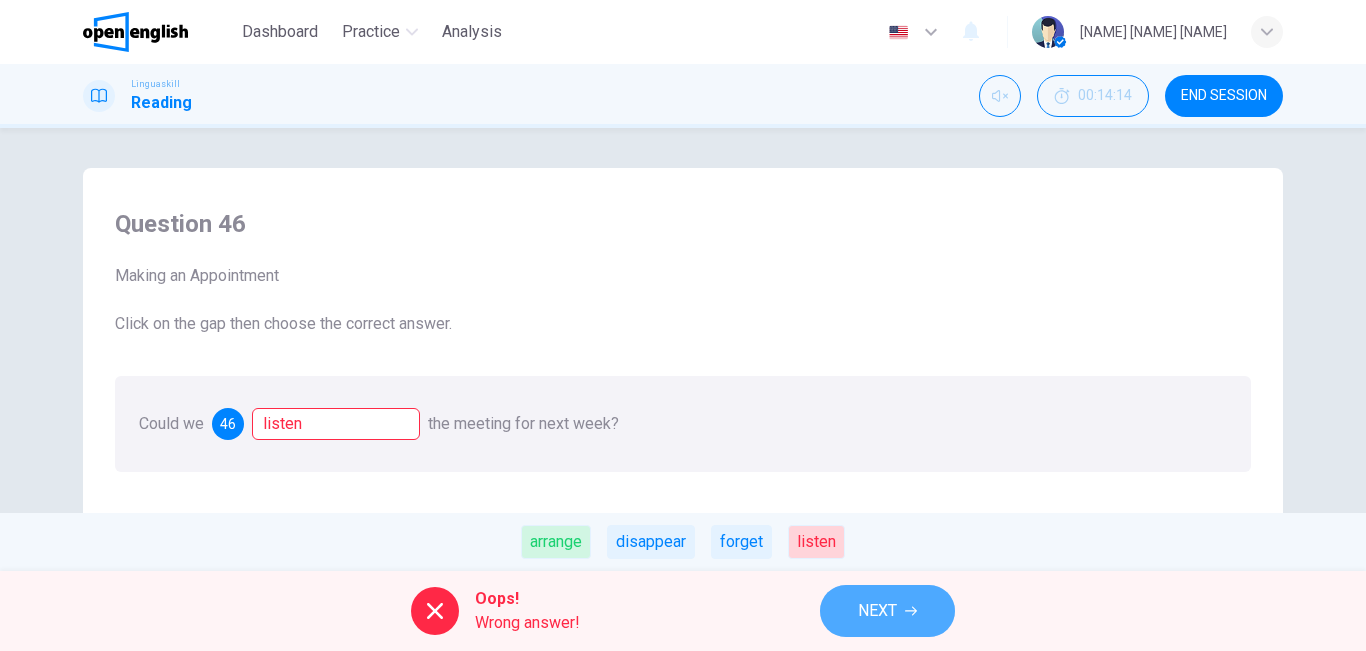 click on "NEXT" at bounding box center [887, 611] 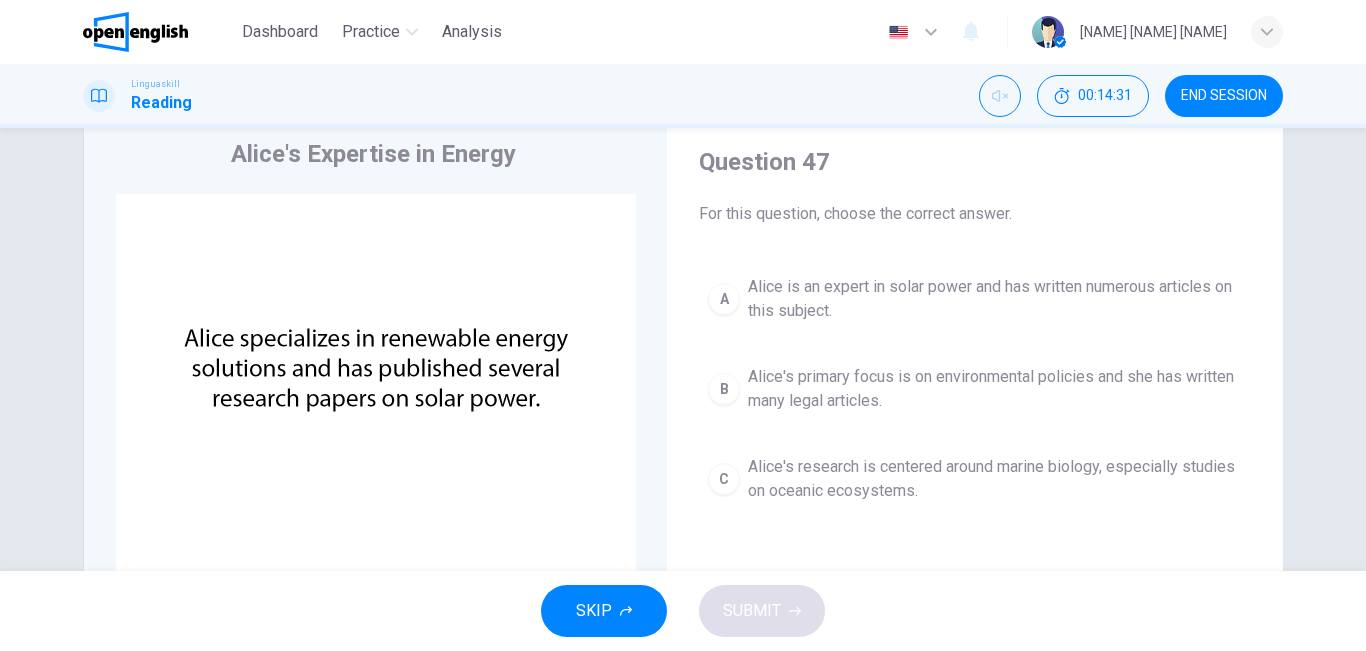 scroll, scrollTop: 63, scrollLeft: 0, axis: vertical 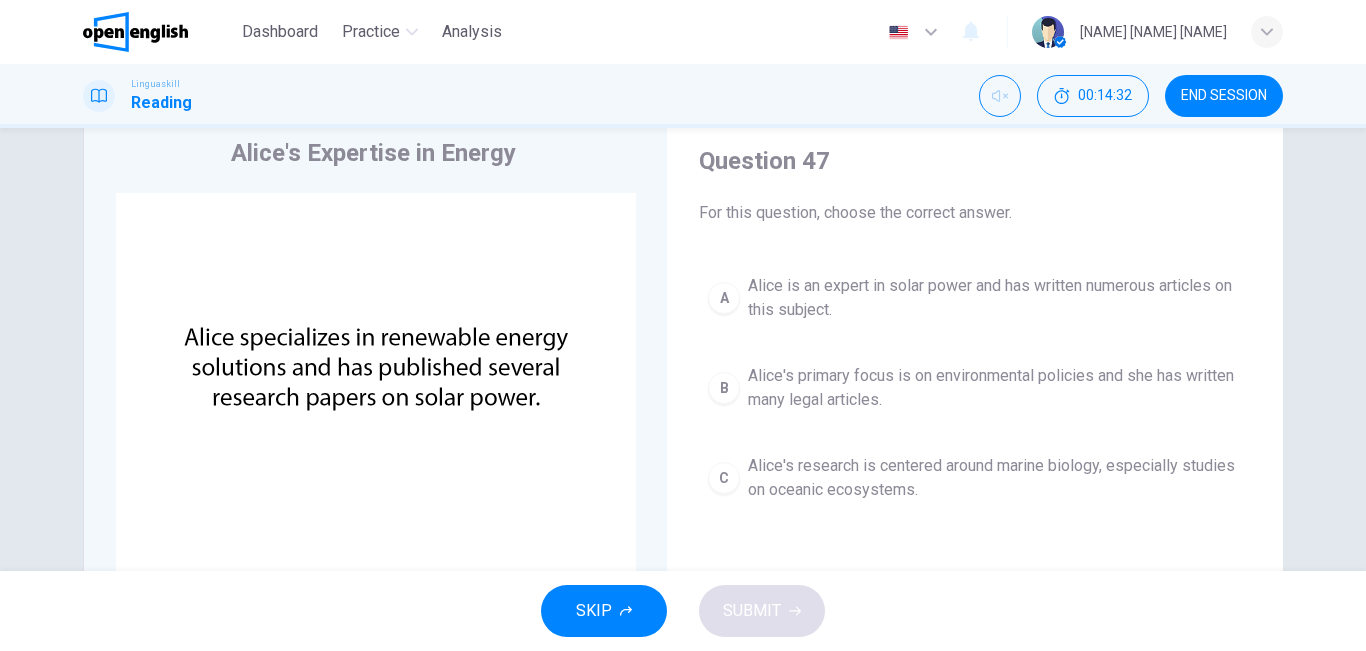 click on "Alice's primary focus is on environmental policies and she has written many legal articles." at bounding box center [995, 388] 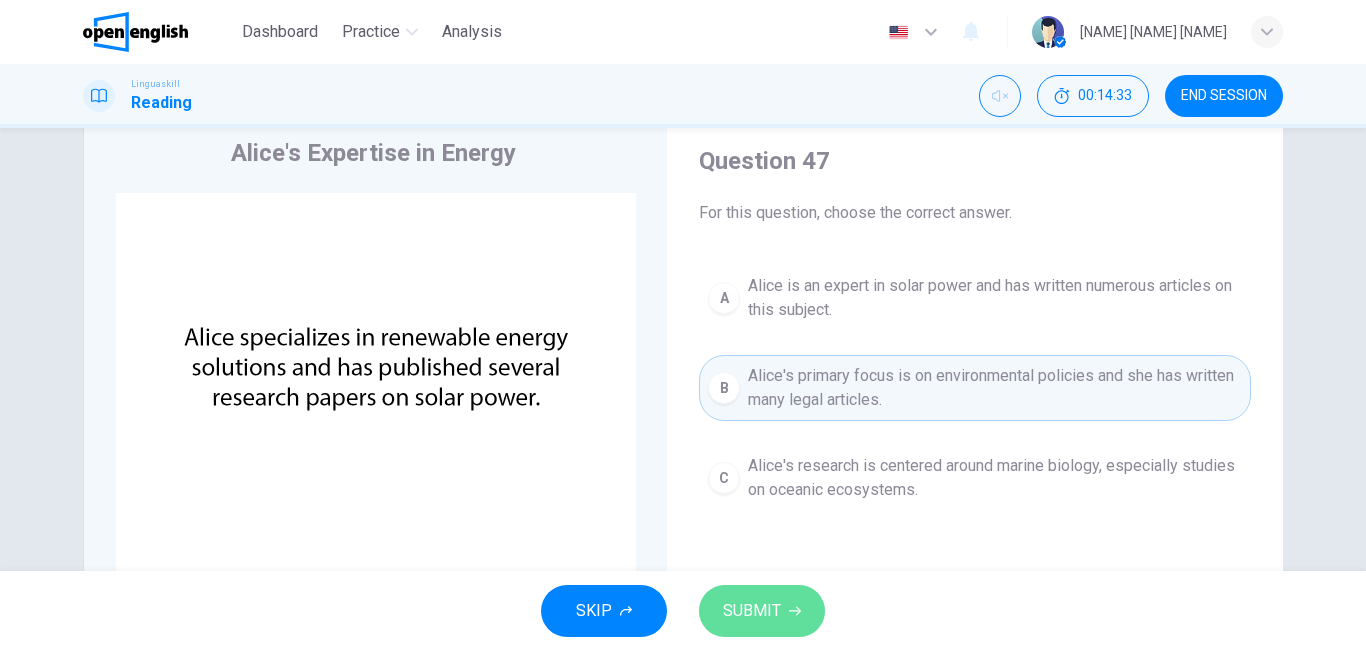 click on "SUBMIT" at bounding box center [762, 611] 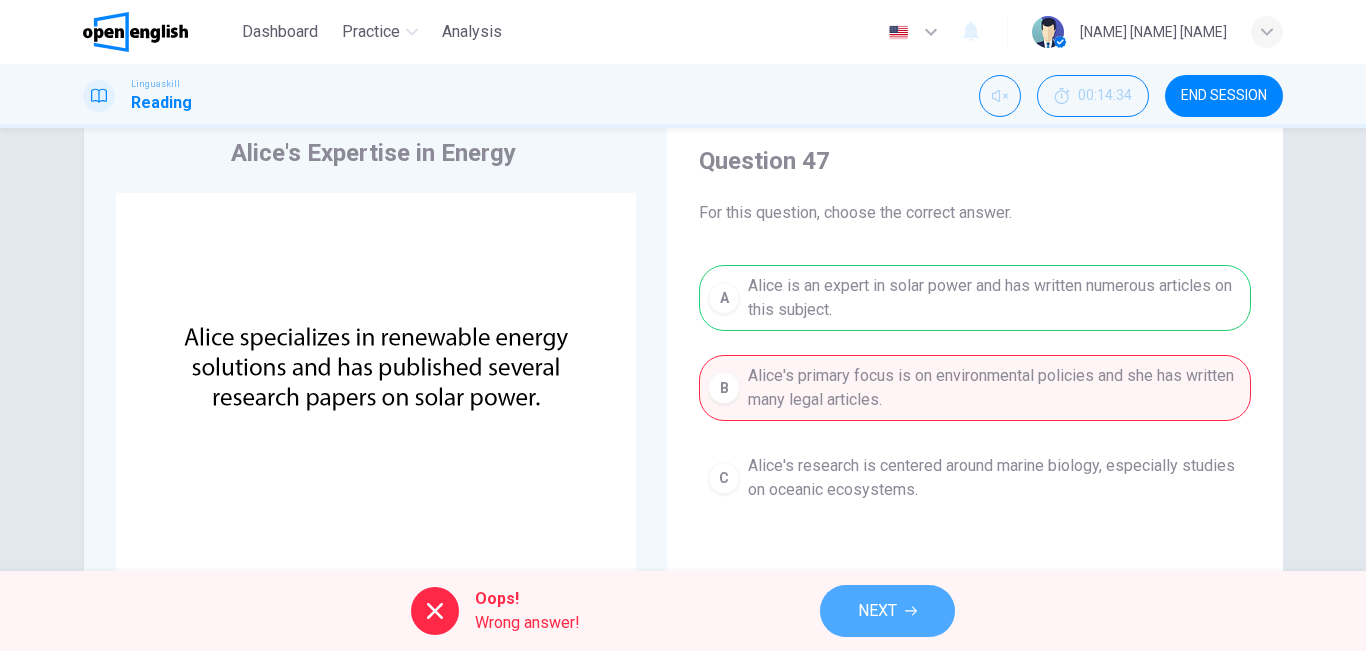 click on "NEXT" at bounding box center [877, 611] 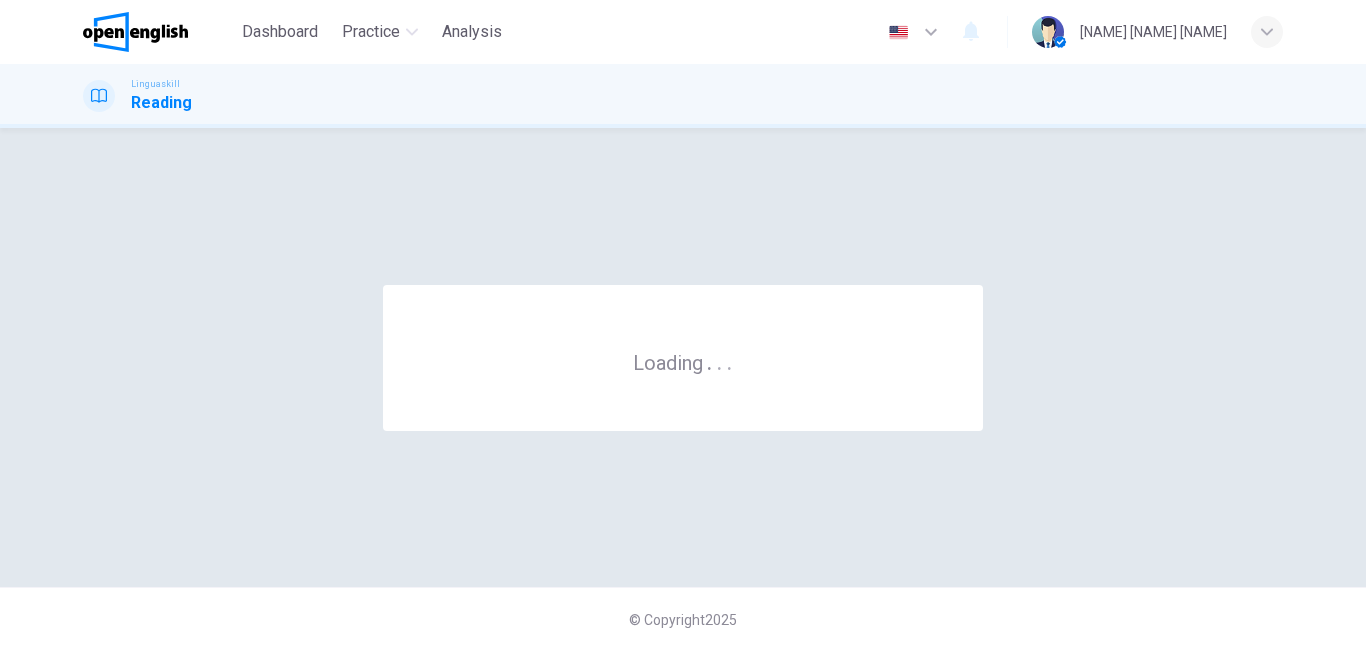 scroll, scrollTop: 0, scrollLeft: 0, axis: both 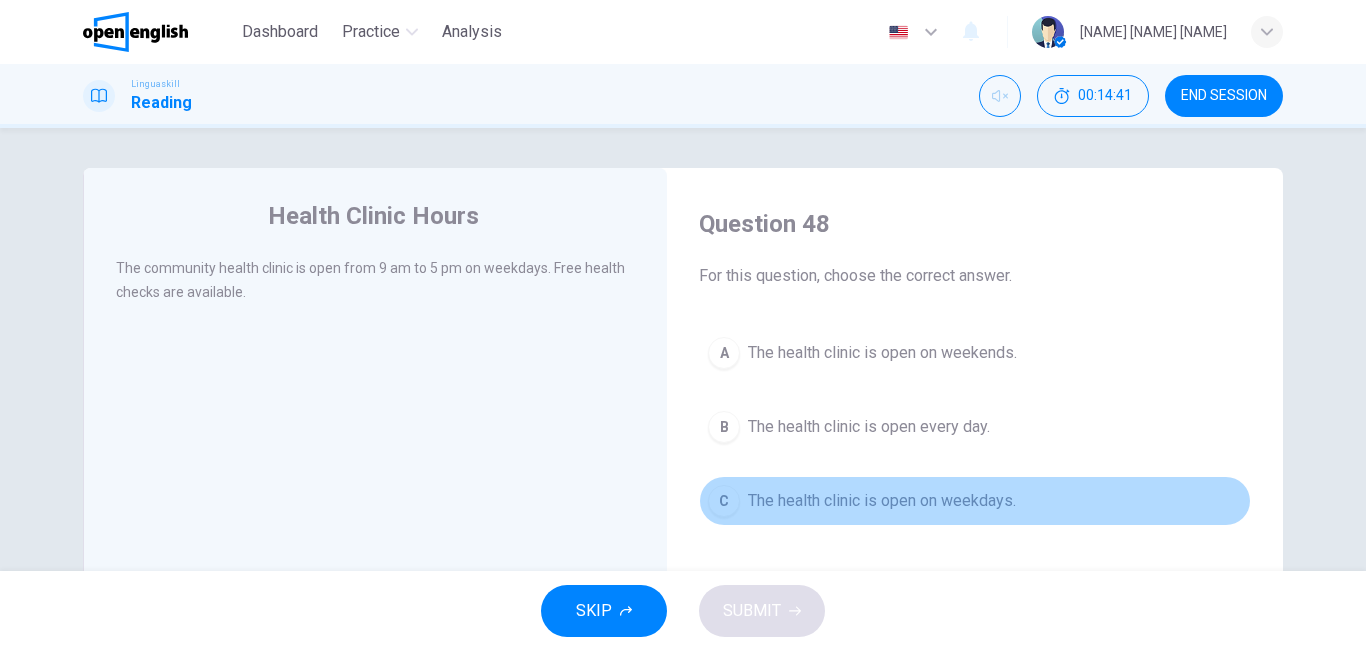 click on "The health clinic is open on weekdays." at bounding box center [882, 501] 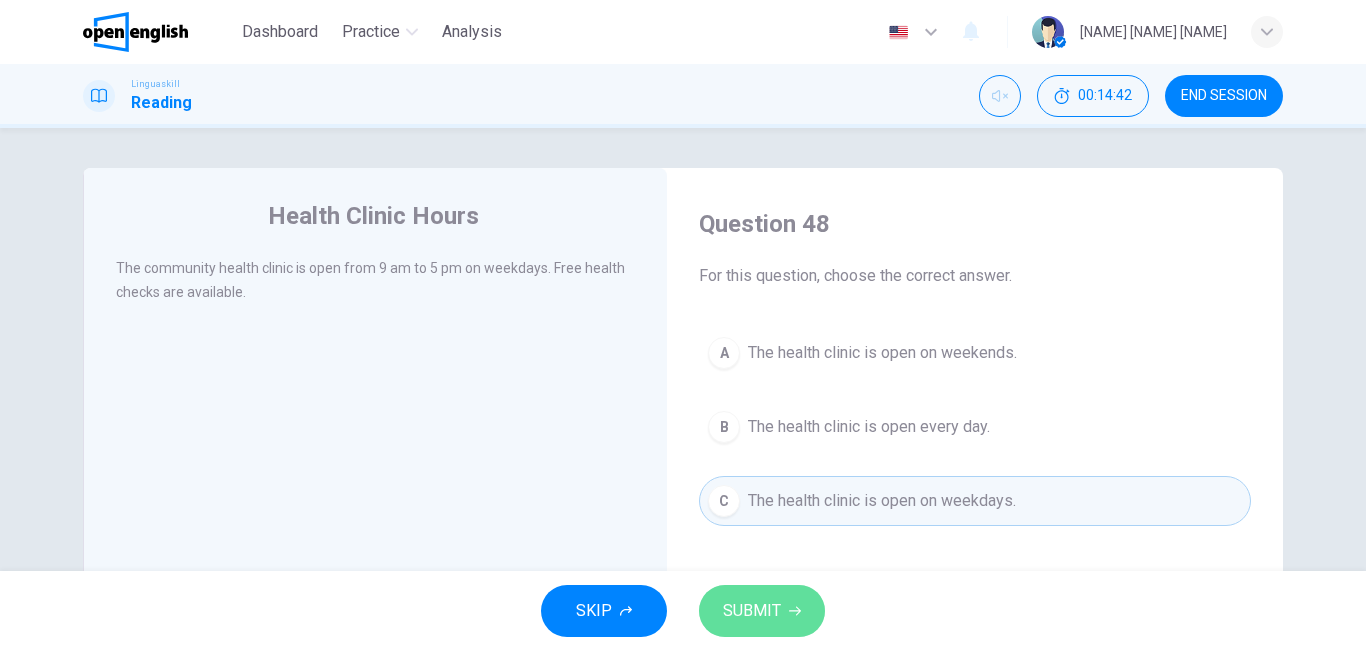 click on "SUBMIT" at bounding box center [762, 611] 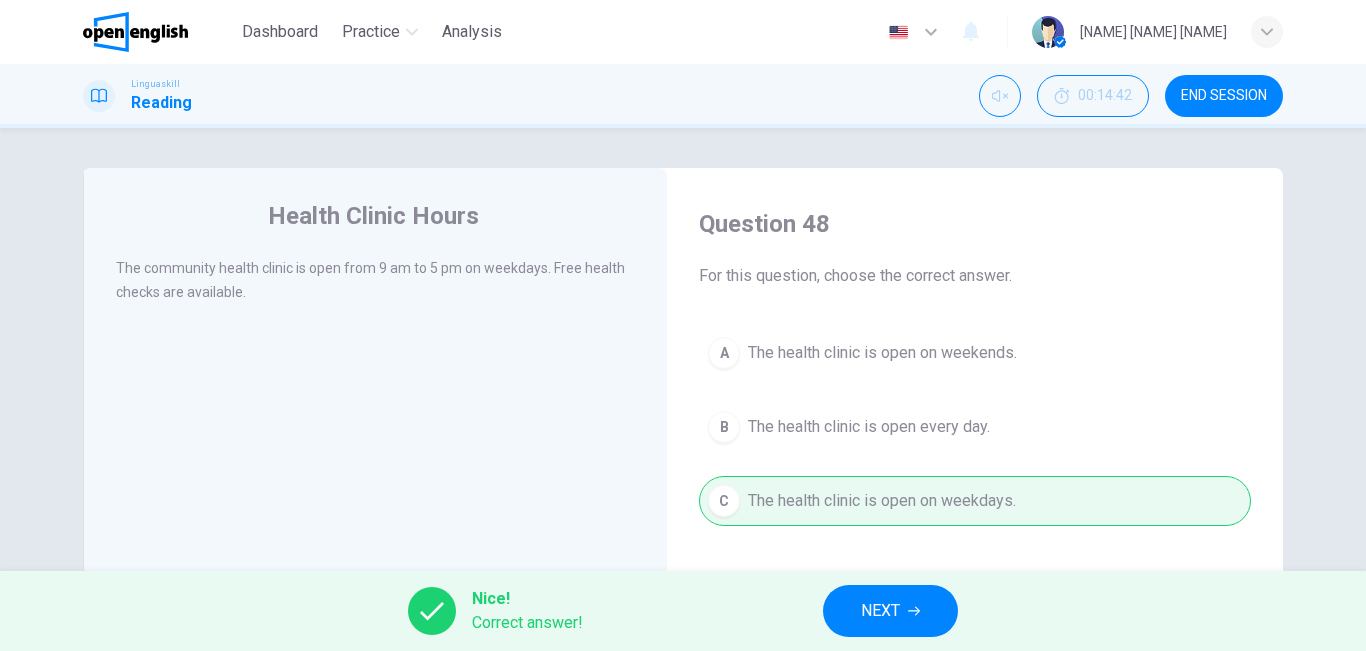 click on "NEXT" at bounding box center [890, 611] 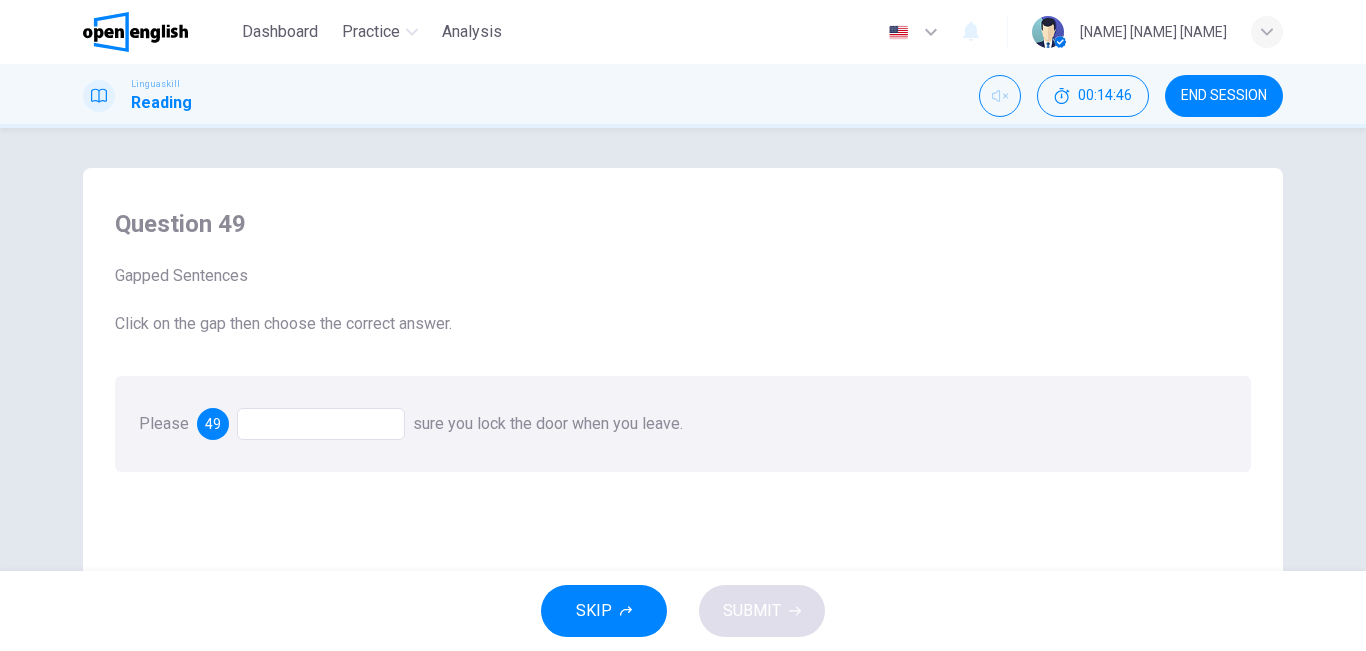 click at bounding box center [321, 424] 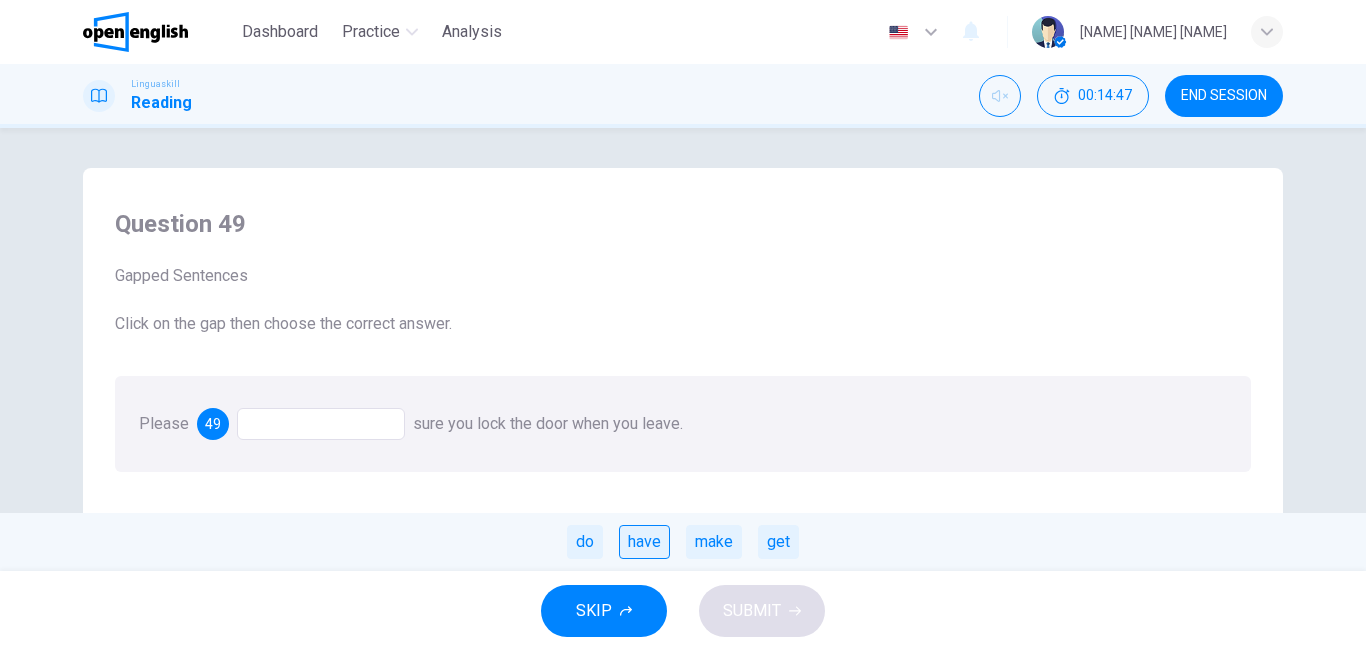 click on "have" at bounding box center [644, 542] 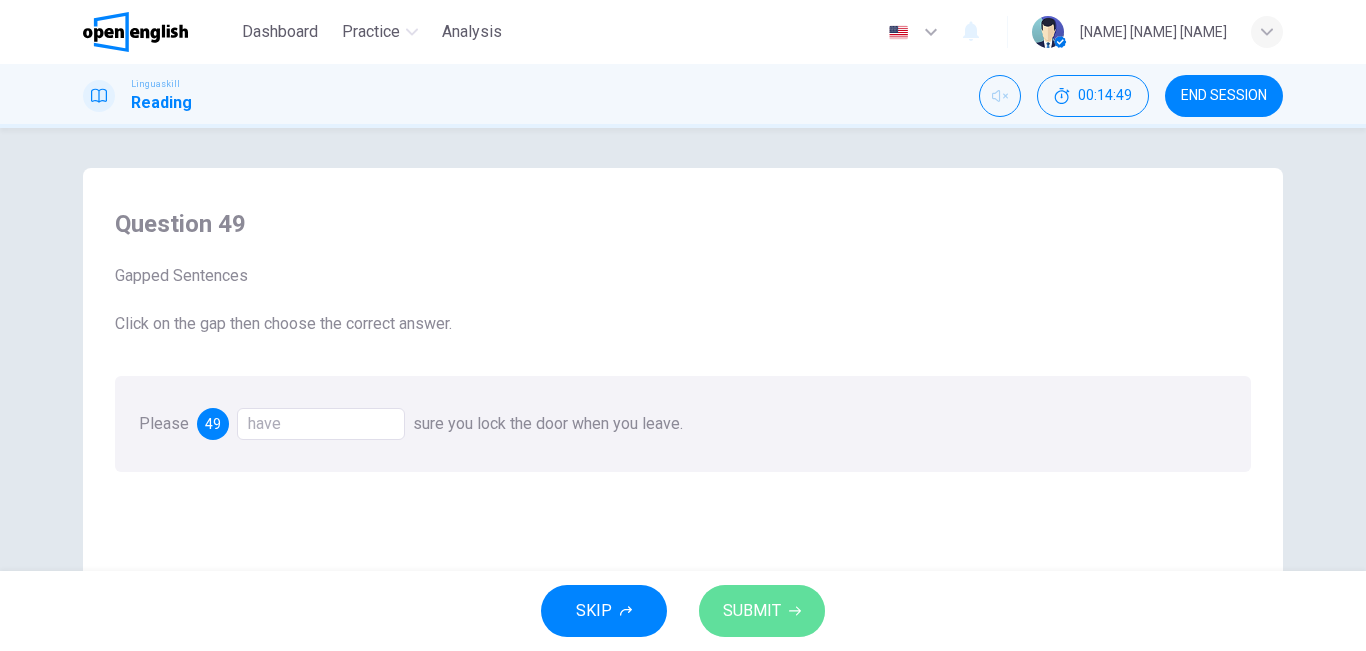 click on "SUBMIT" at bounding box center [752, 611] 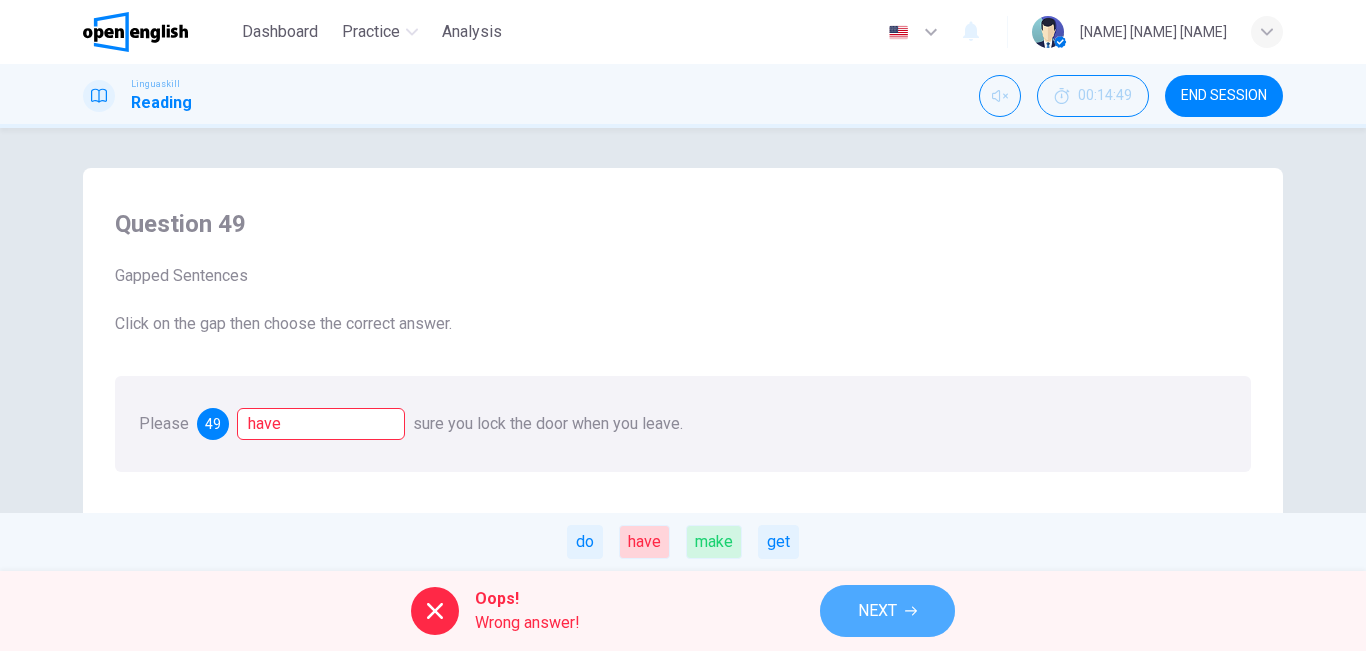 click on "NEXT" at bounding box center (877, 611) 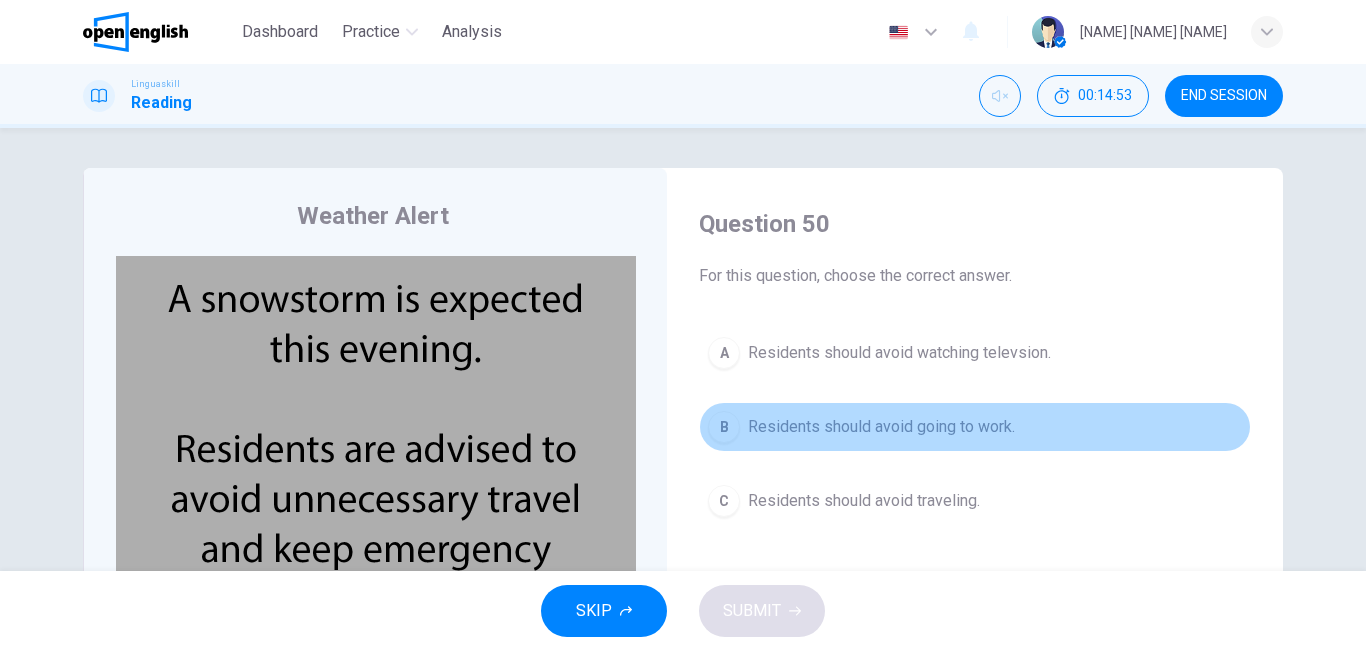 click on "B Residents should avoid going to work." at bounding box center (975, 427) 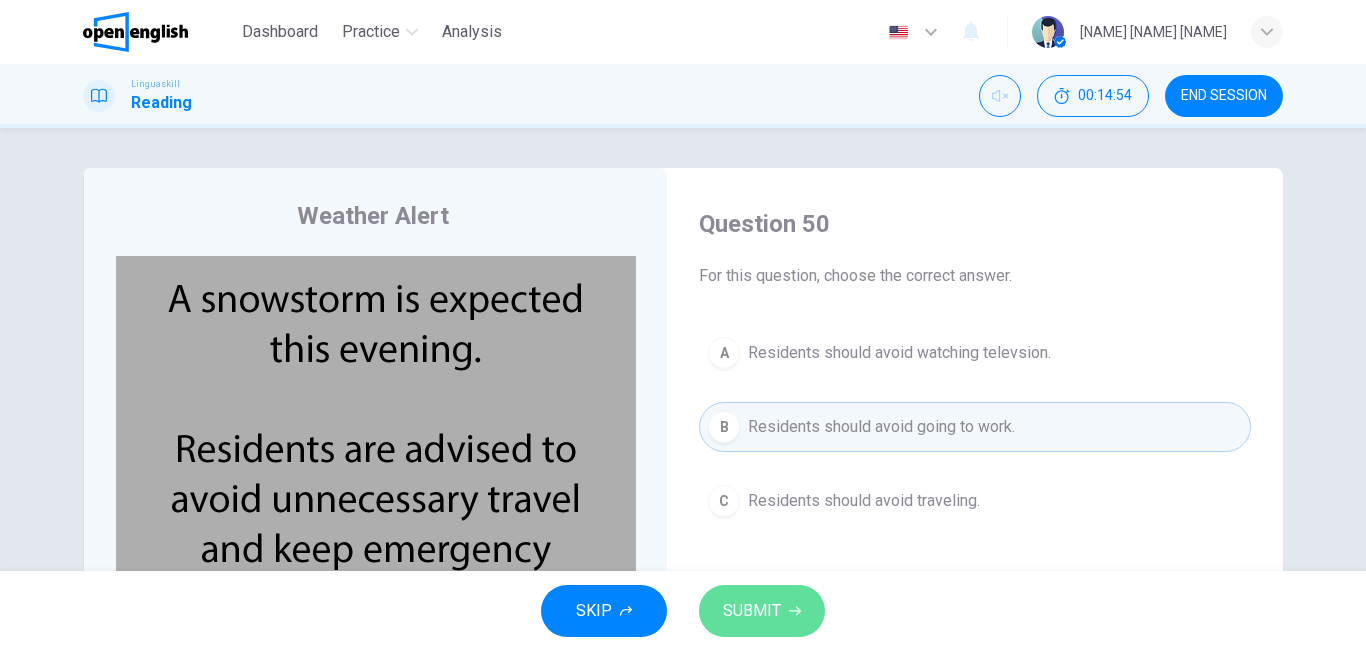 click on "SUBMIT" at bounding box center [752, 611] 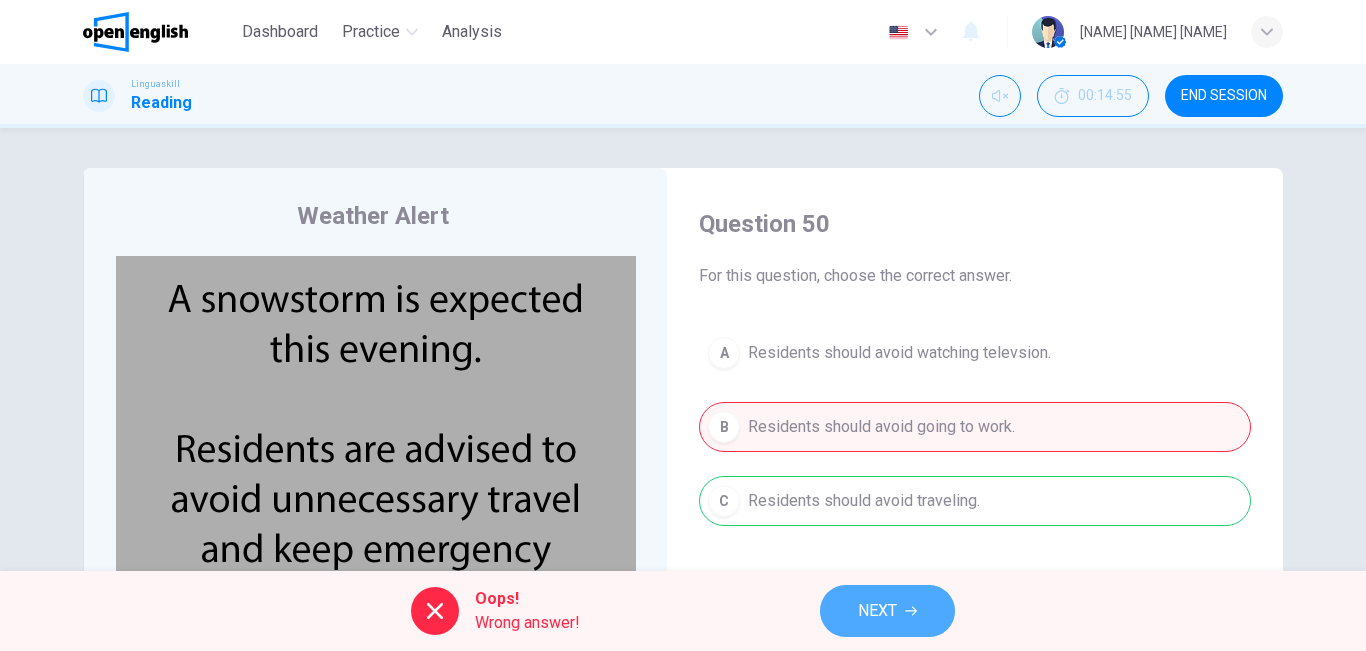 click on "NEXT" at bounding box center [877, 611] 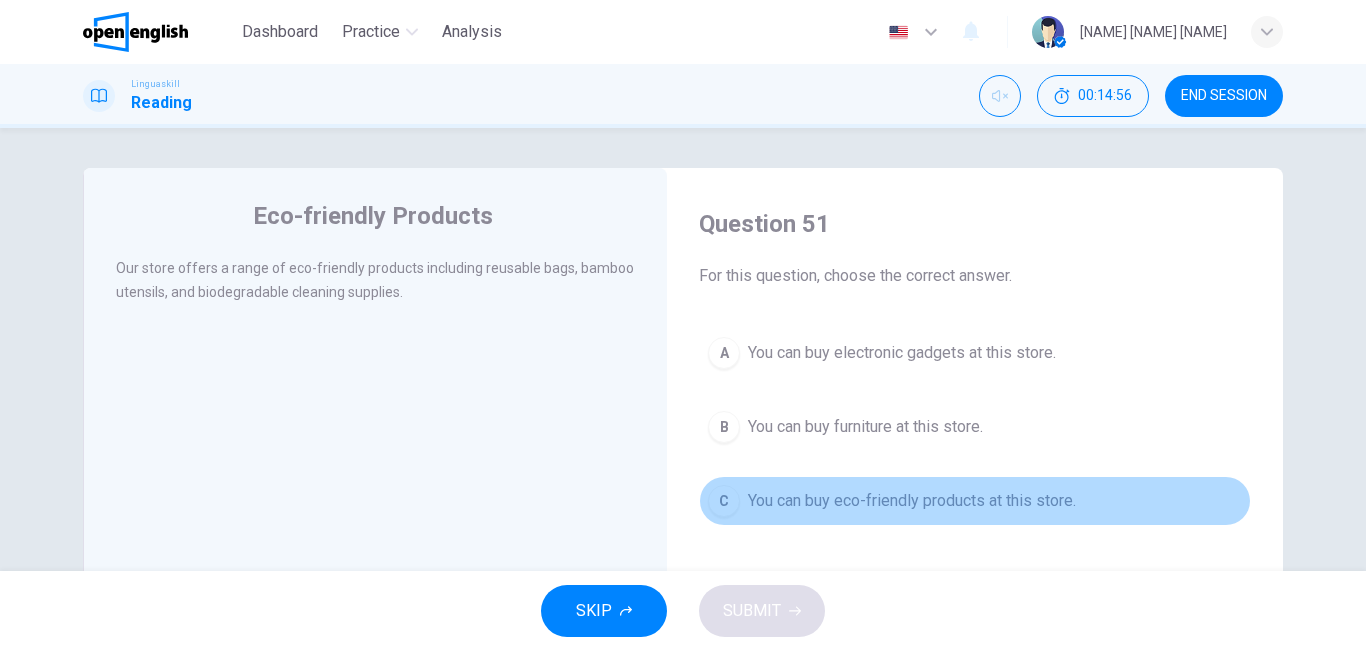 click on "You can buy eco-friendly products at this store." at bounding box center (912, 501) 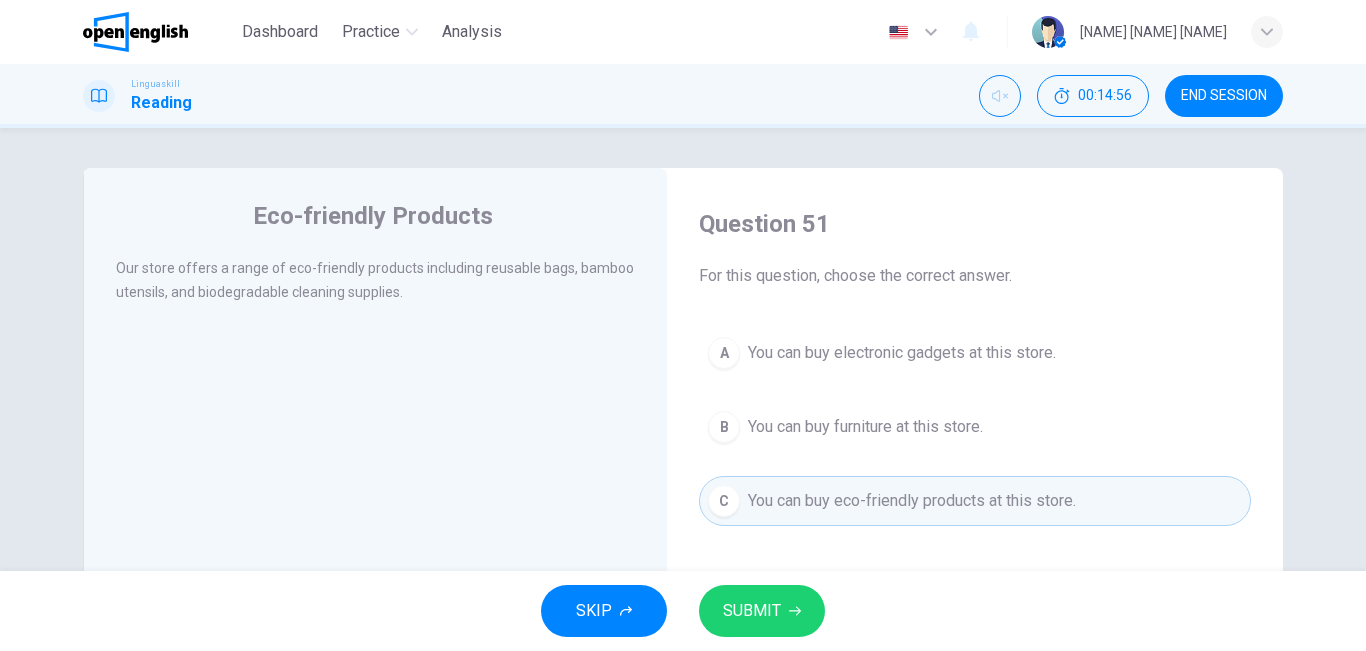 click on "SUBMIT" at bounding box center [752, 611] 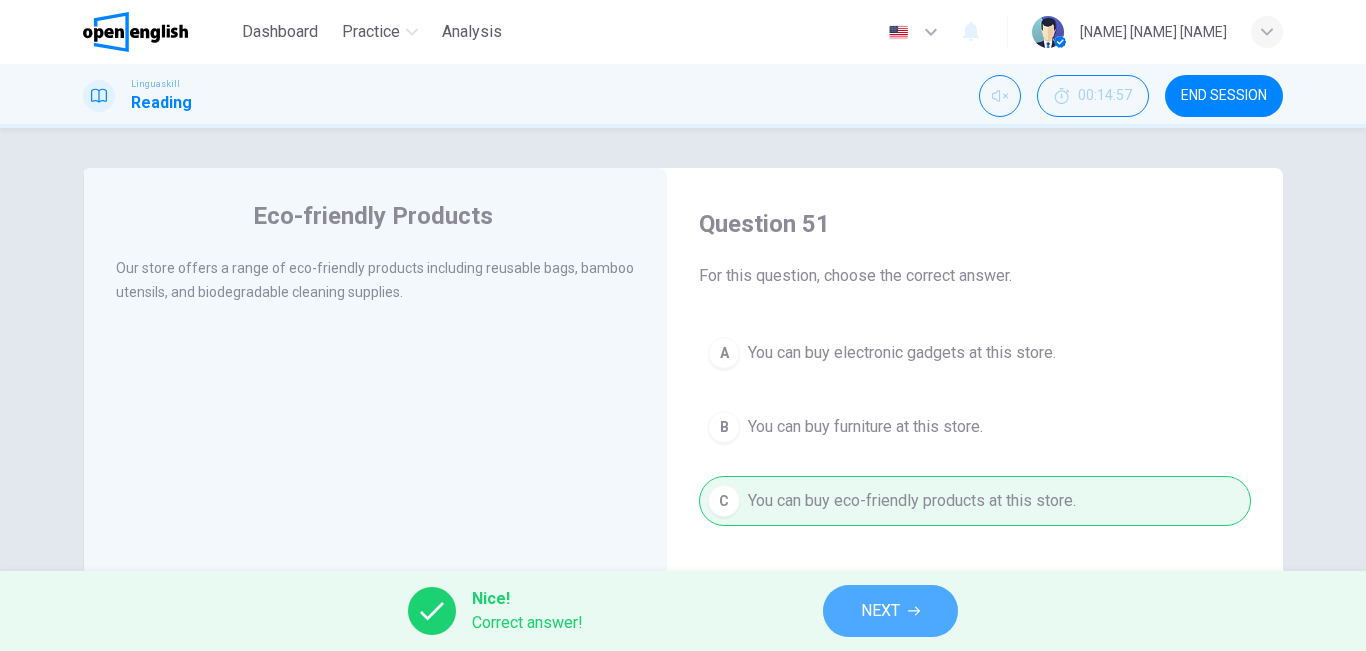 click on "NEXT" at bounding box center (890, 611) 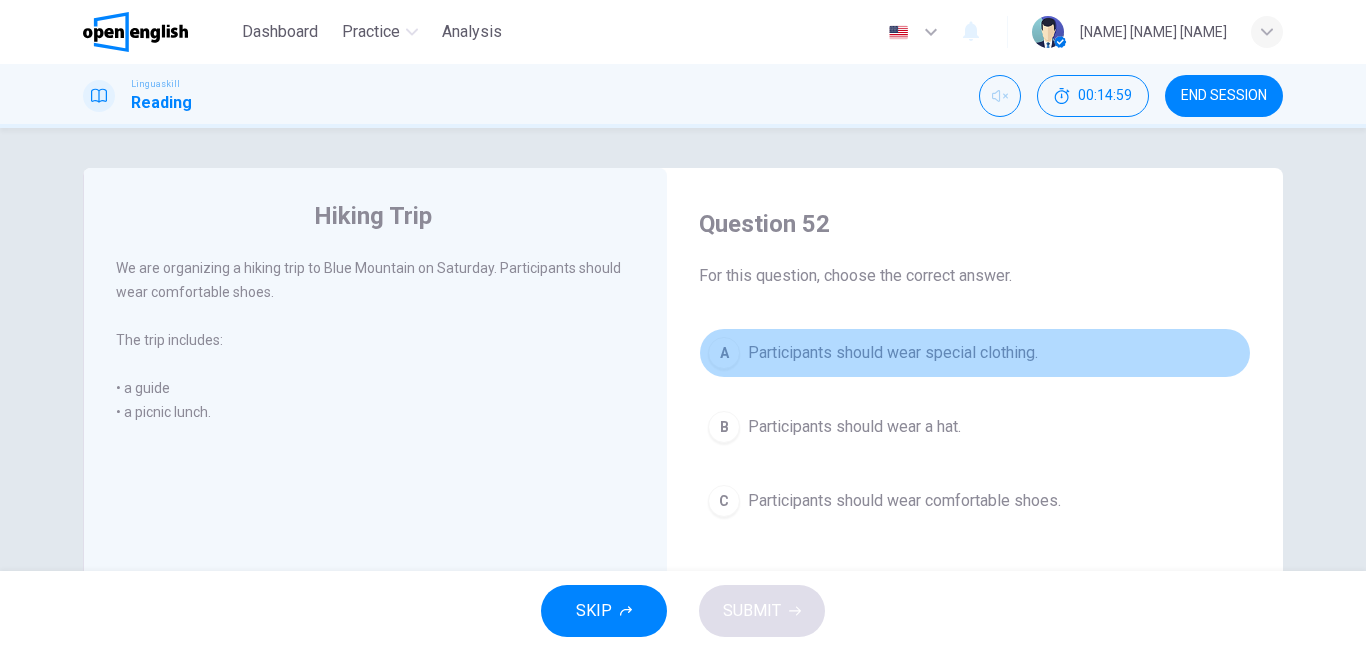 click on "Participants should wear special clothing." at bounding box center (893, 353) 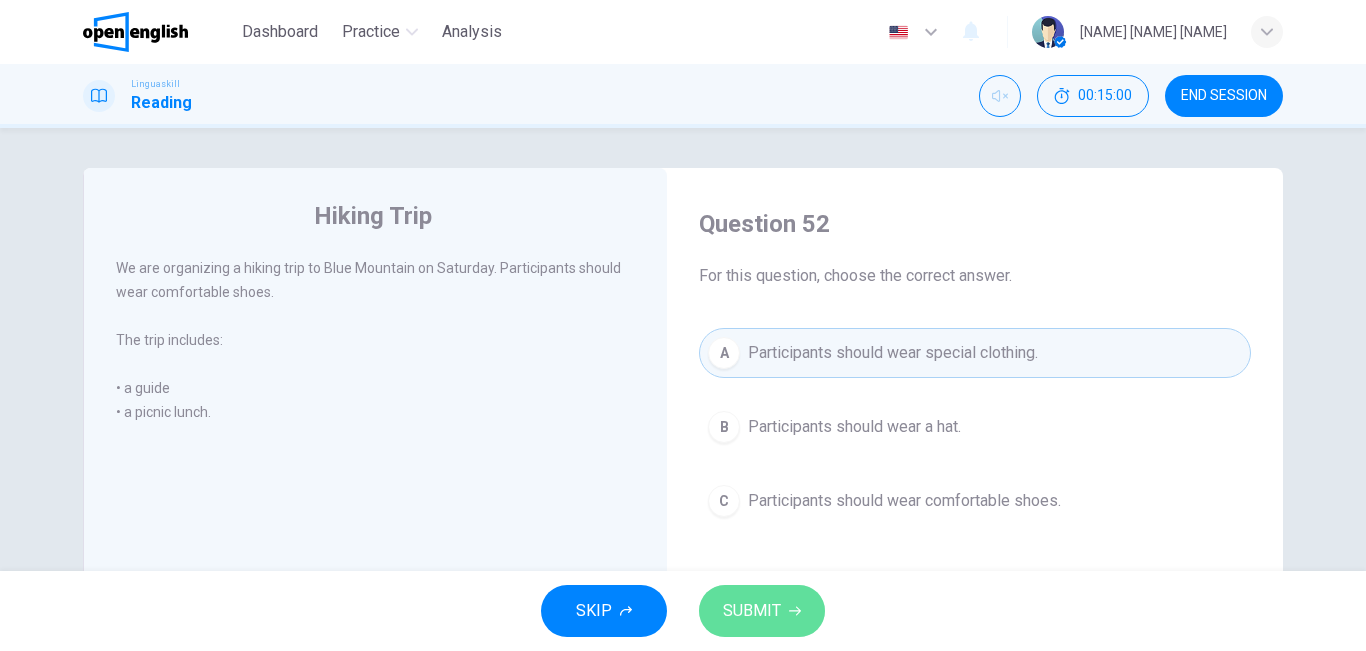click on "SUBMIT" at bounding box center (752, 611) 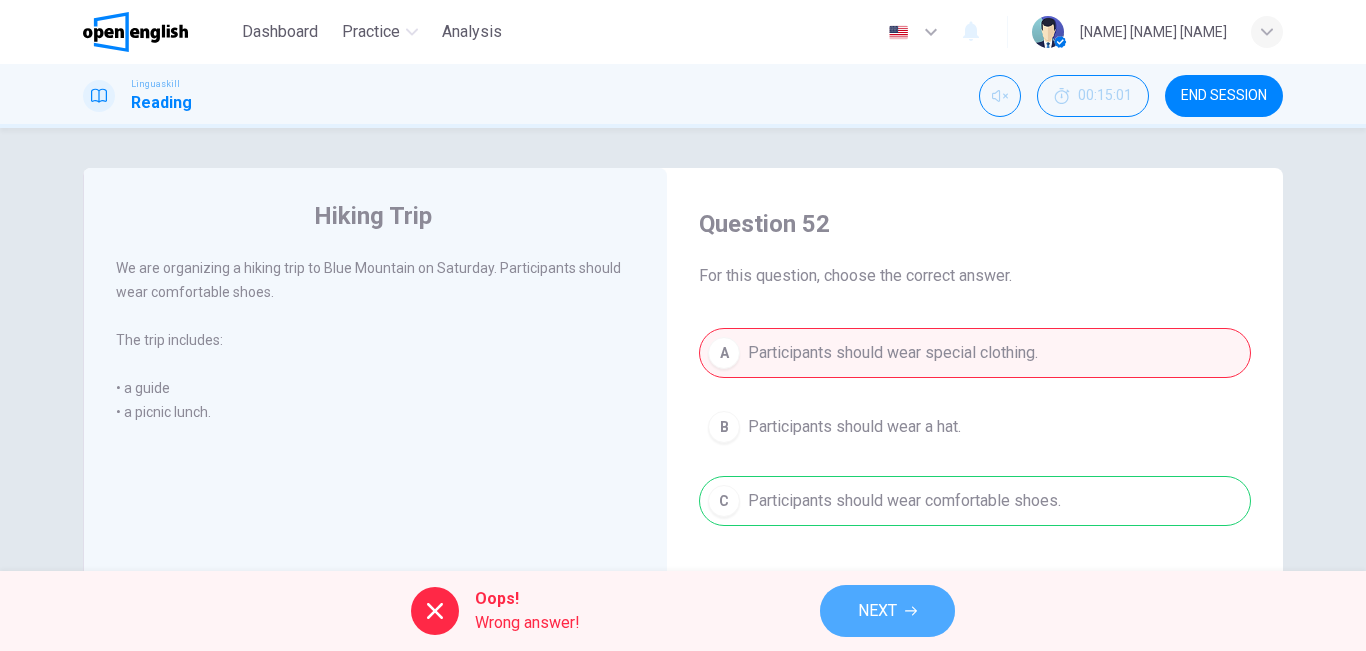 click on "NEXT" at bounding box center (877, 611) 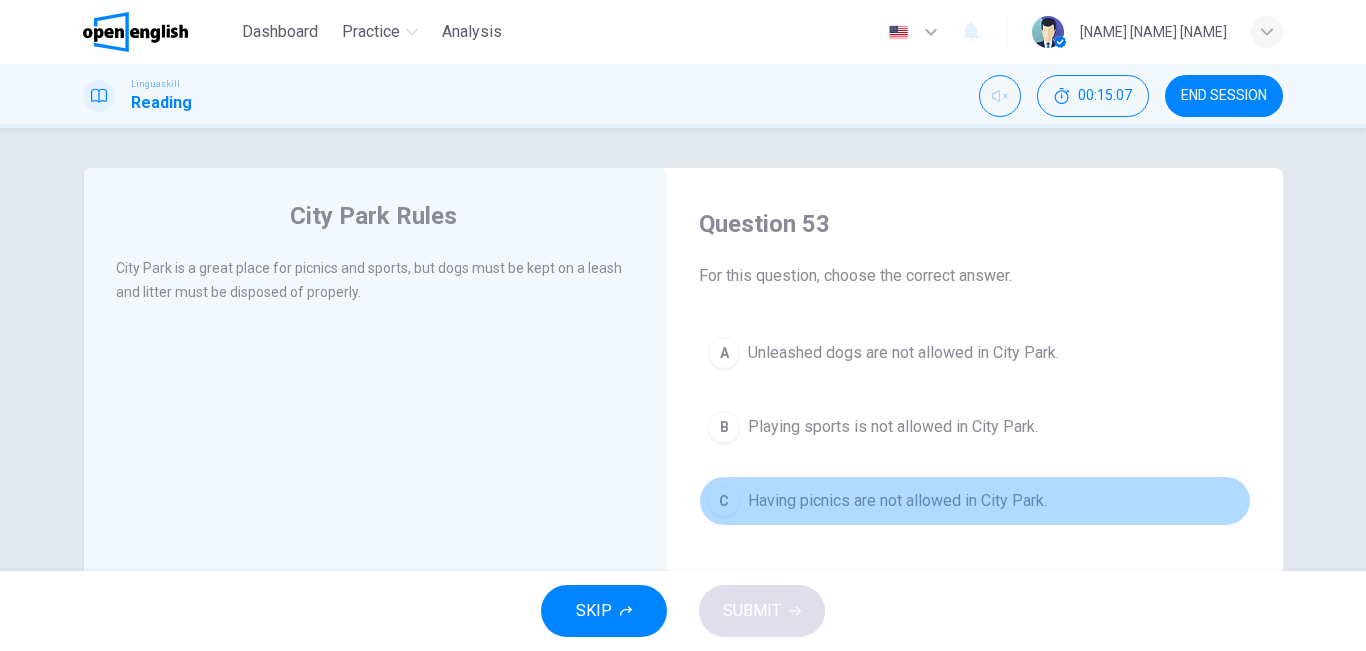 click on "Having picnics are not allowed in City Park." at bounding box center [897, 501] 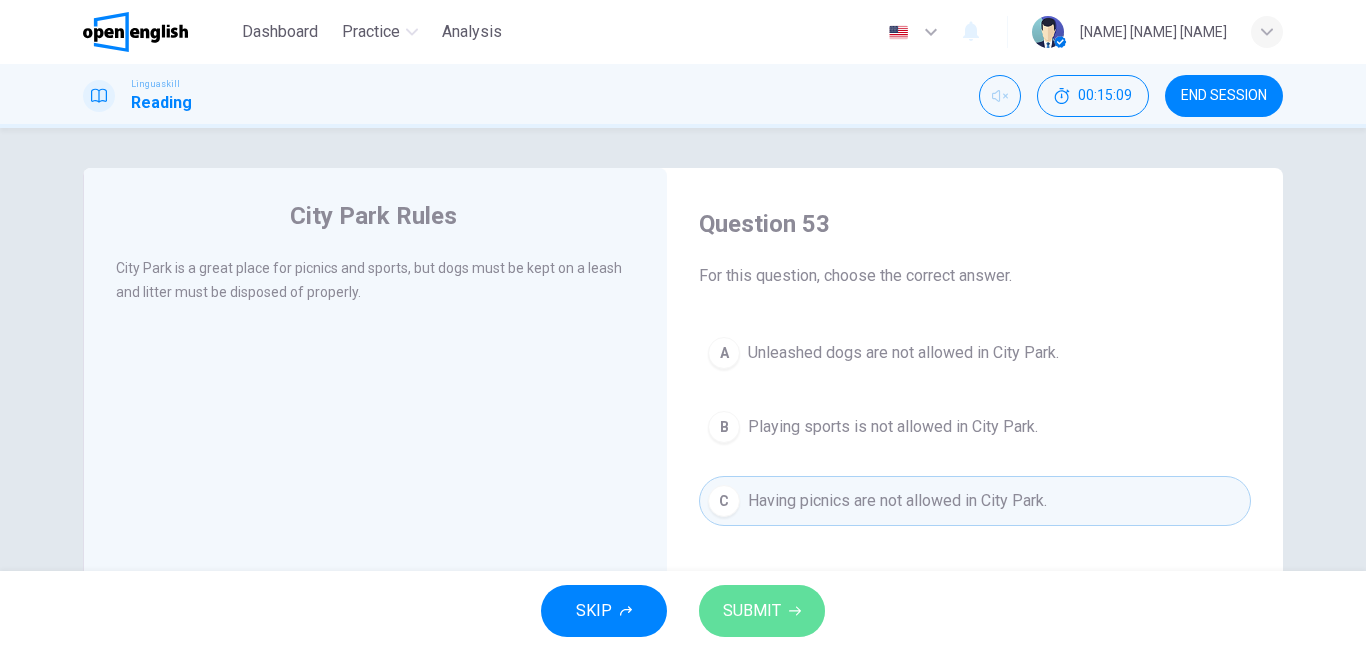 click on "SUBMIT" at bounding box center (762, 611) 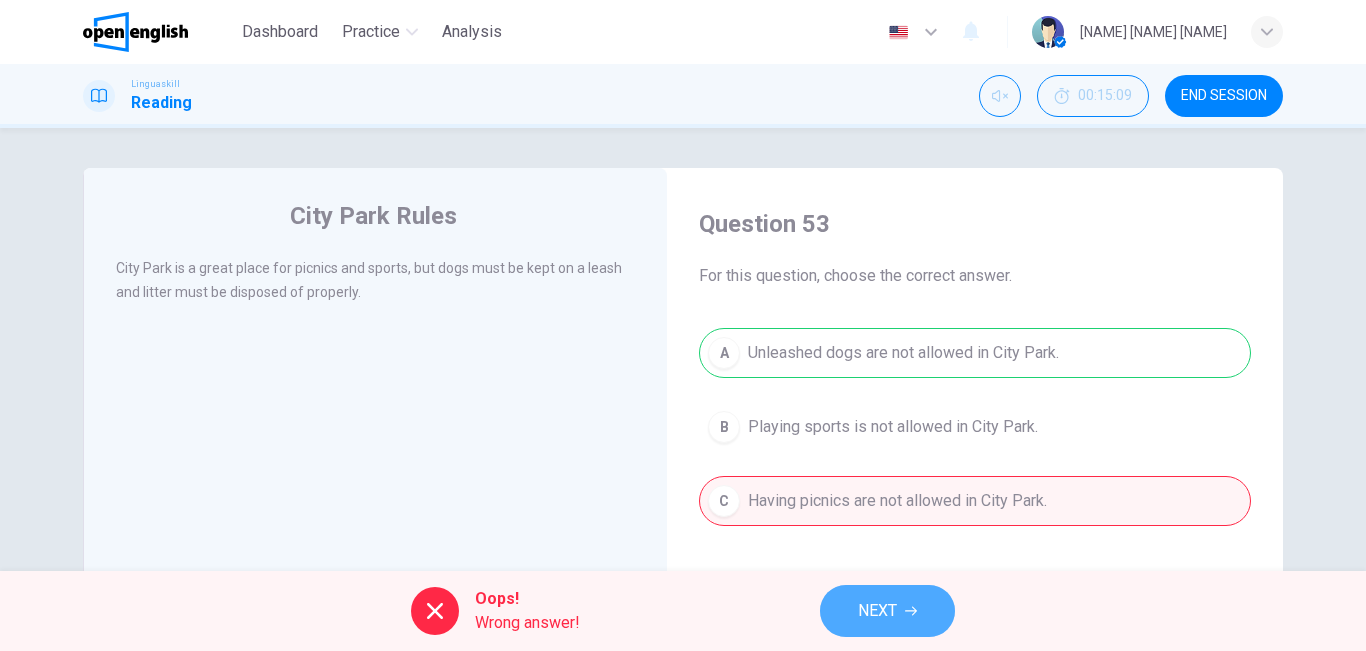 click on "NEXT" at bounding box center [887, 611] 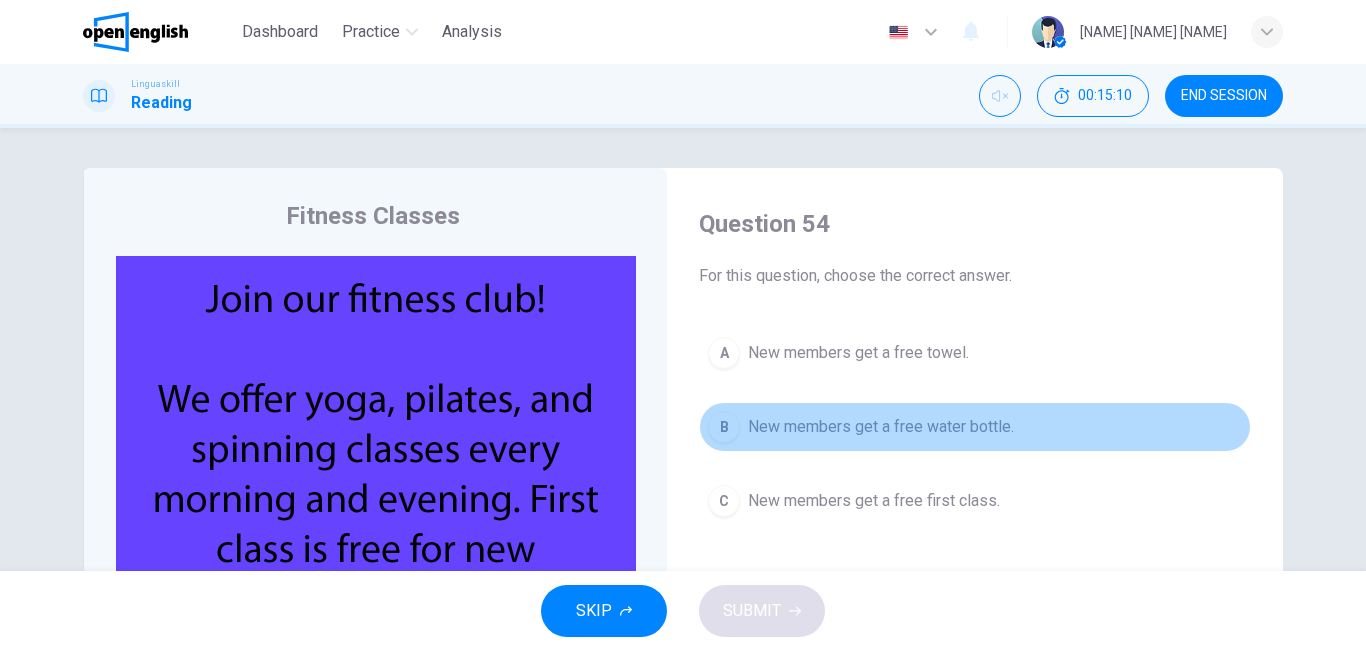 click on "New members get a free water bottle." at bounding box center [881, 427] 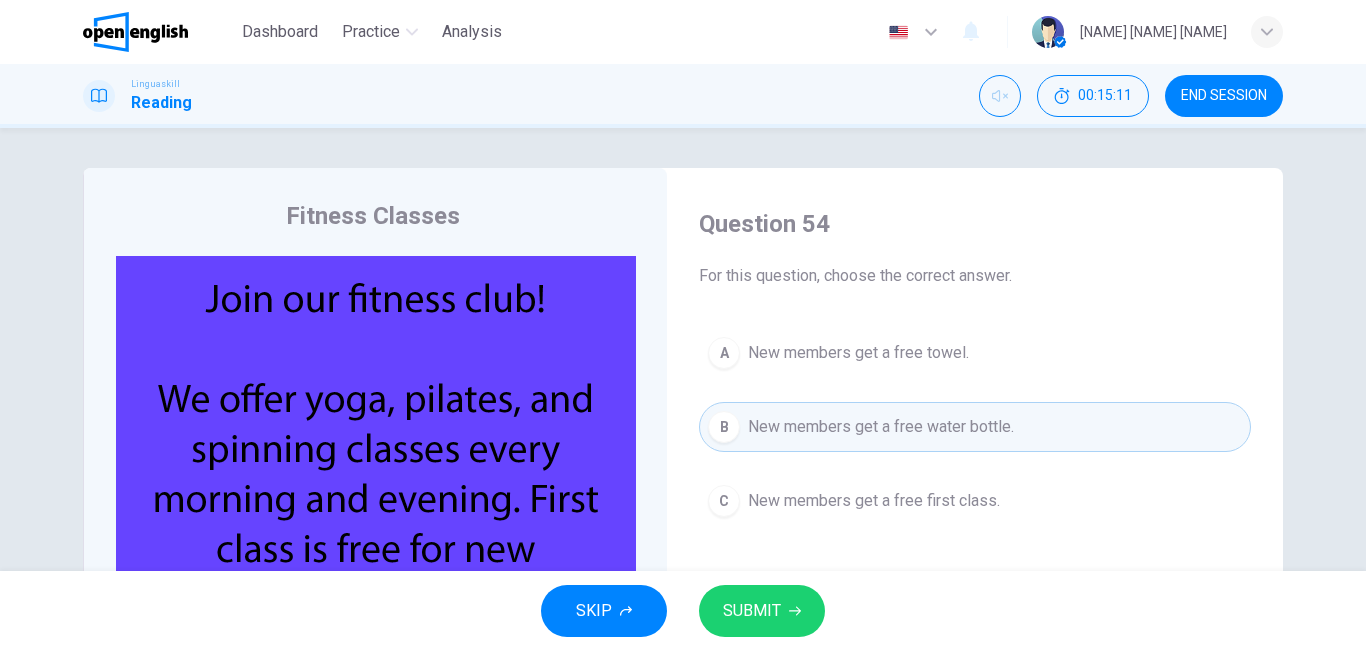 click on "SUBMIT" at bounding box center [752, 611] 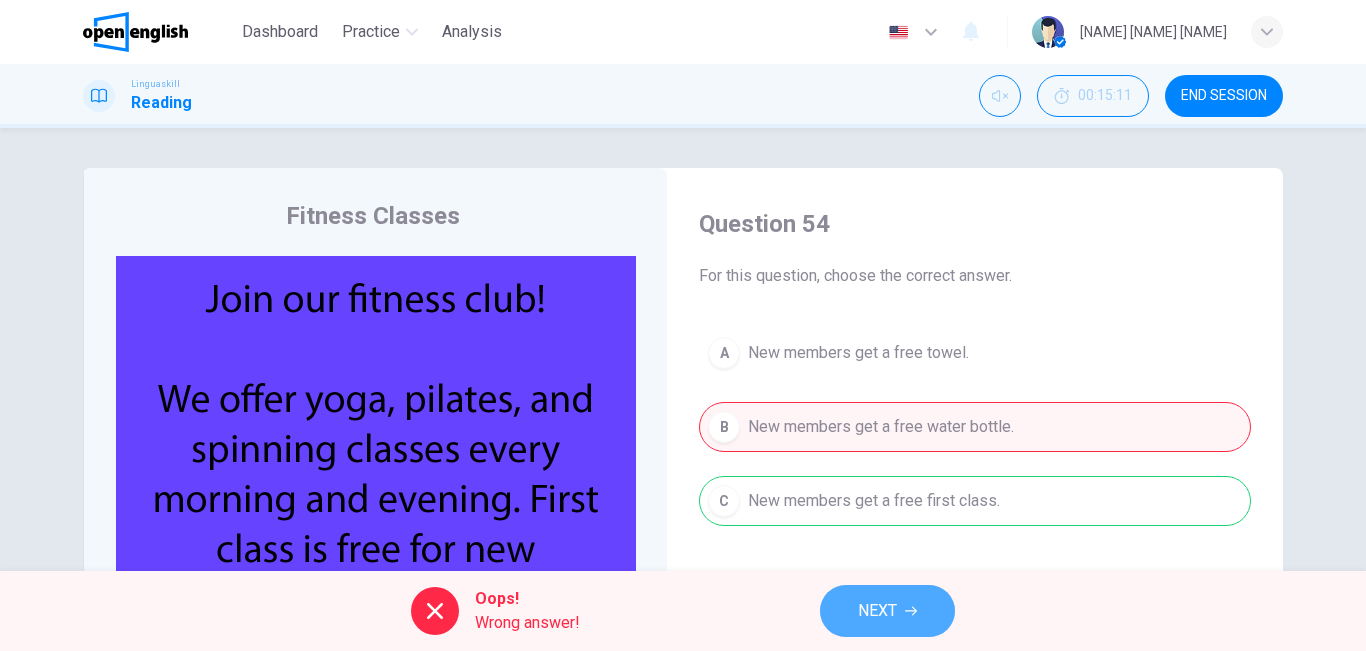 click on "NEXT" at bounding box center (877, 611) 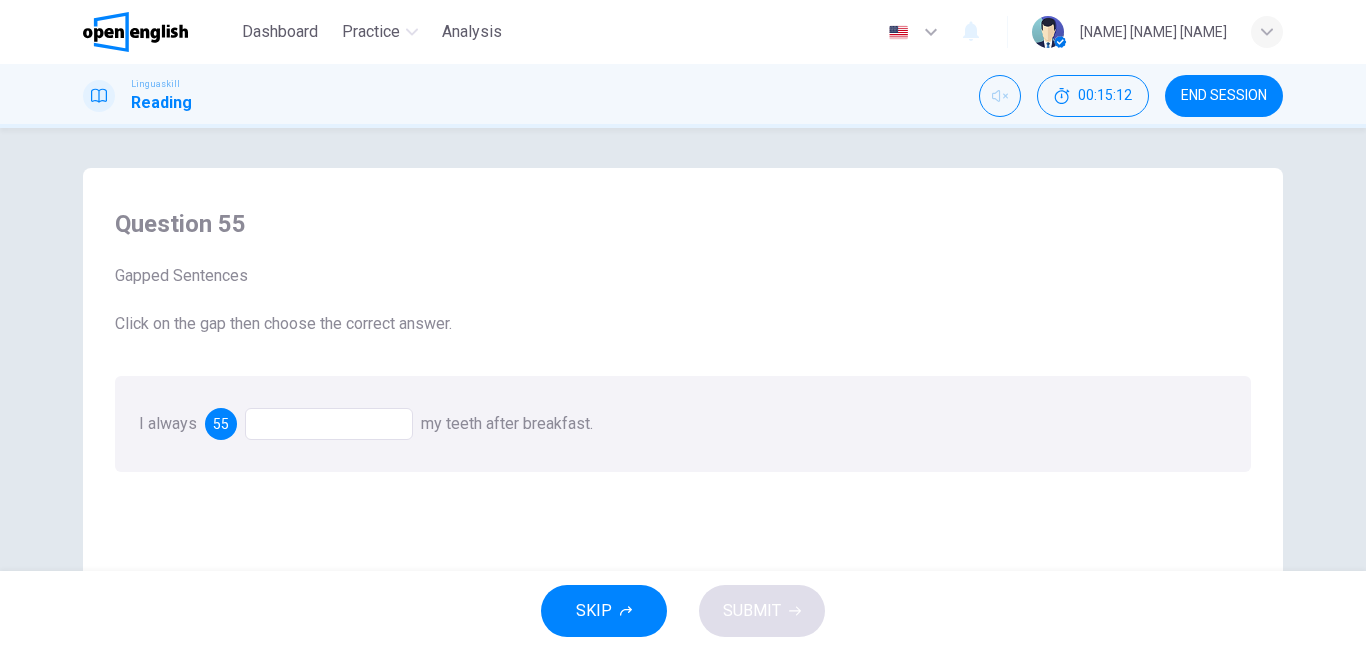 click at bounding box center (329, 424) 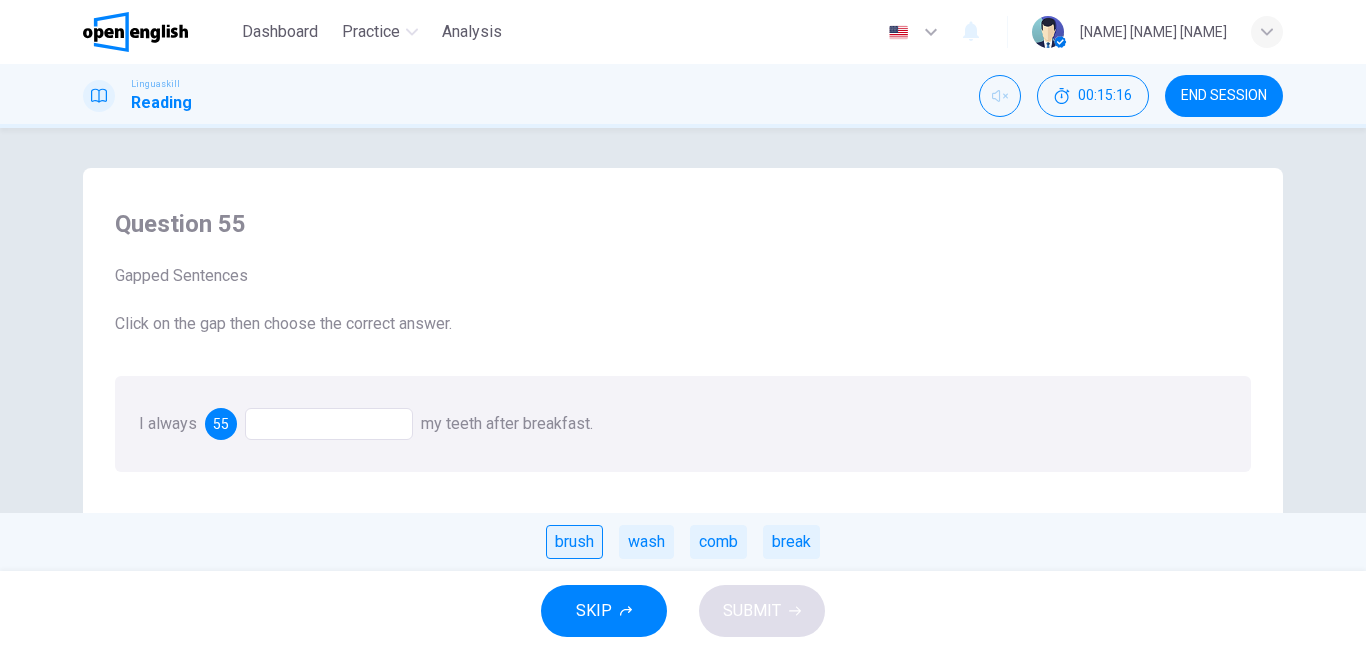 click on "brush" at bounding box center [574, 542] 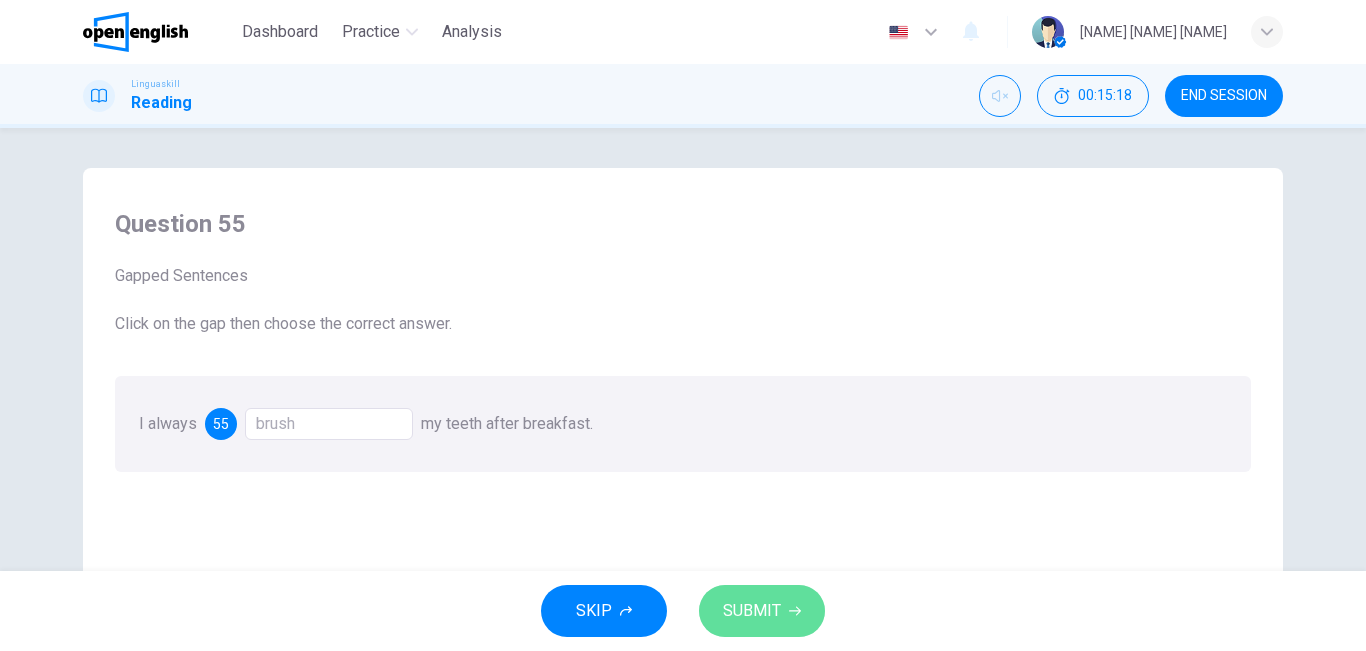 click on "SUBMIT" at bounding box center (752, 611) 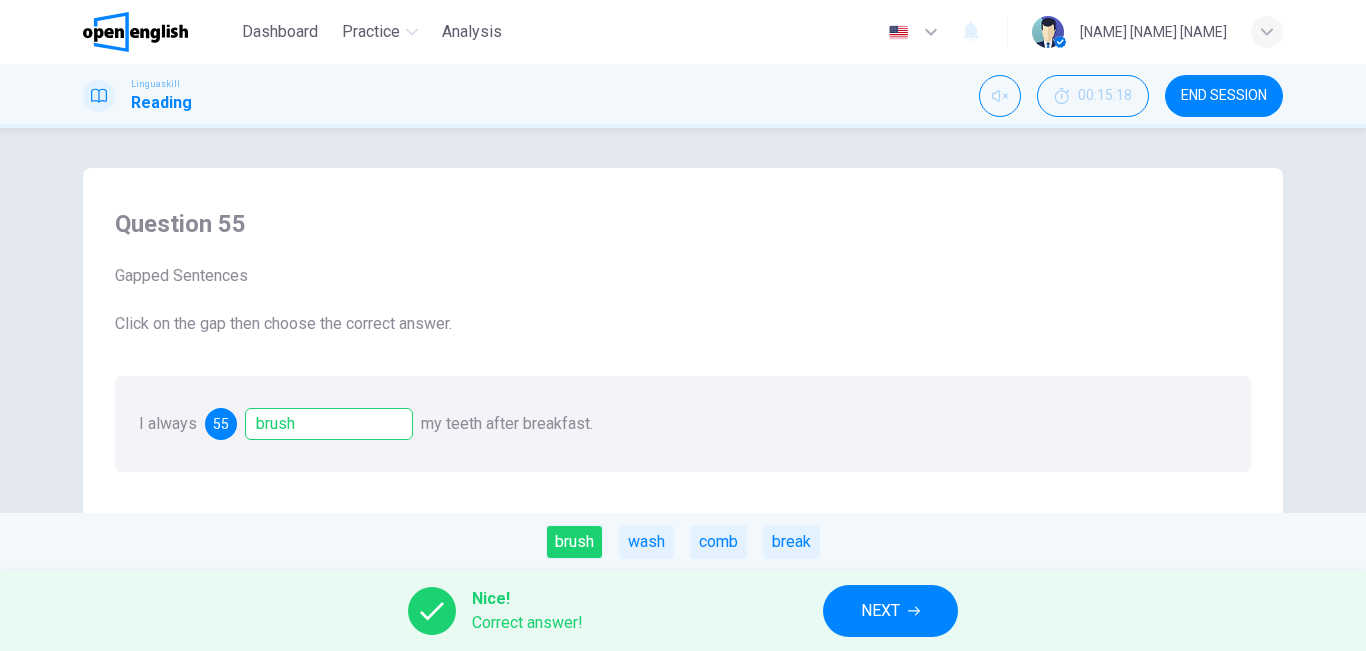 click on "NEXT" at bounding box center (890, 611) 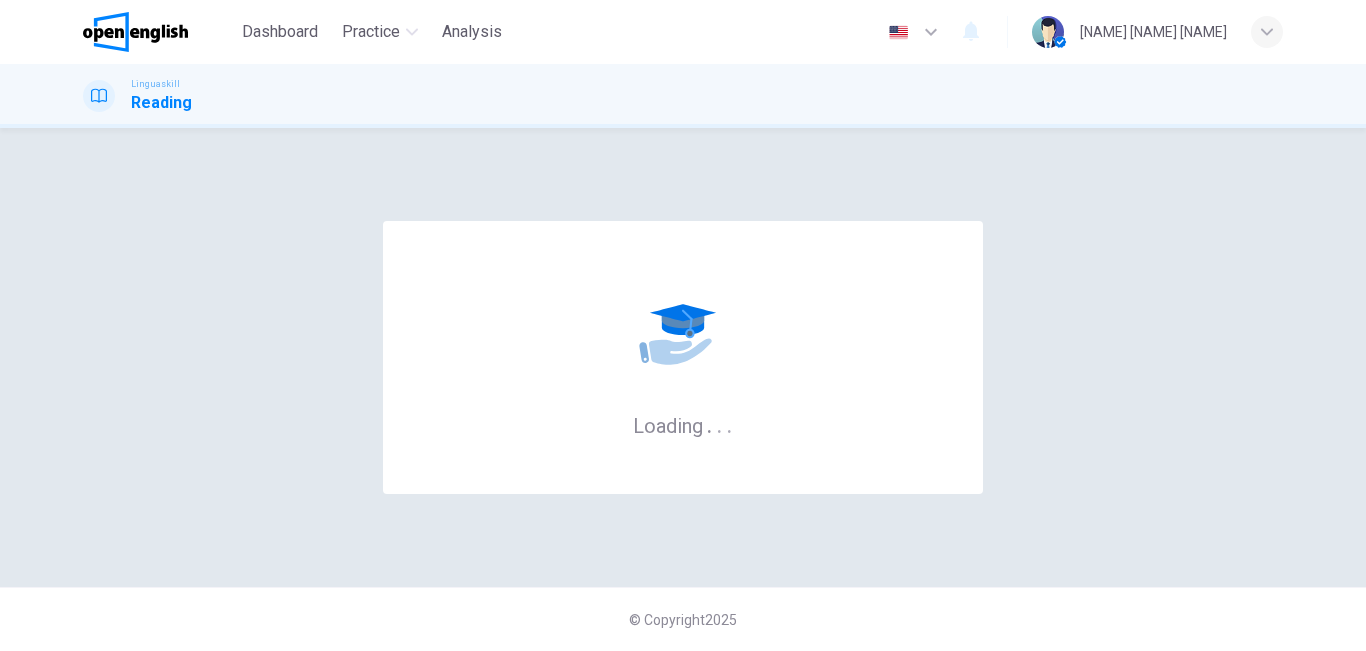 click on "© Copyright  2025" at bounding box center [683, 619] 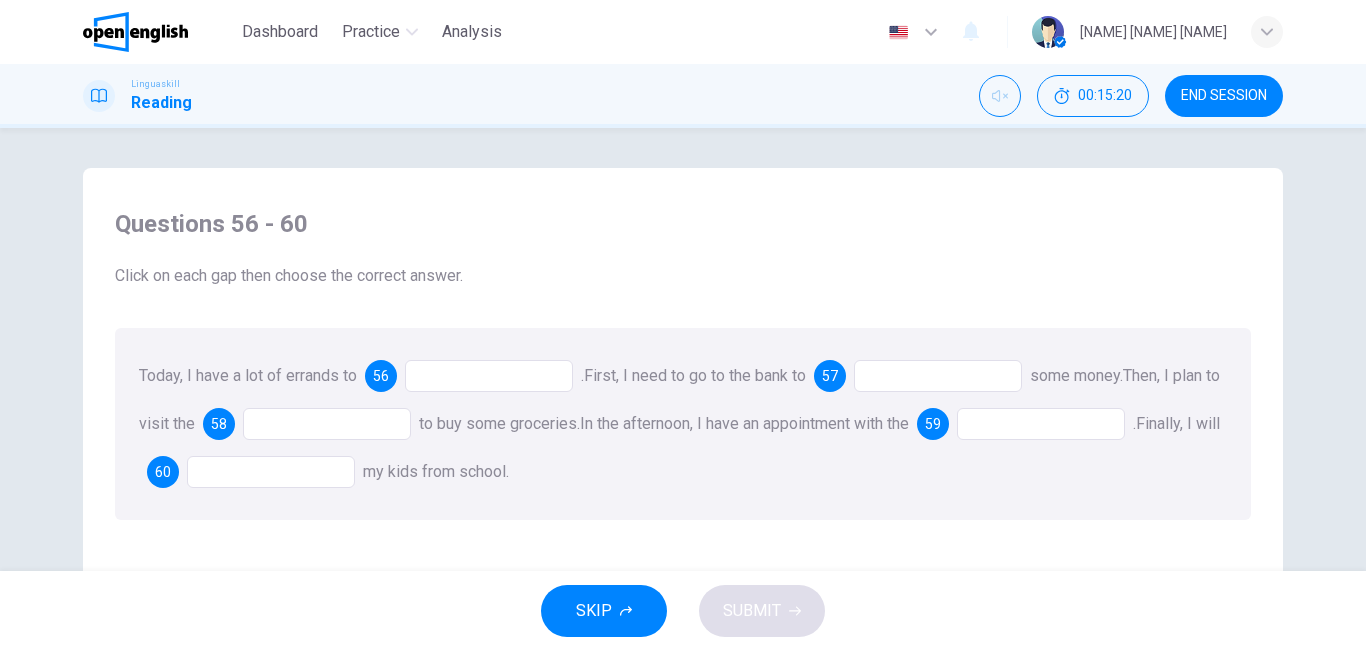 click on "Today, I have a lot of errands to  56 . First, I need to go to the bank to  57  some money. Then, I plan to visit the  58  to buy some groceries. In the afternoon, I have an appointment with the  59 . Finally, I will  60  my kids from school." at bounding box center (683, 424) 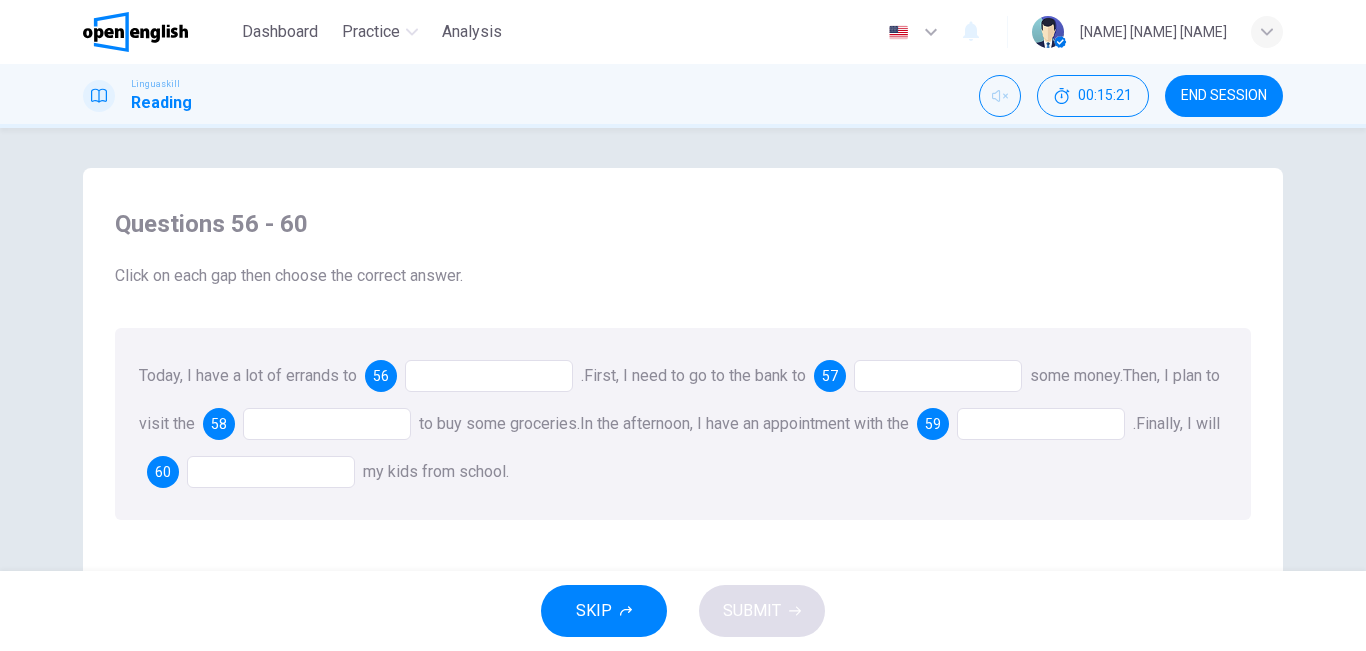 click at bounding box center [489, 376] 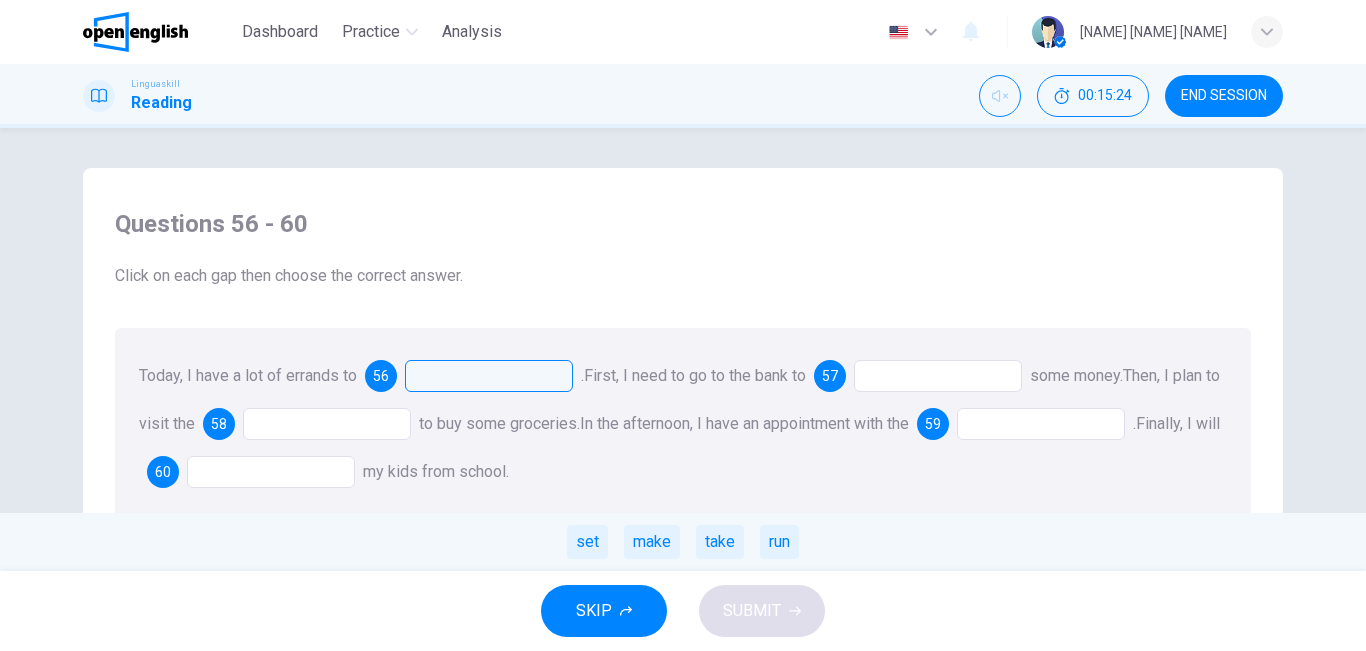 click on "Today, I have a lot of errands to  56 . set make take run First, I need to go to the bank to  57  some money. Then, I plan to visit the  58  to buy some groceries. In the afternoon, I have an appointment with the  59 . Finally, I will  60  my kids from school." at bounding box center (683, 424) 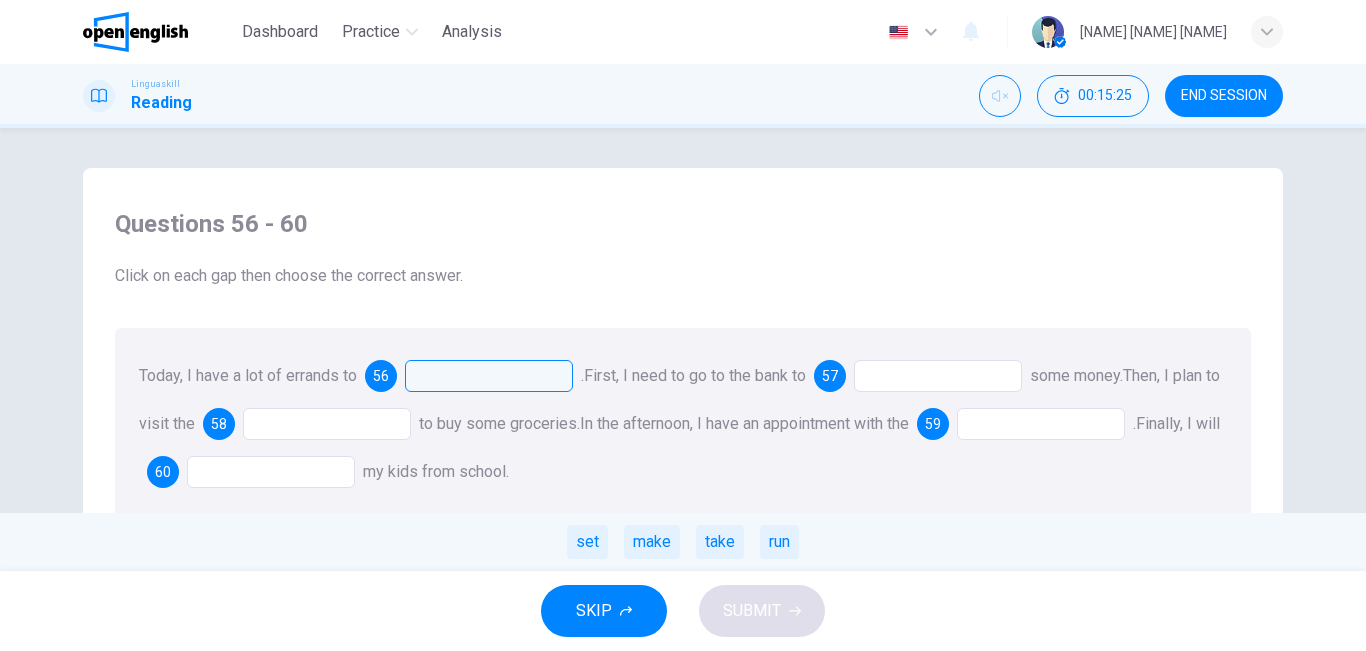 click at bounding box center [489, 376] 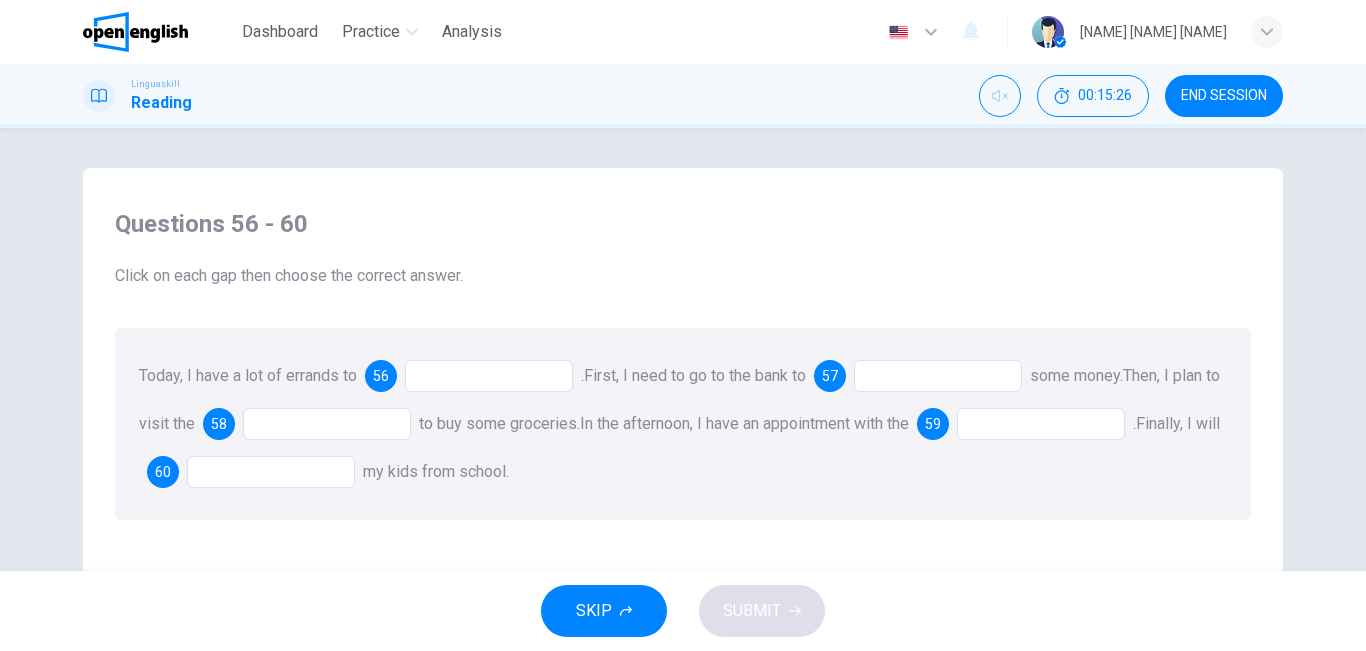 click at bounding box center (489, 376) 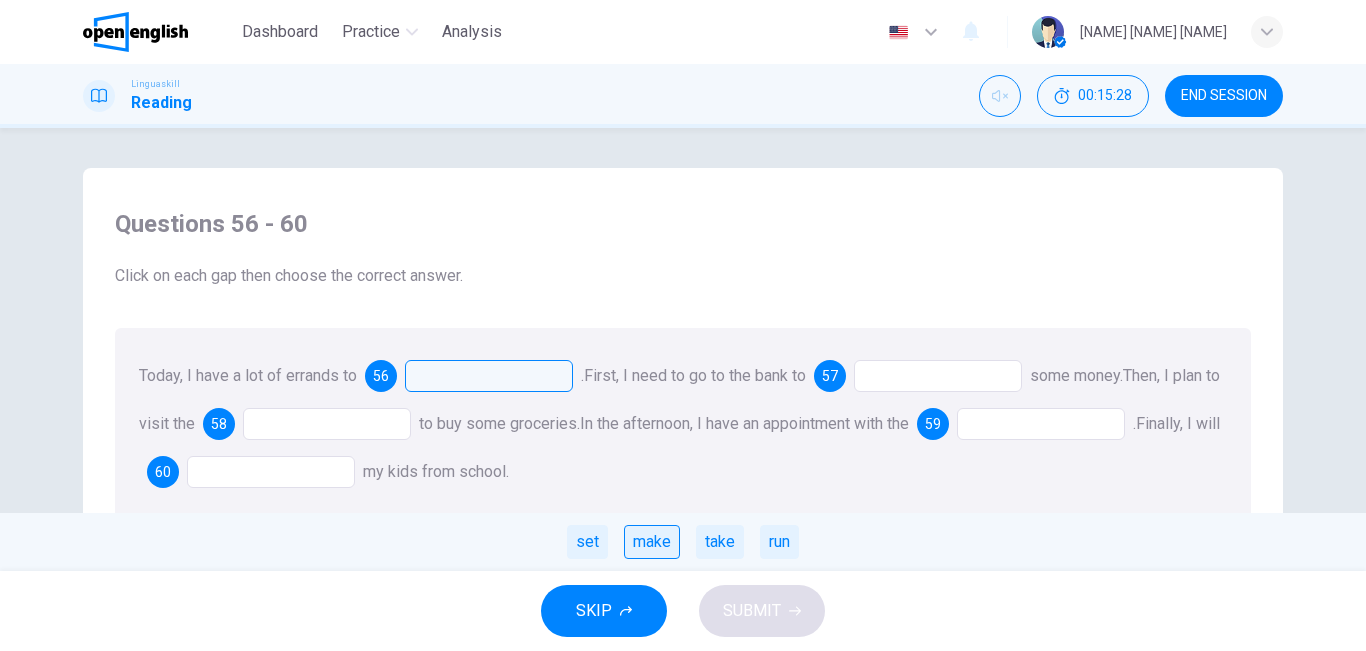 click on "make" at bounding box center (652, 542) 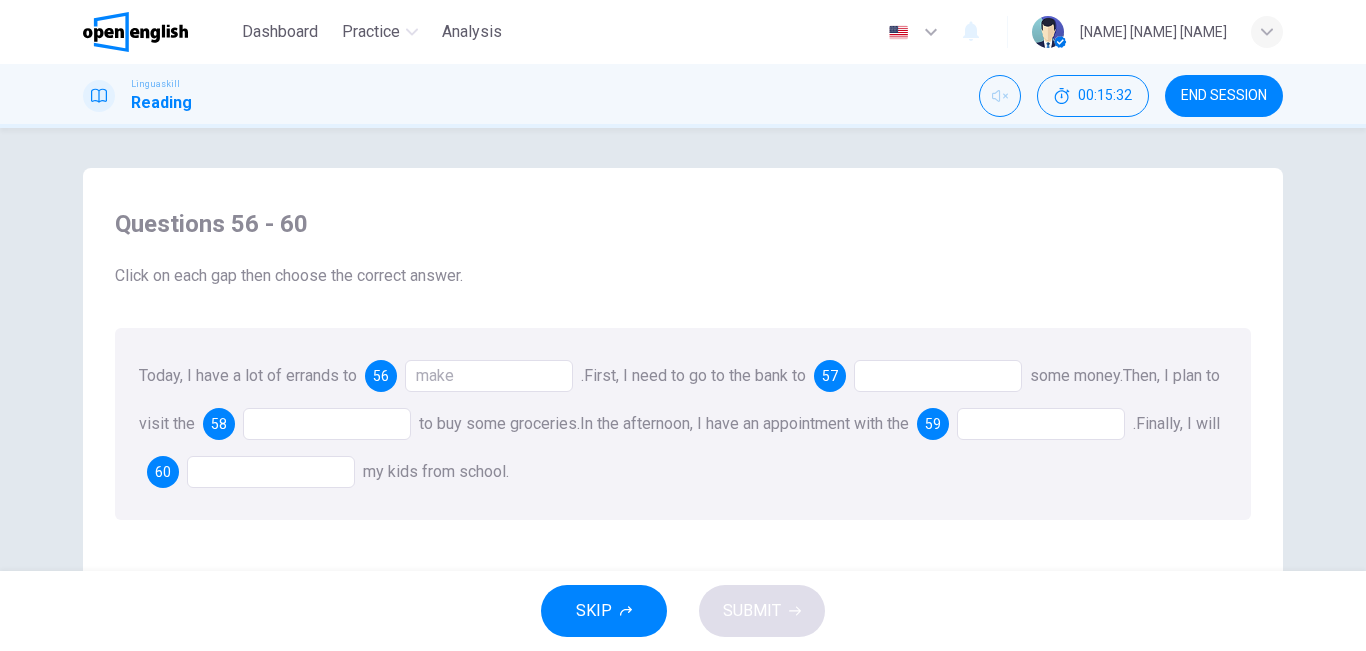 click at bounding box center [938, 376] 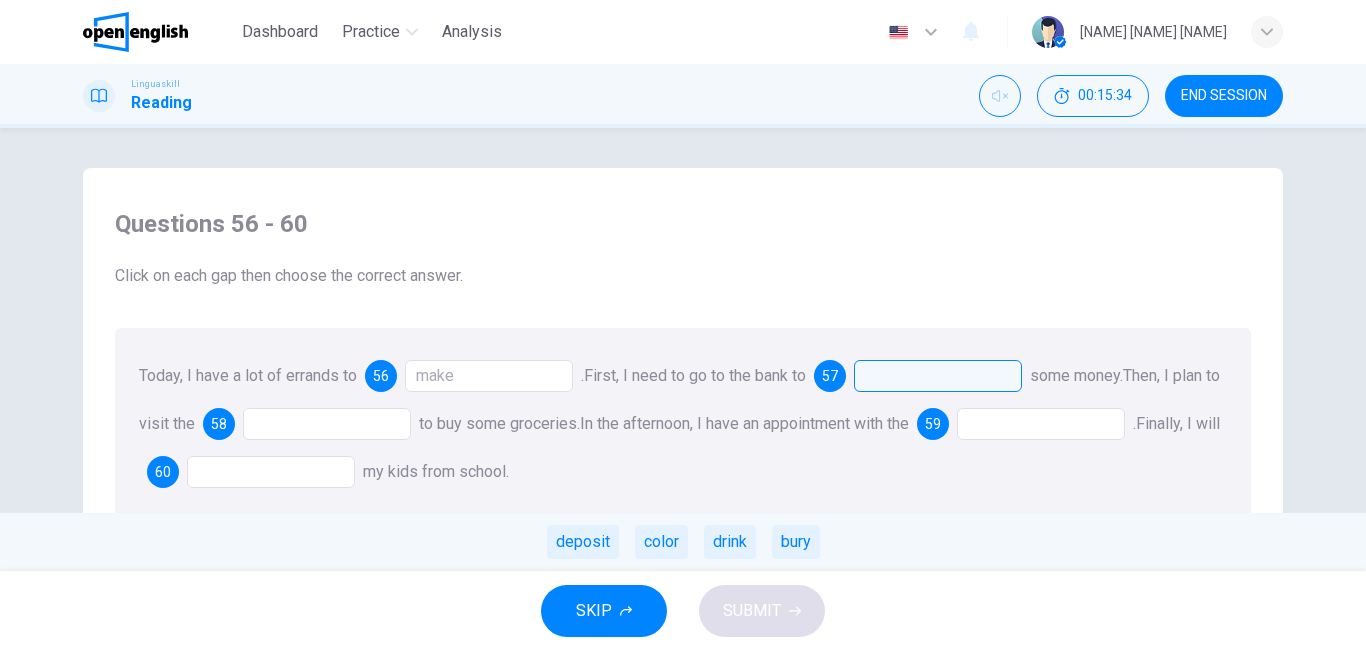 click at bounding box center [938, 376] 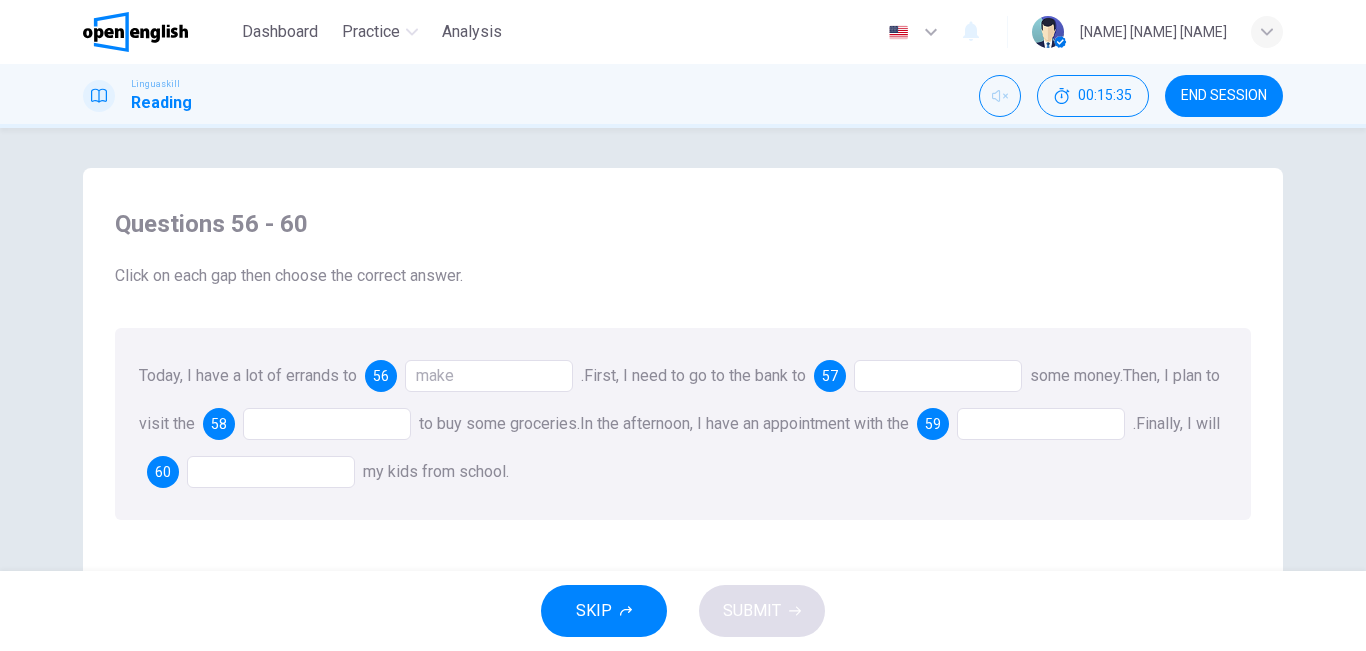 click at bounding box center (938, 376) 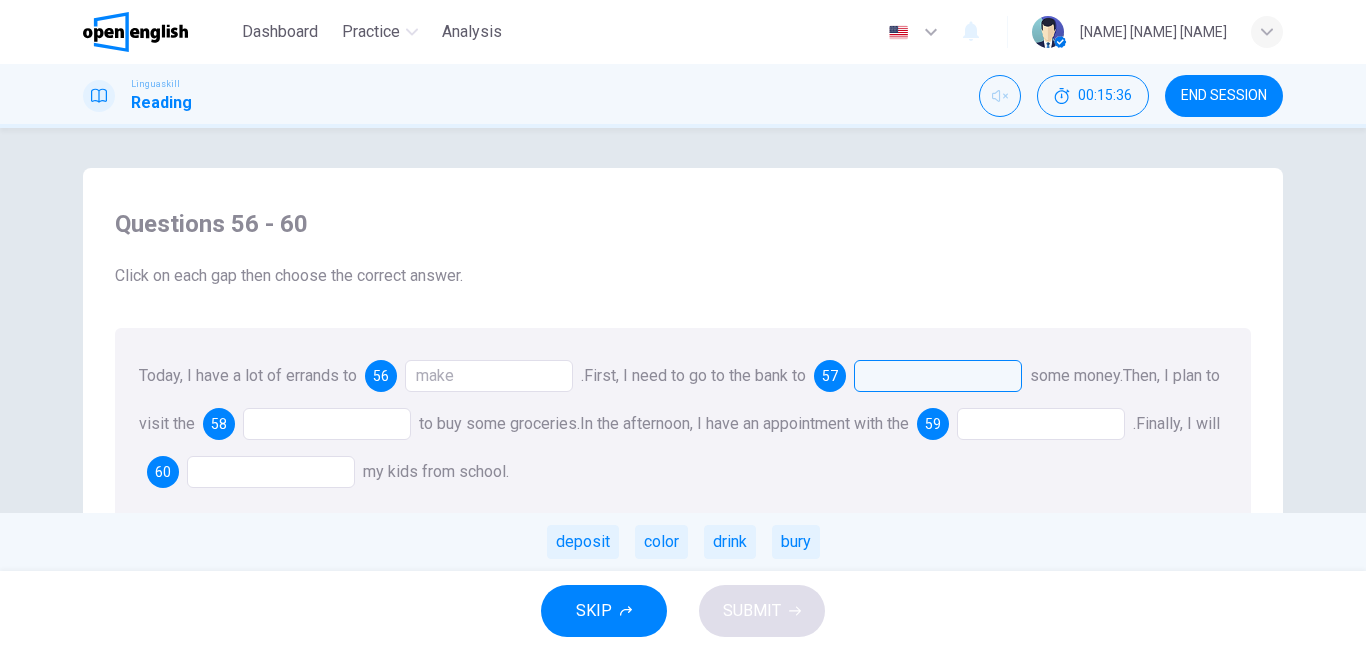 click at bounding box center (938, 376) 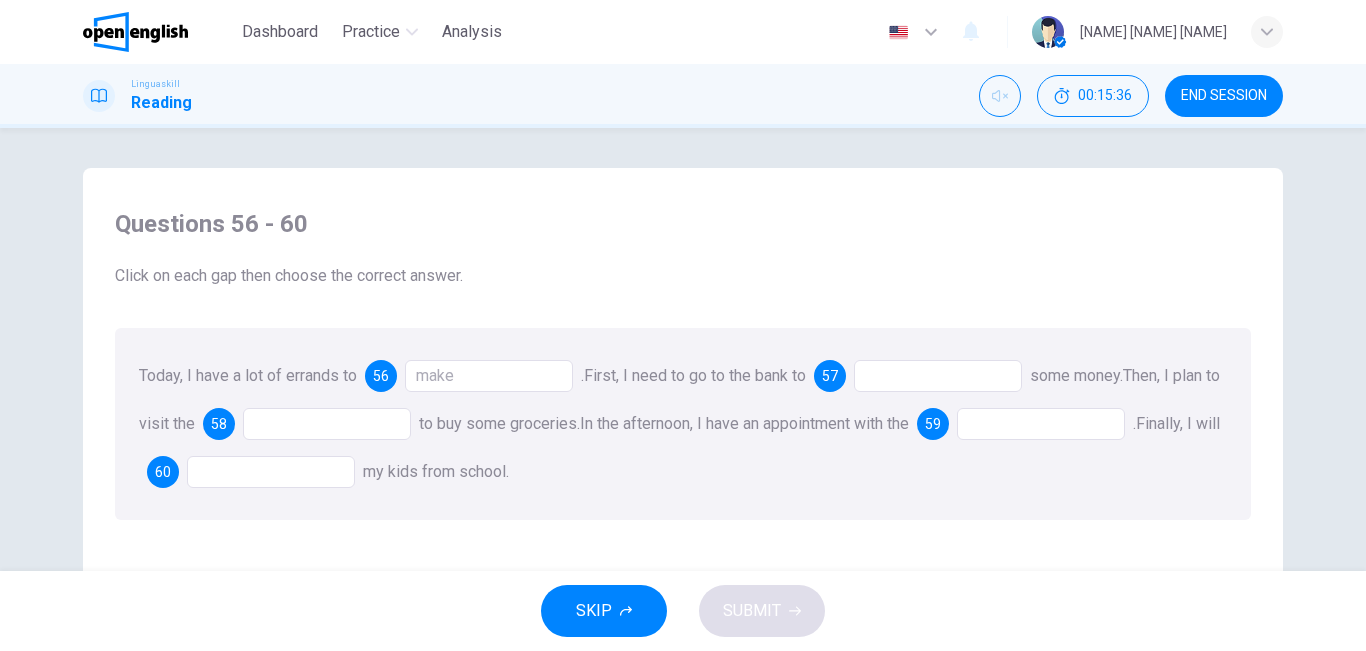 click at bounding box center [938, 376] 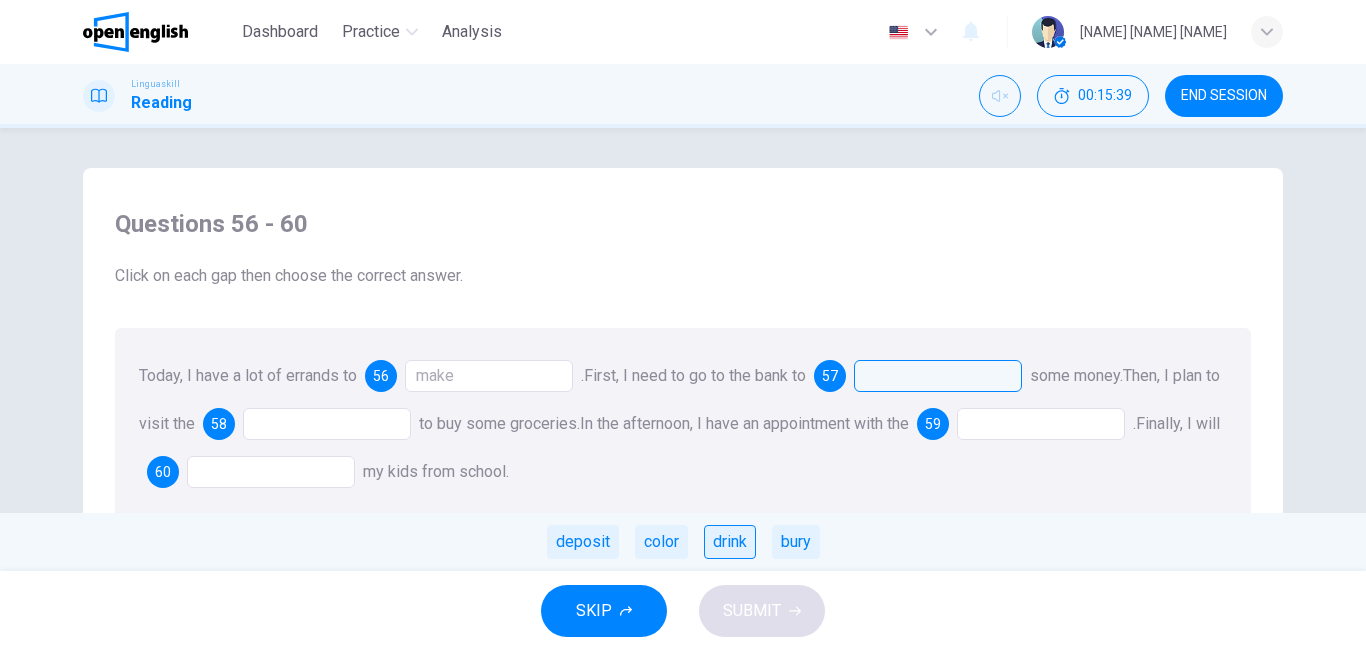 click on "drink" at bounding box center (730, 542) 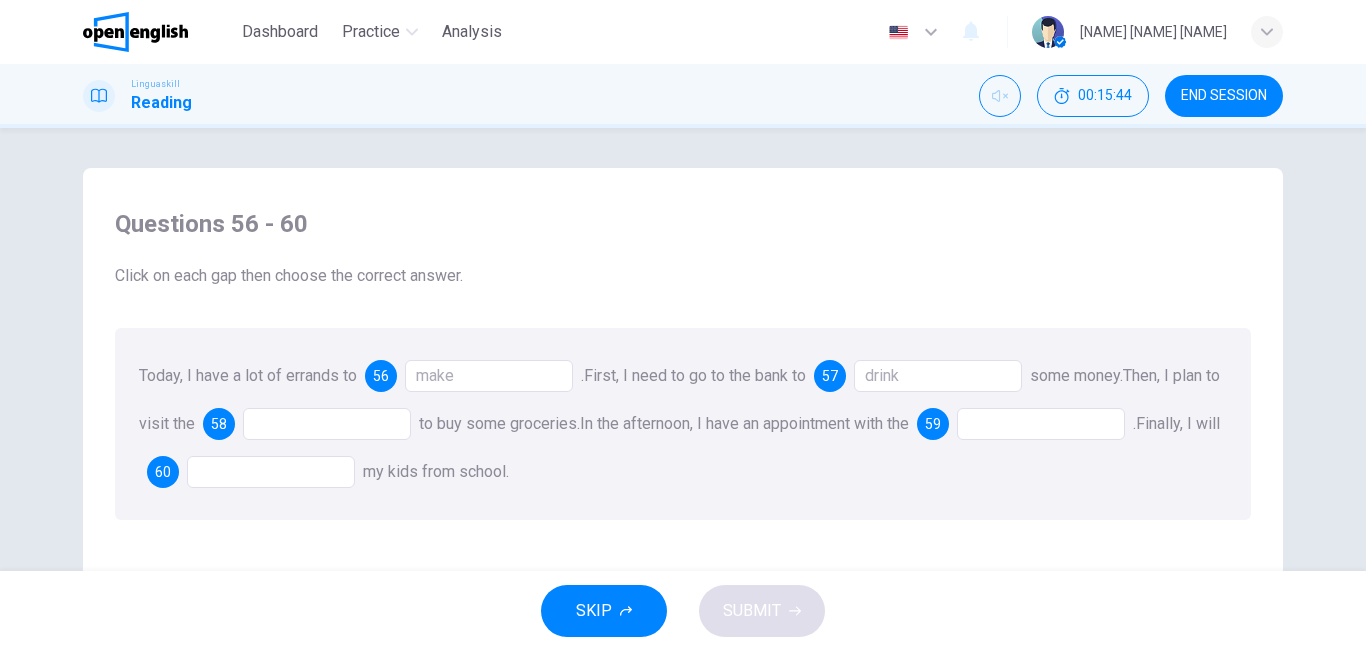click at bounding box center [327, 424] 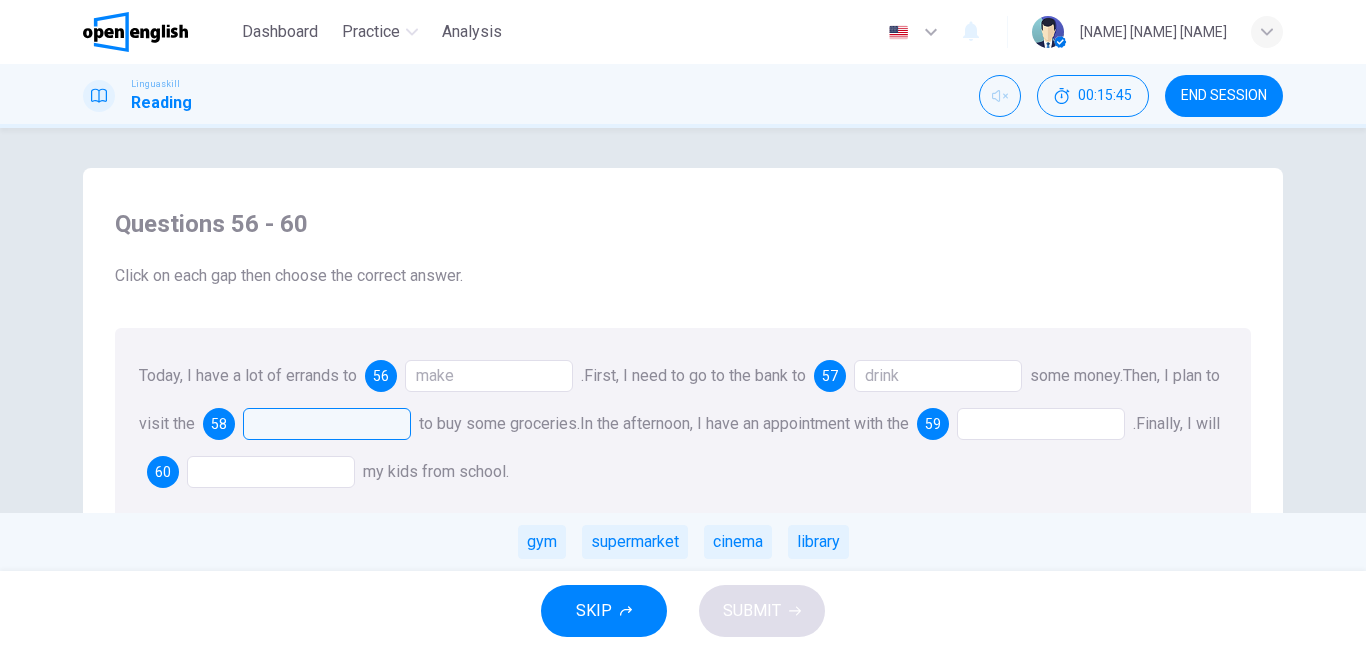 click on "gym supermarket cinema library" at bounding box center [683, 542] 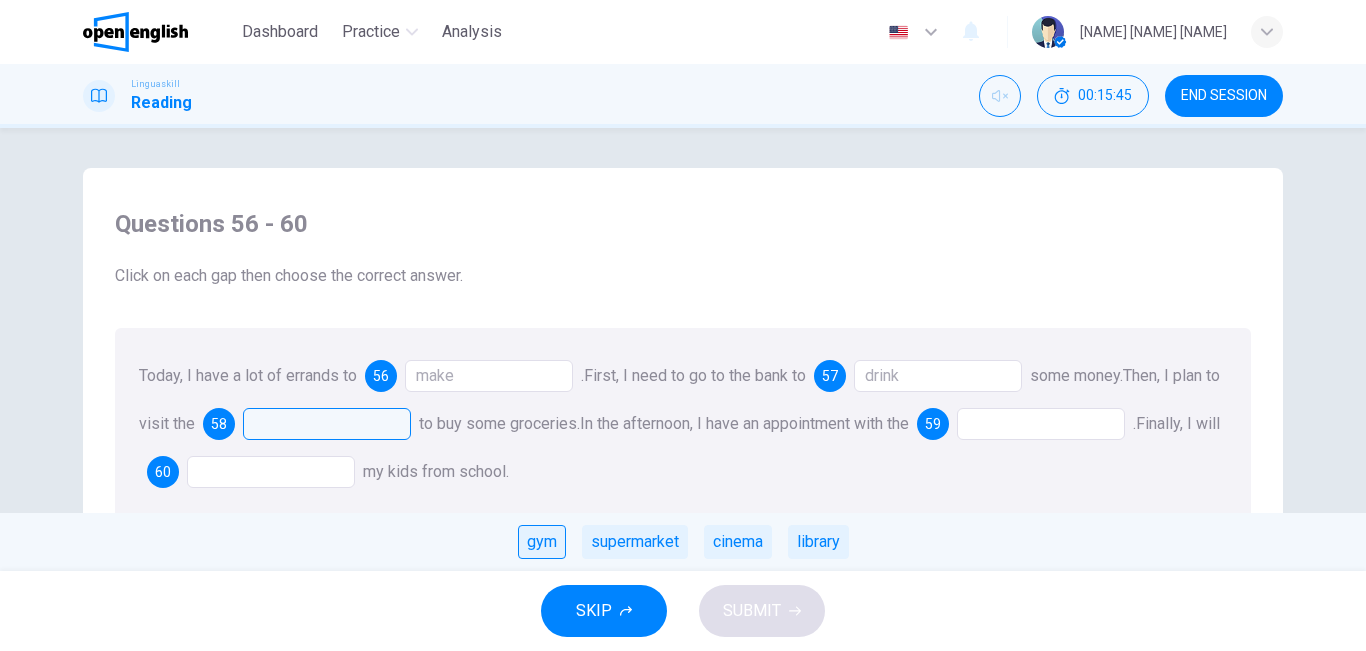 click on "gym" at bounding box center [542, 542] 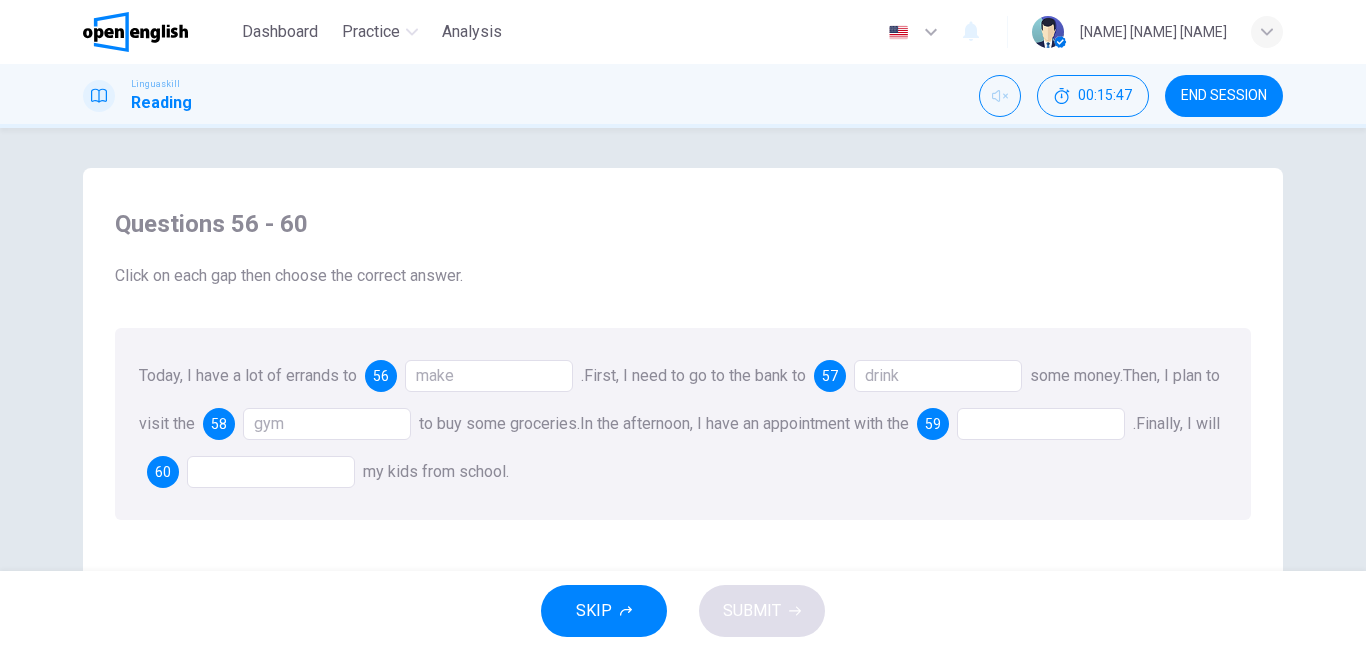 click at bounding box center [1041, 424] 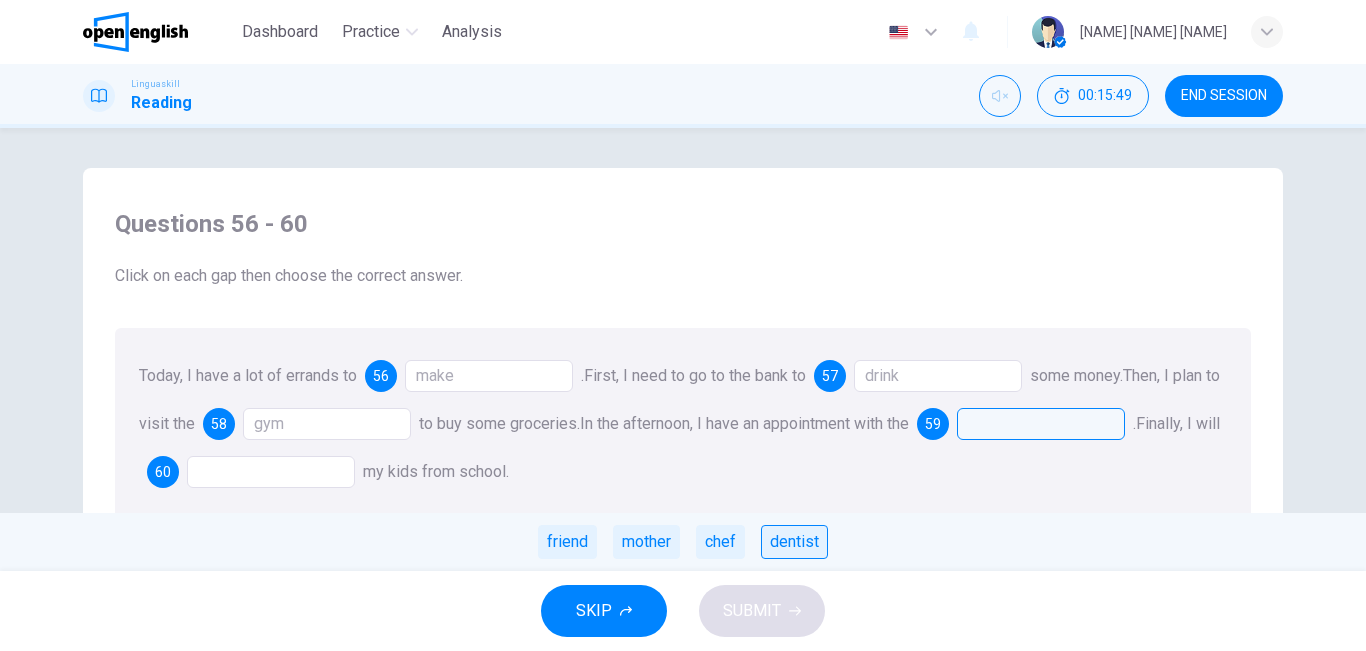 click on "dentist" at bounding box center (794, 542) 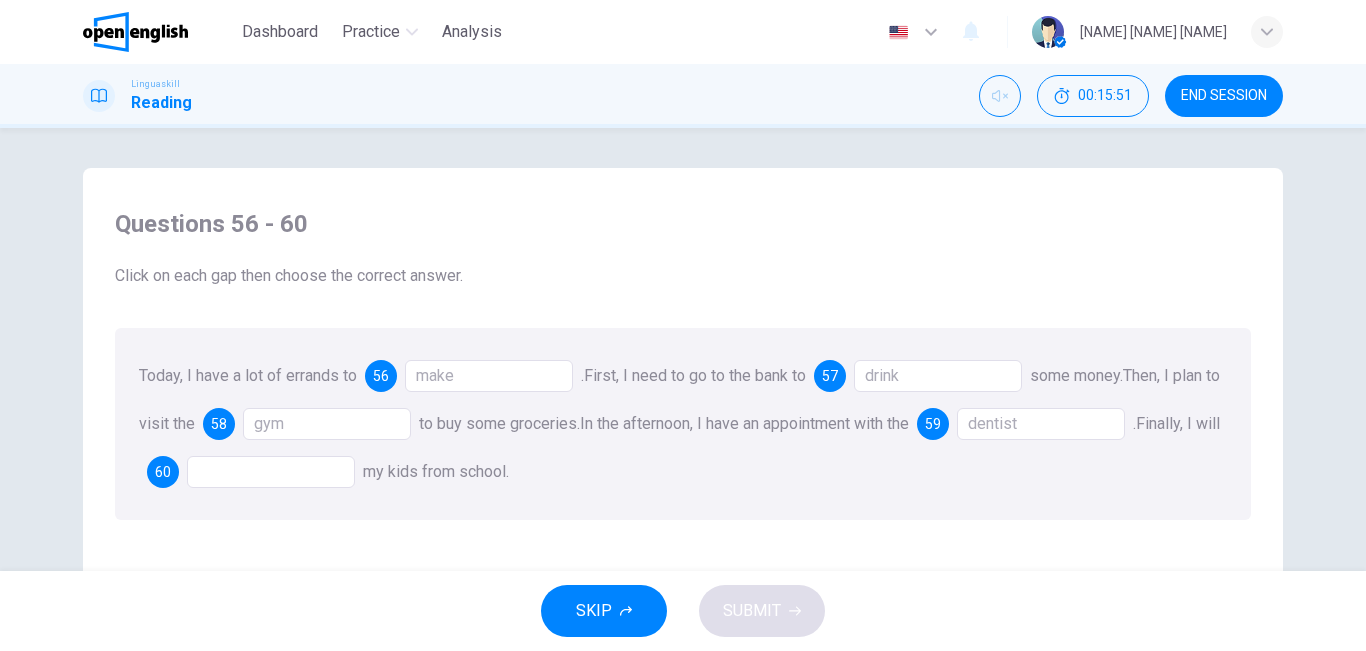 click at bounding box center [271, 472] 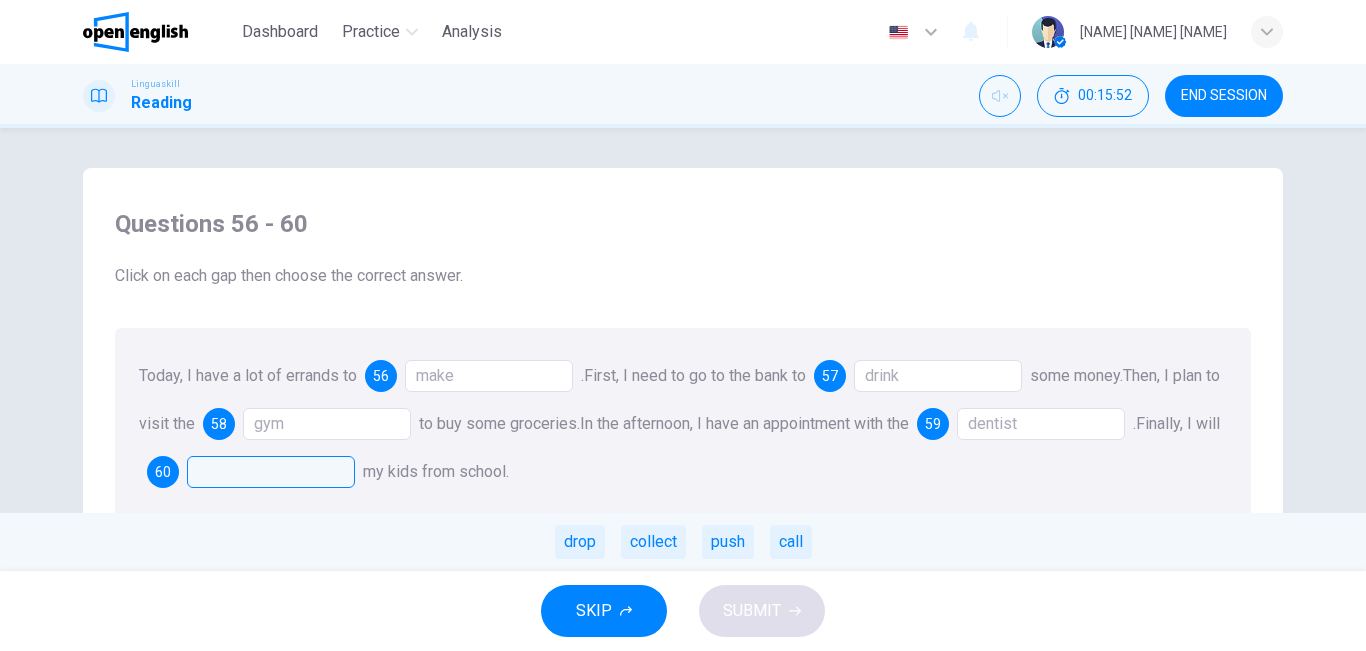 click on "drop collect push call" at bounding box center (683, 542) 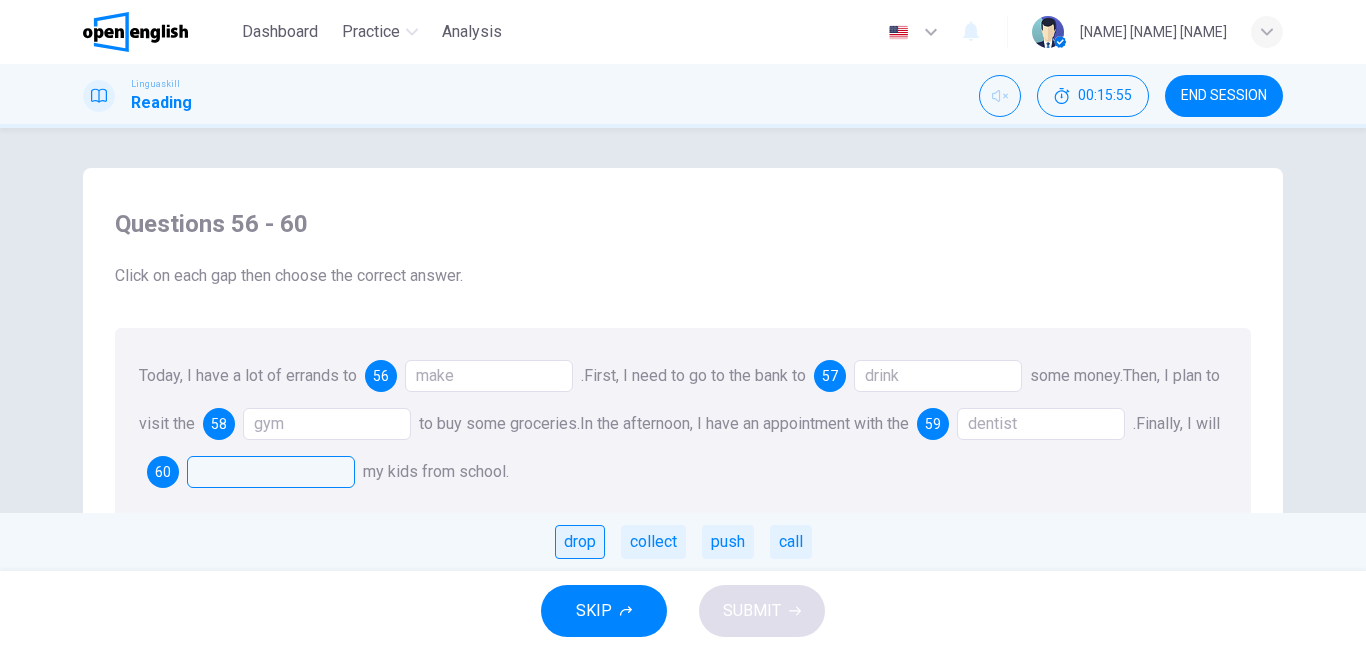 click on "drop" at bounding box center (580, 542) 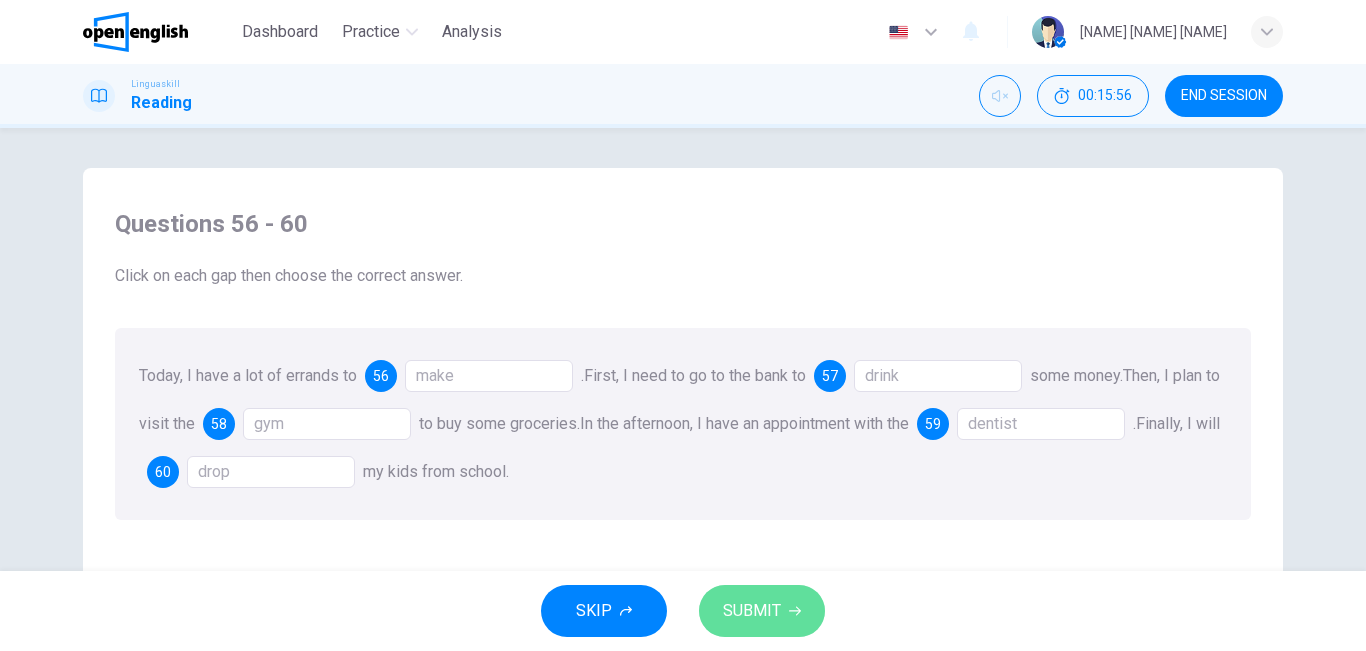 click on "SUBMIT" at bounding box center (762, 611) 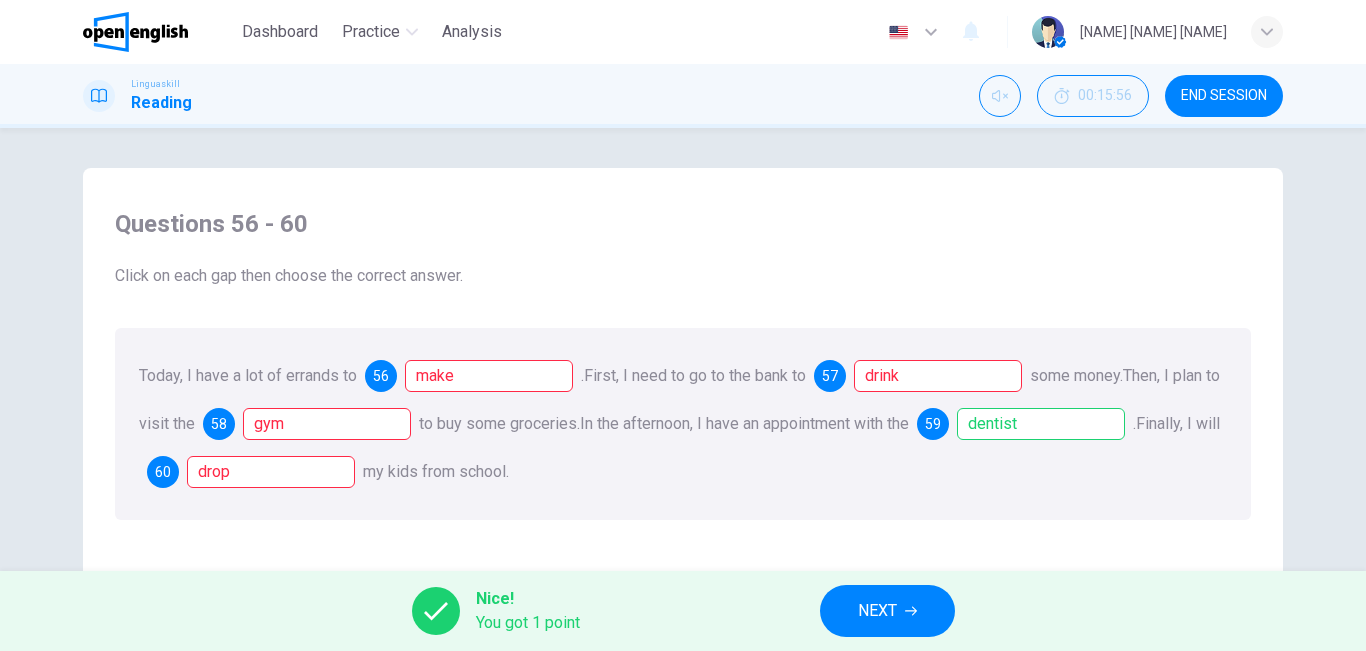 click on "NEXT" at bounding box center (887, 611) 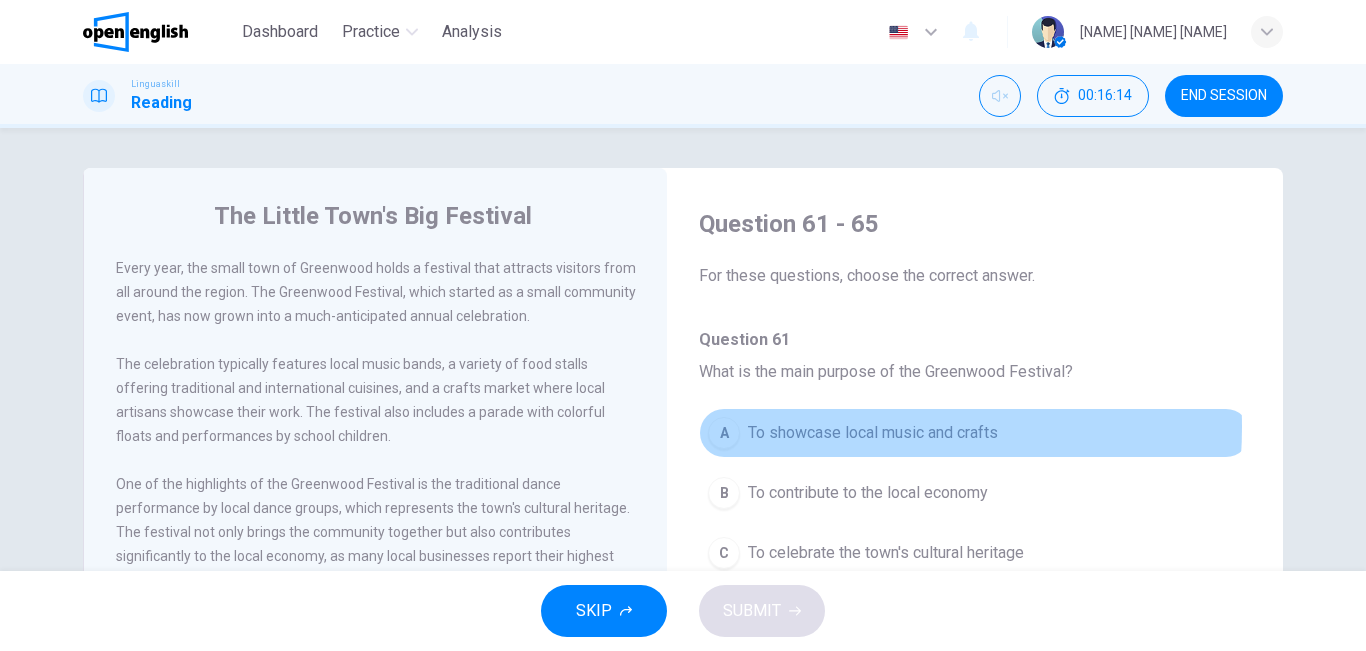 click on "To showcase local music and crafts" at bounding box center [873, 433] 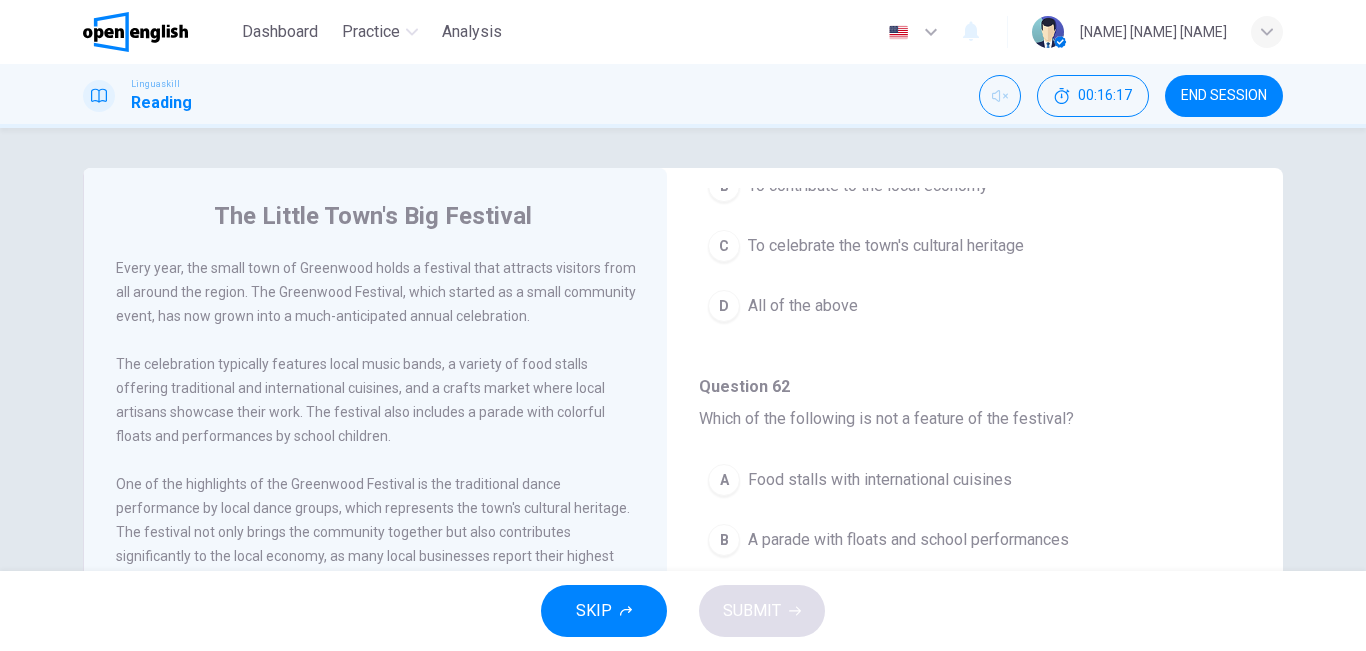 scroll, scrollTop: 308, scrollLeft: 0, axis: vertical 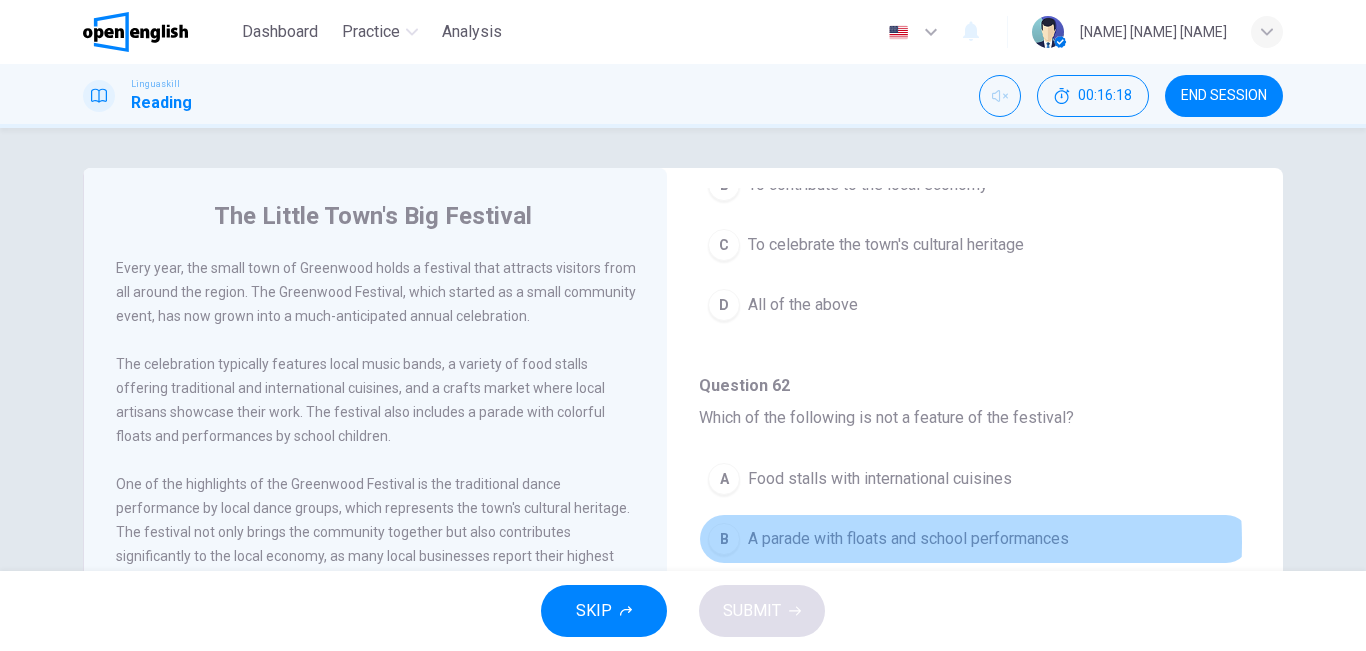 click on "A parade with floats and school performances" at bounding box center [908, 539] 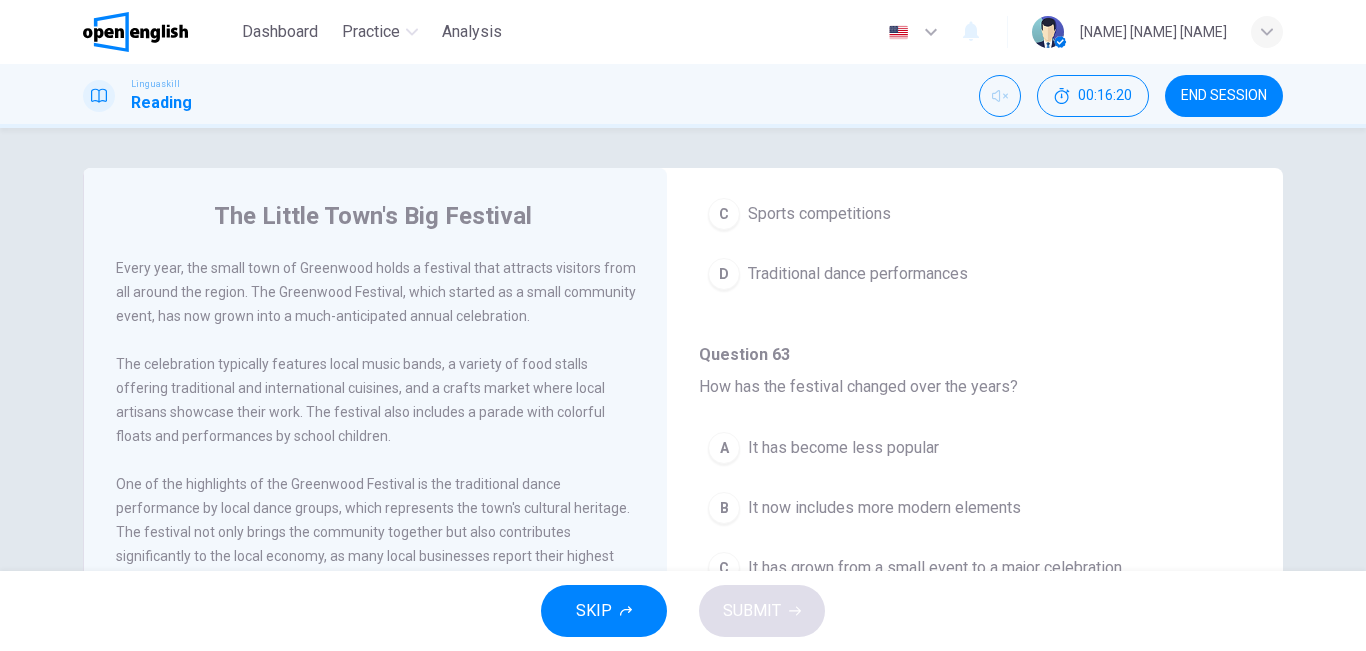 scroll, scrollTop: 697, scrollLeft: 0, axis: vertical 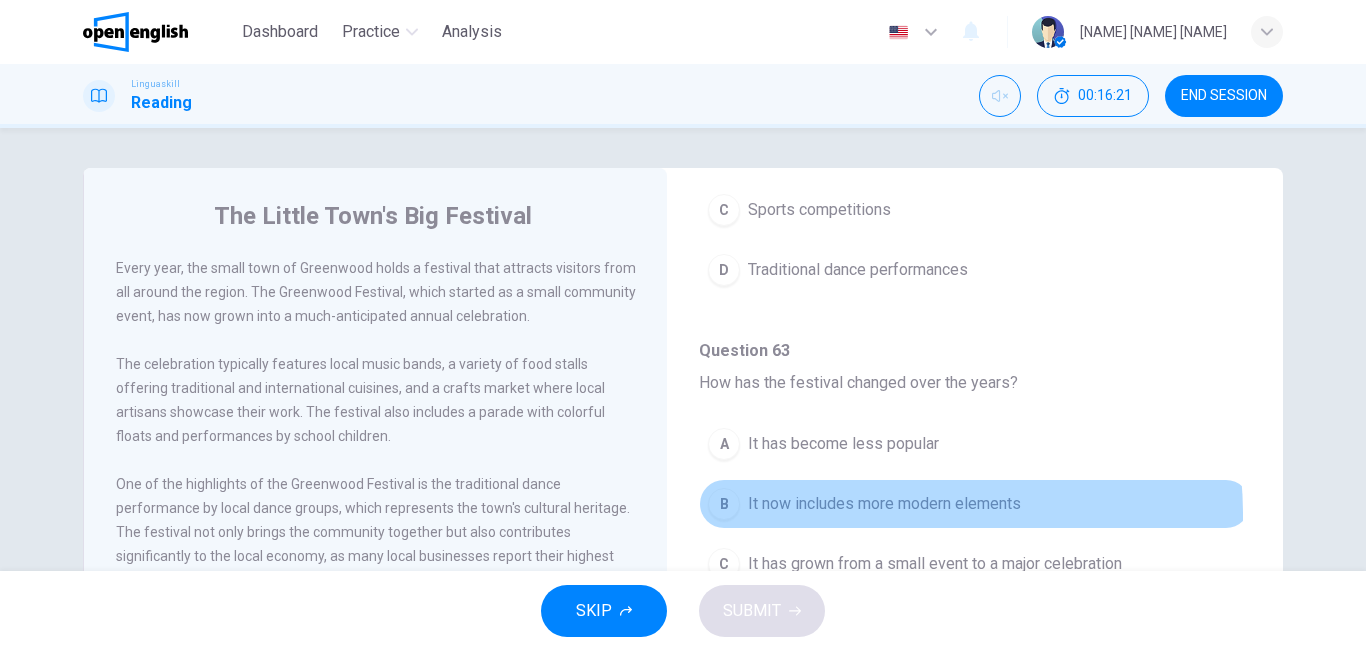 click on "B  It now includes more modern elements" at bounding box center [975, 504] 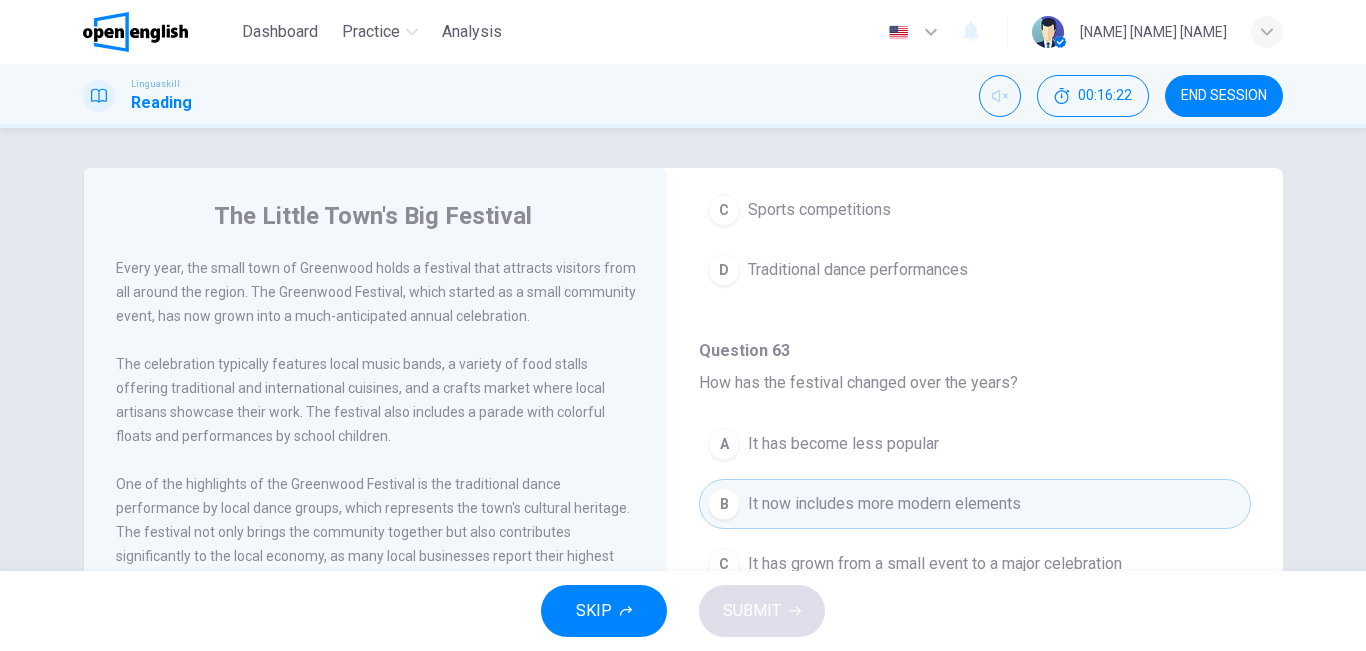 click on "SKIP SUBMIT" at bounding box center [683, 611] 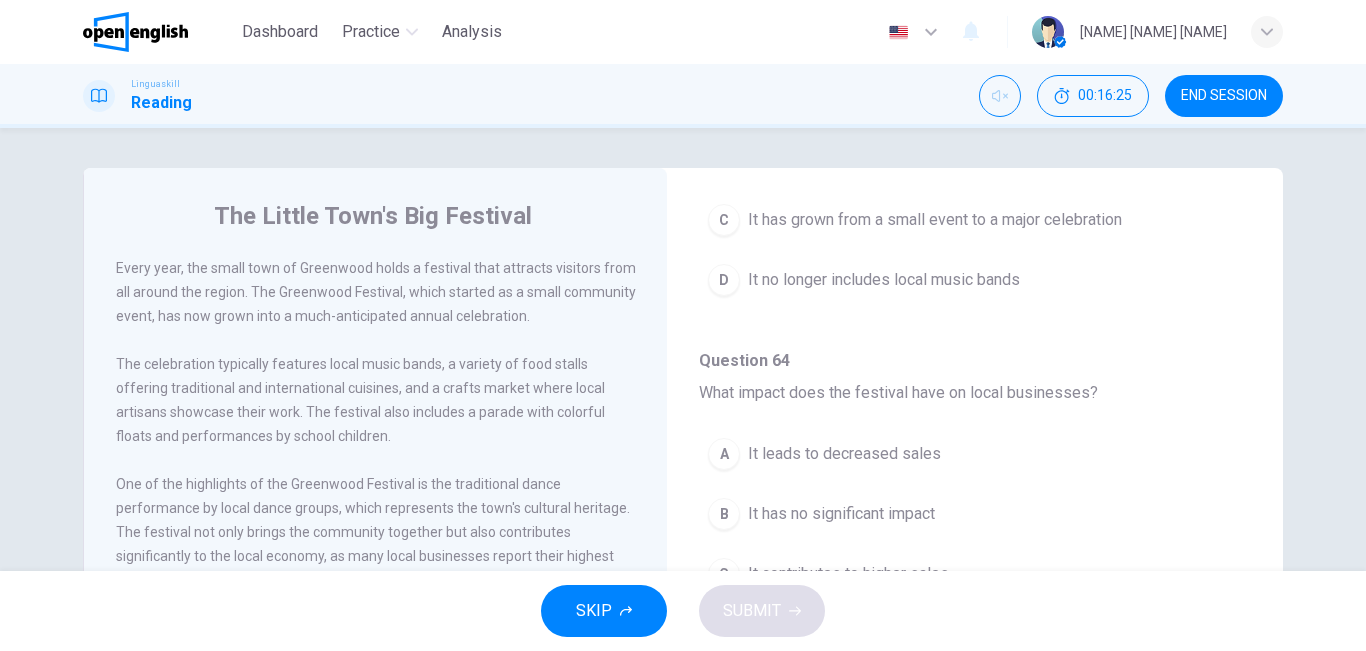 scroll, scrollTop: 1051, scrollLeft: 0, axis: vertical 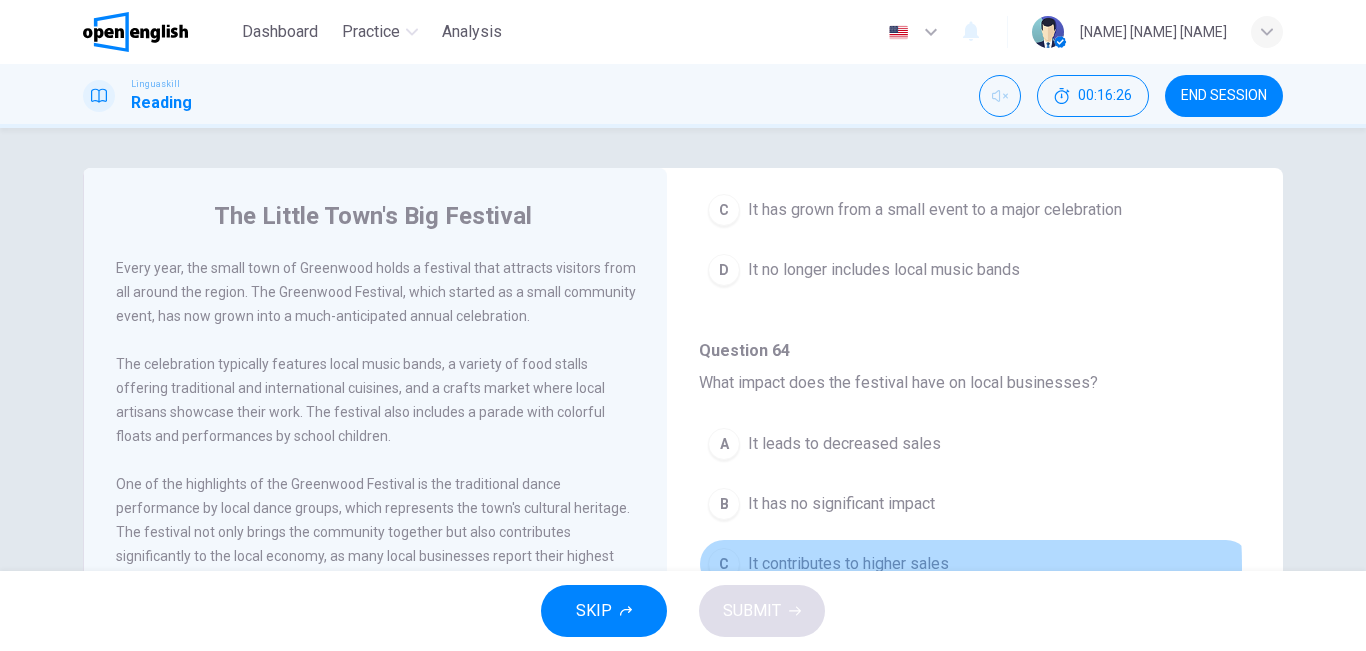 click on "It contributes to higher sales" at bounding box center (848, 564) 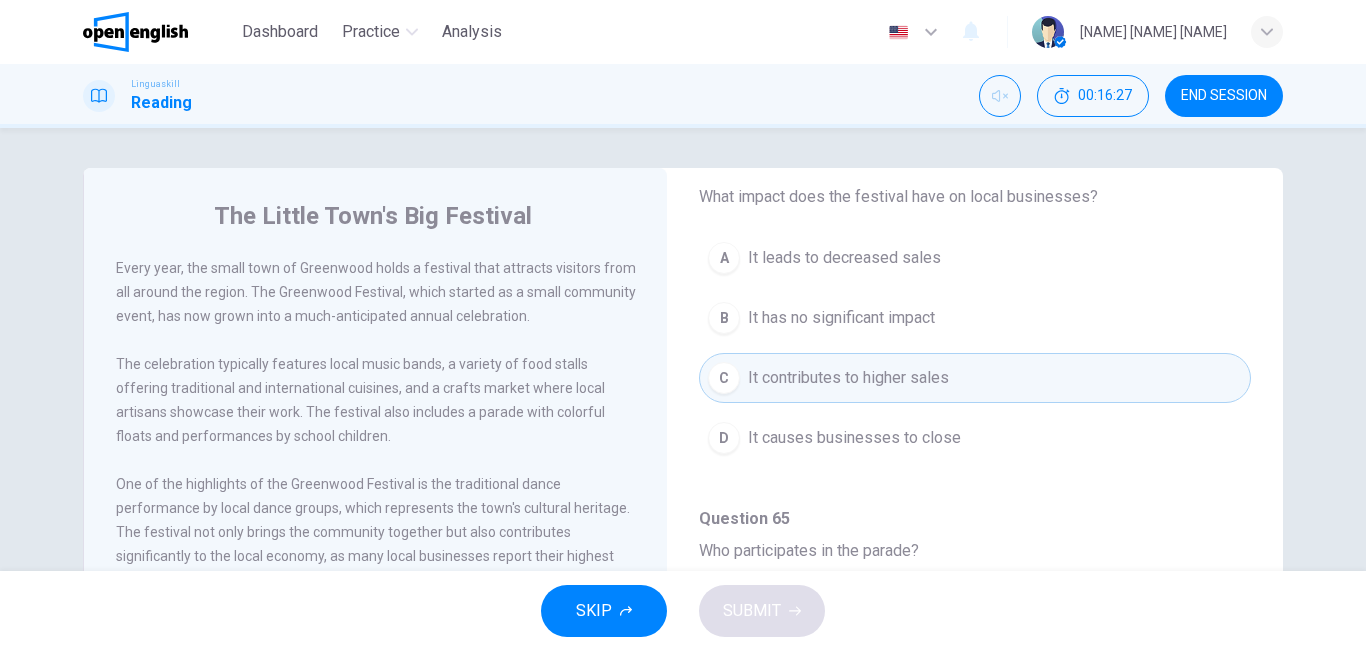 scroll, scrollTop: 1251, scrollLeft: 0, axis: vertical 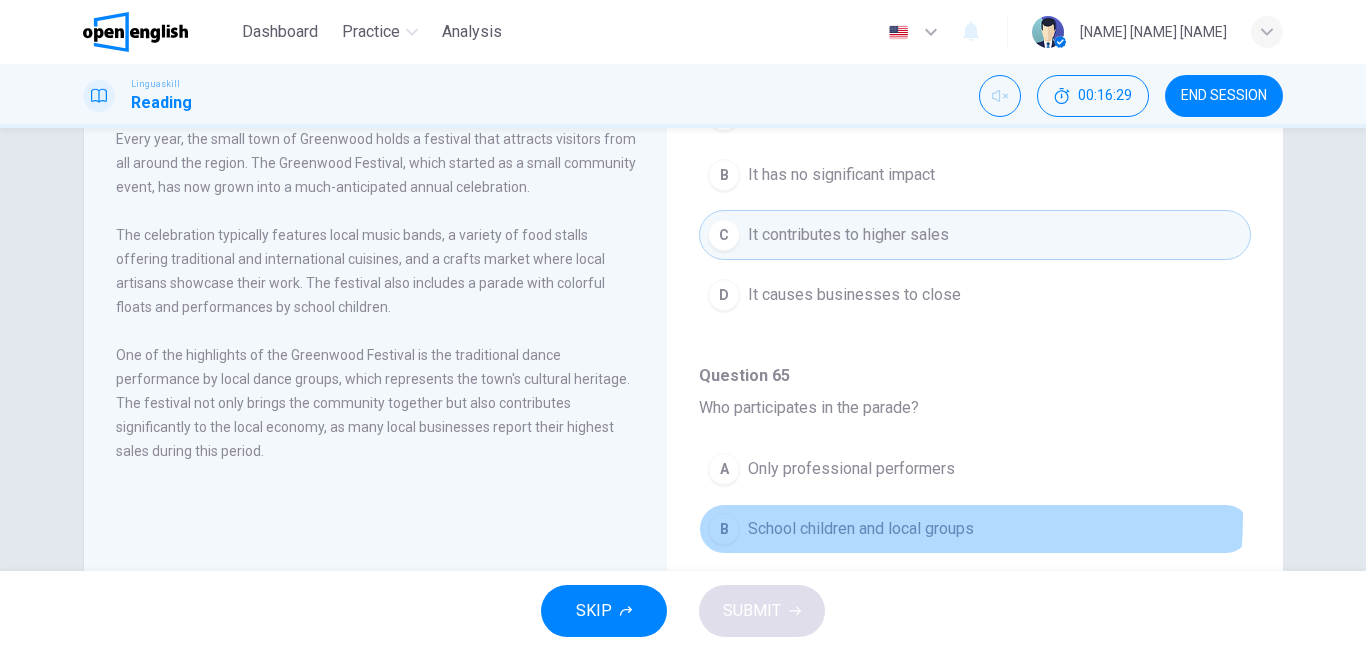 click on "B School children and local groups" at bounding box center [975, 529] 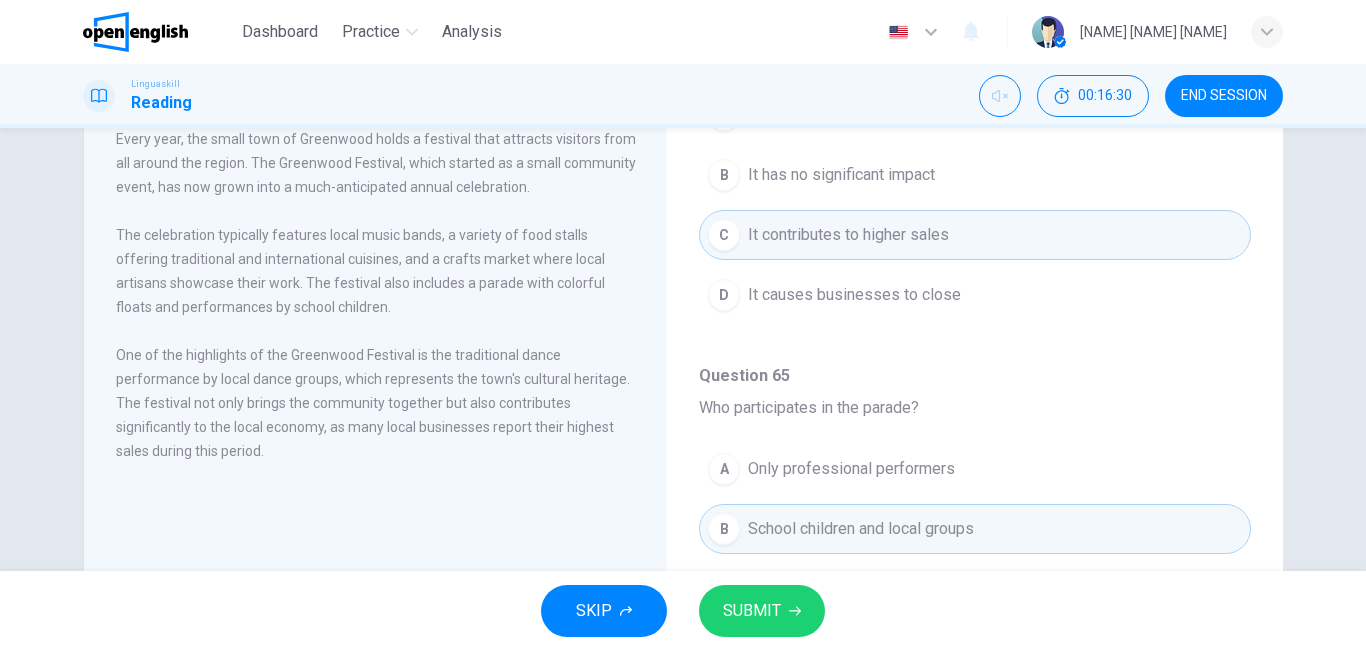click on "SKIP SUBMIT" at bounding box center [683, 611] 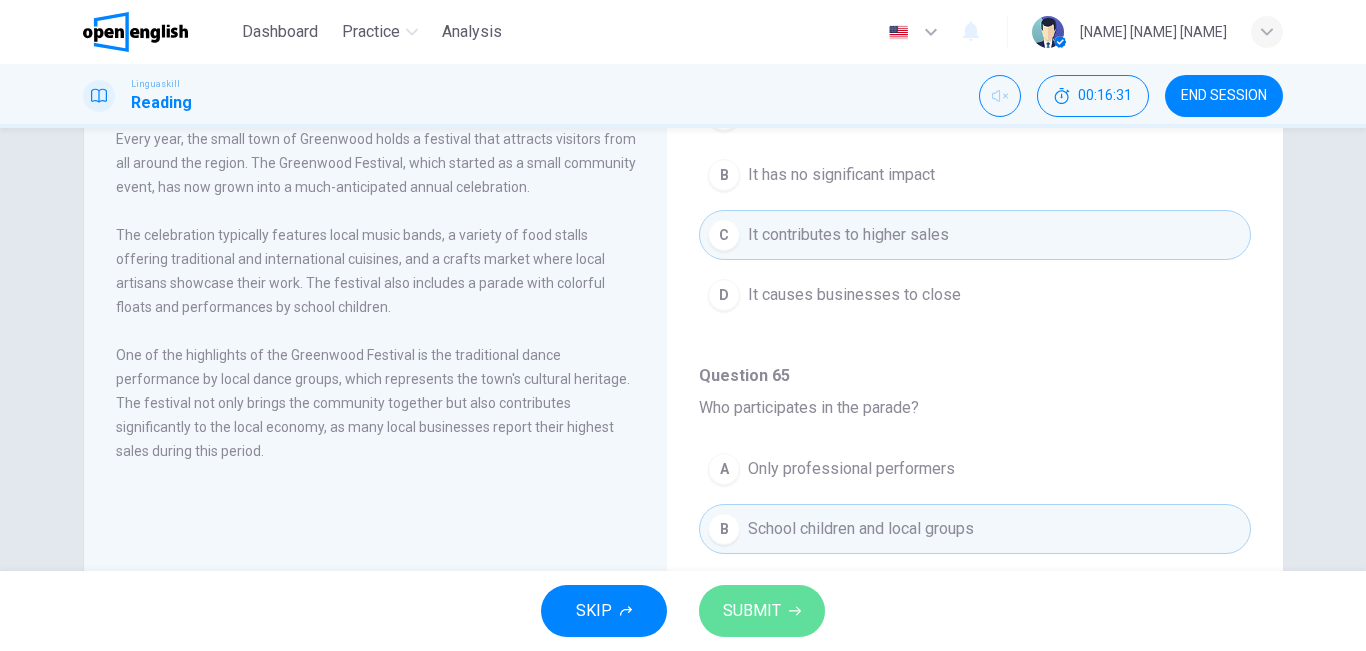 click on "SUBMIT" at bounding box center [752, 611] 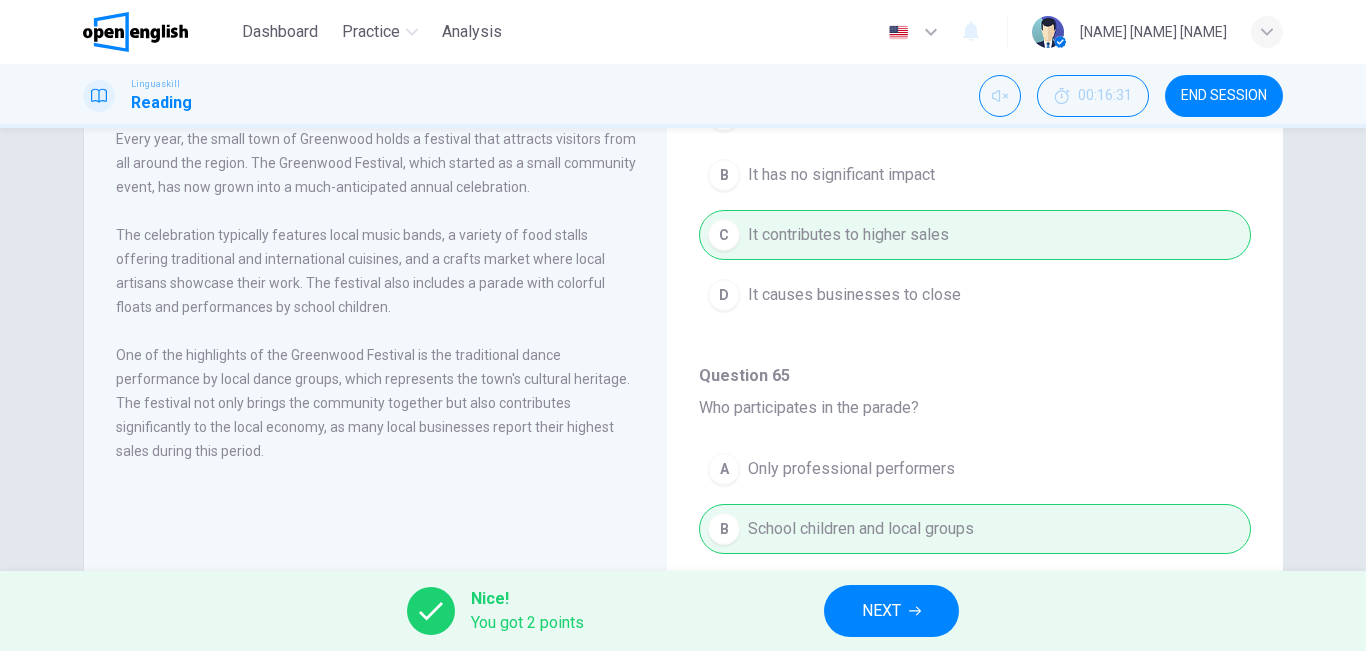 click on "NEXT" at bounding box center (891, 611) 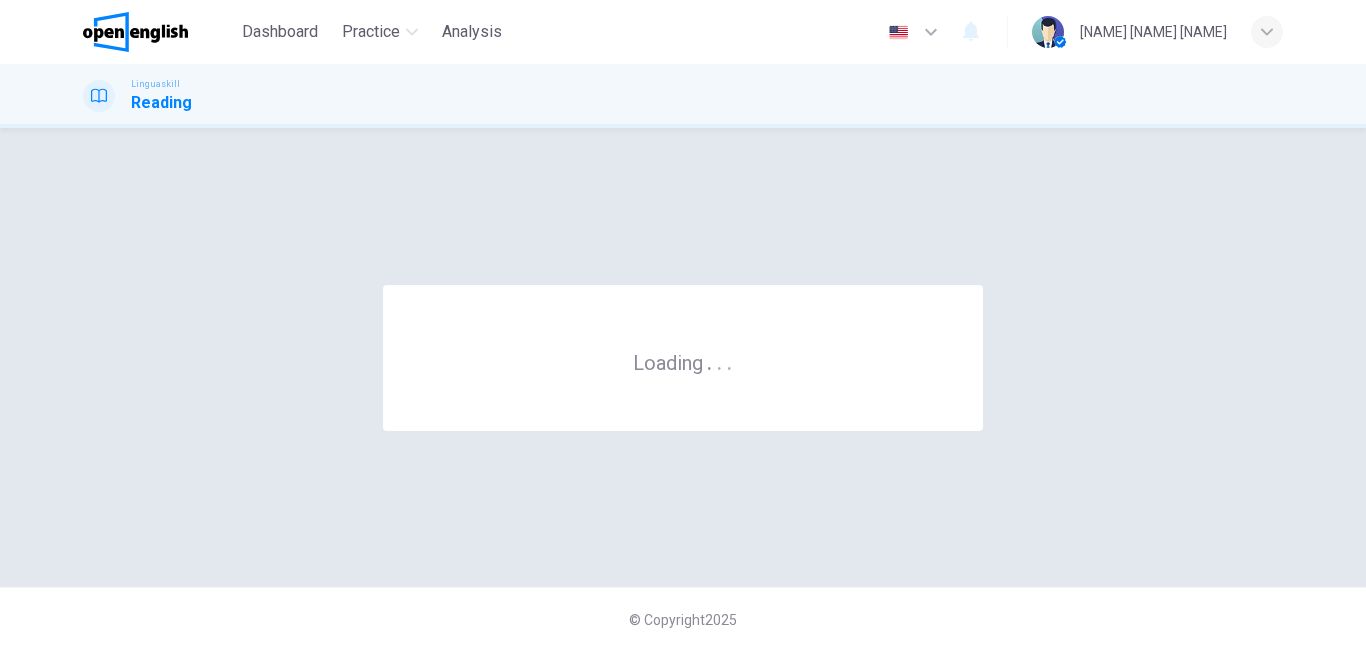 scroll, scrollTop: 0, scrollLeft: 0, axis: both 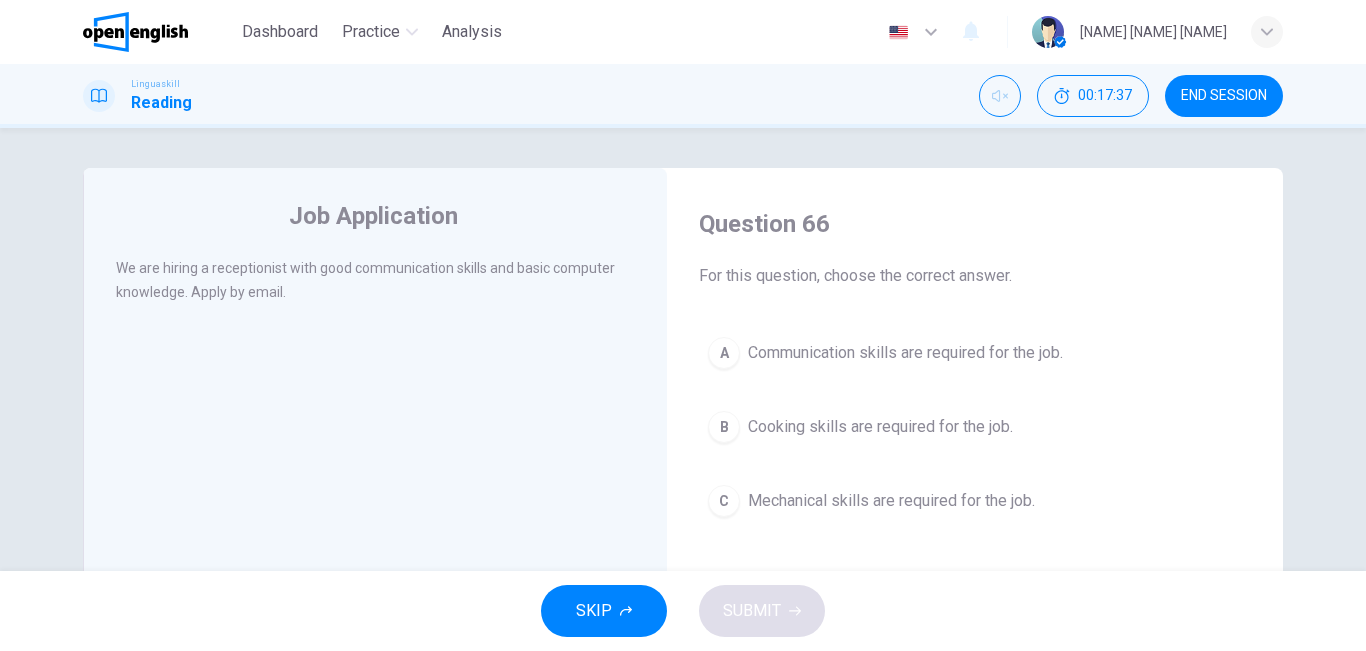 click on "Cooking skills are required for the job." at bounding box center [880, 427] 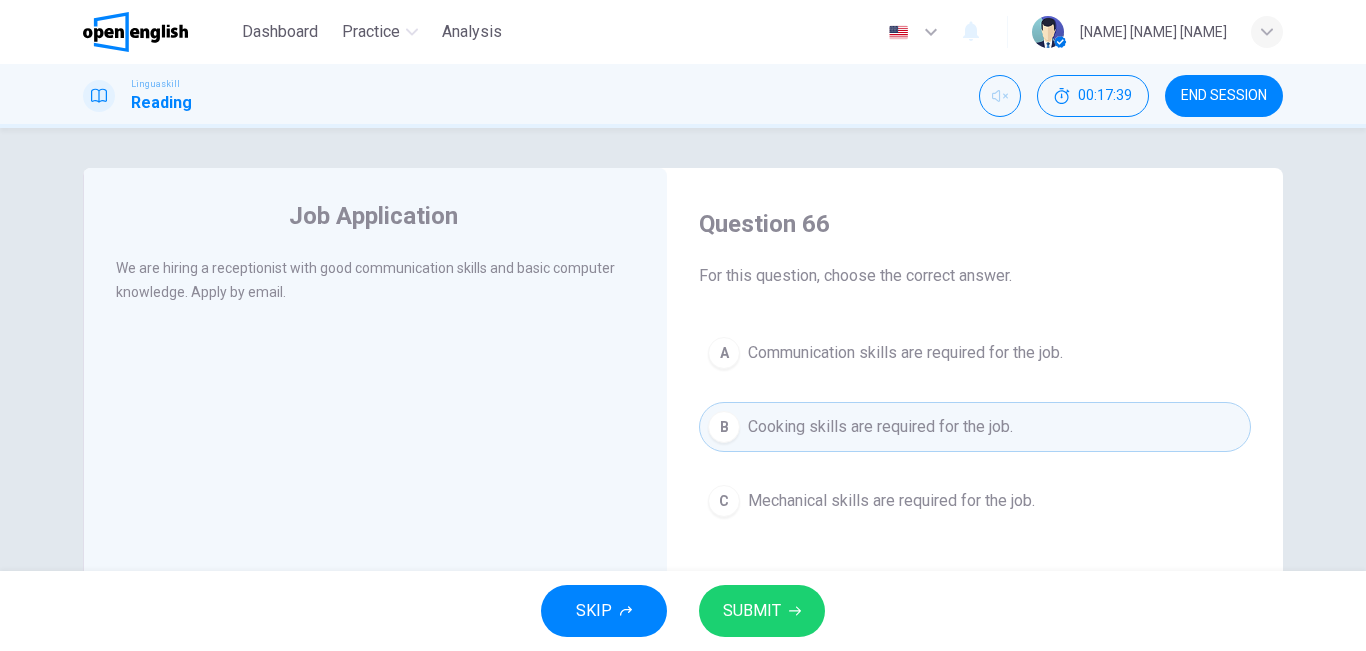 click on "SKIP SUBMIT" at bounding box center (683, 611) 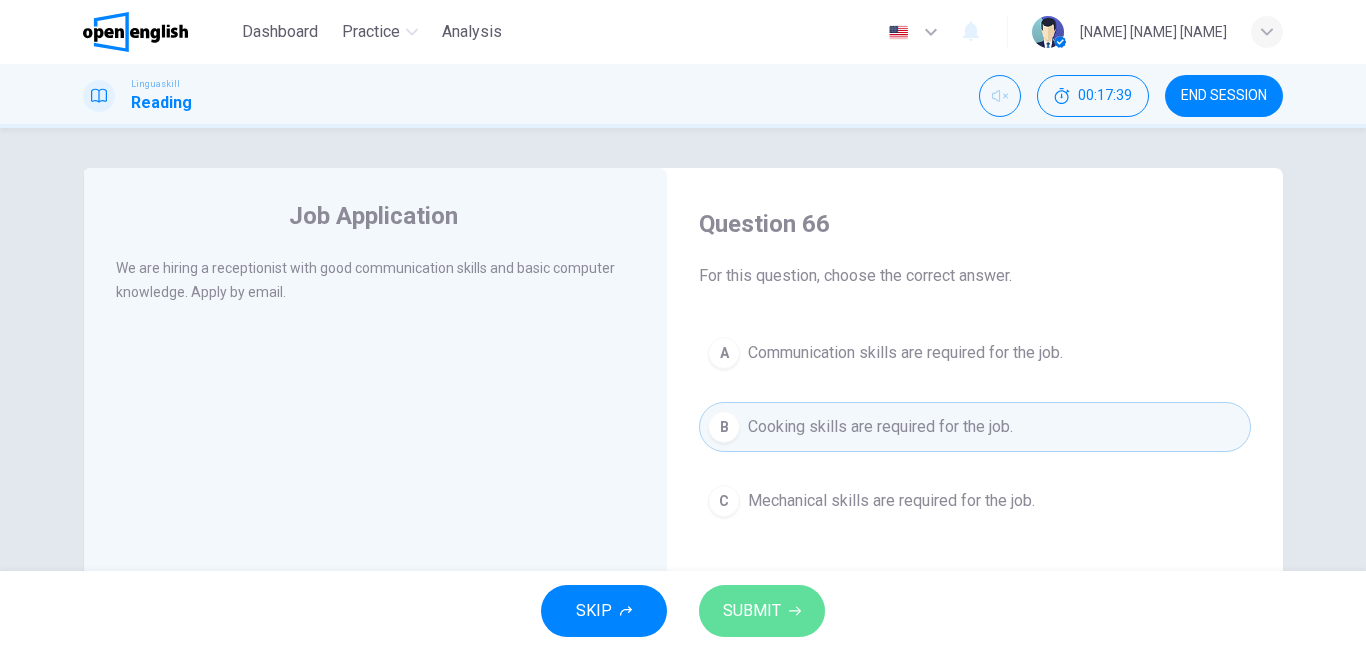 click on "SUBMIT" at bounding box center [752, 611] 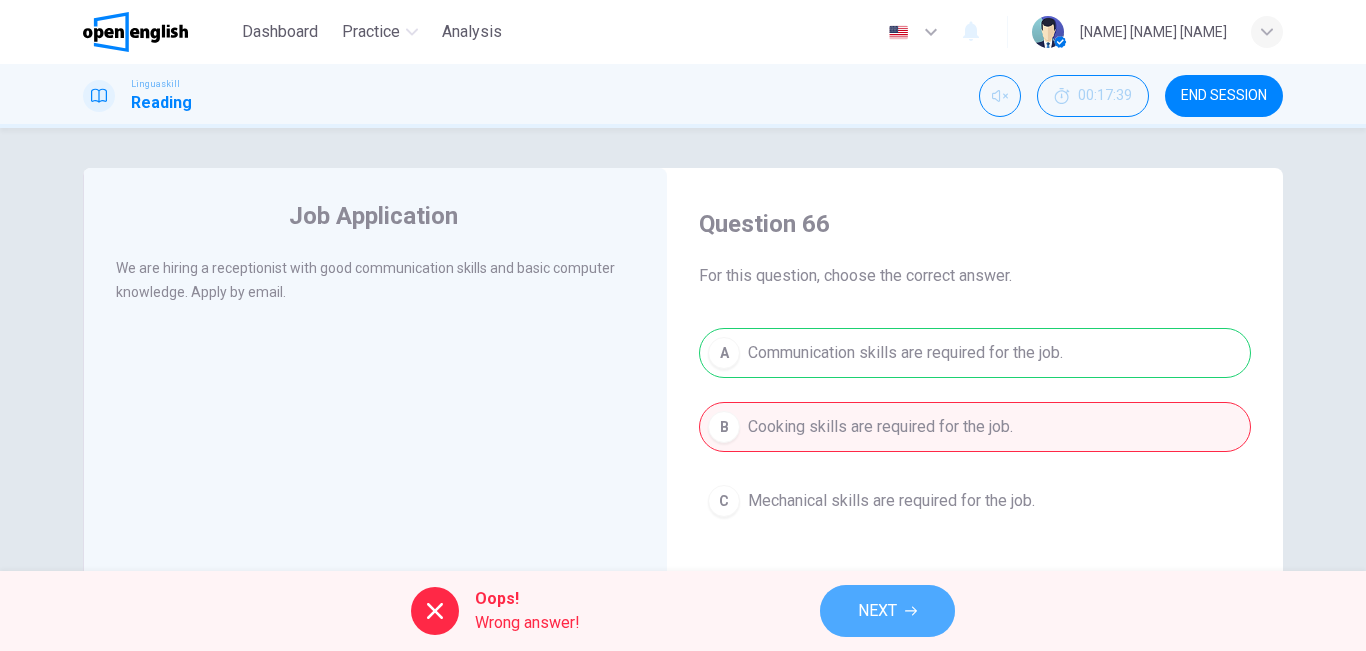click on "NEXT" at bounding box center (877, 611) 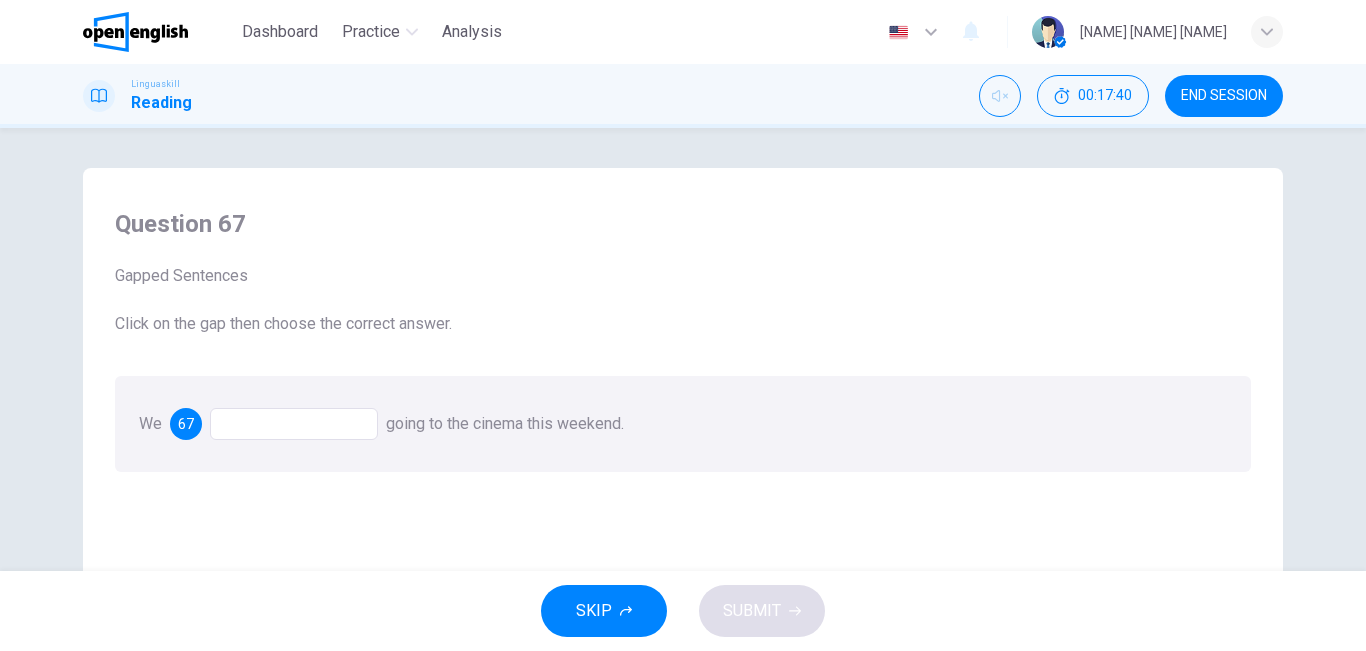 click at bounding box center (294, 424) 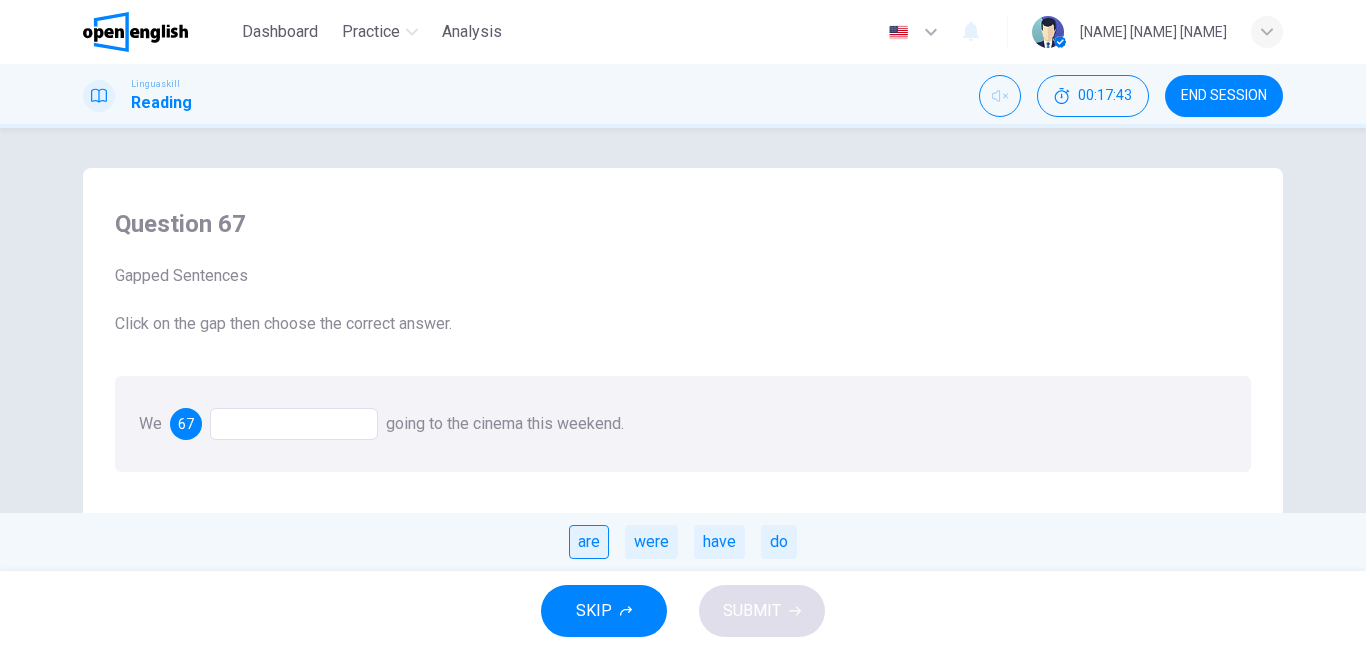 click on "are" at bounding box center [589, 542] 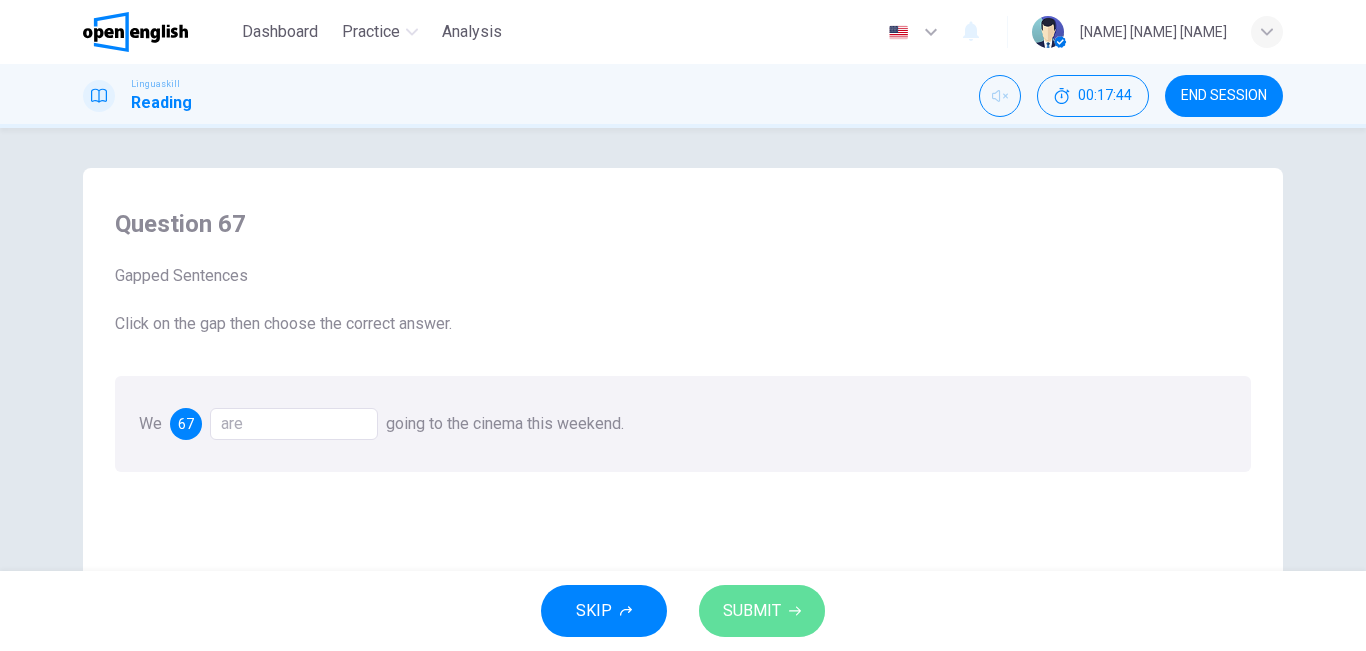 click on "SUBMIT" at bounding box center [762, 611] 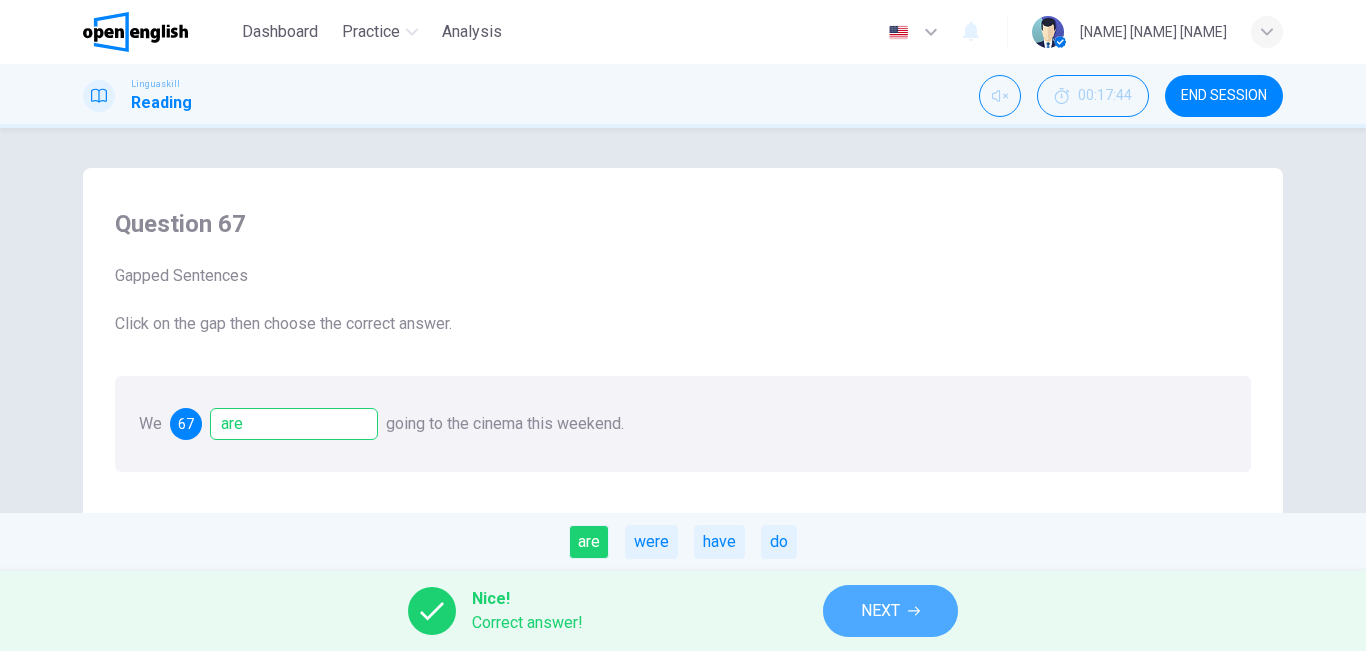 click on "NEXT" at bounding box center [890, 611] 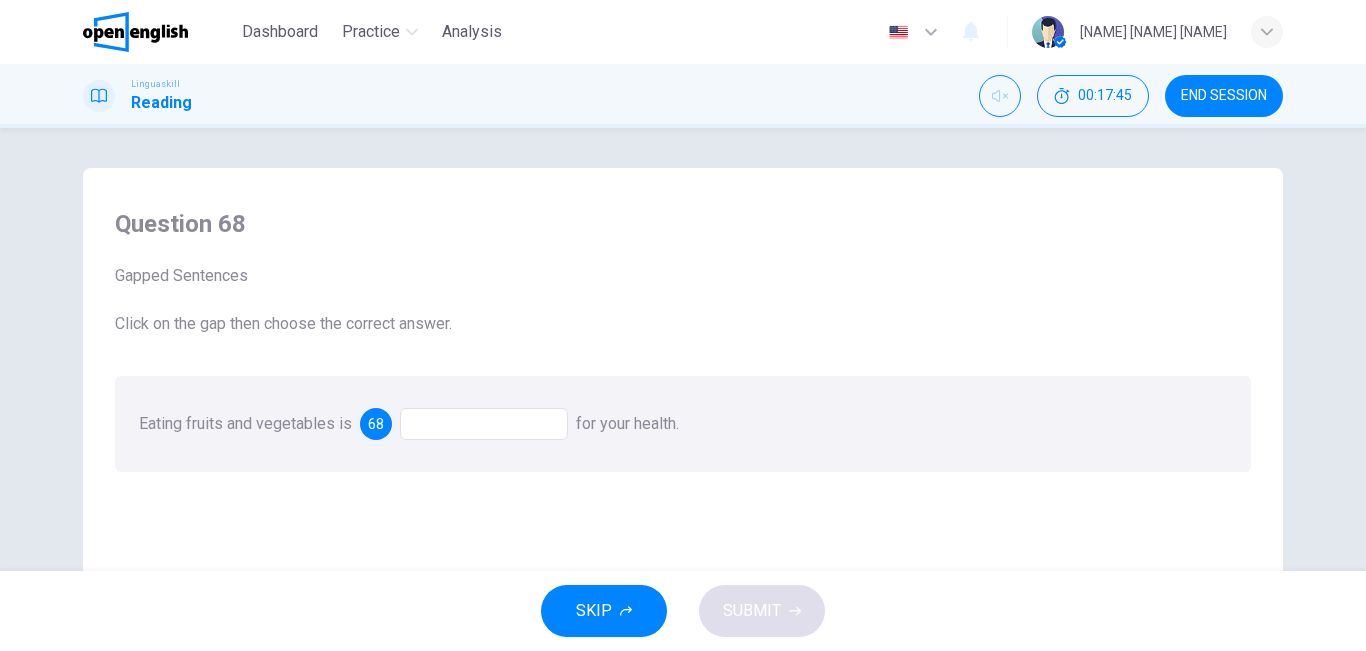click at bounding box center [484, 424] 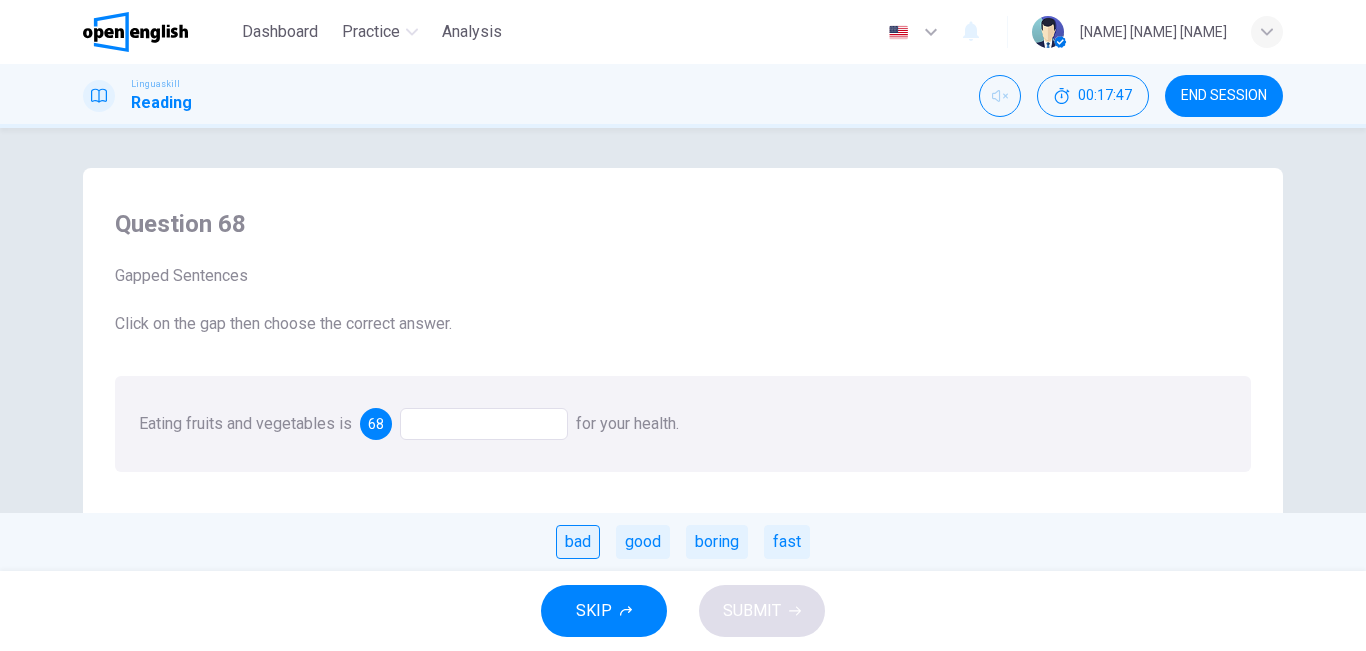 click on "bad" at bounding box center (578, 542) 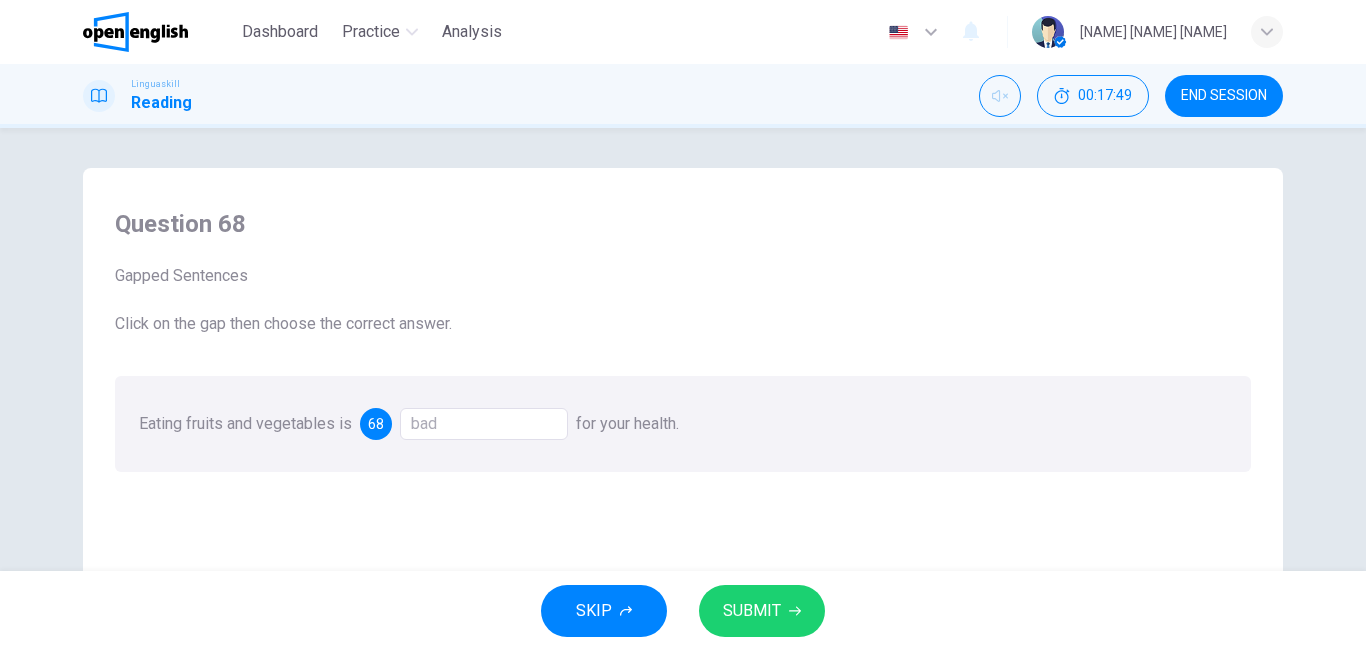click on "SUBMIT" at bounding box center (752, 611) 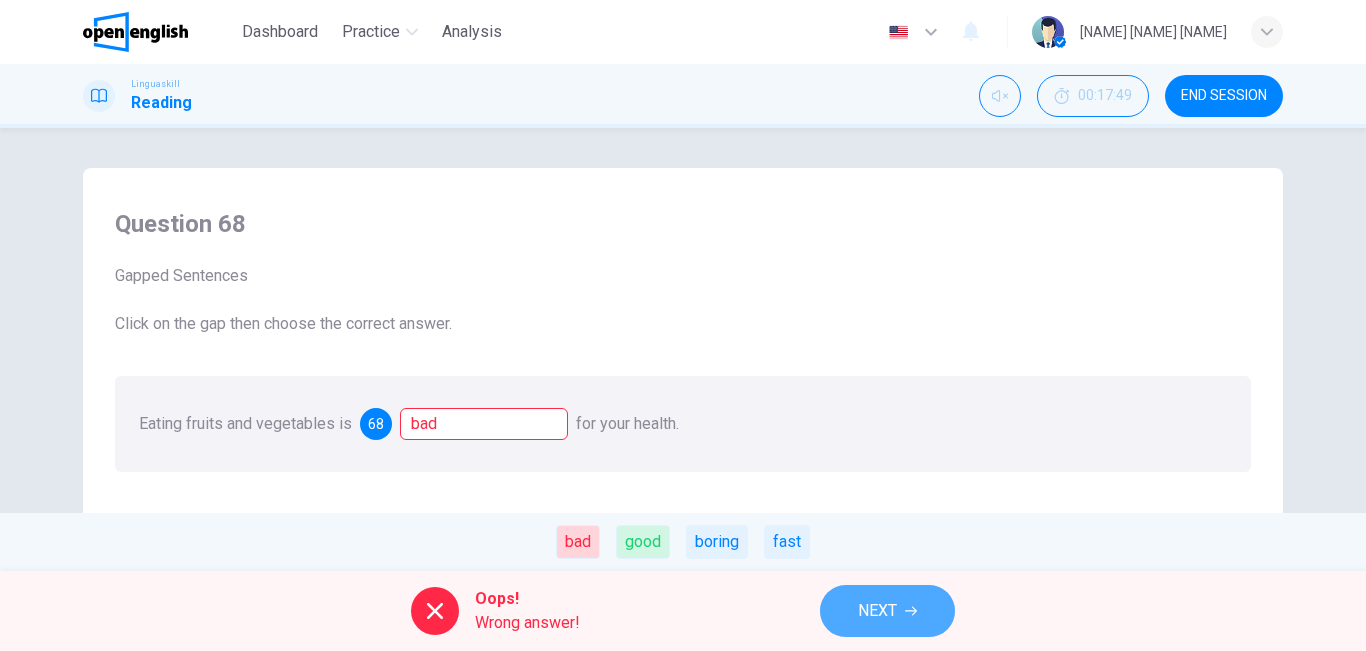 click on "NEXT" at bounding box center [887, 611] 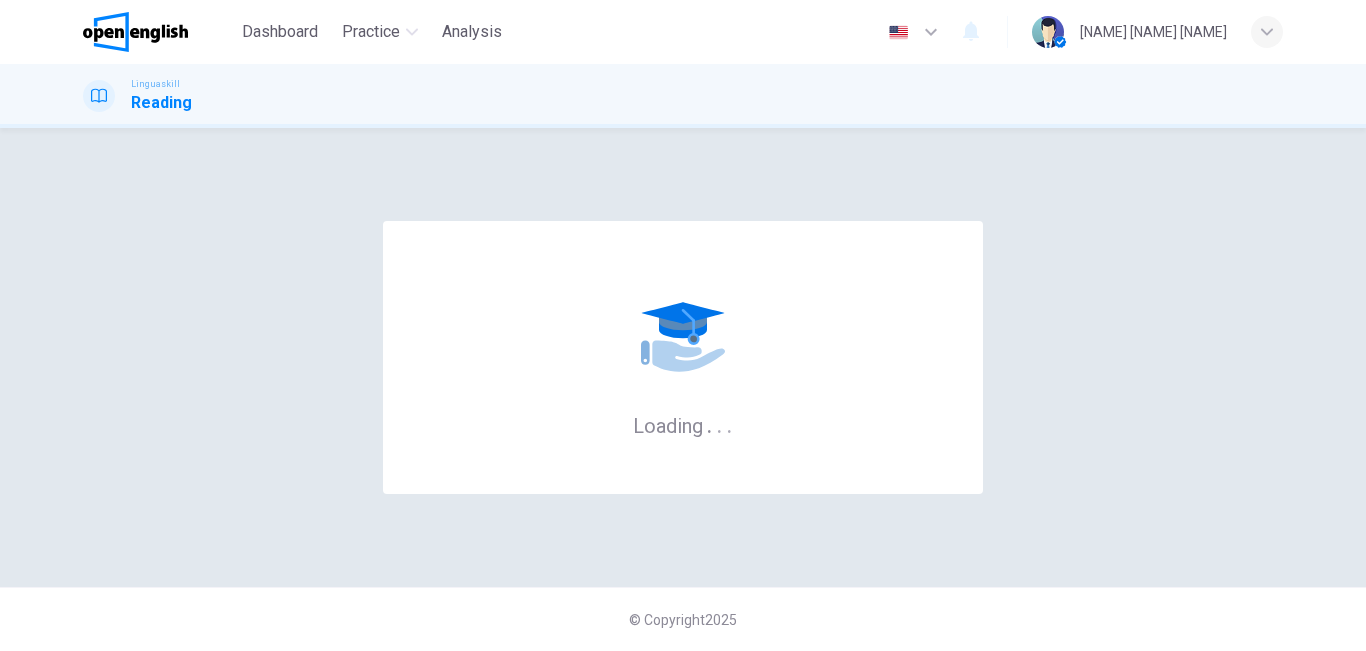 click on "© Copyright  2025" at bounding box center (683, 619) 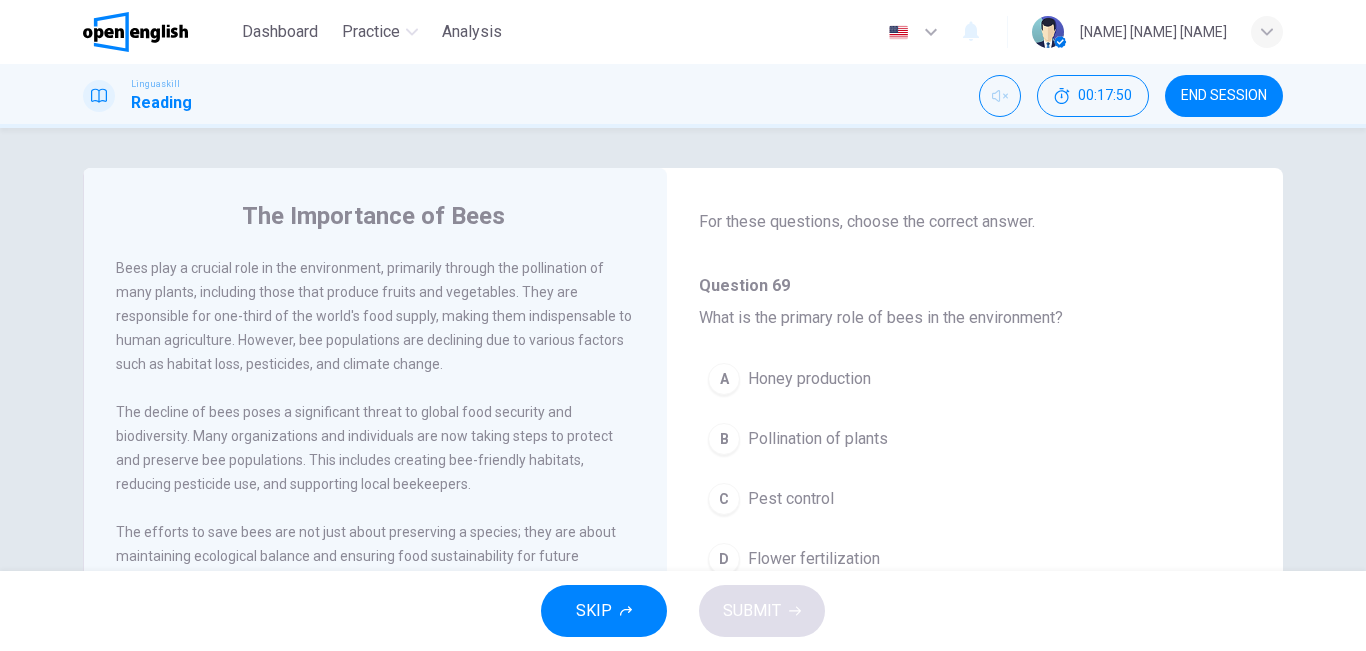 scroll, scrollTop: 87, scrollLeft: 0, axis: vertical 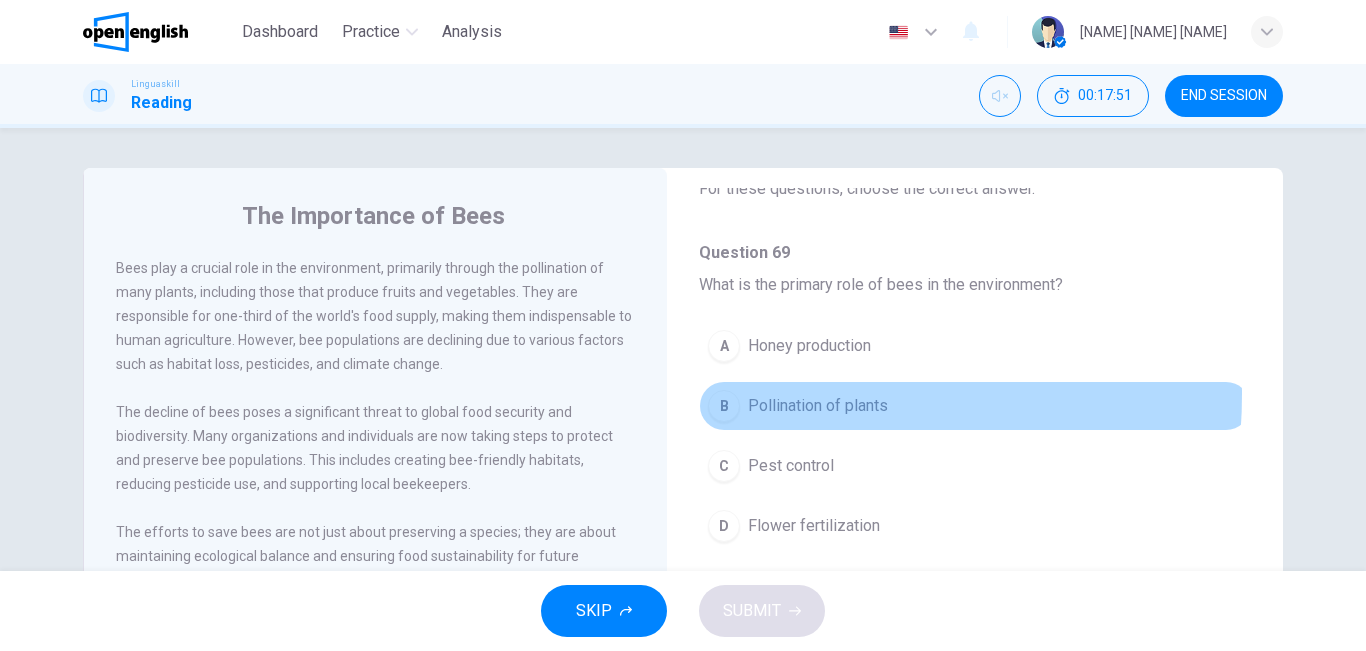click on "B Pollination of plants" at bounding box center [975, 406] 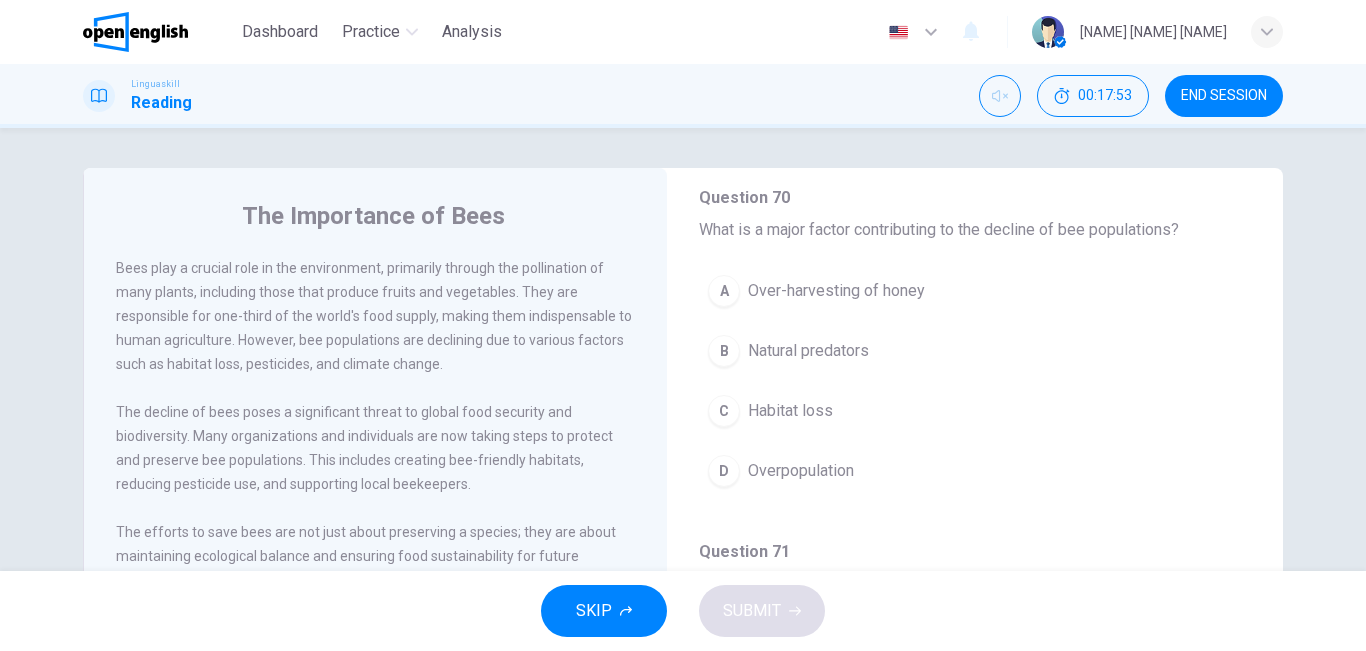 scroll, scrollTop: 507, scrollLeft: 0, axis: vertical 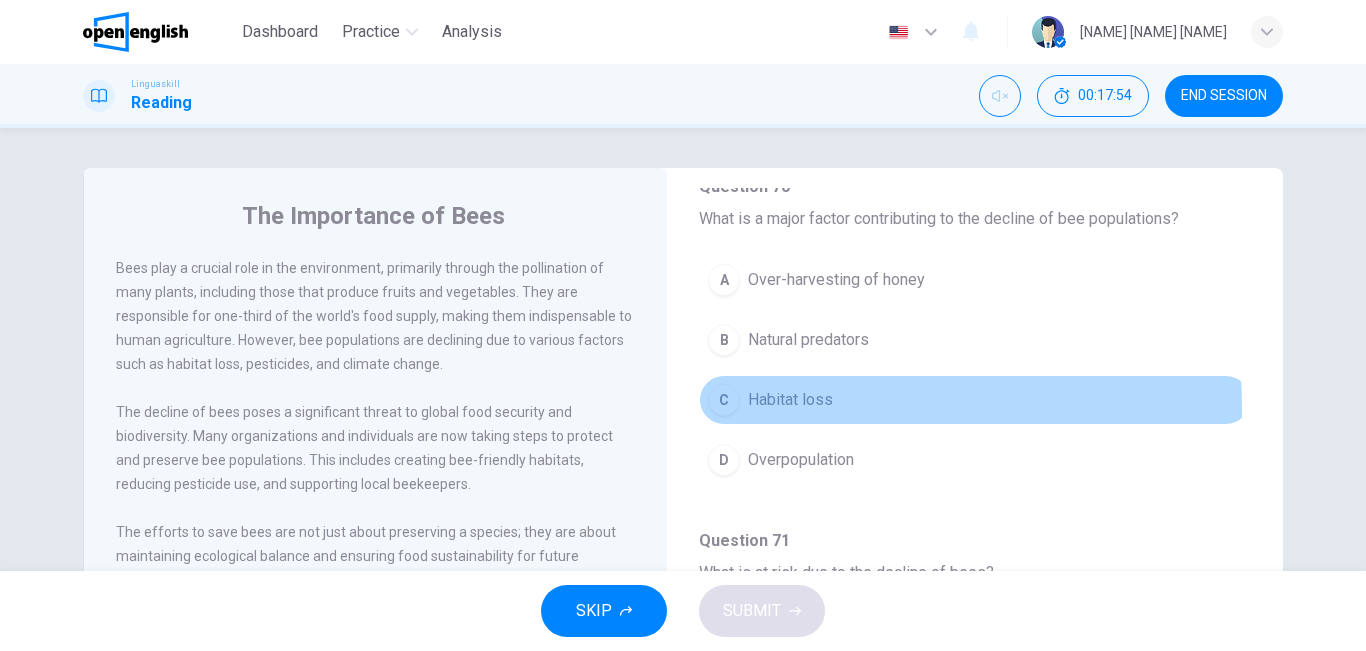 click on "C Habitat loss" at bounding box center (975, 400) 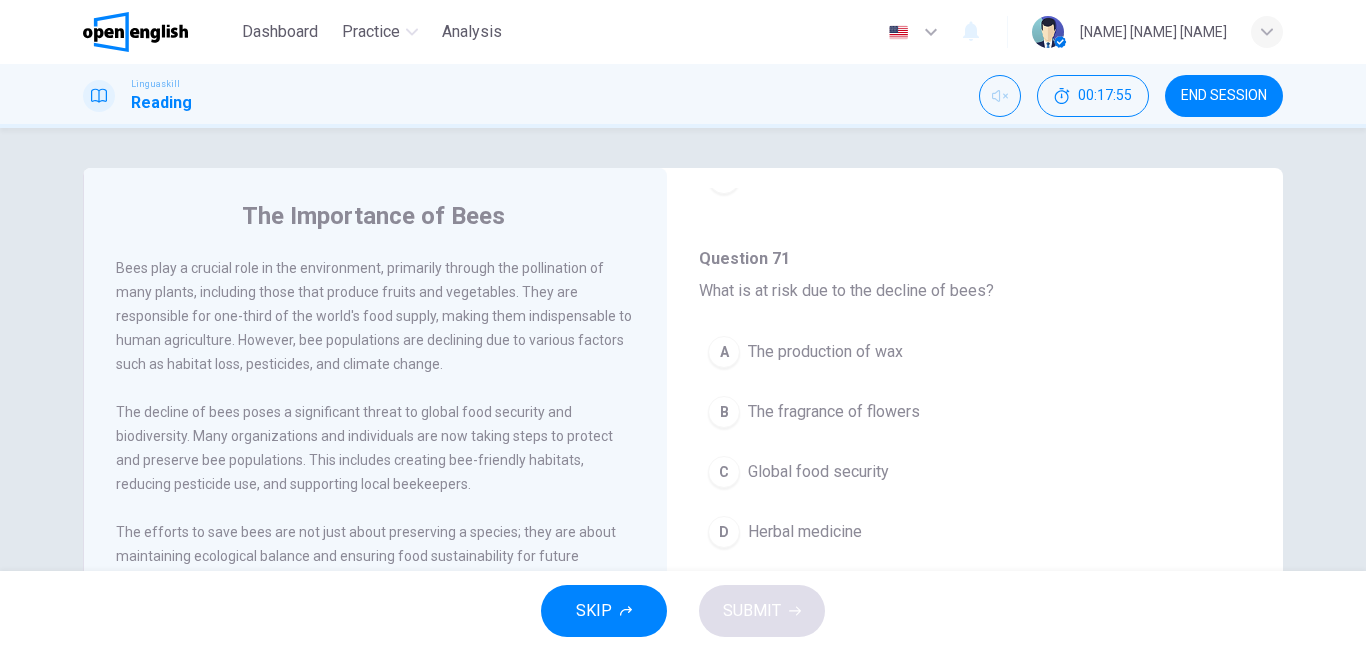 scroll, scrollTop: 805, scrollLeft: 0, axis: vertical 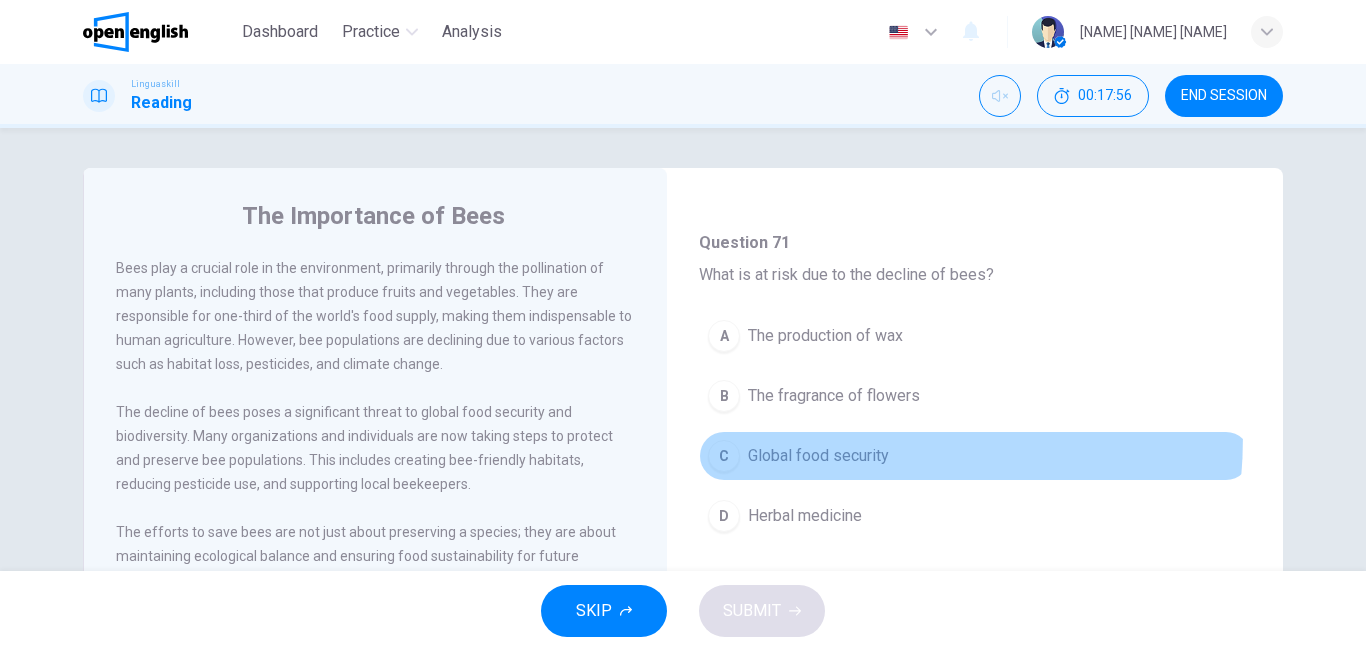 click on "C Global food security" at bounding box center [975, 456] 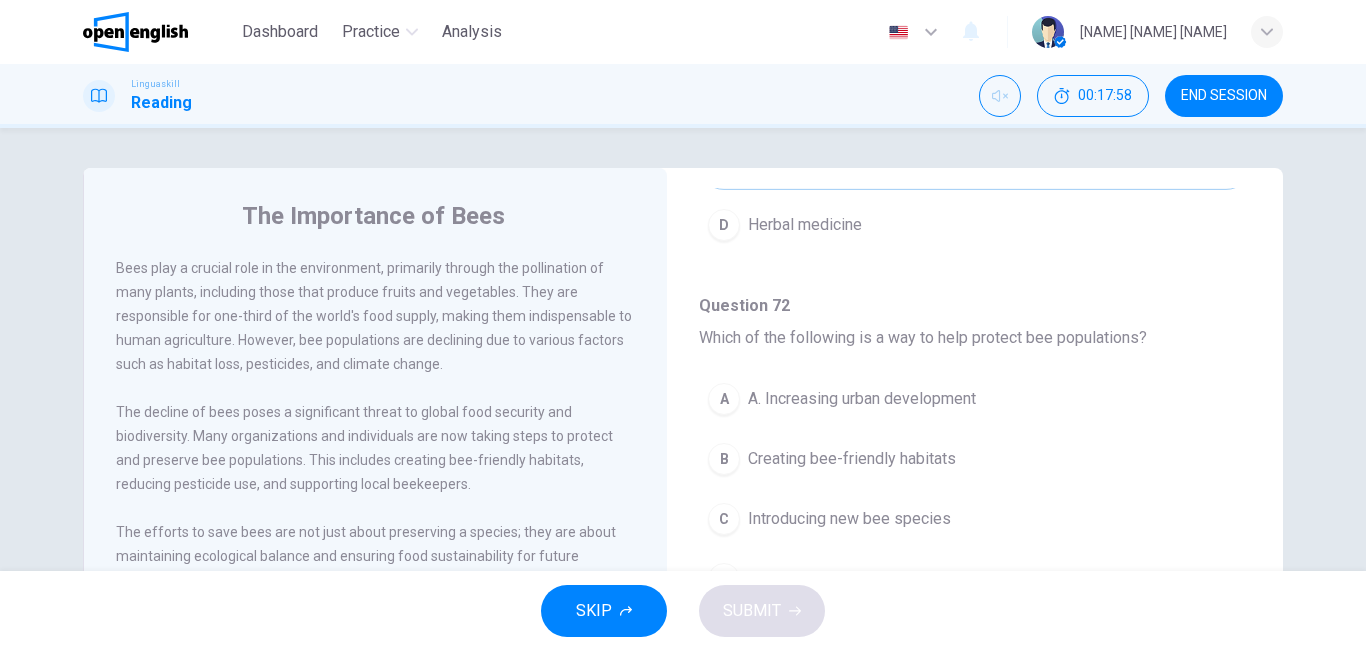 scroll, scrollTop: 1097, scrollLeft: 0, axis: vertical 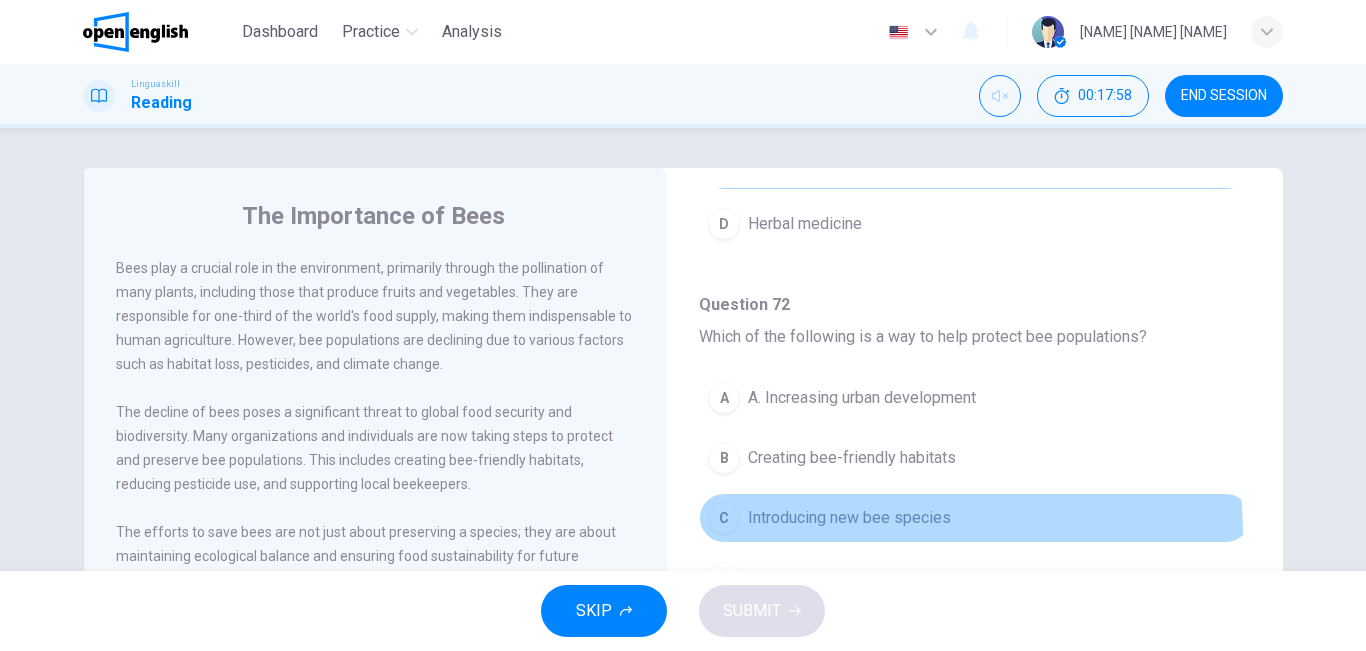 click on "C Introducing new bee species" at bounding box center (975, 518) 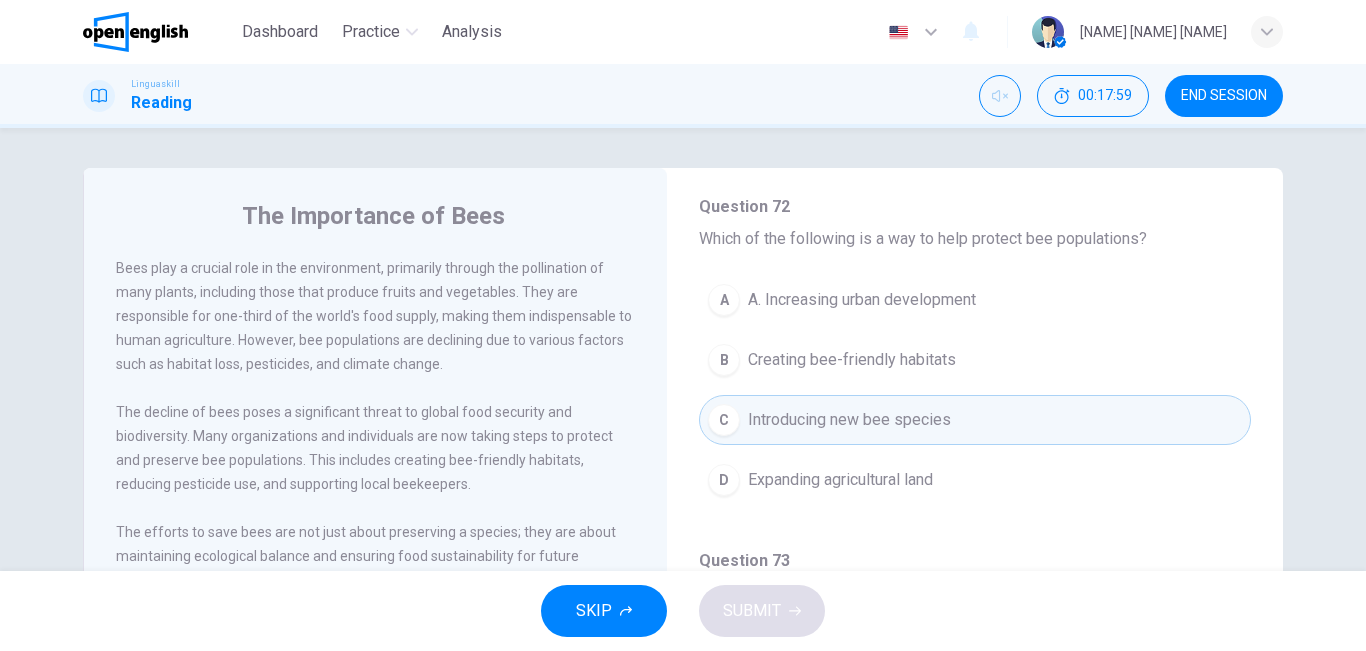 scroll, scrollTop: 1251, scrollLeft: 0, axis: vertical 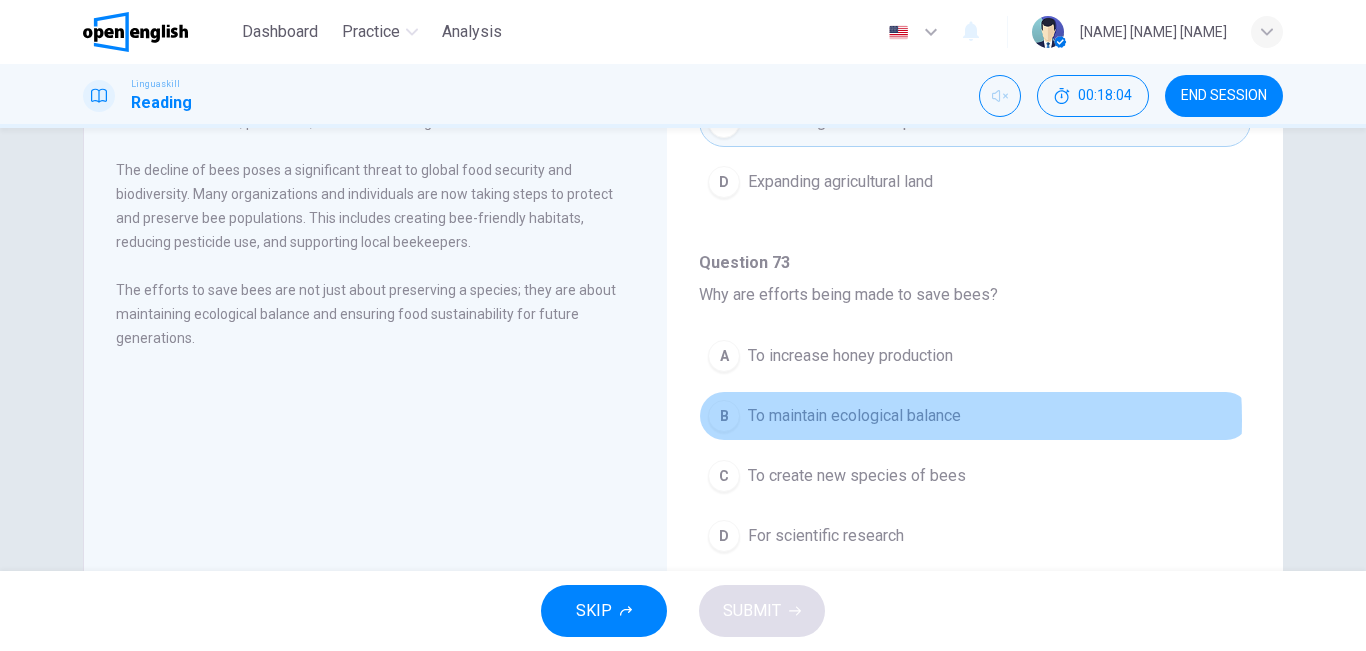 click on "To maintain ecological balance" at bounding box center (854, 416) 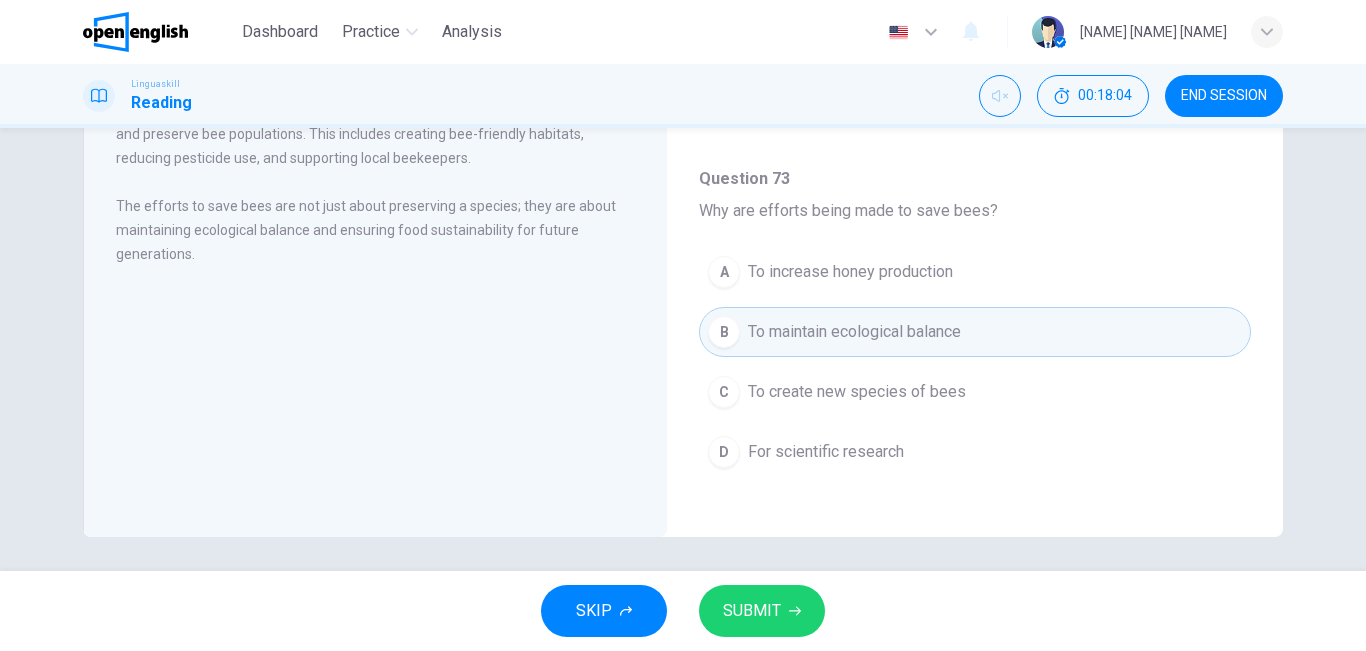 scroll, scrollTop: 332, scrollLeft: 0, axis: vertical 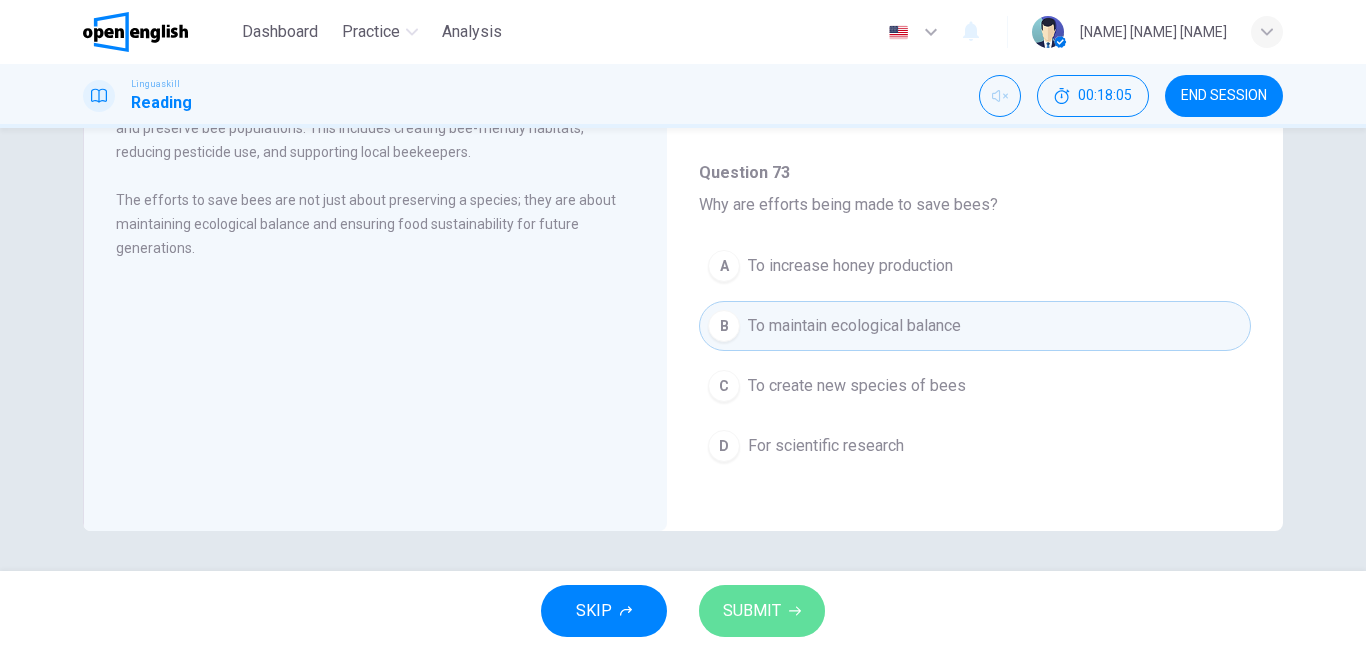click on "SUBMIT" at bounding box center (752, 611) 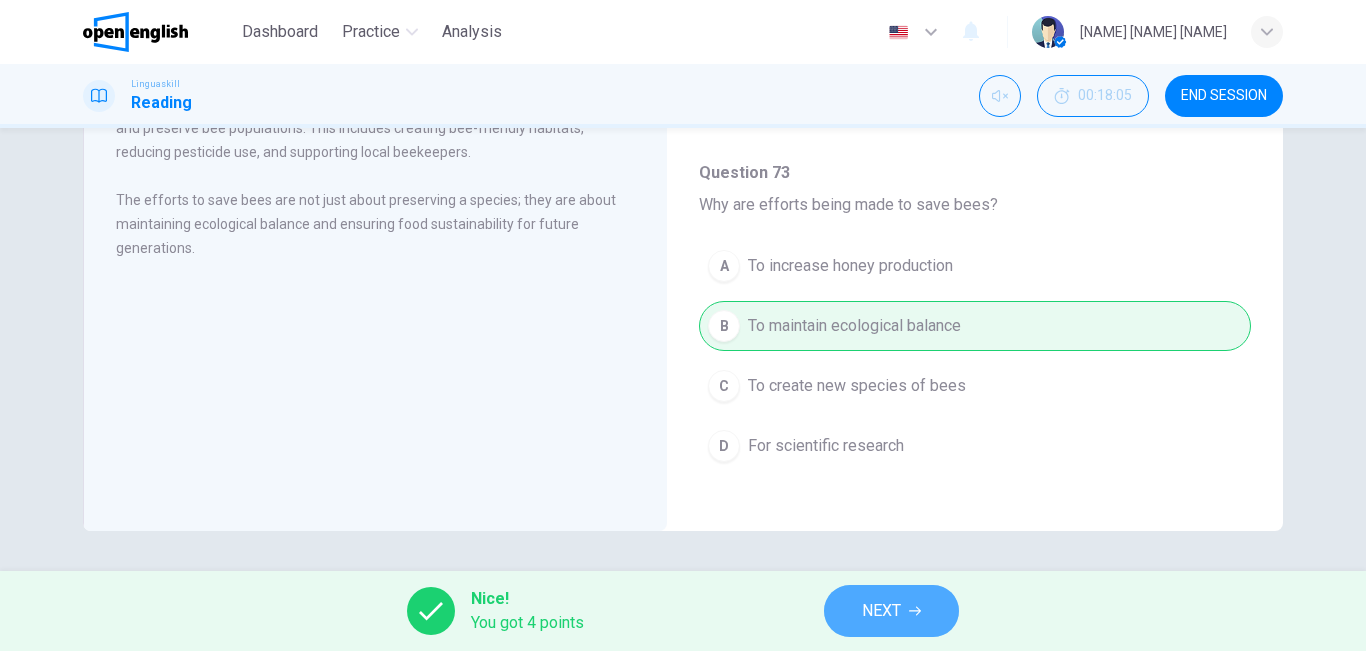 click on "NEXT" at bounding box center (891, 611) 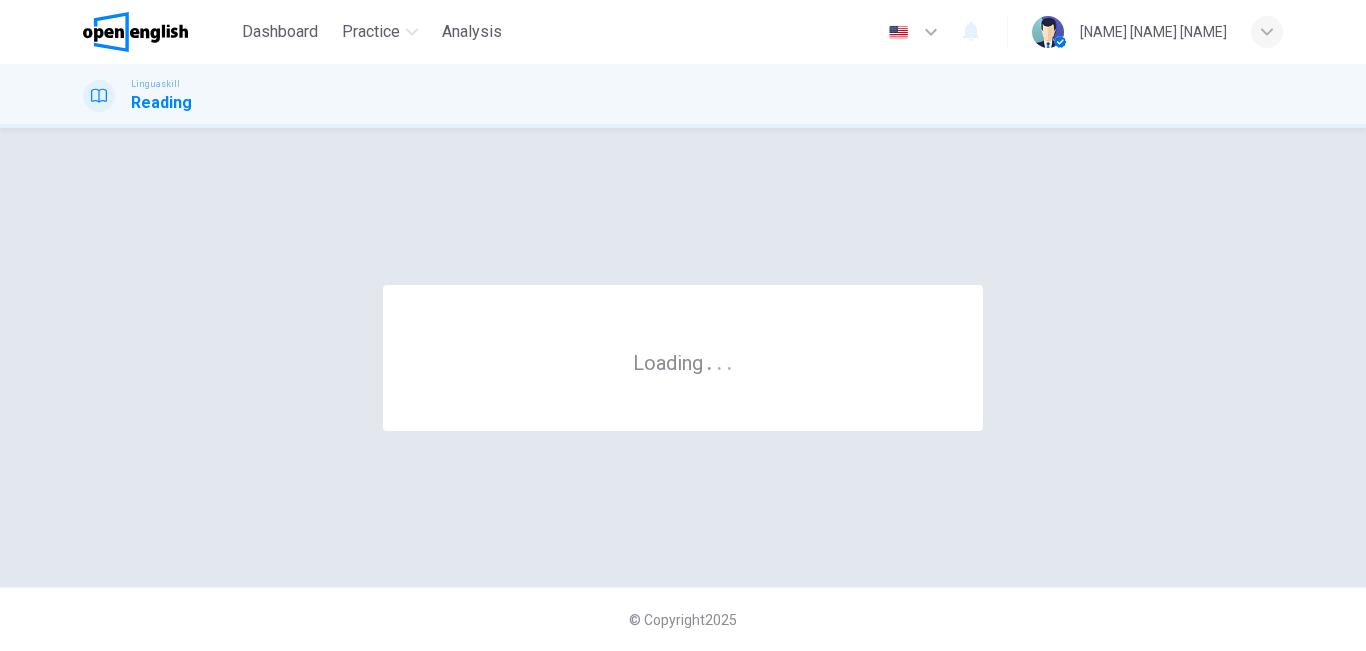 scroll, scrollTop: 0, scrollLeft: 0, axis: both 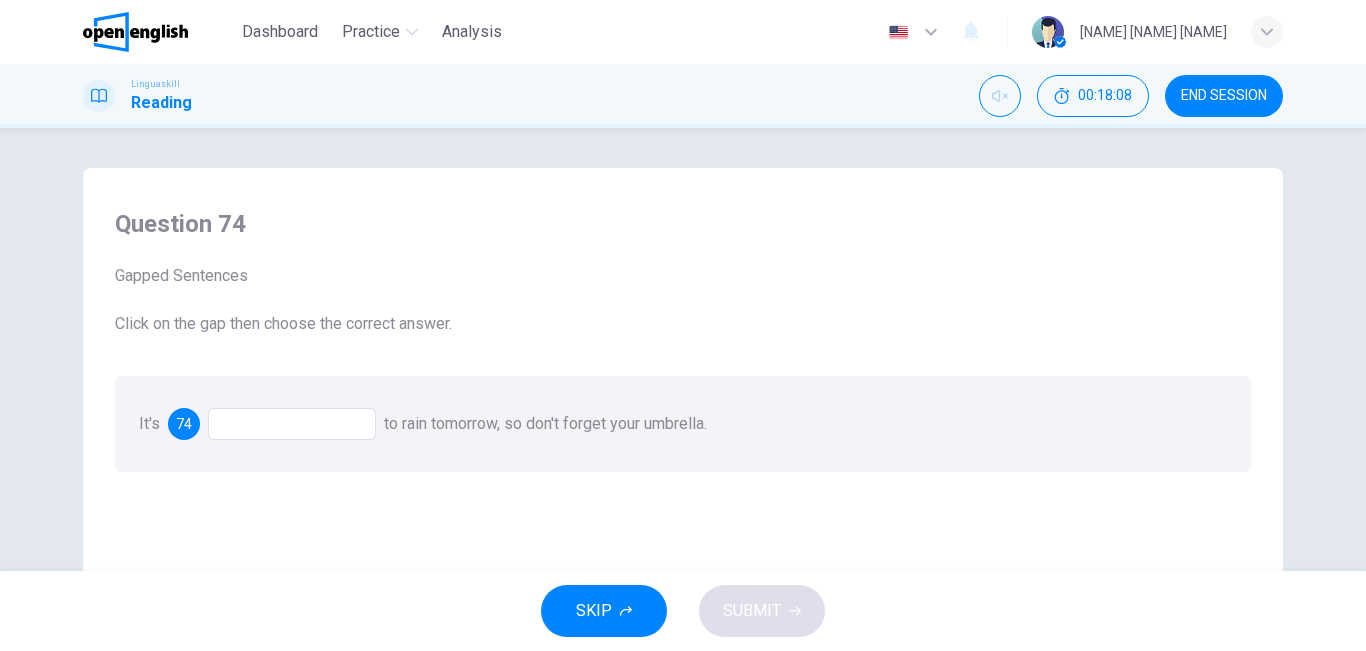 click at bounding box center [292, 424] 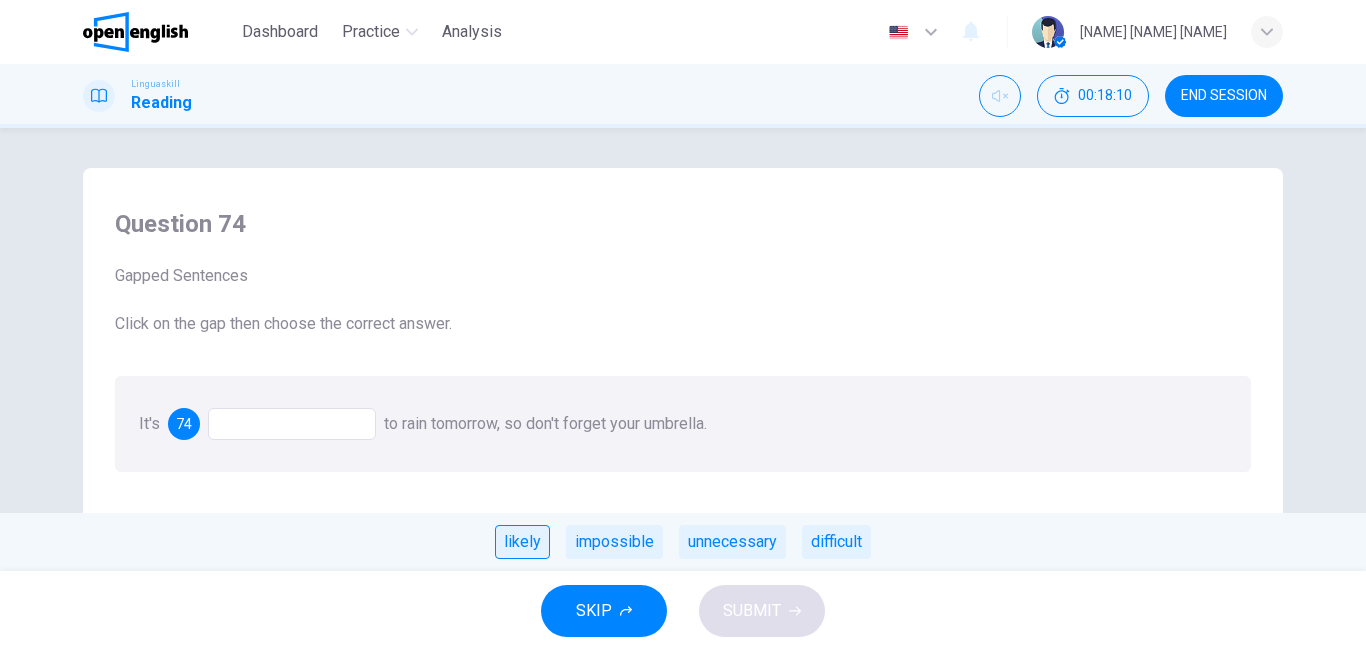click on "likely" at bounding box center (522, 542) 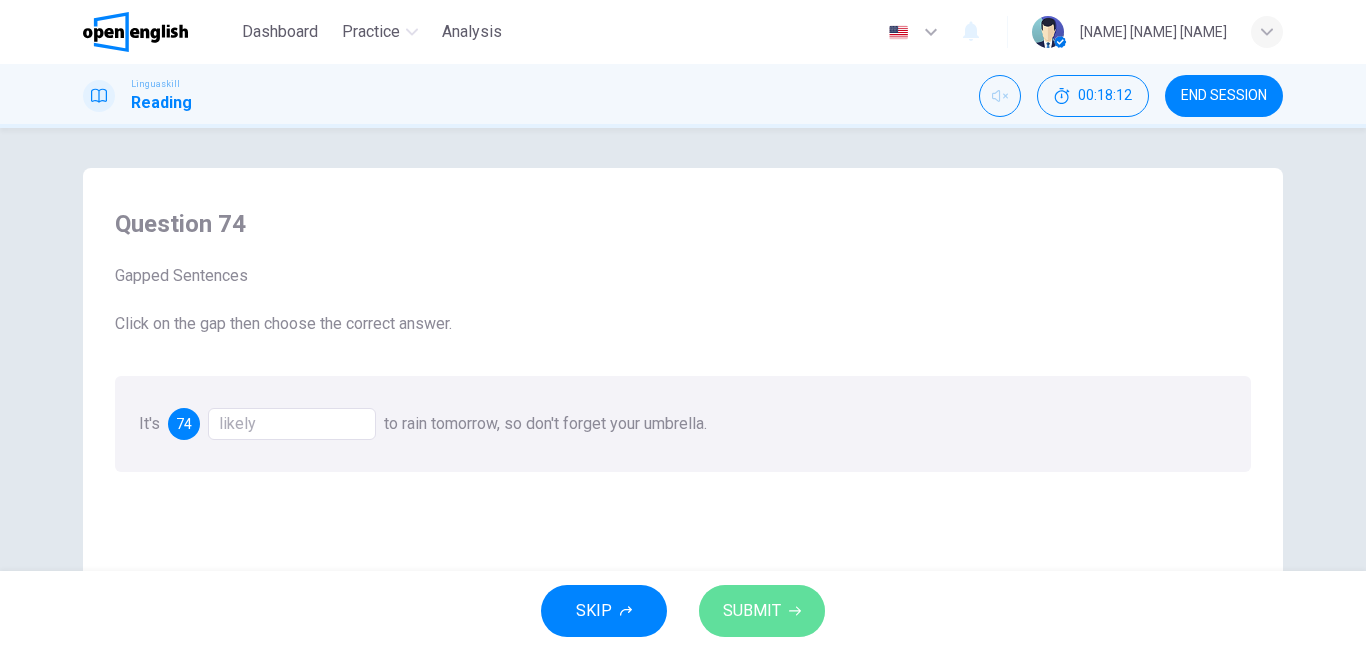 click on "SUBMIT" at bounding box center (752, 611) 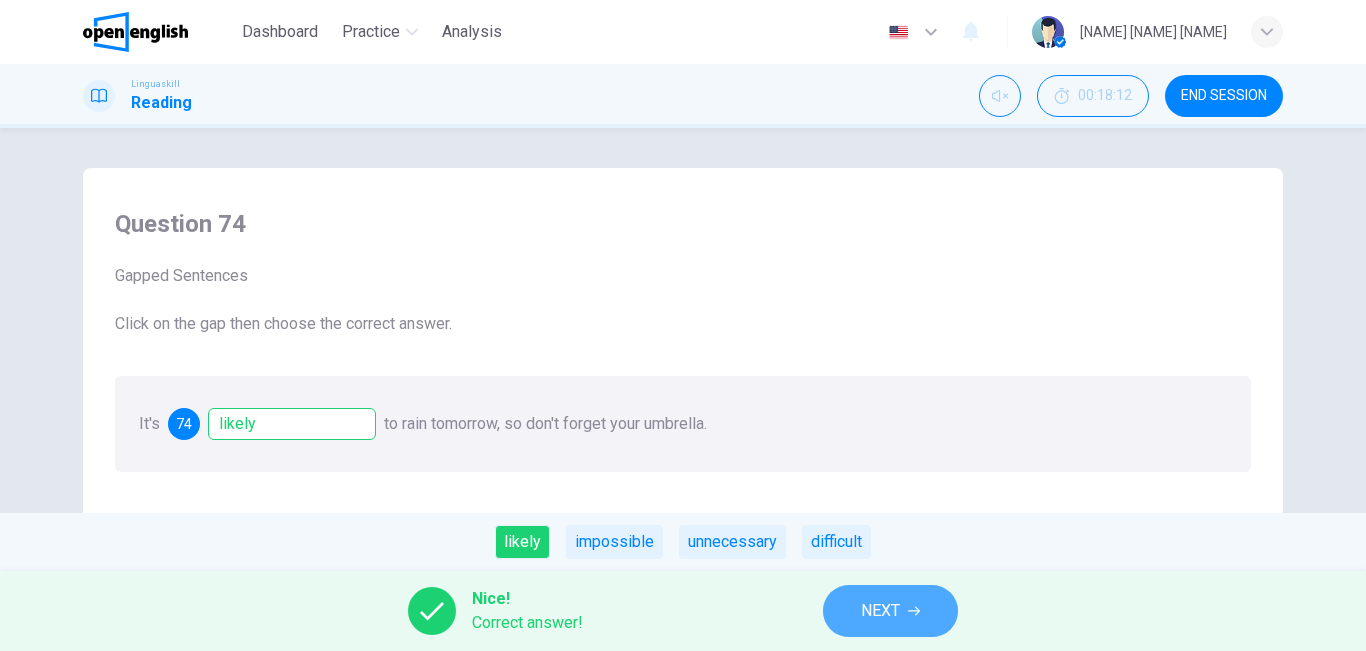 click on "NEXT" at bounding box center [890, 611] 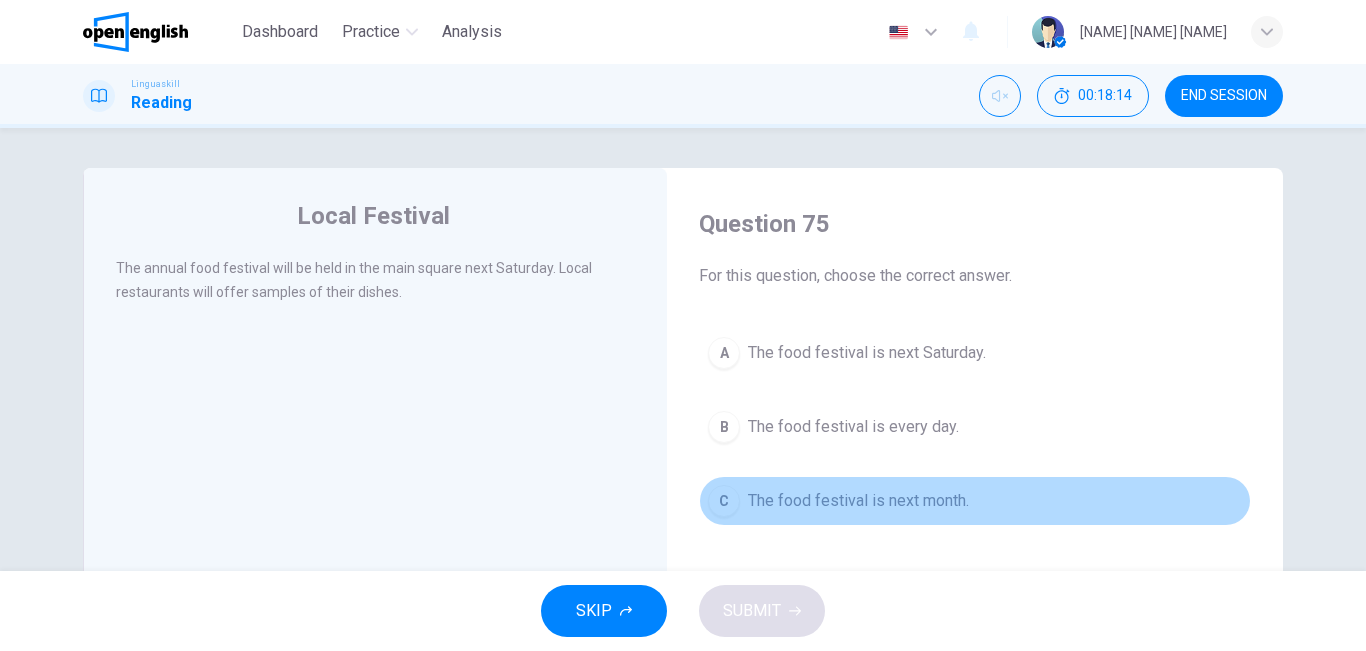 click on "The food festival is next month." at bounding box center [858, 501] 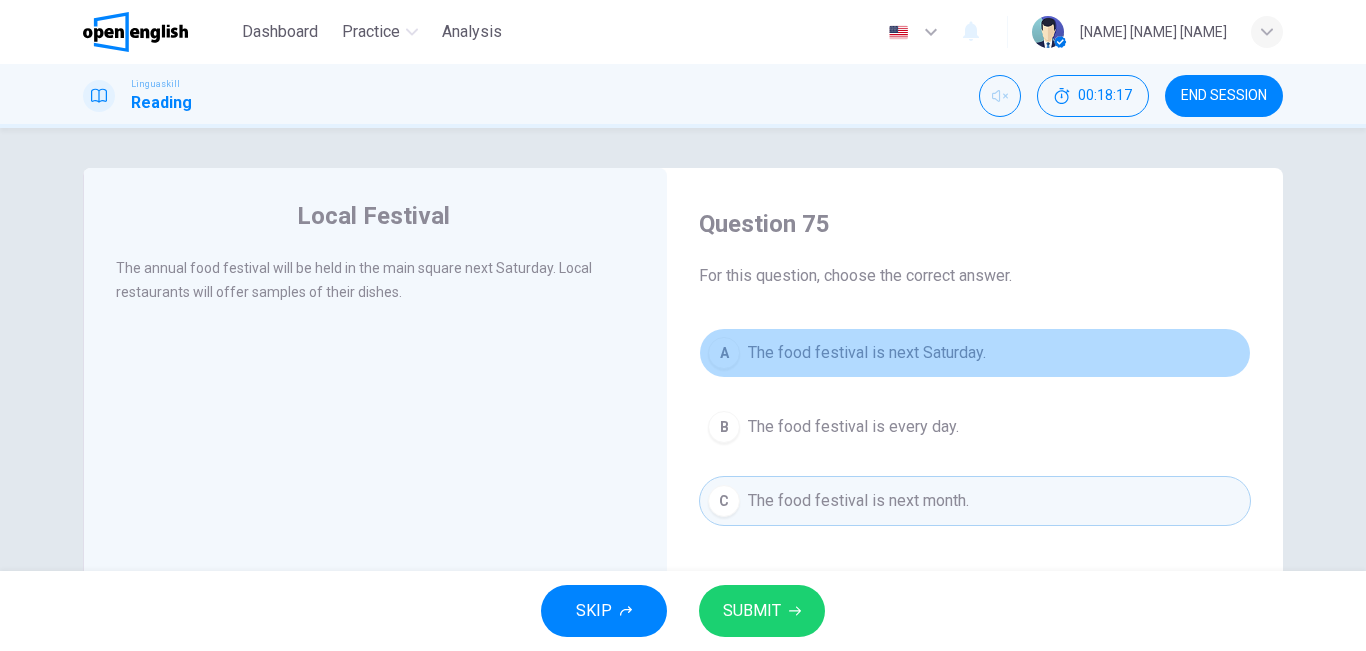 click on "The food festival is next Saturday." at bounding box center [867, 353] 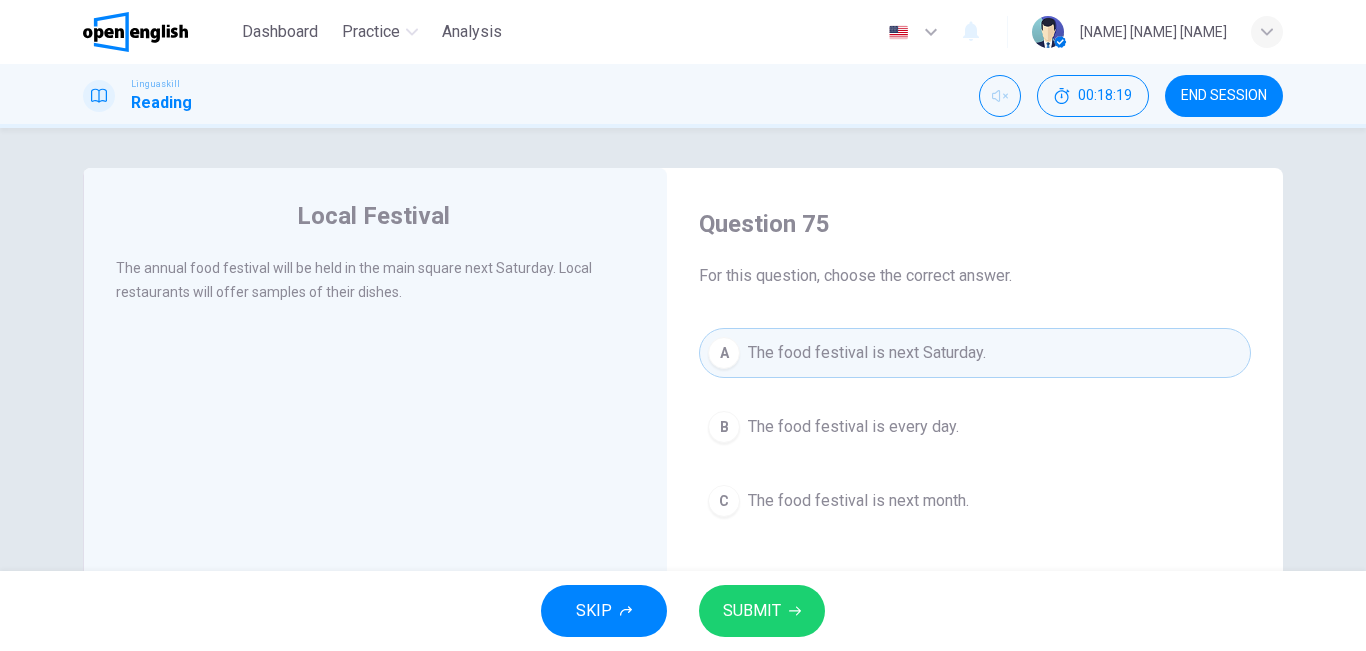 click on "SKIP SUBMIT" at bounding box center [683, 611] 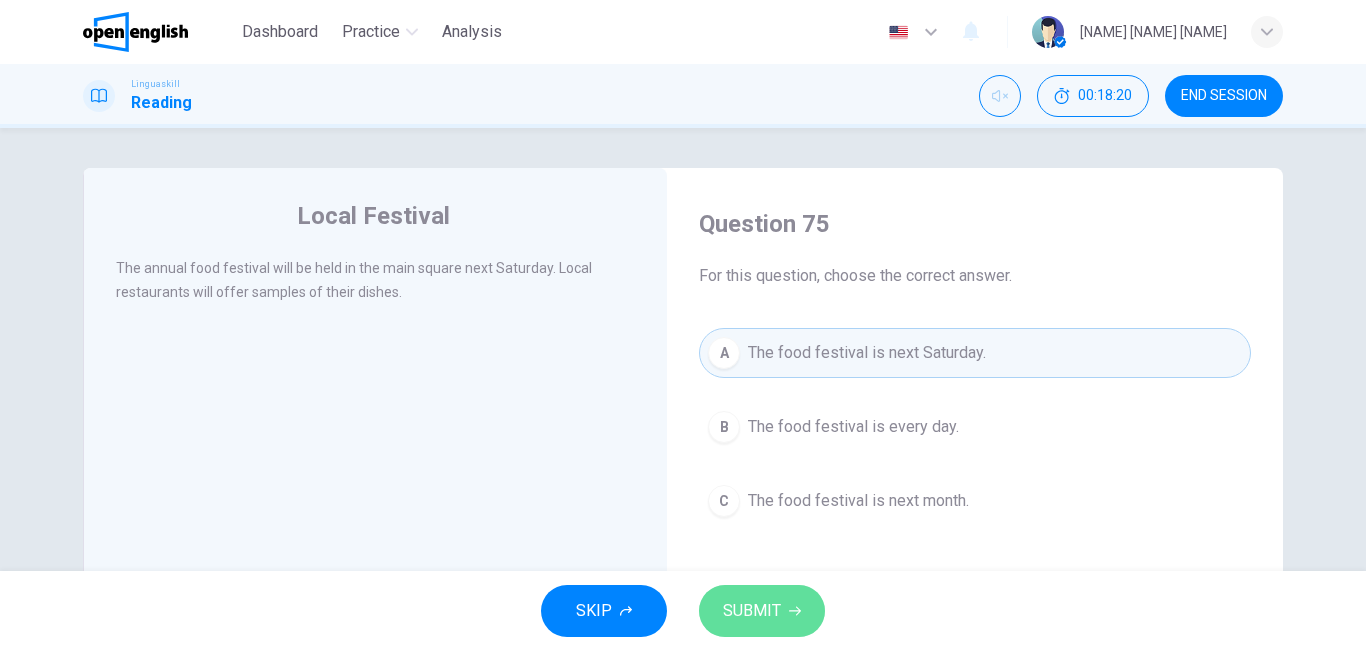 click on "SUBMIT" at bounding box center [752, 611] 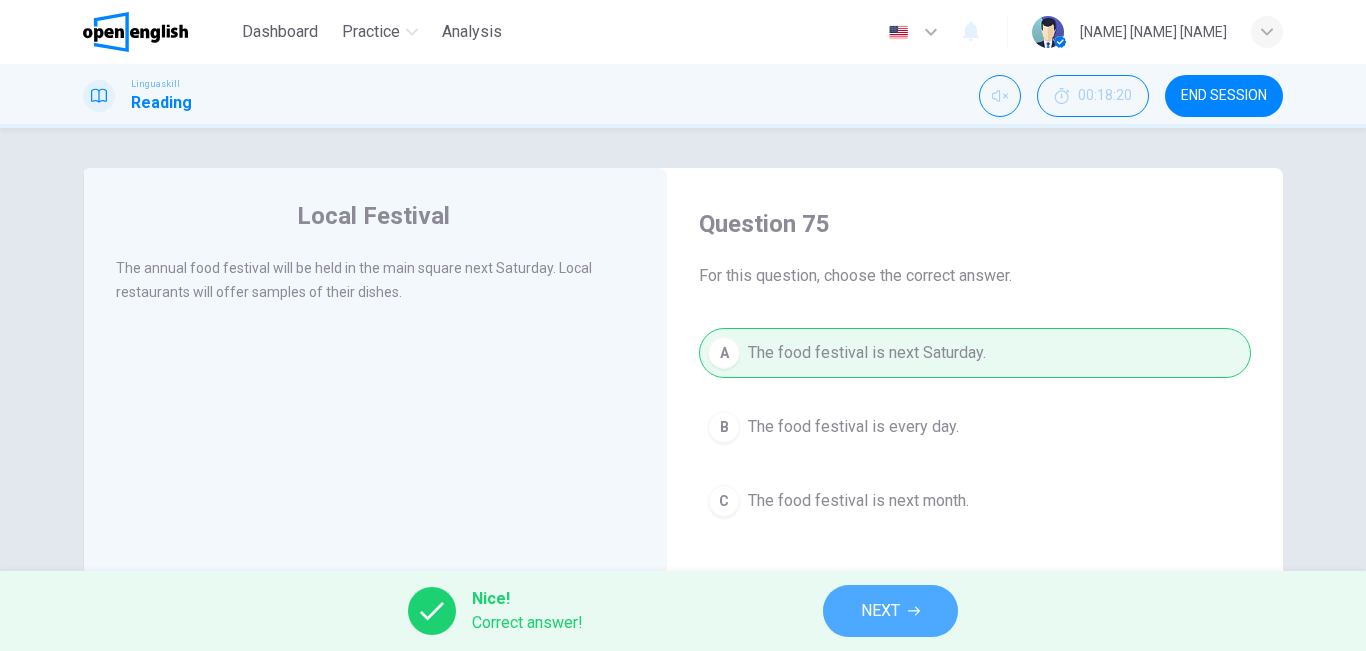 click on "NEXT" at bounding box center (890, 611) 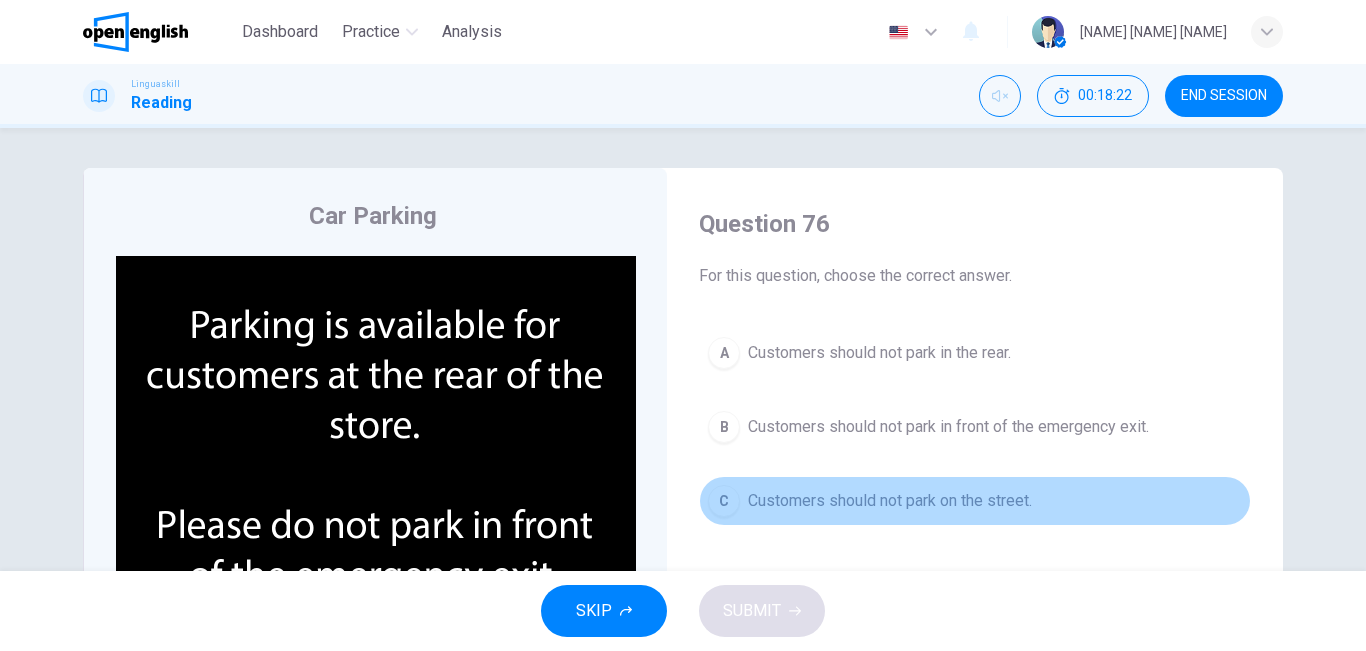 click on "C Customers should not park on the street." at bounding box center (975, 501) 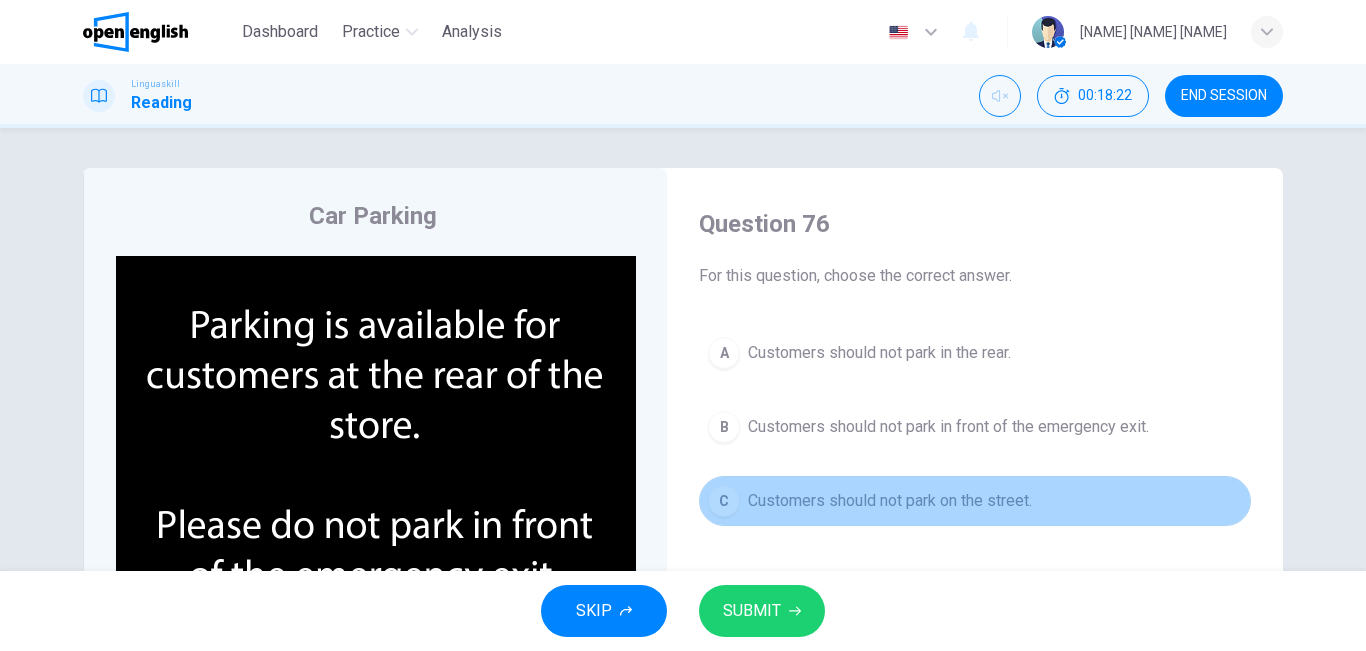 click on "C Customers should not park on the street." at bounding box center (975, 501) 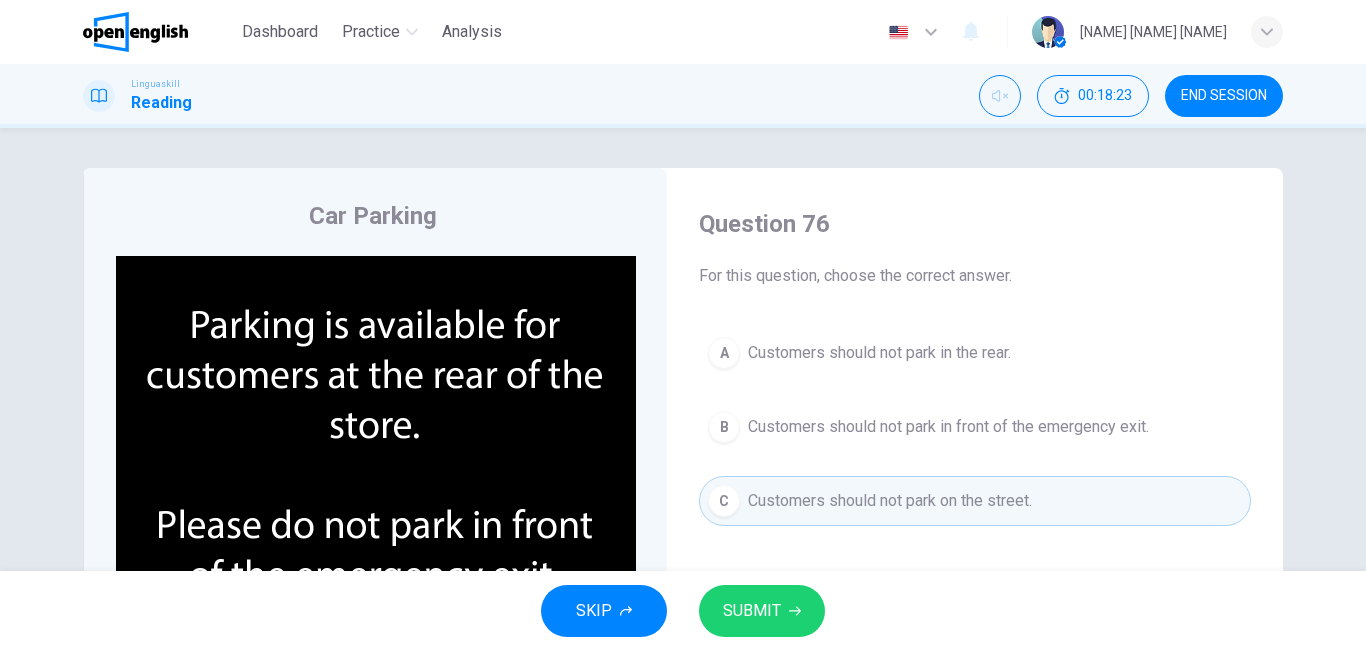 click on "SUBMIT" at bounding box center (752, 611) 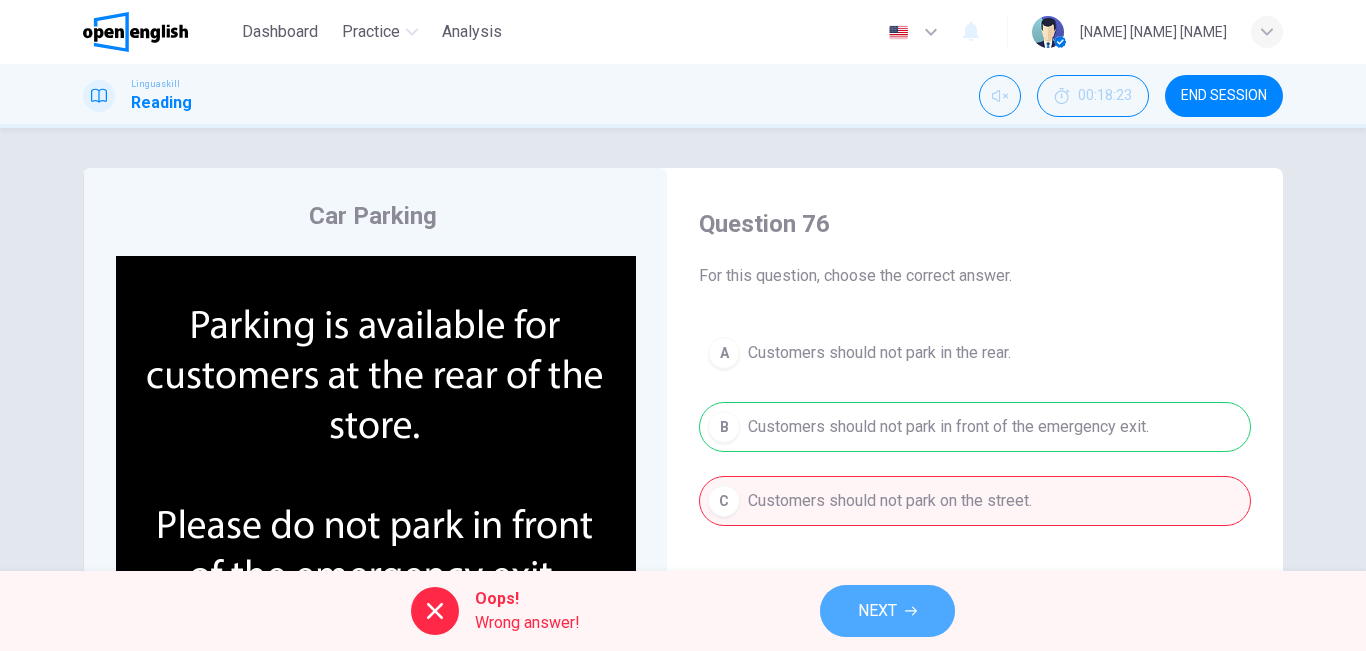 click on "NEXT" at bounding box center [887, 611] 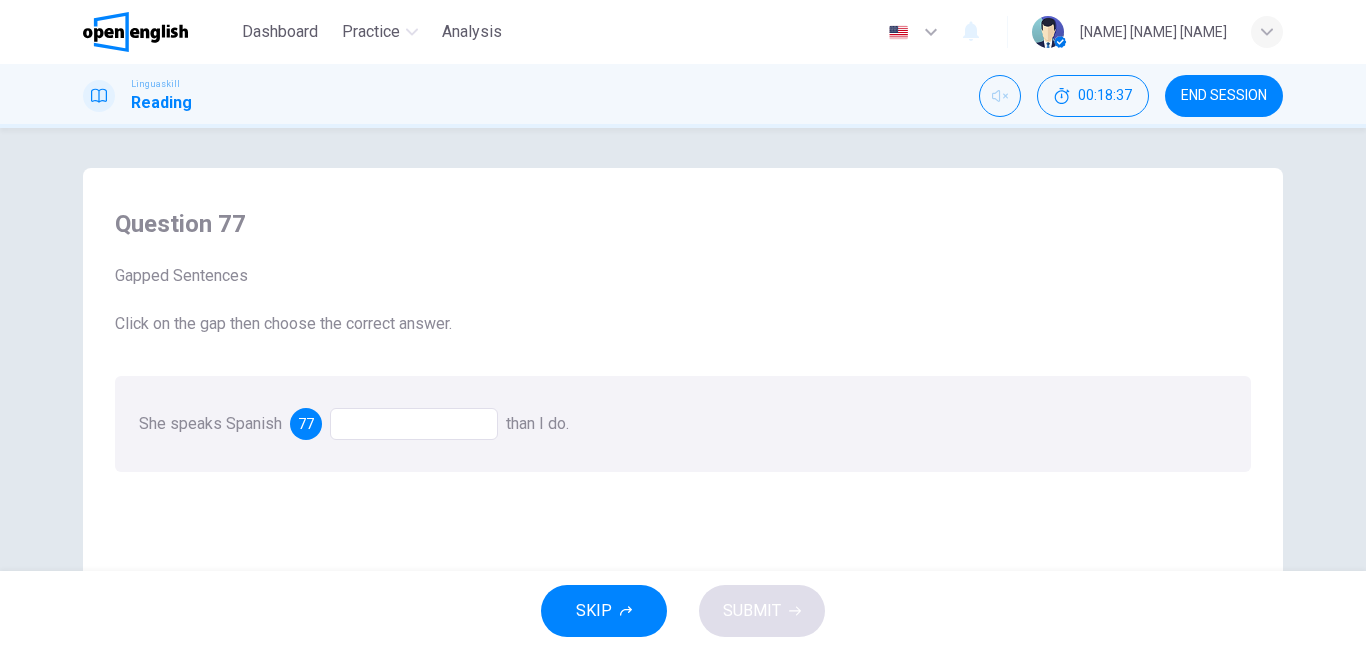 click at bounding box center (414, 424) 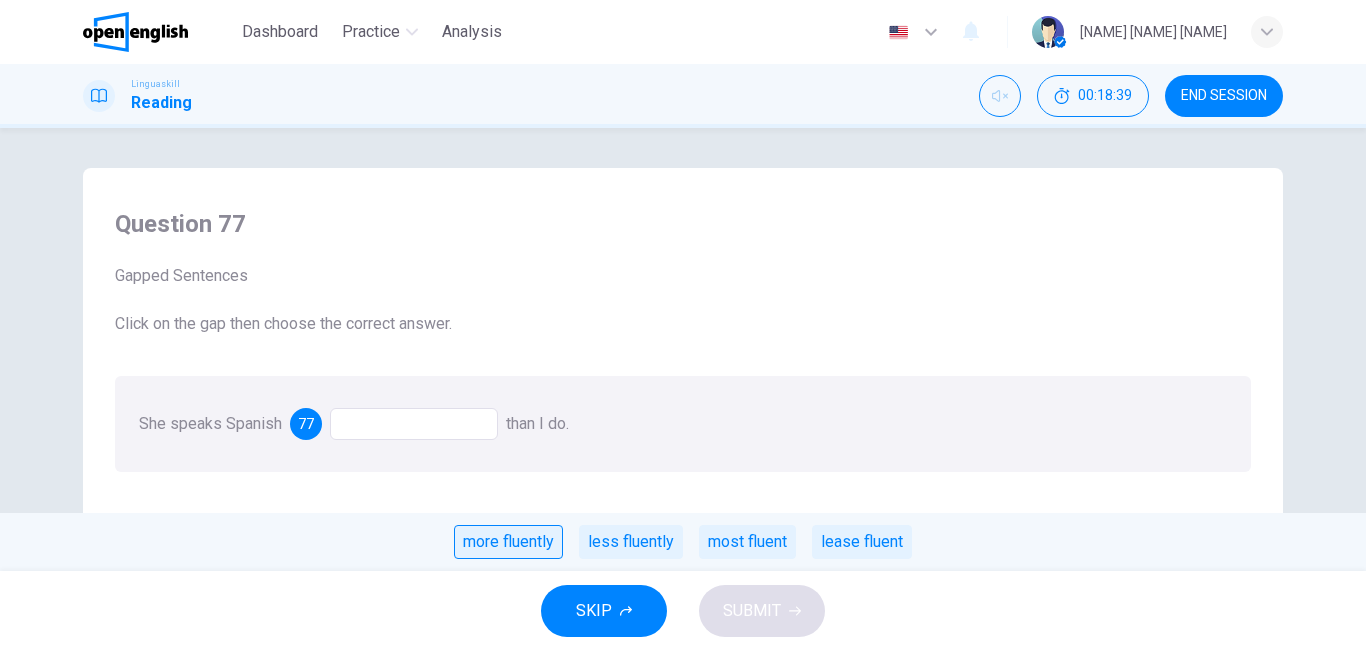 click on "more fluently" at bounding box center [508, 542] 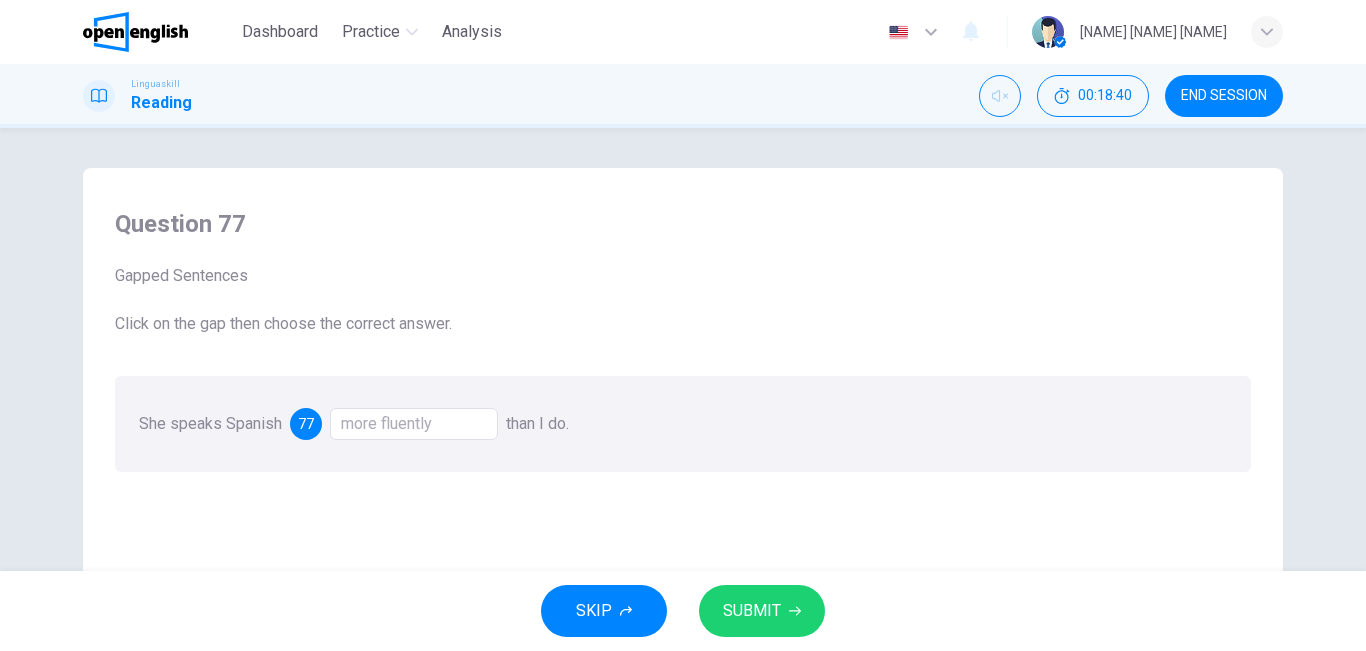 click on "SUBMIT" at bounding box center (752, 611) 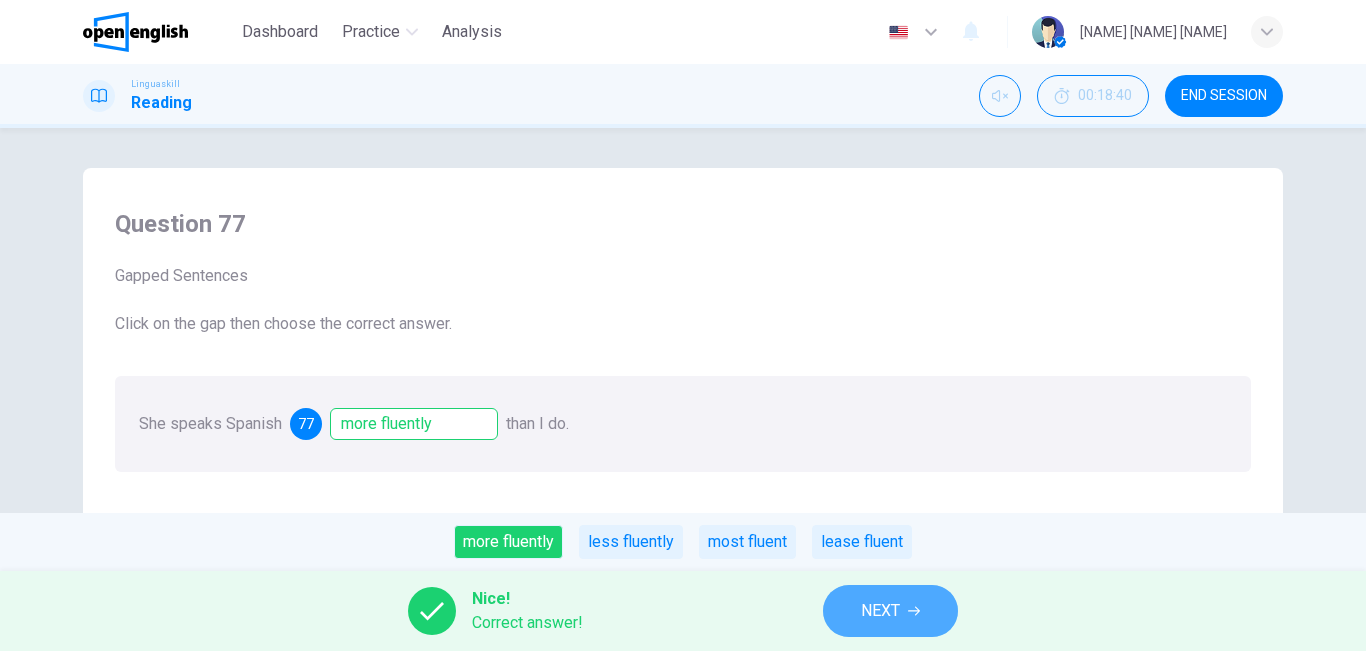 click on "NEXT" at bounding box center (890, 611) 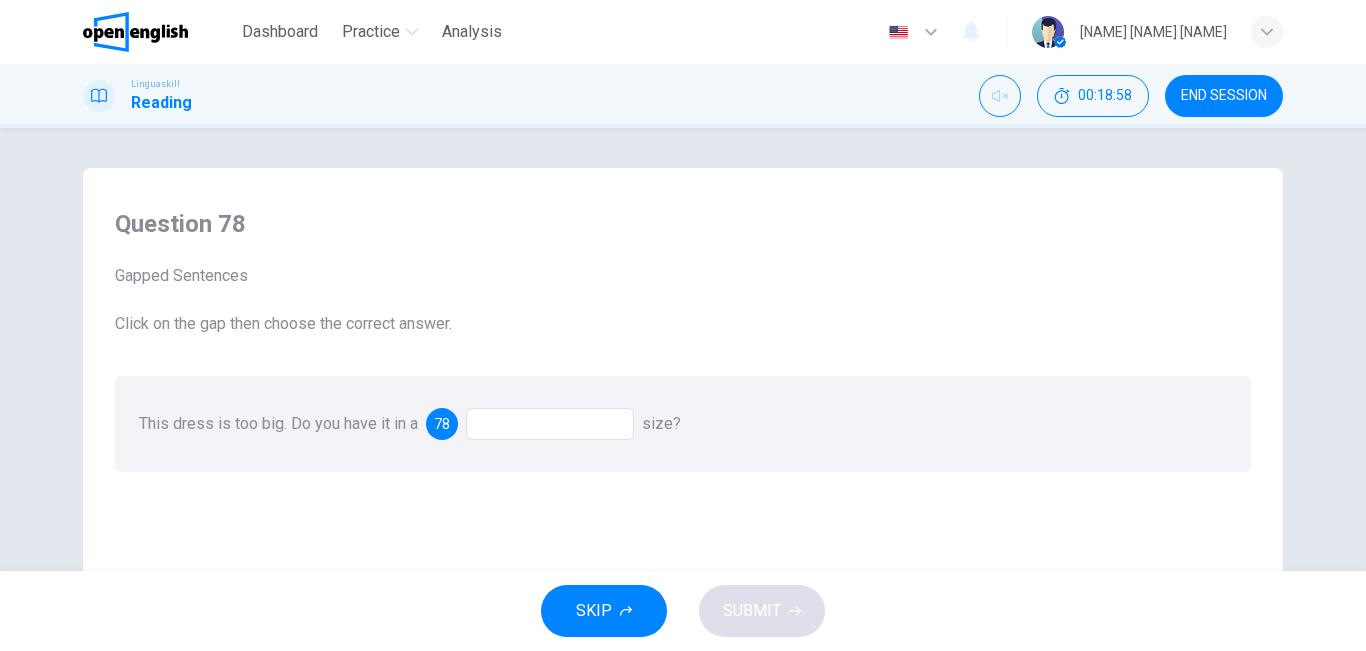 click at bounding box center [550, 424] 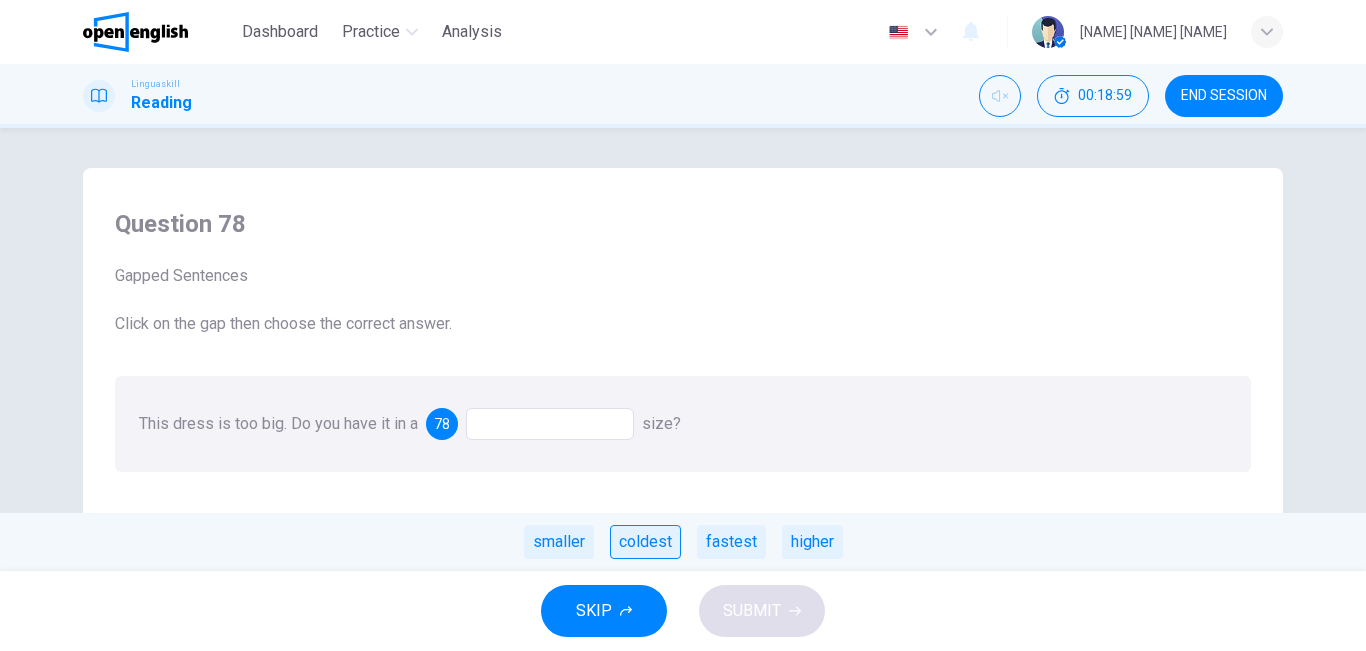 click on "coldest" at bounding box center [645, 542] 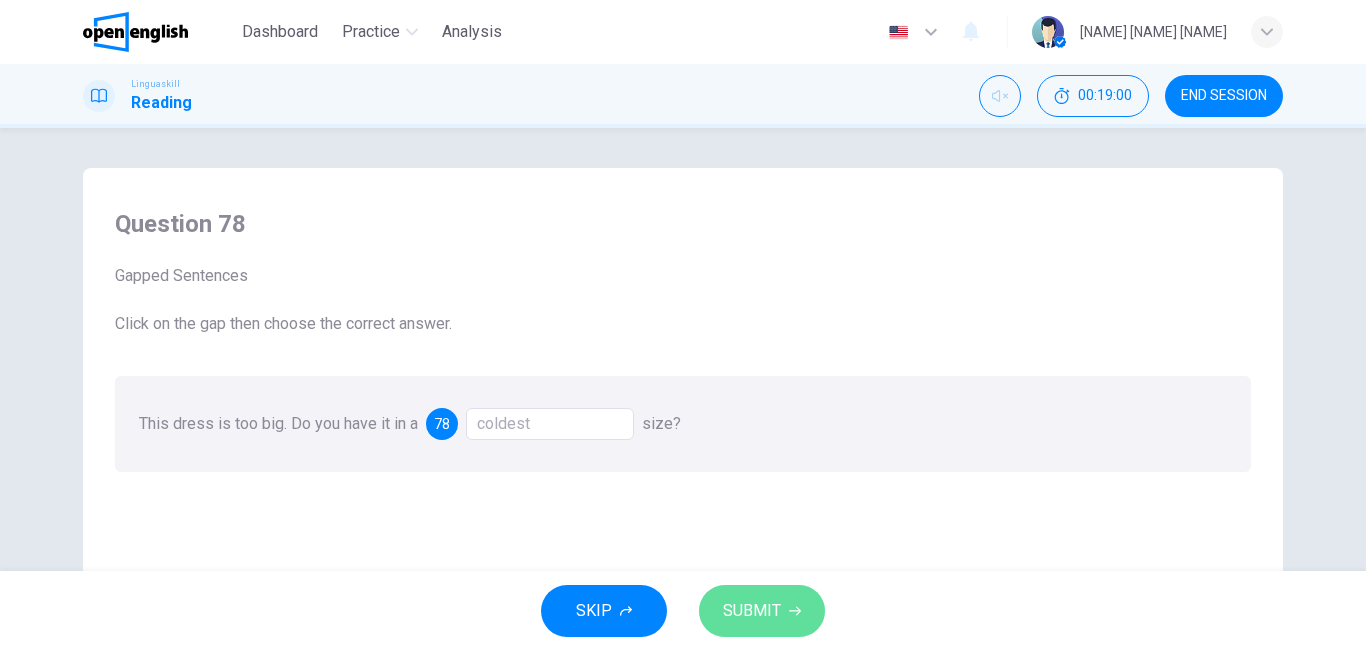 click on "SUBMIT" at bounding box center (762, 611) 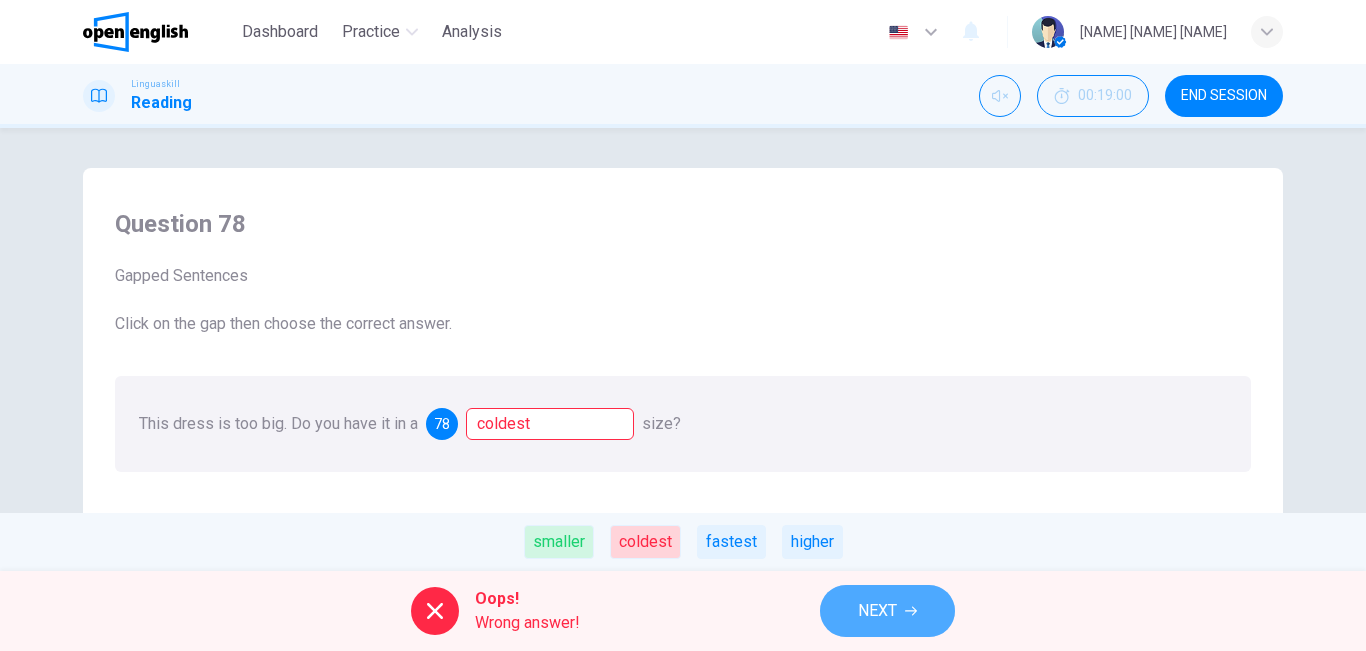 click on "NEXT" at bounding box center [877, 611] 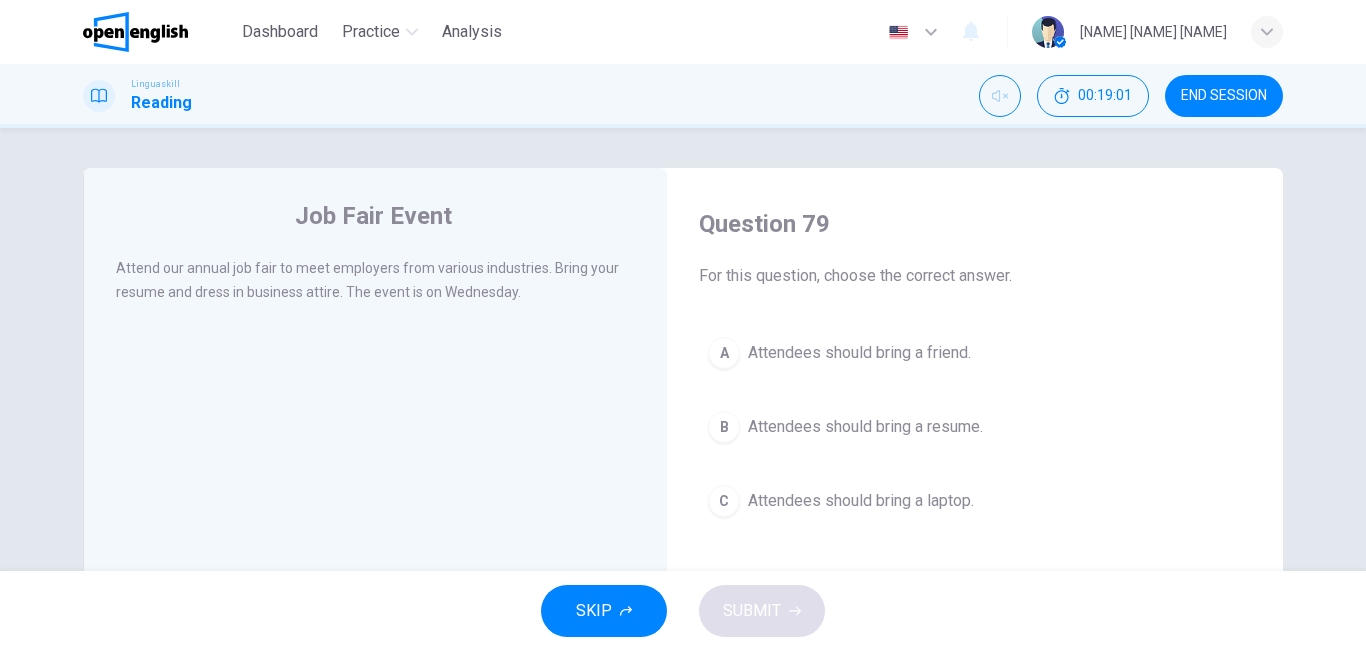 click on "Attendees should bring a laptop." at bounding box center [861, 501] 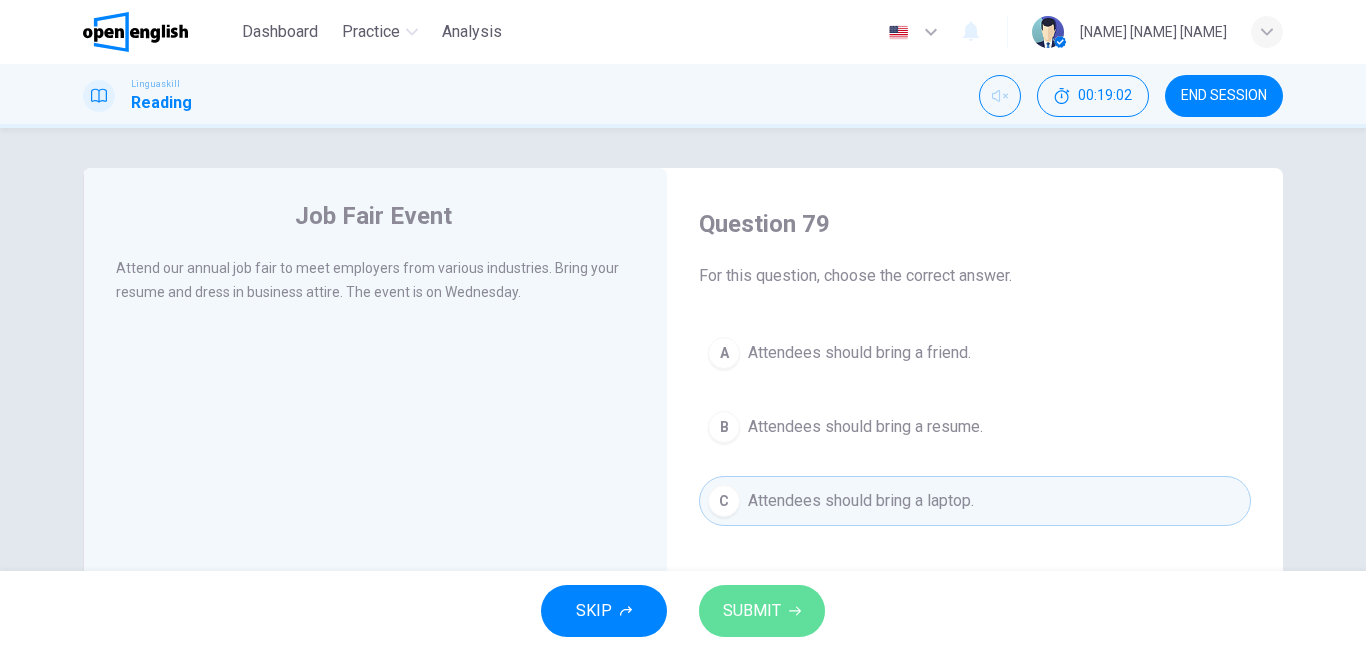 click on "SUBMIT" at bounding box center [752, 611] 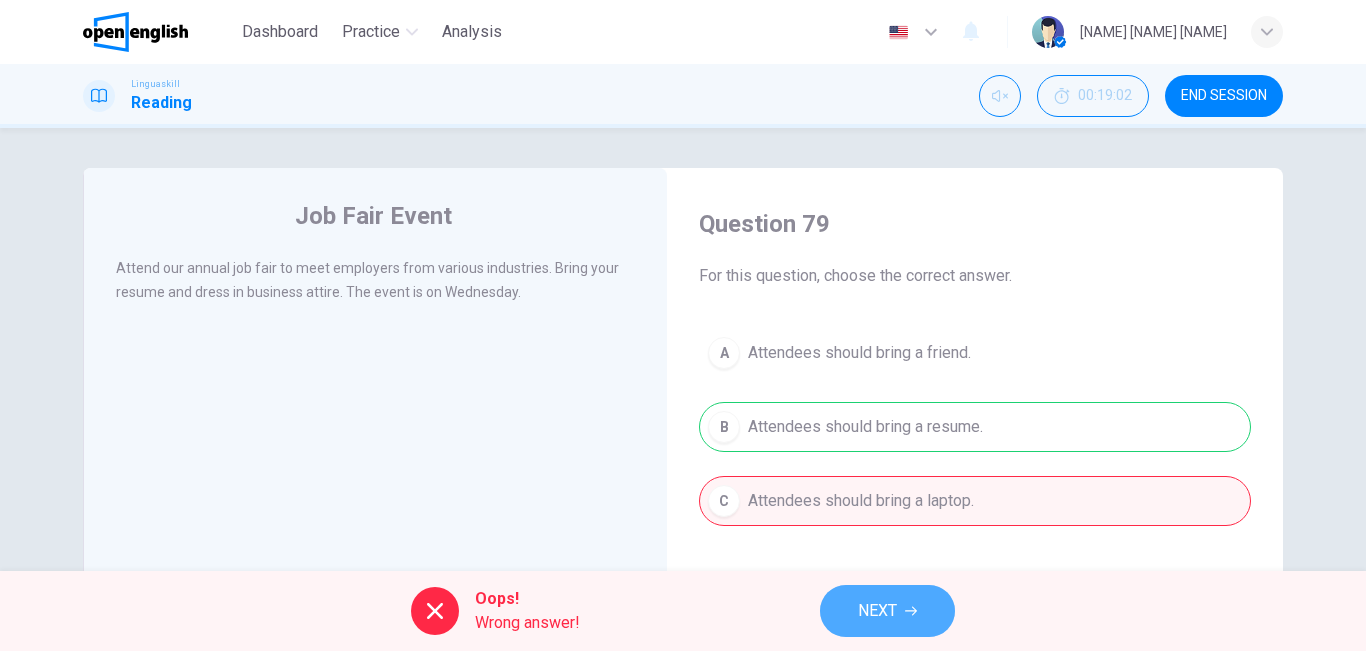 click on "NEXT" at bounding box center (877, 611) 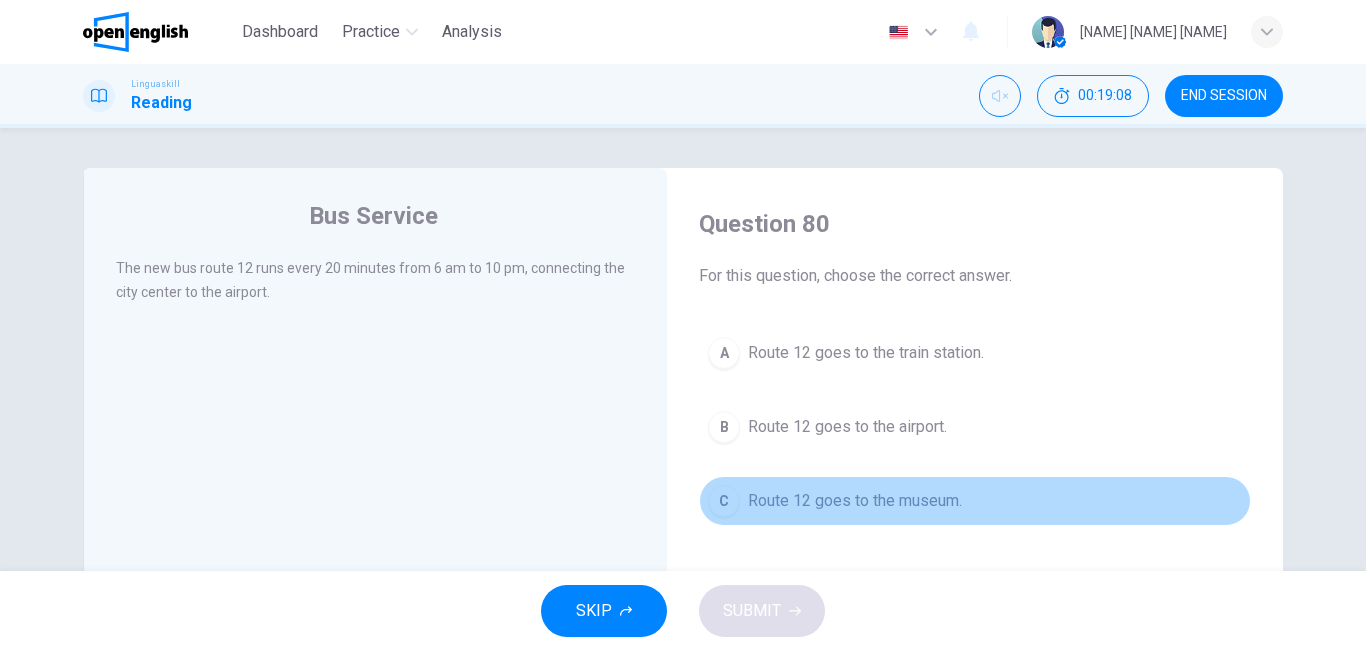 click on "Route 12 goes to the museum." at bounding box center [855, 501] 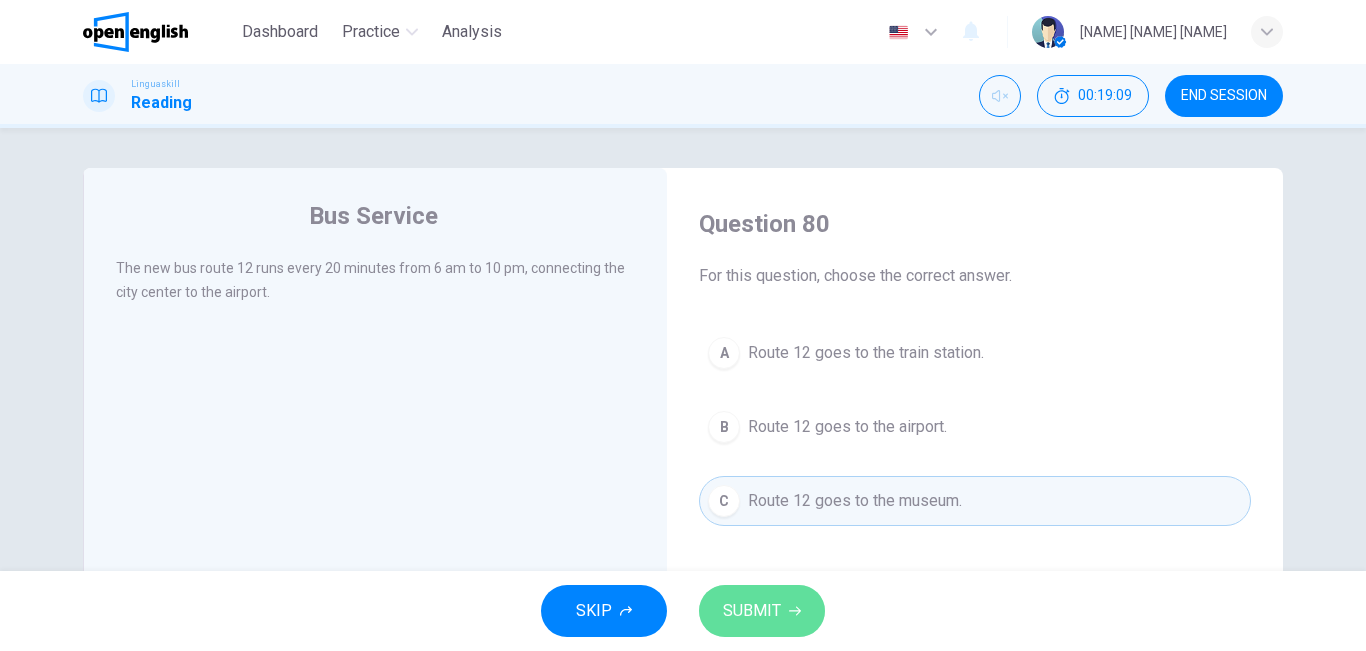 click on "SUBMIT" at bounding box center [762, 611] 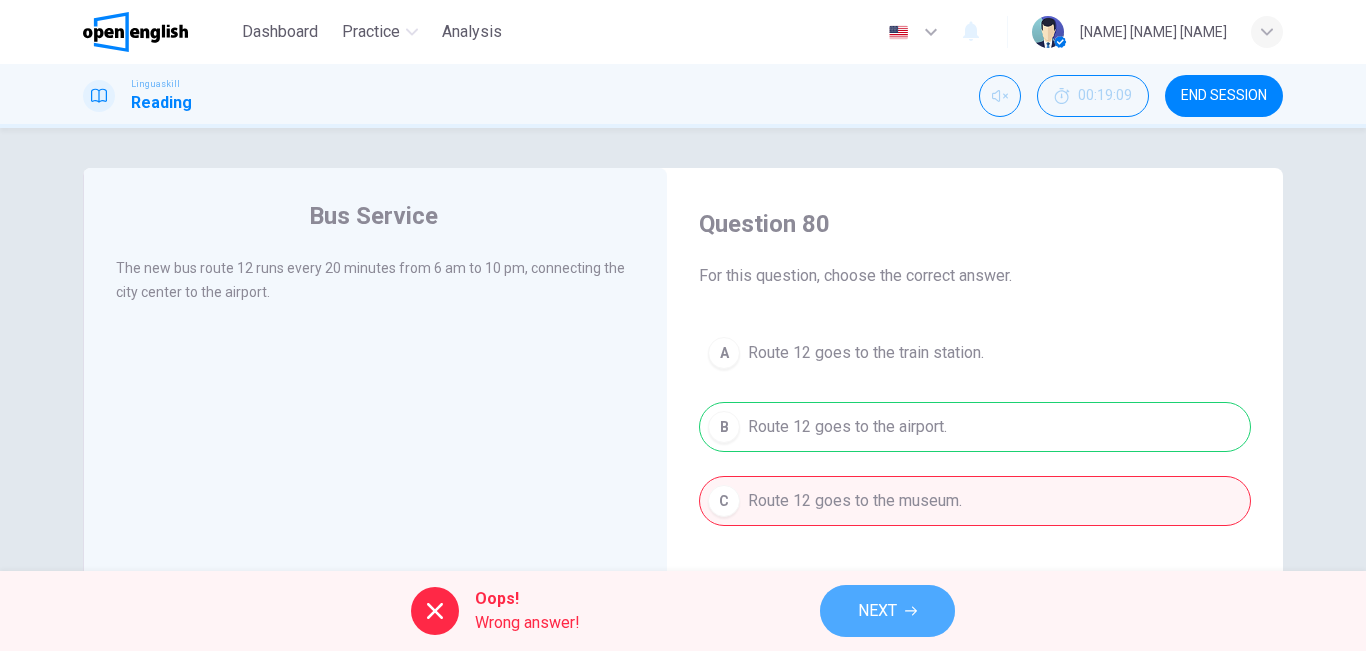 click on "NEXT" at bounding box center [887, 611] 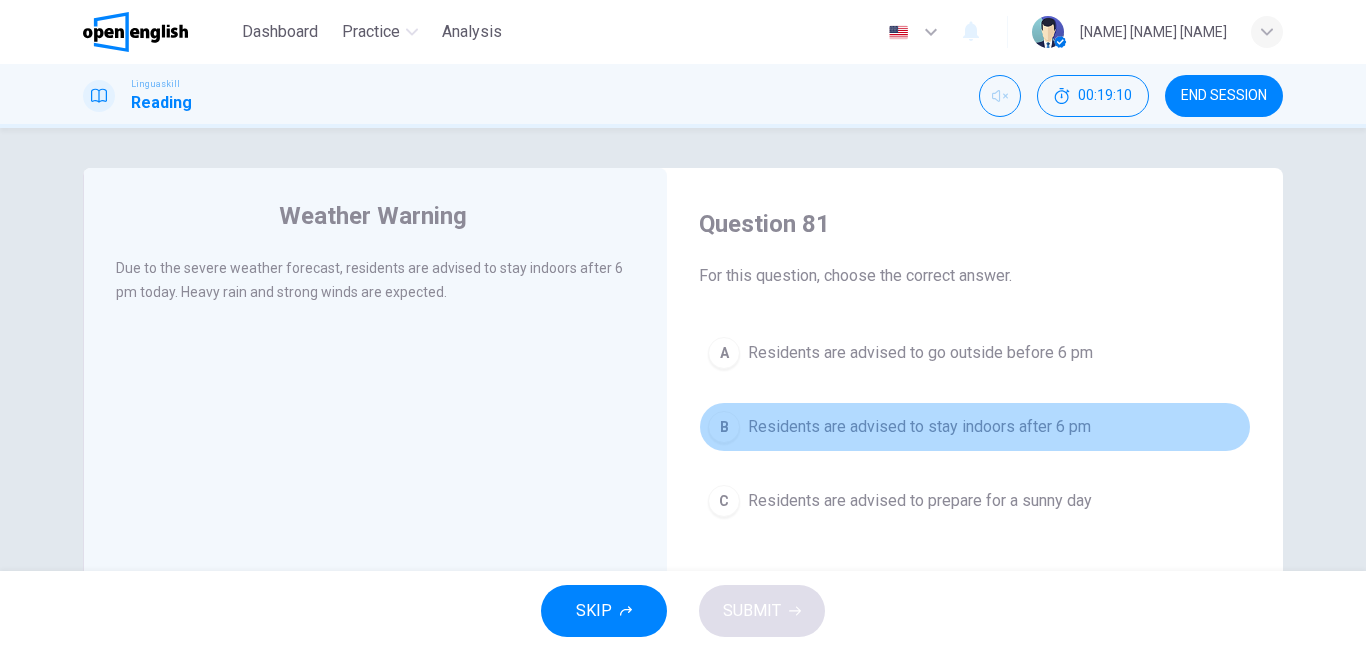 click on "B Residents are advised to stay indoors after 6 pm" at bounding box center [975, 427] 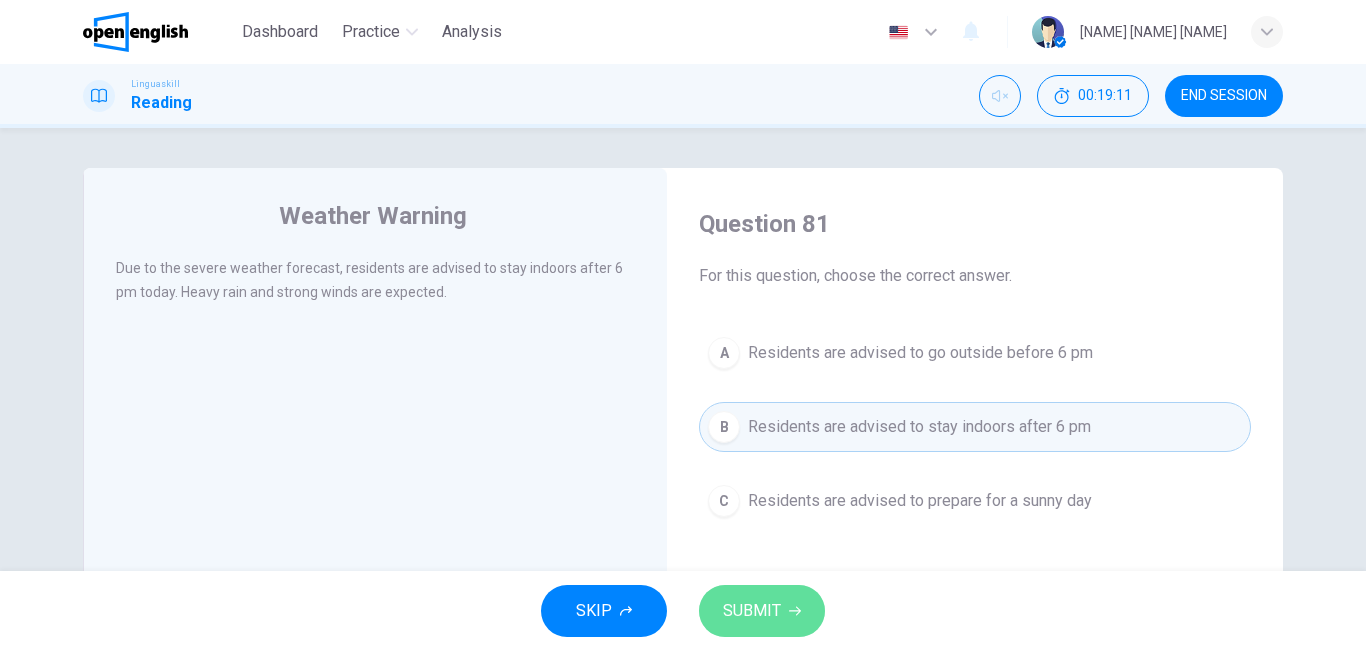 click on "SUBMIT" at bounding box center [762, 611] 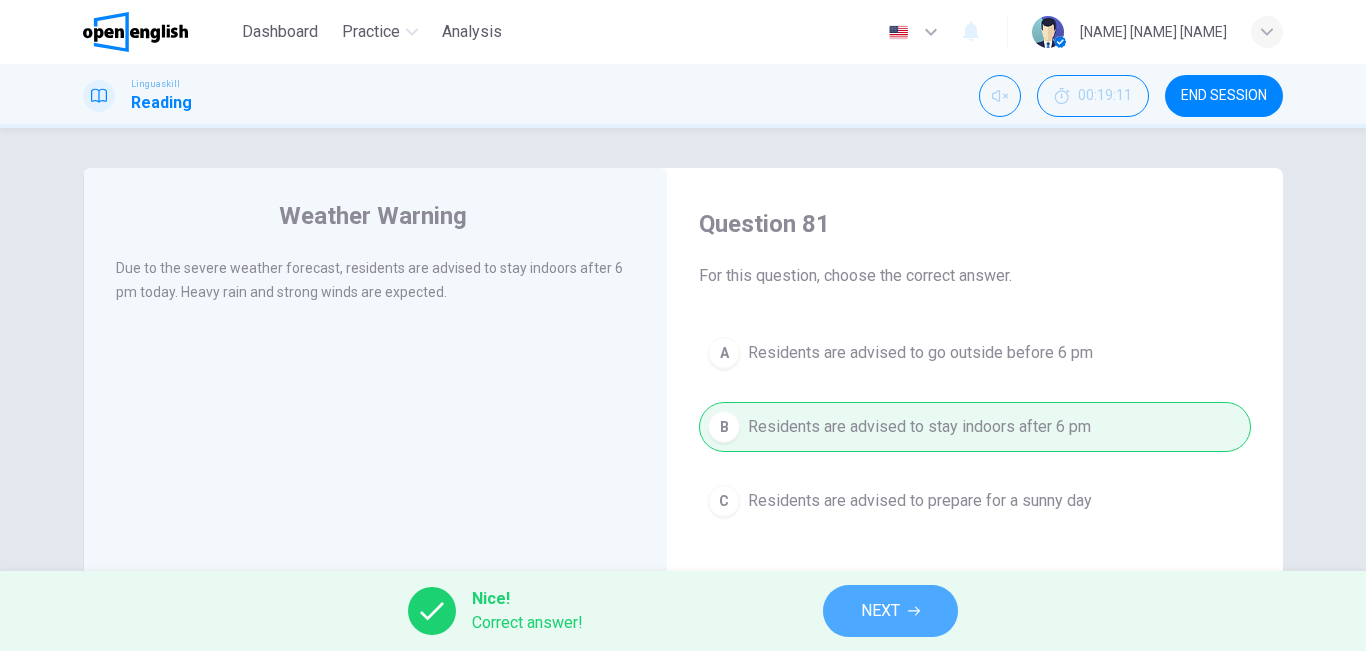 click on "NEXT" at bounding box center [890, 611] 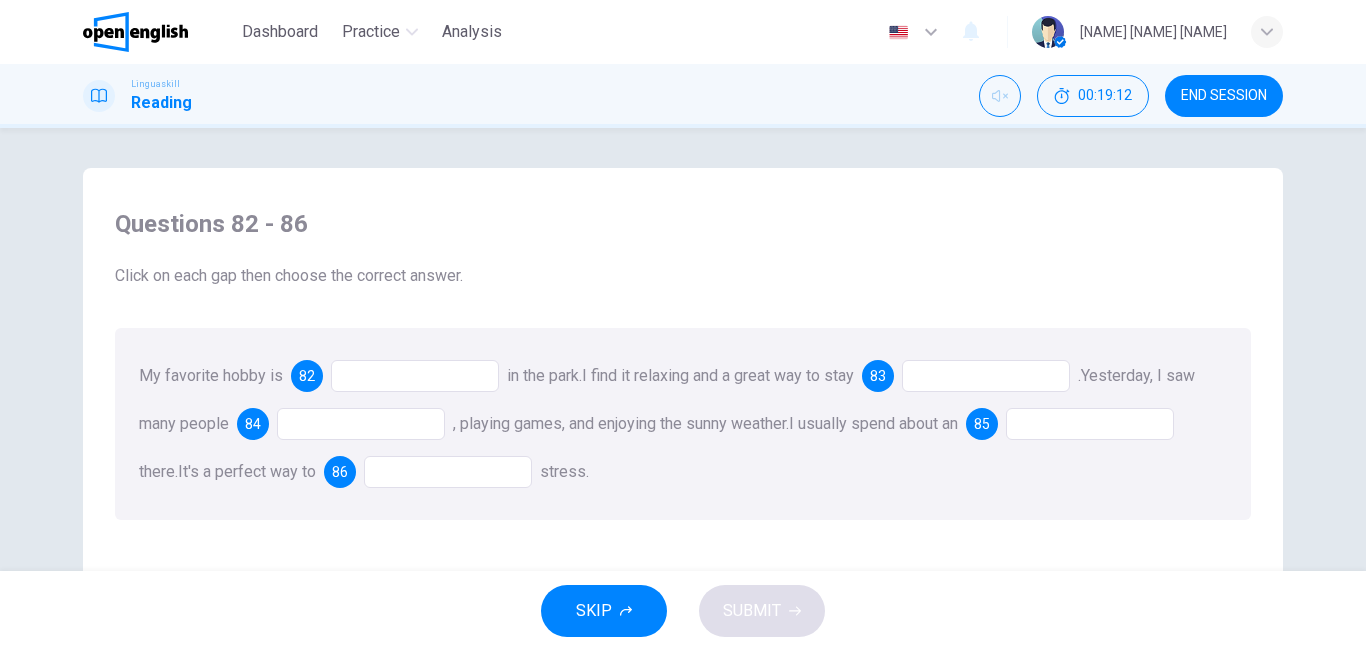 click at bounding box center [415, 376] 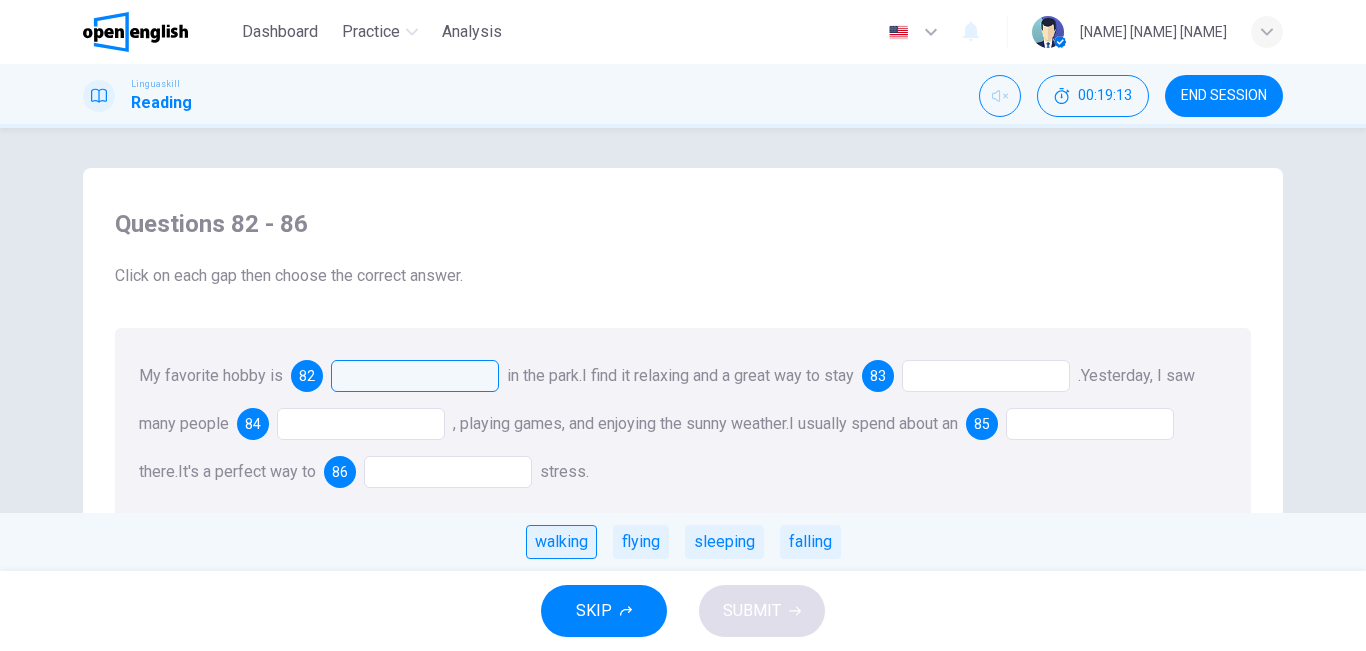 click on "walking" at bounding box center (561, 542) 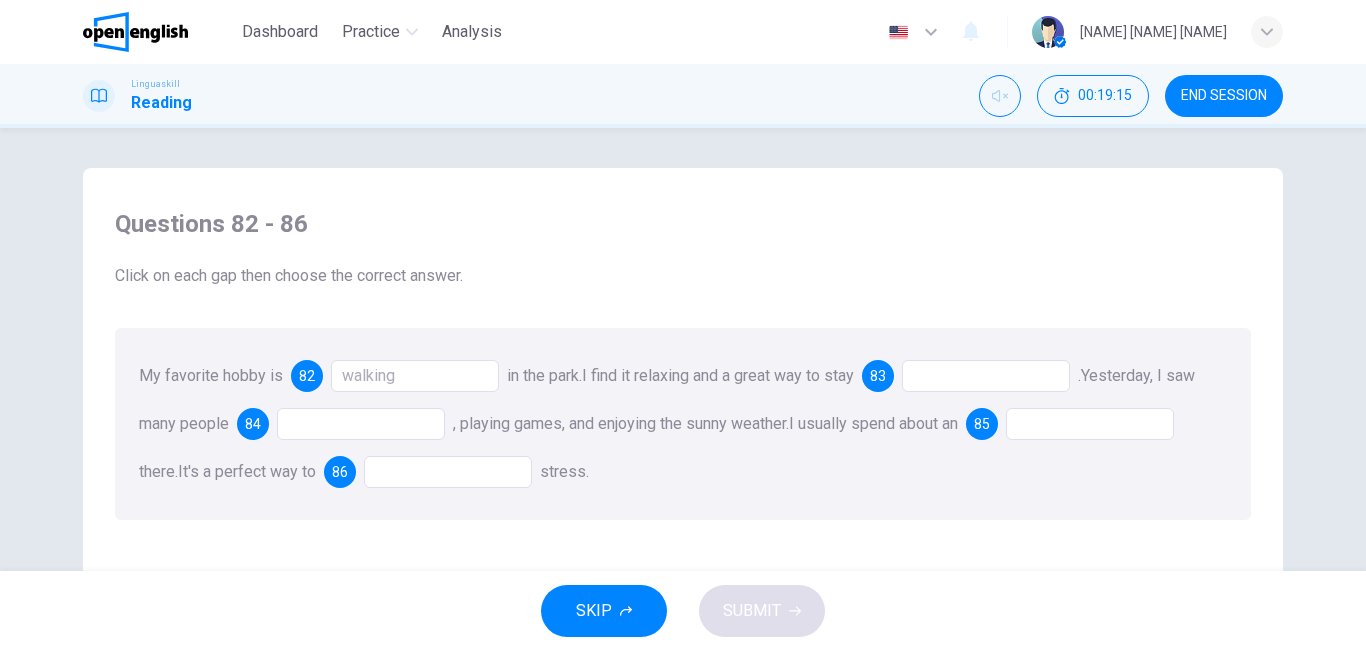 click at bounding box center [986, 376] 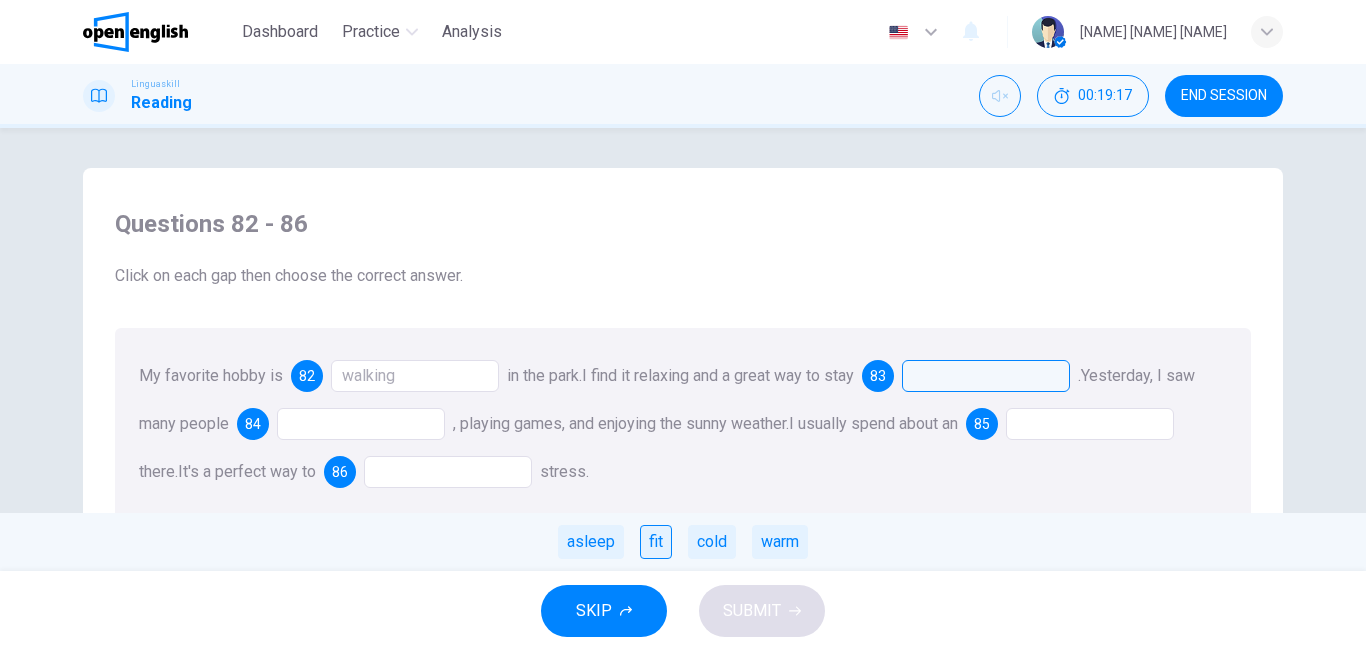 click on "fit" at bounding box center (656, 542) 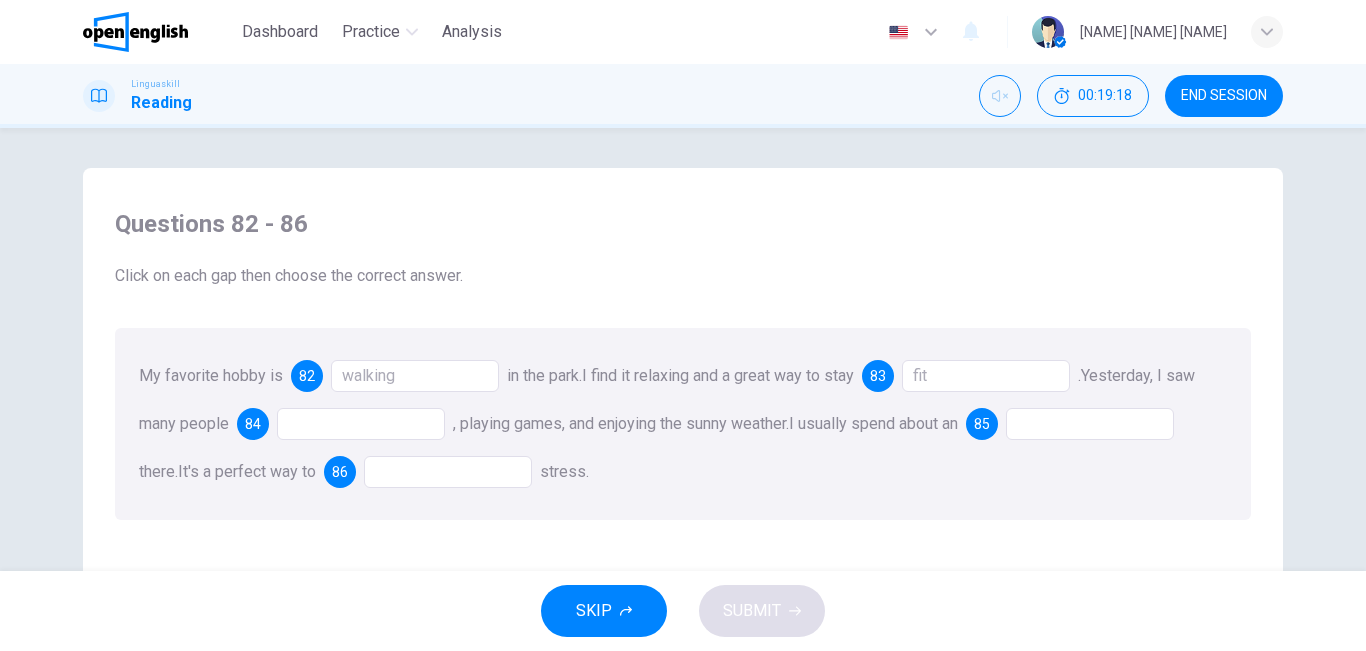 click on "My favorite hobby is  82 walking  in the park. I find it relaxing and a great way to stay  83 fit . Yesterday, I saw many people  84 , playing games, and enjoying the sunny weather. I usually spend about an  85  there. It's a perfect way to  86  stress." at bounding box center [683, 424] 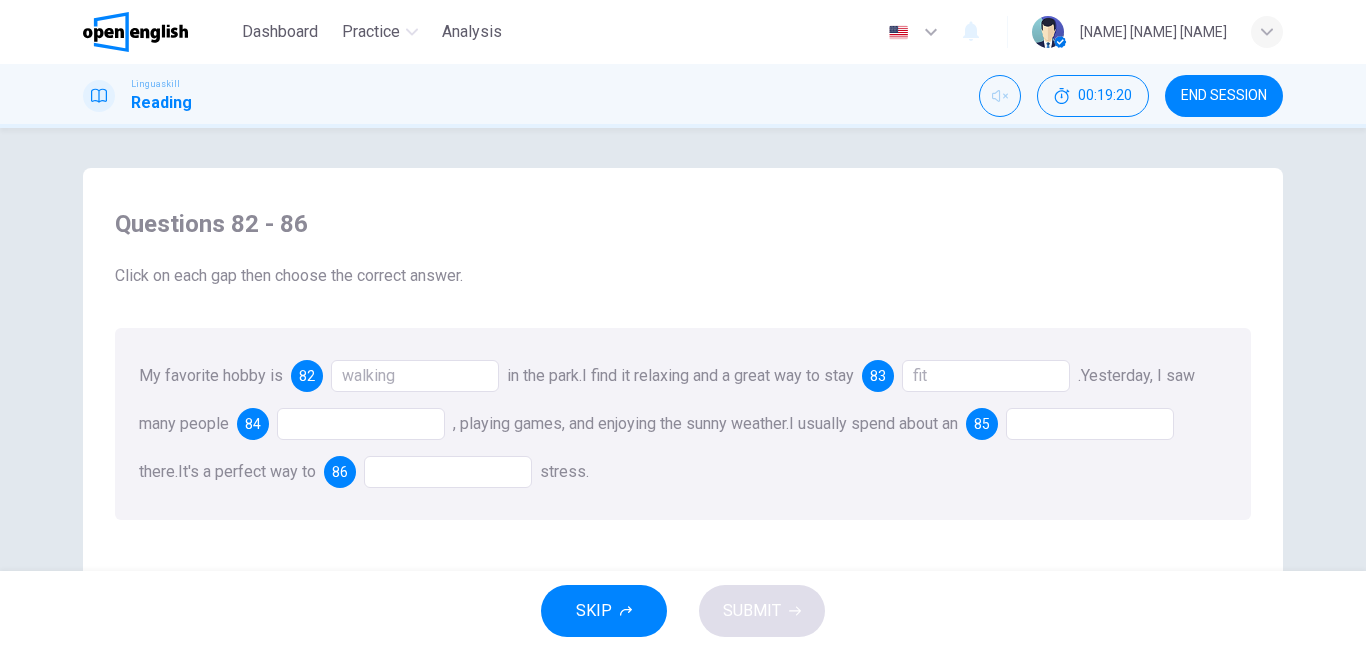 click at bounding box center (361, 424) 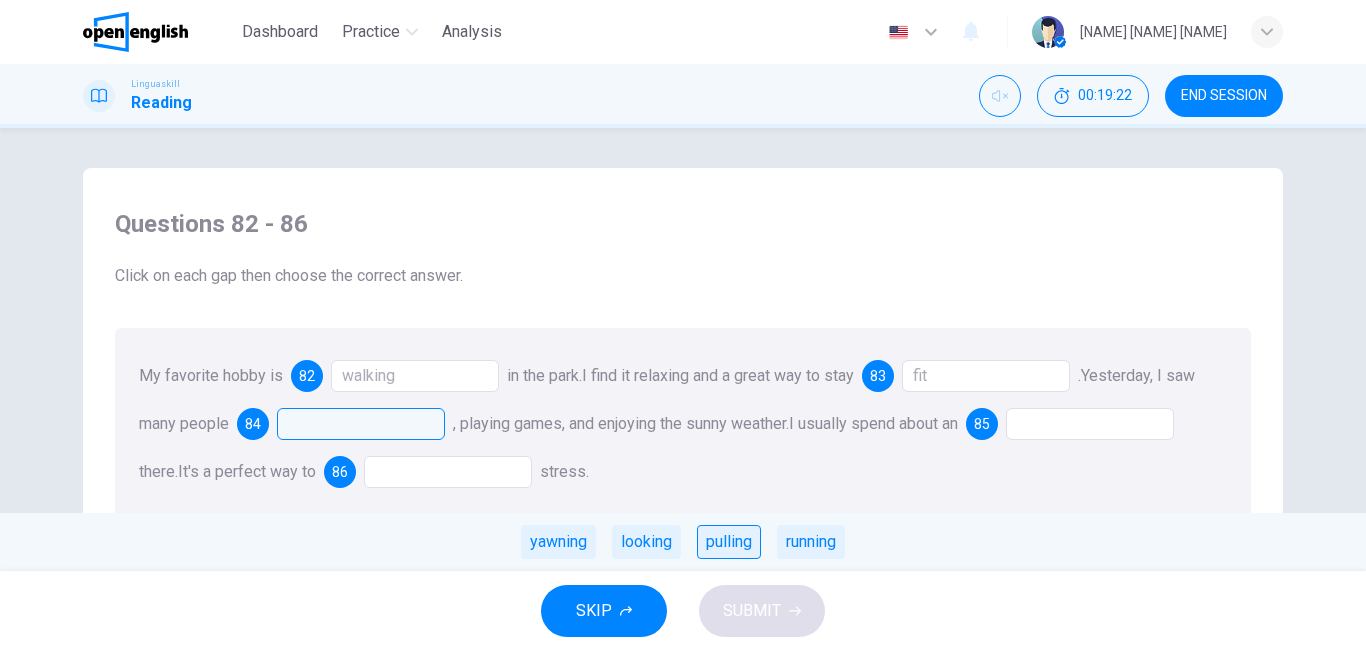 click on "pulling" at bounding box center [729, 542] 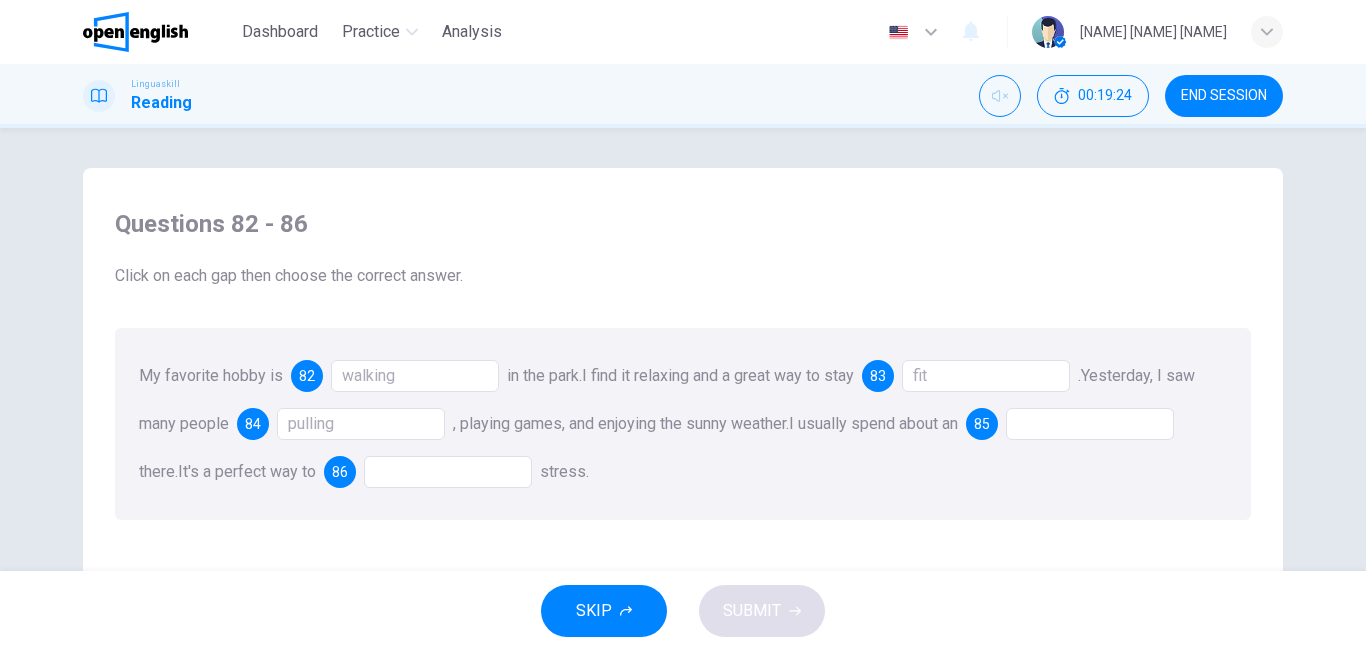 click at bounding box center [1090, 424] 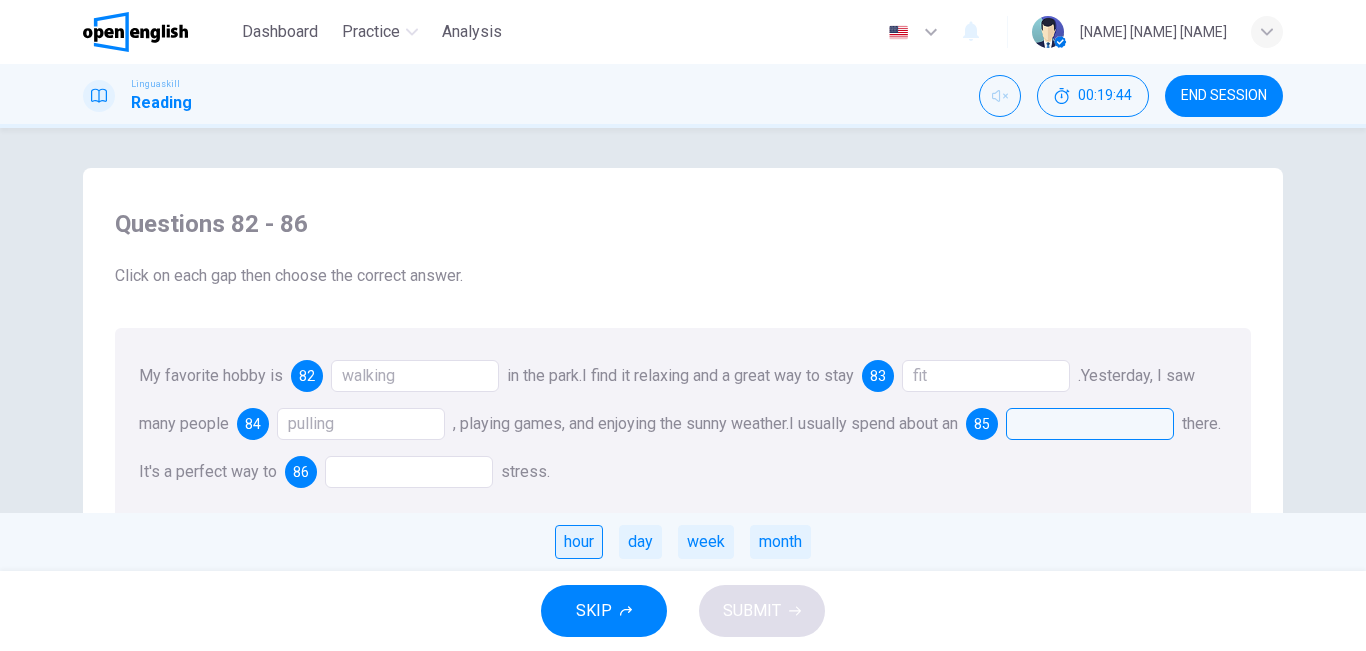 click on "hour" at bounding box center [579, 542] 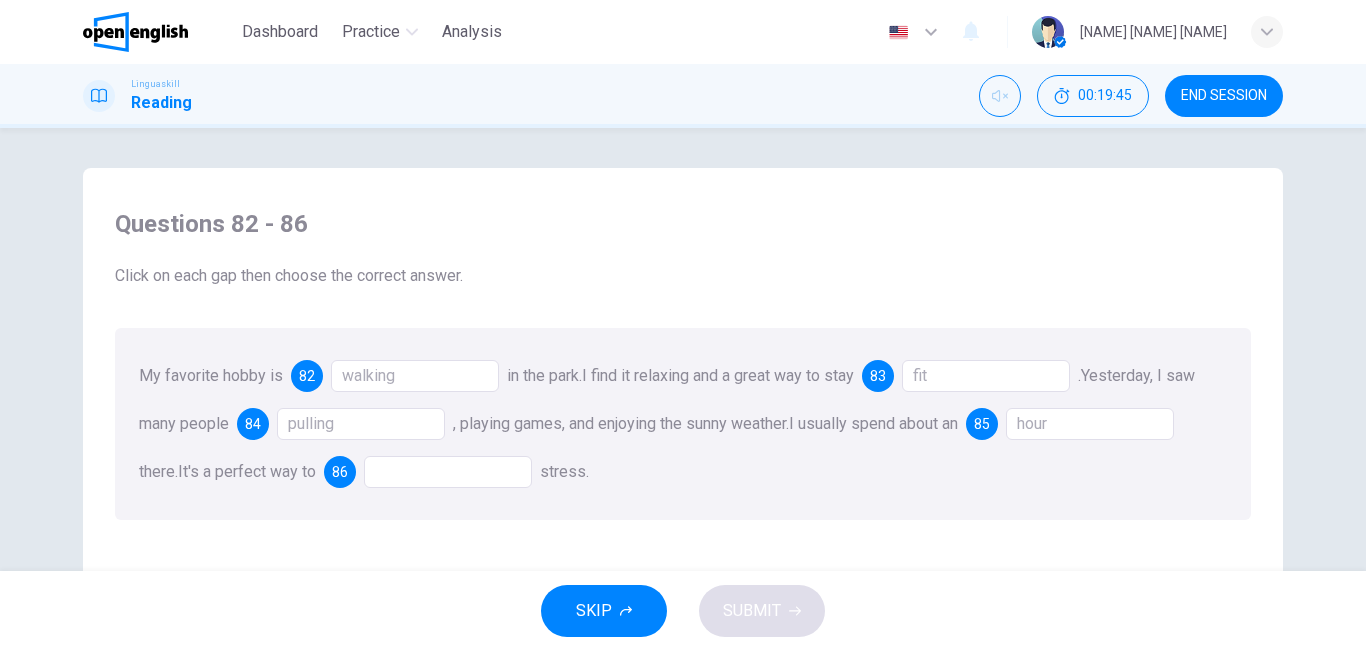 click at bounding box center [448, 472] 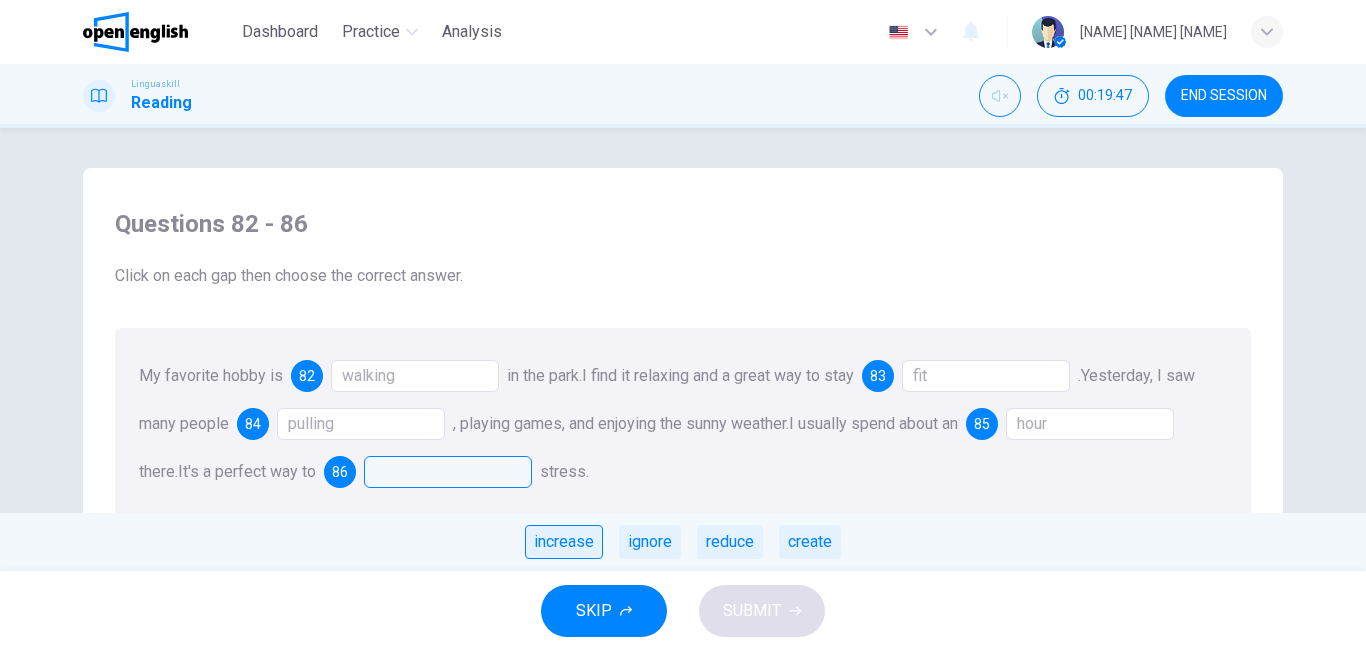 click on "increase" at bounding box center (564, 542) 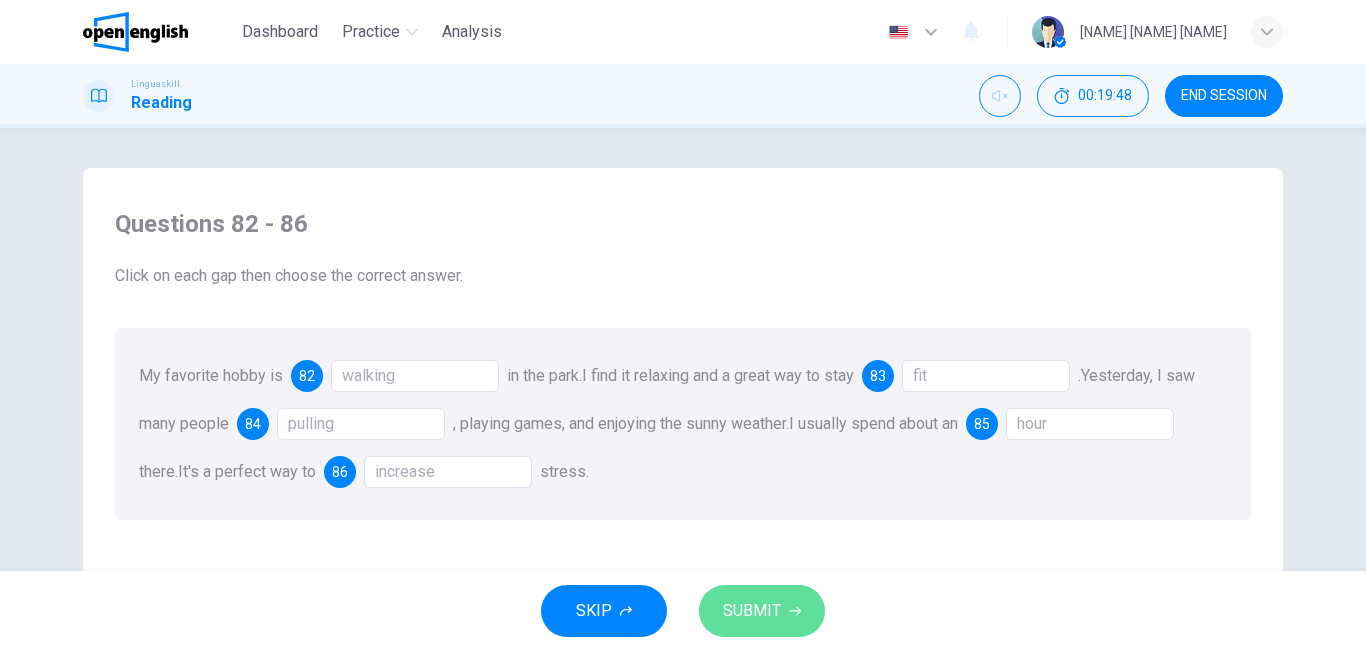 click on "SUBMIT" at bounding box center (752, 611) 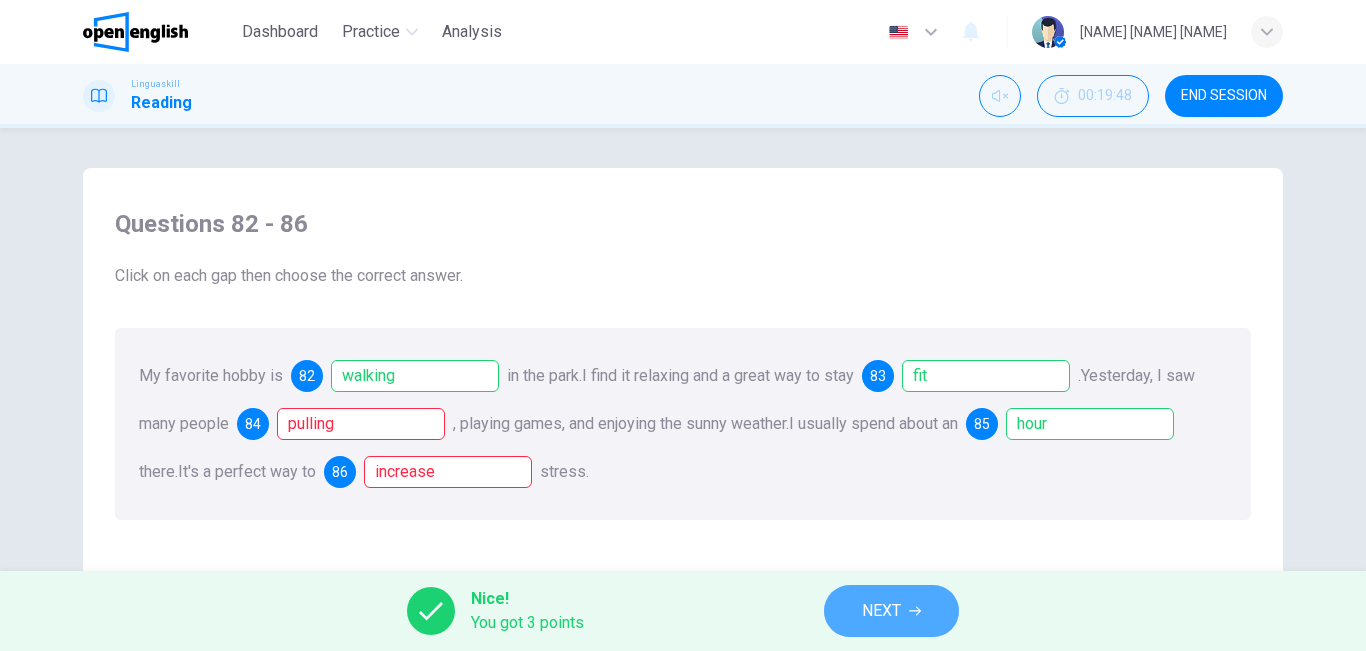 click on "NEXT" at bounding box center [891, 611] 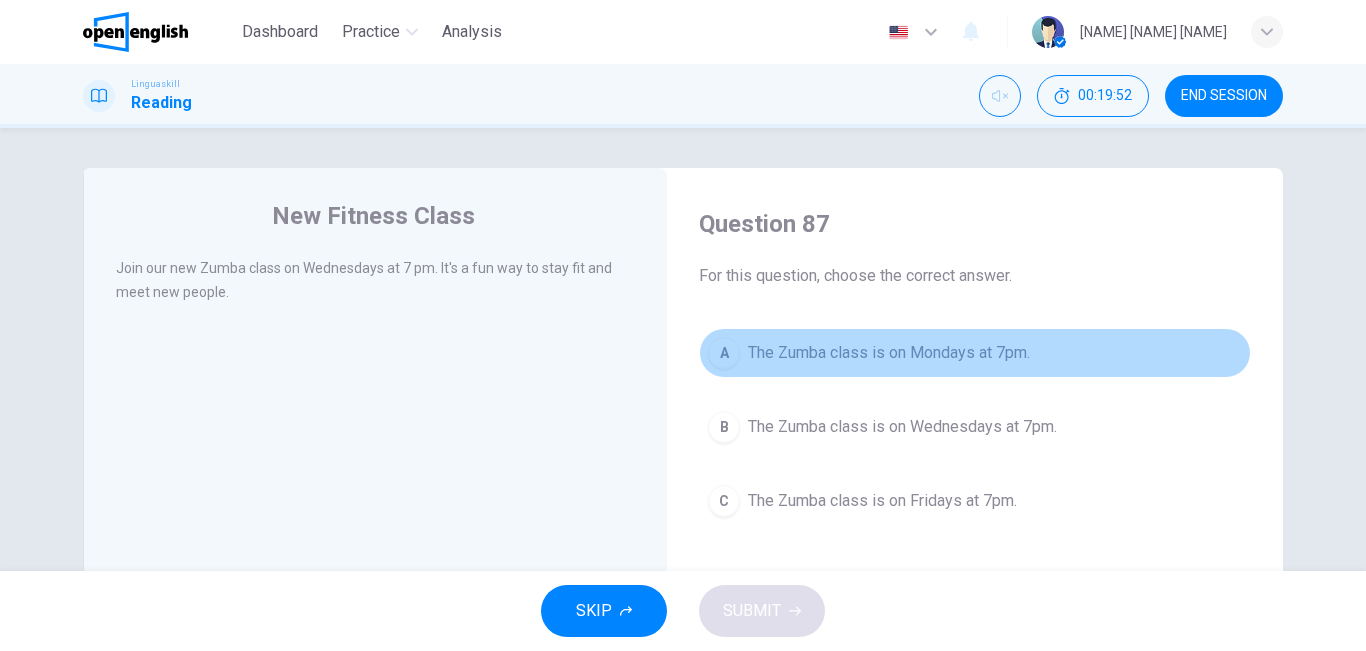 click on "A The Zumba class is on Mondays at 7pm." at bounding box center (975, 353) 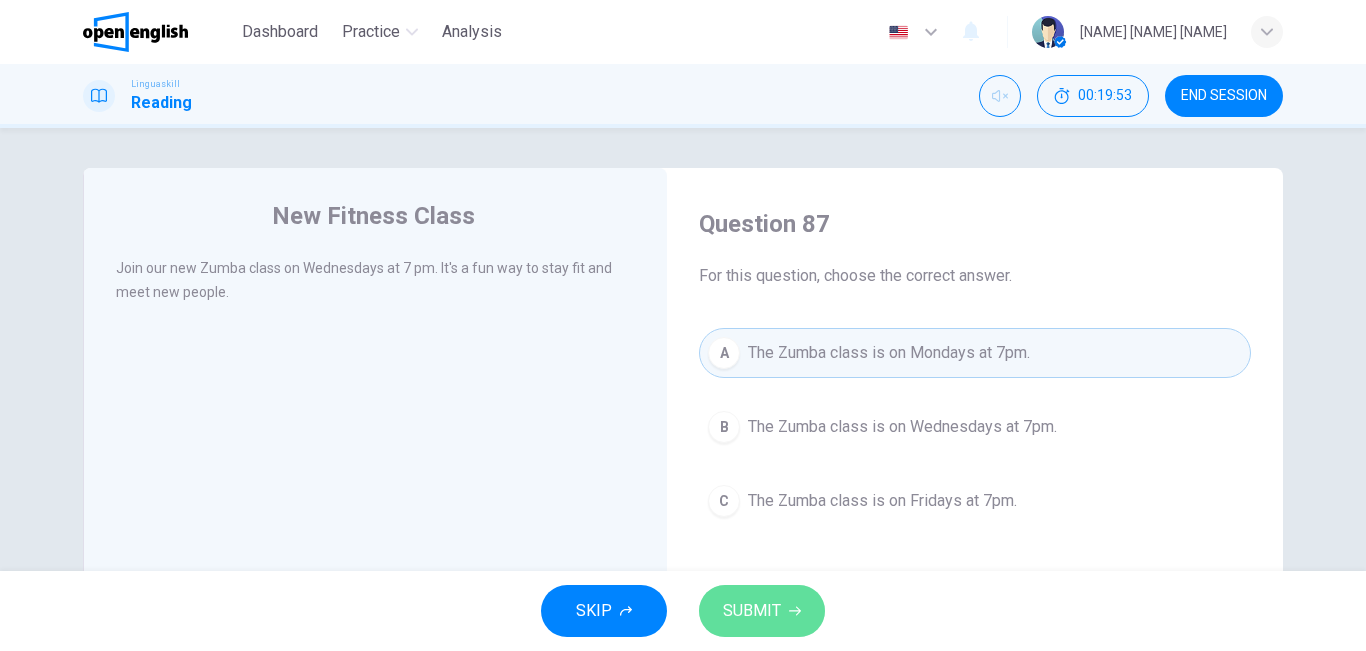 click on "SUBMIT" at bounding box center [752, 611] 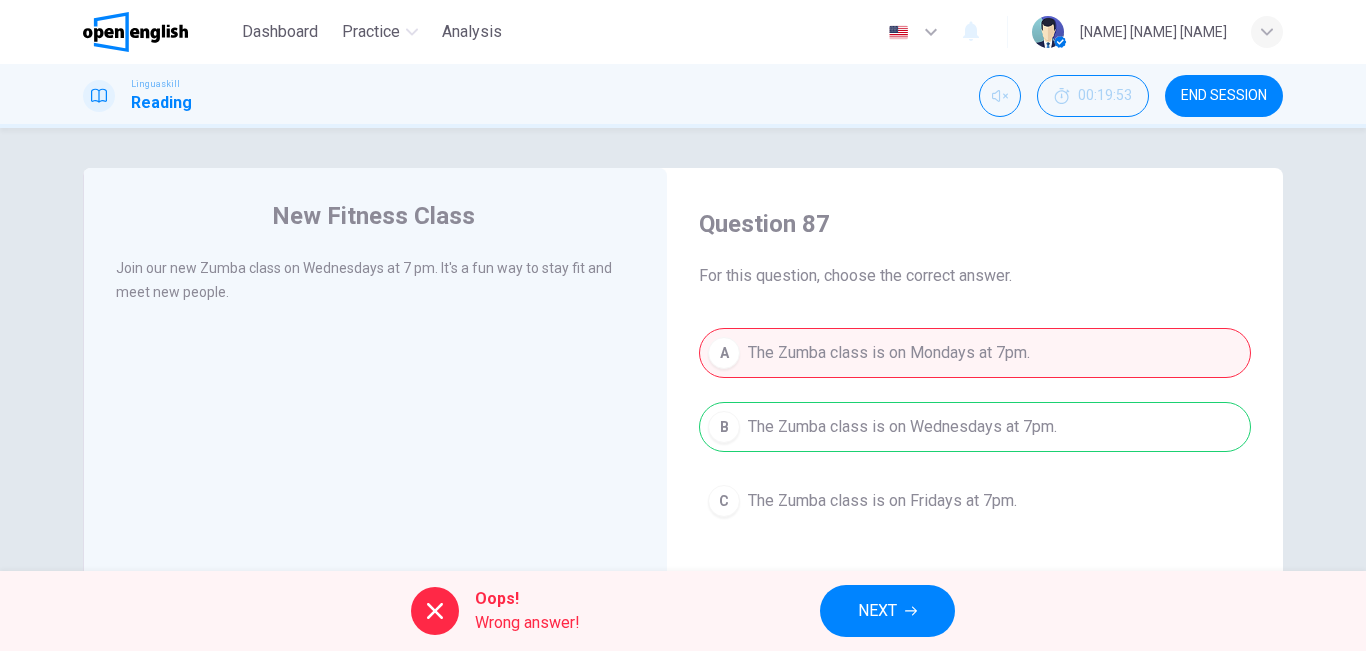 click on "Oops! Wrong answer! NEXT" at bounding box center [683, 611] 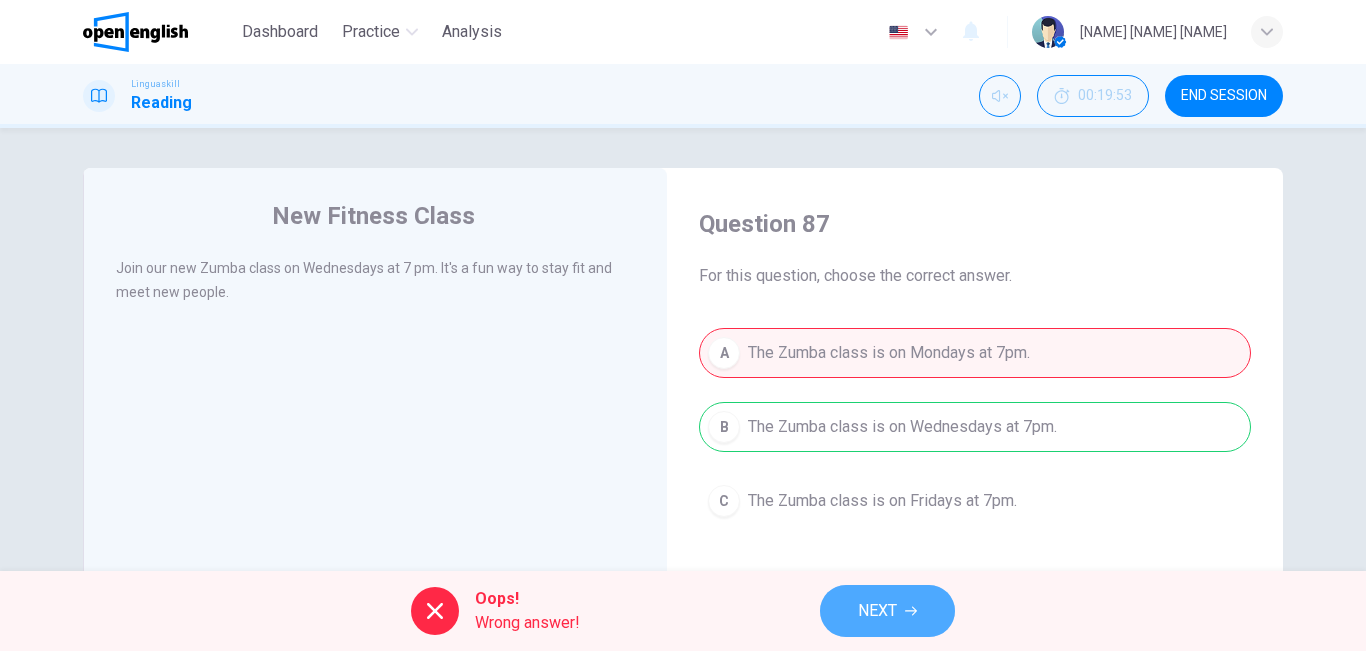 click on "NEXT" at bounding box center [887, 611] 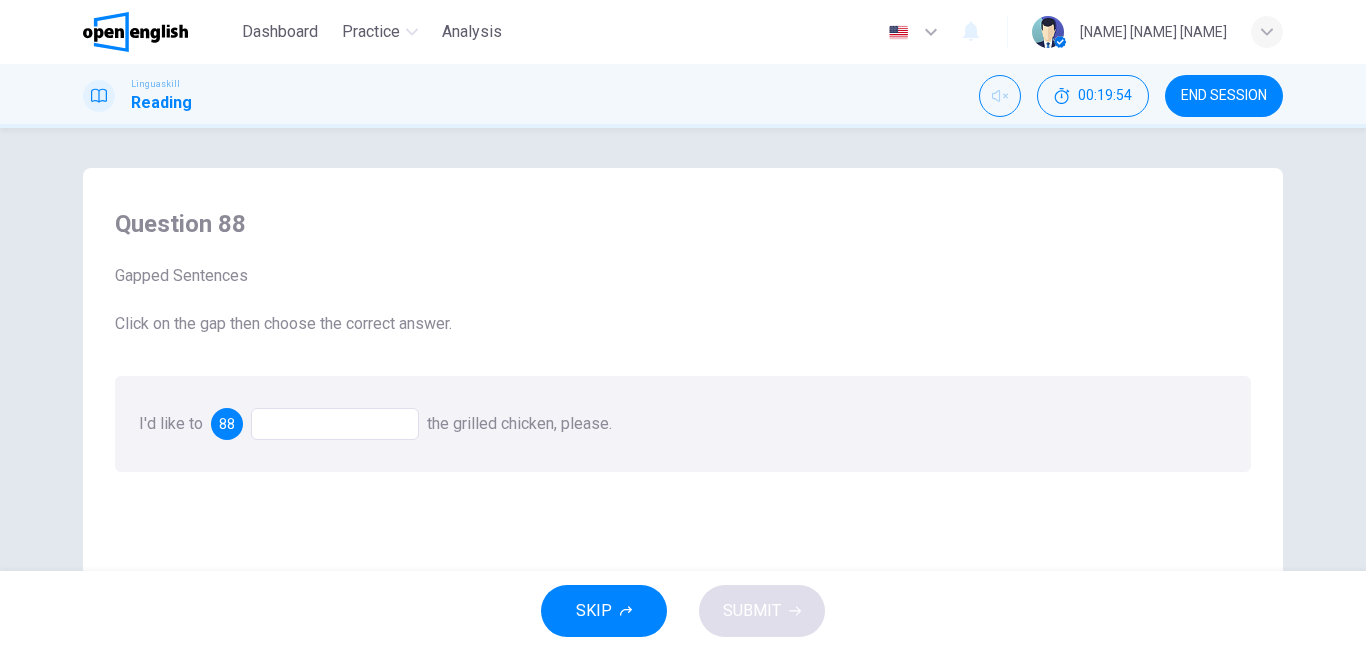 click at bounding box center (335, 424) 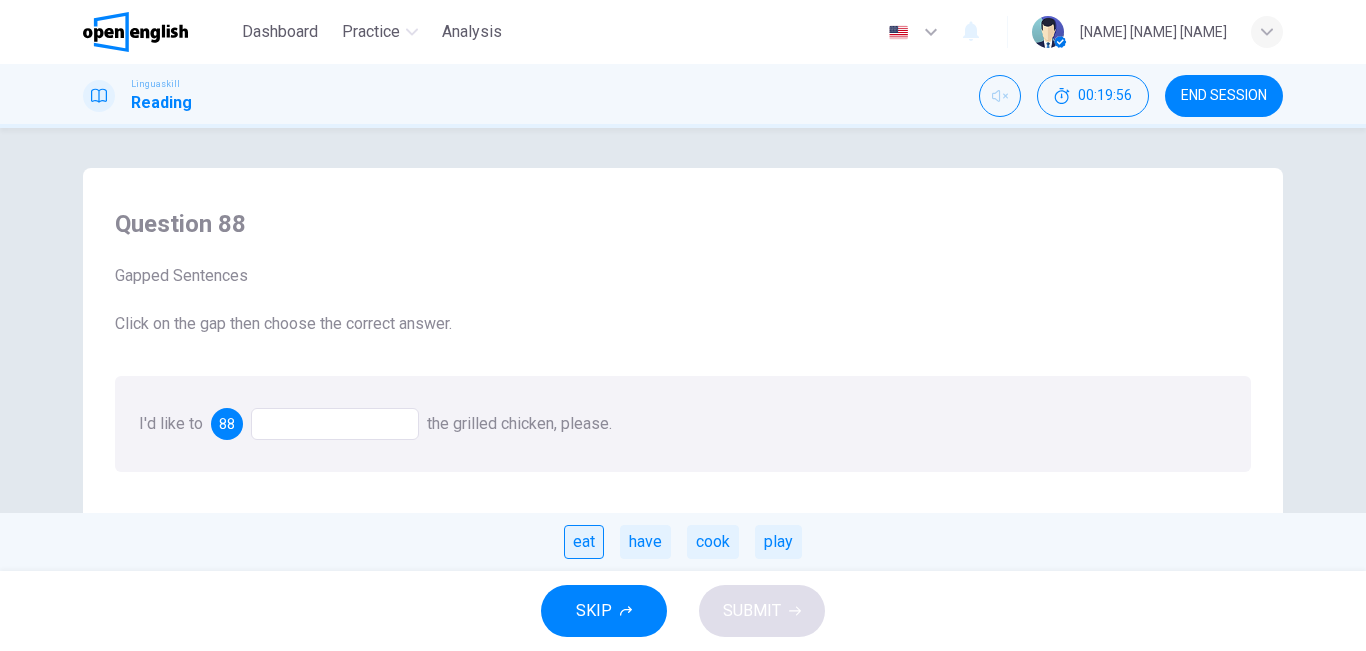 click on "eat" at bounding box center (584, 542) 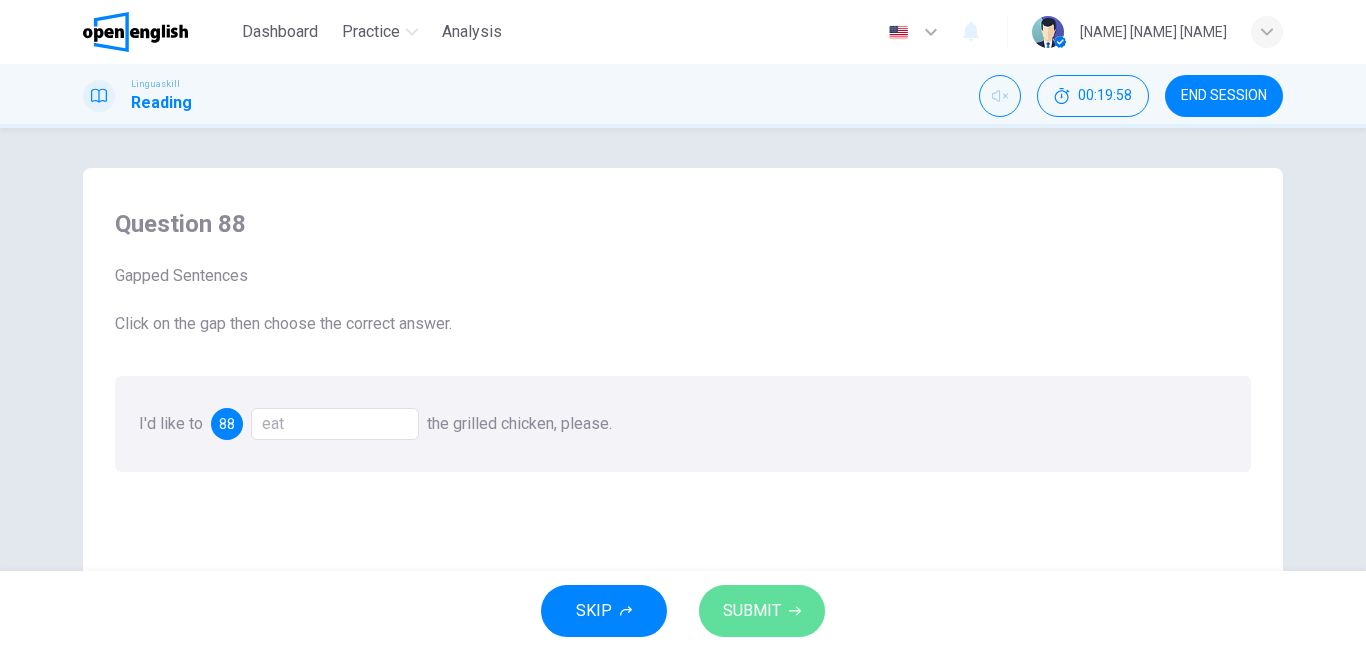 click on "SUBMIT" at bounding box center [752, 611] 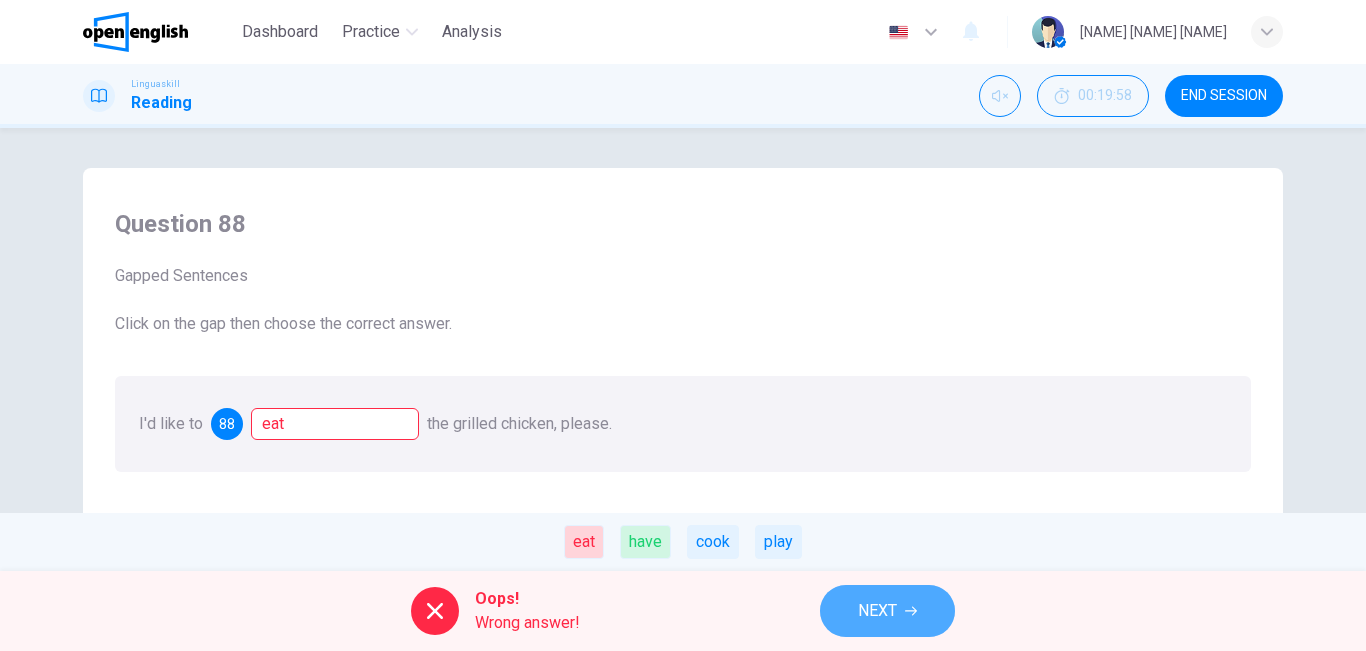 click on "NEXT" at bounding box center [887, 611] 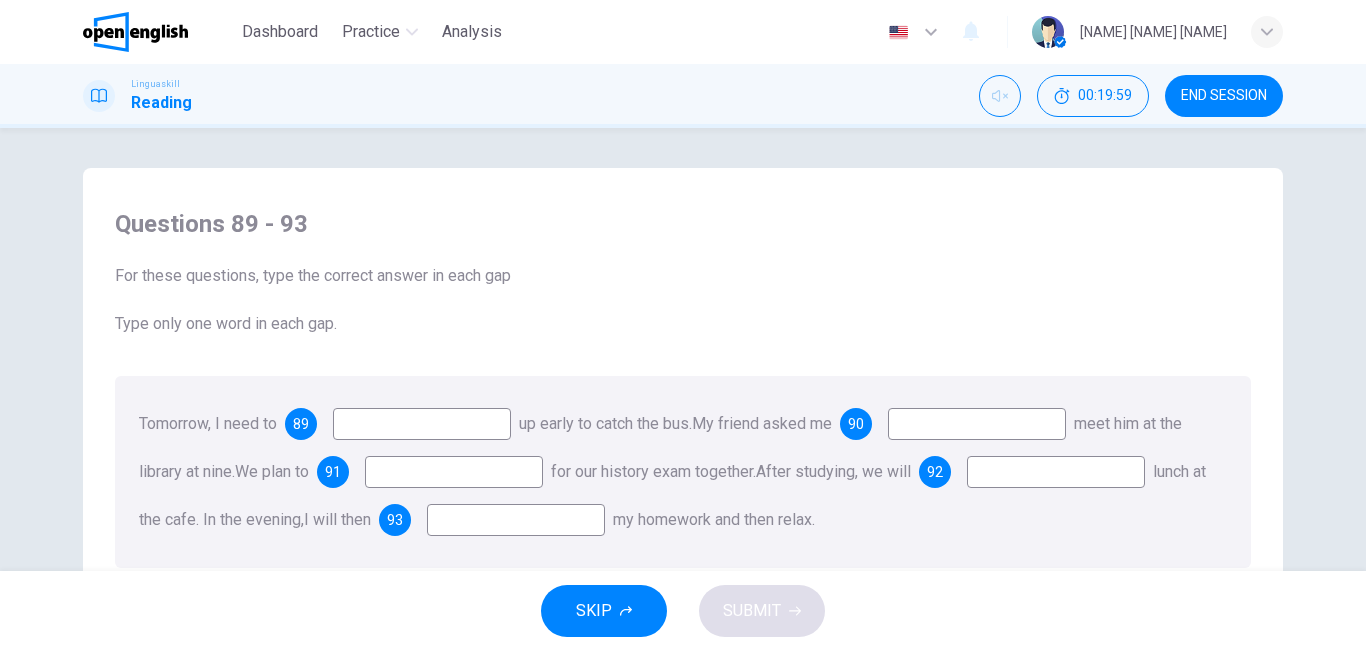 click at bounding box center [422, 424] 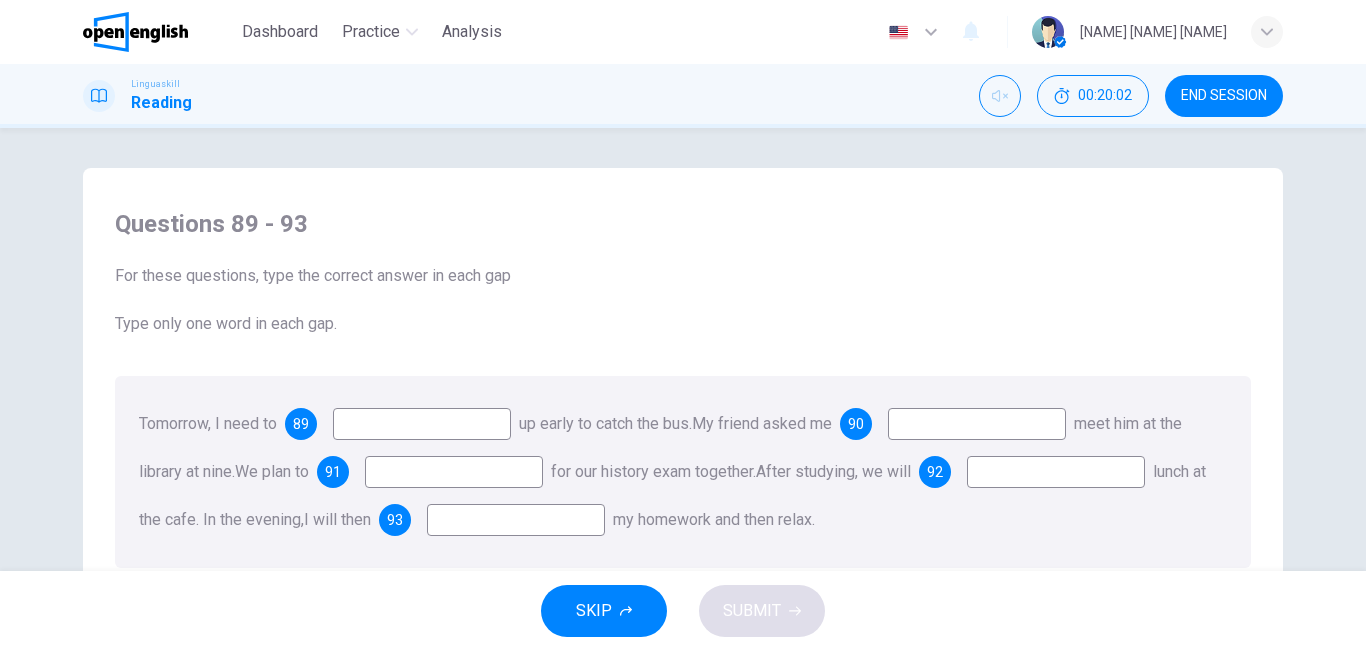 click at bounding box center (422, 424) 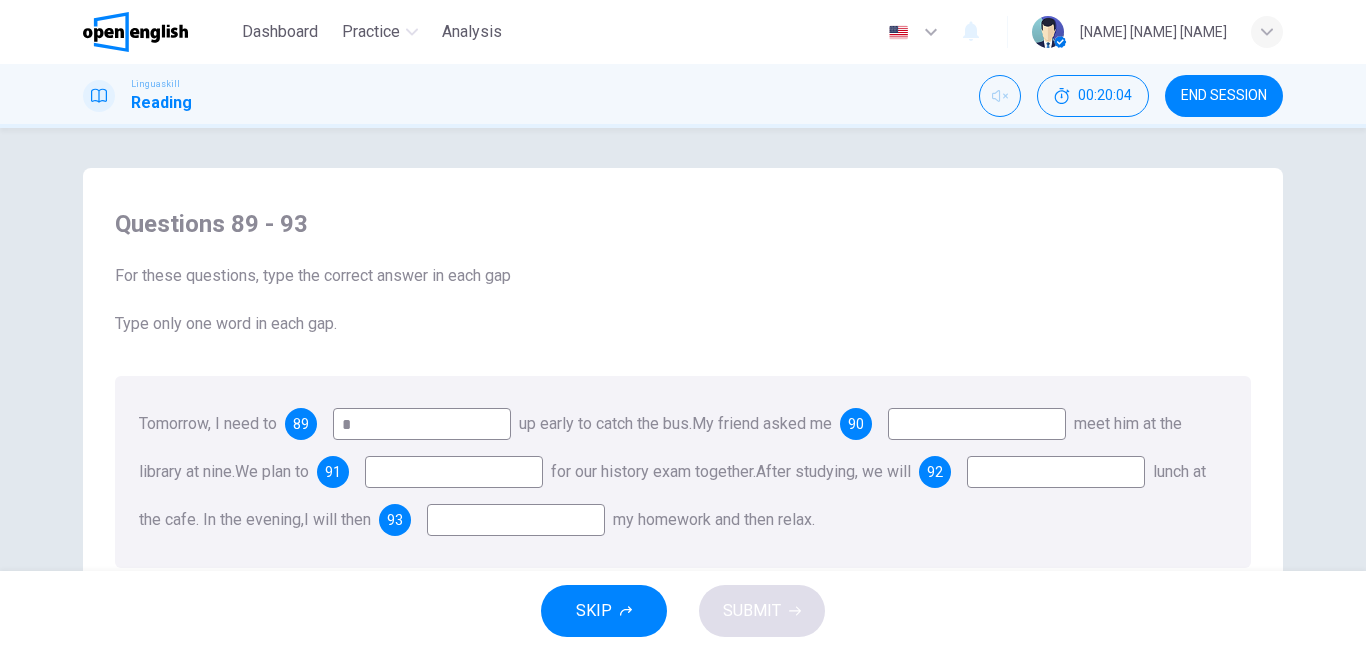 type on "*" 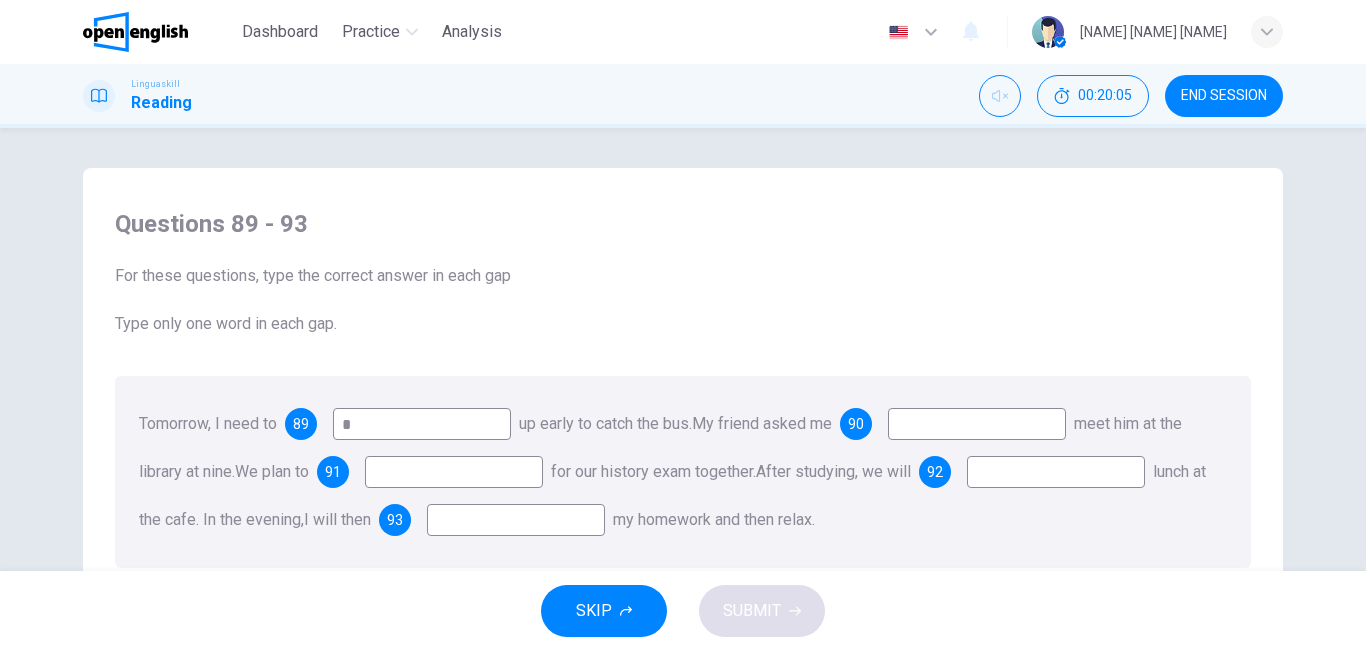click at bounding box center [454, 472] 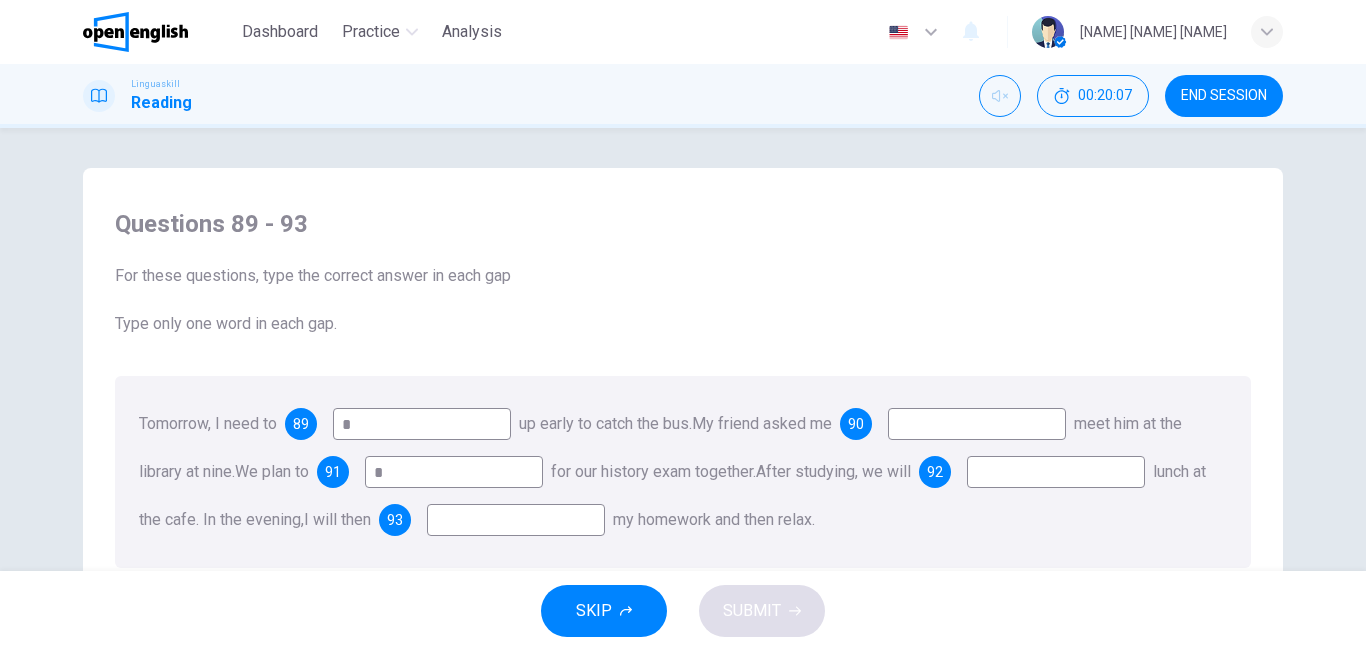 type on "*" 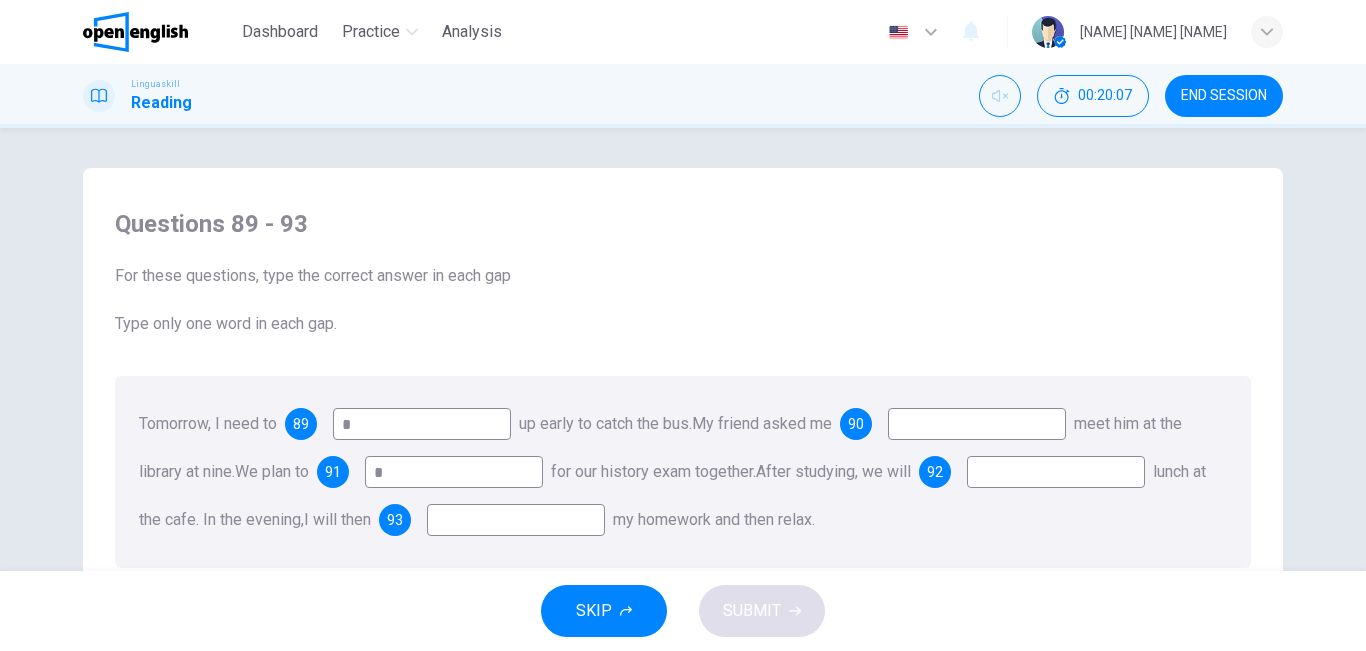 click at bounding box center (977, 424) 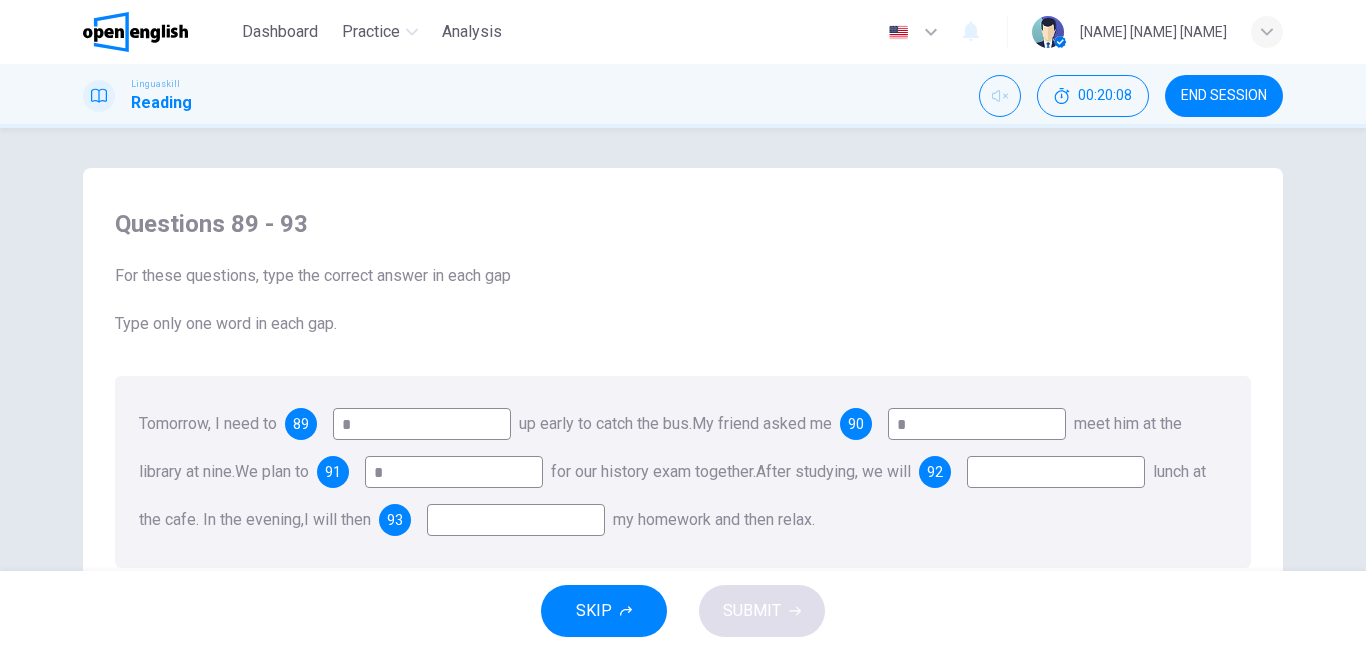 type on "*" 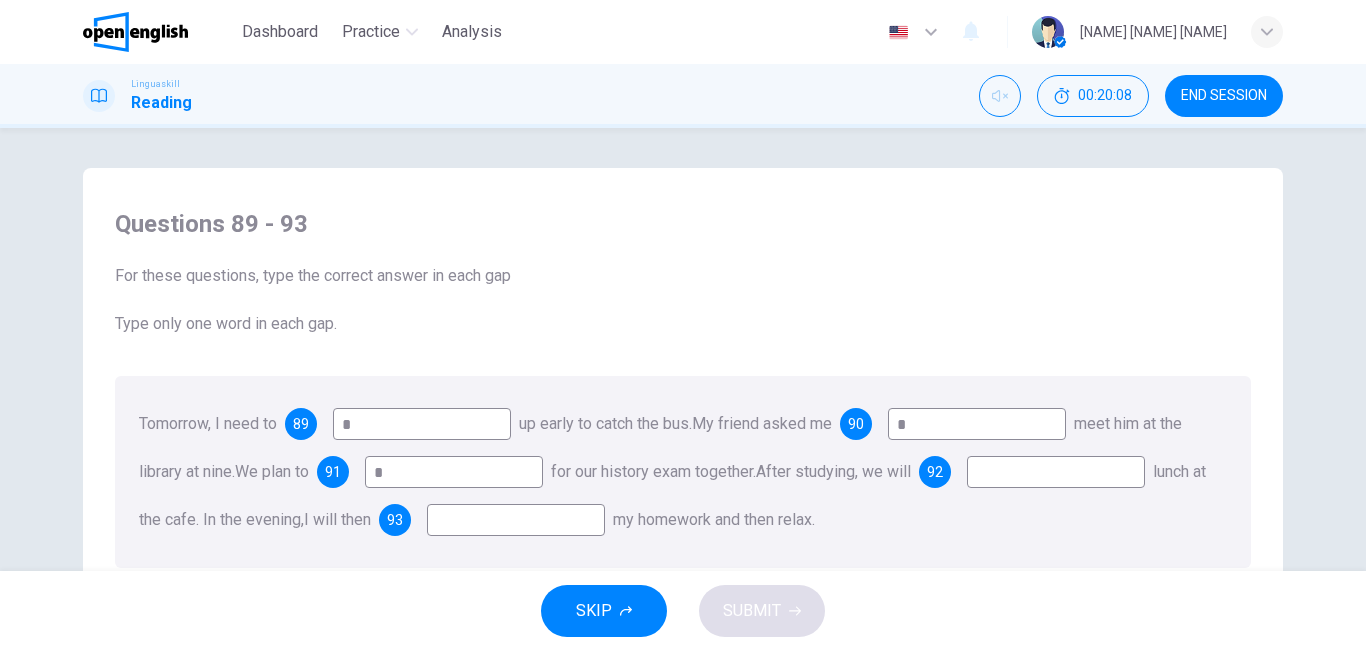 click at bounding box center [516, 520] 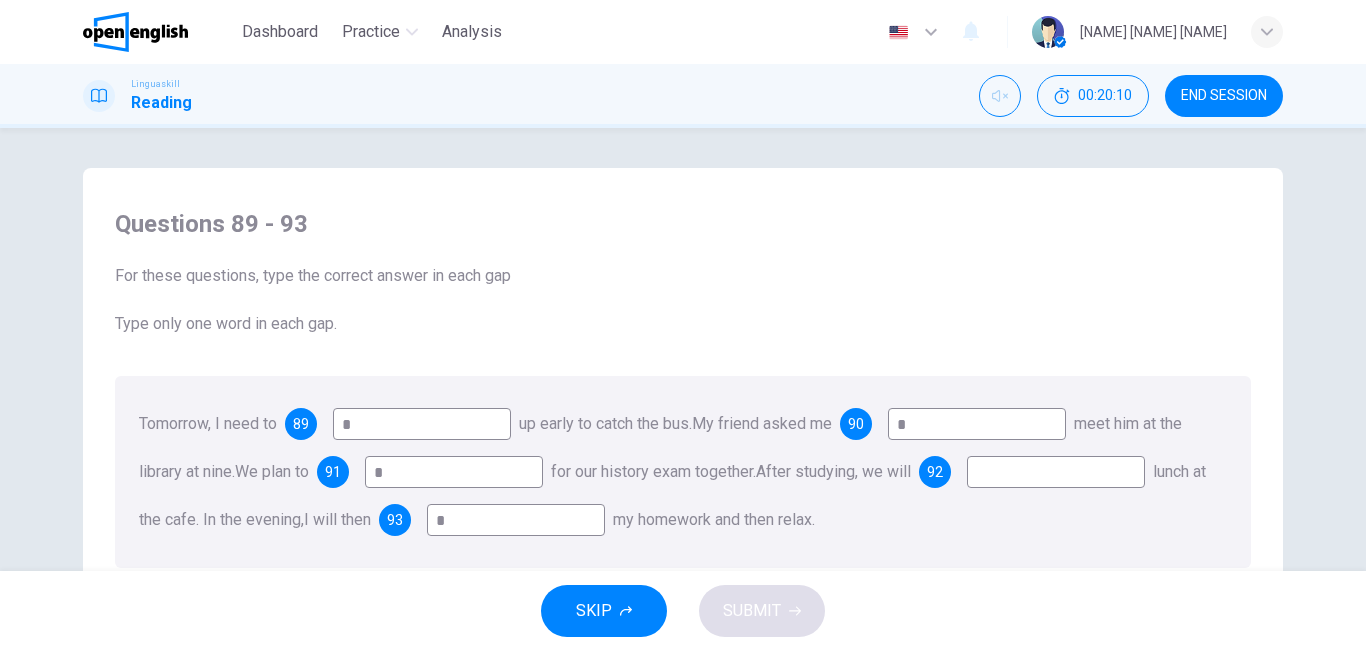 type on "*" 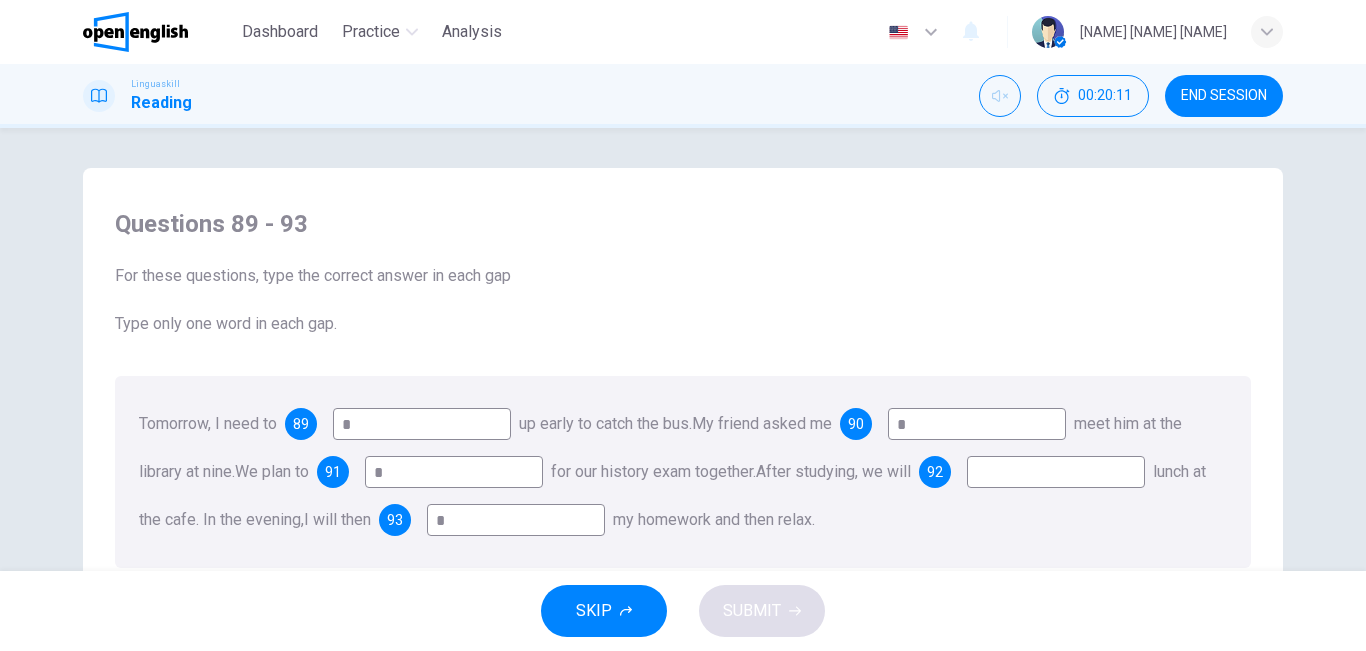 click at bounding box center (1056, 472) 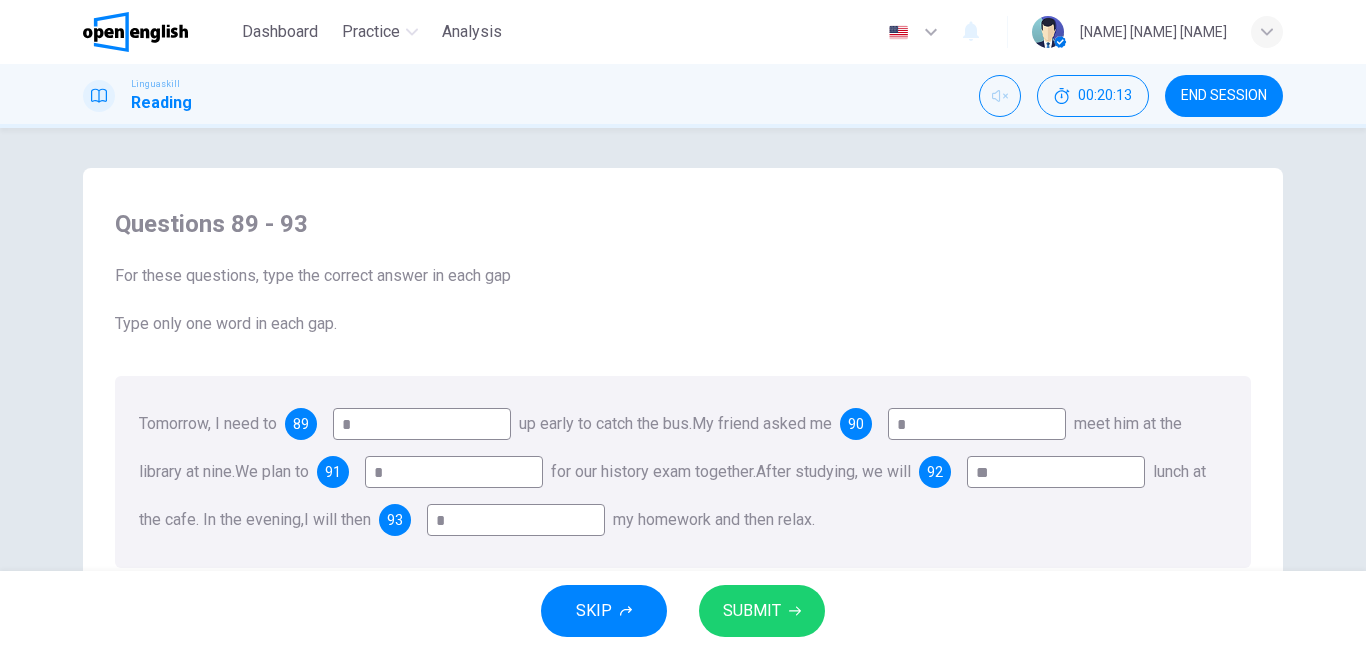 type on "*" 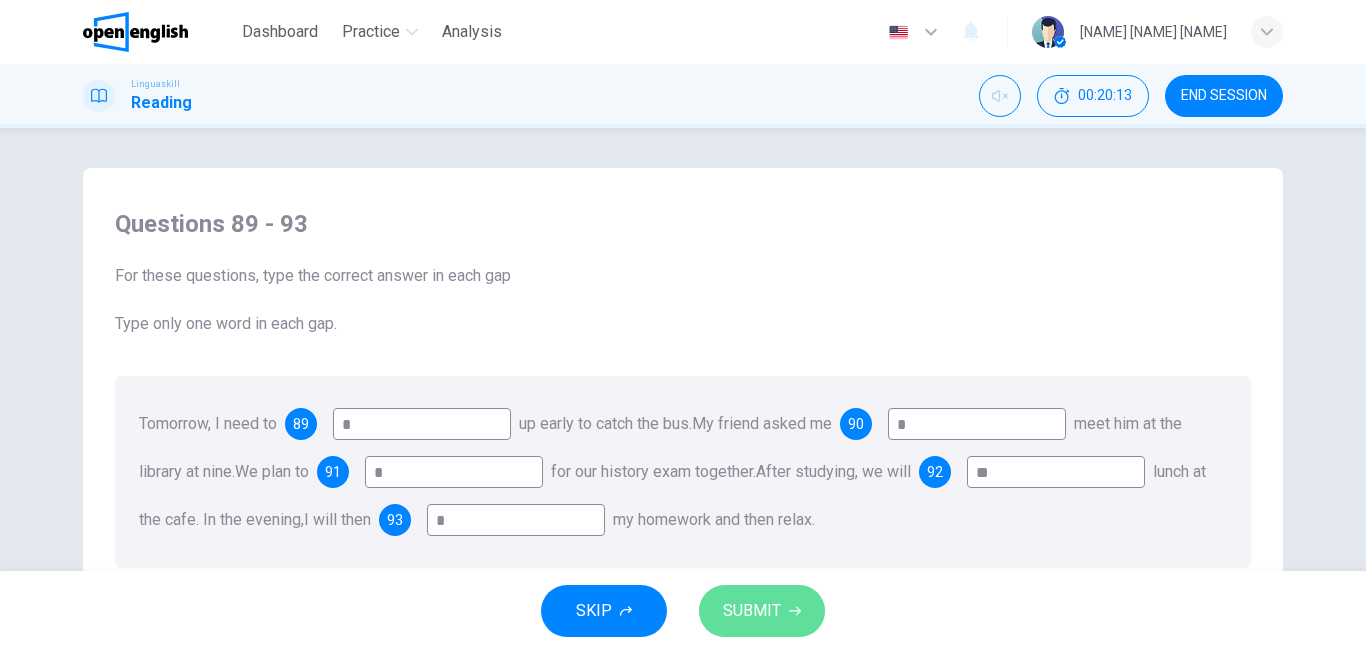 click on "SUBMIT" at bounding box center [752, 611] 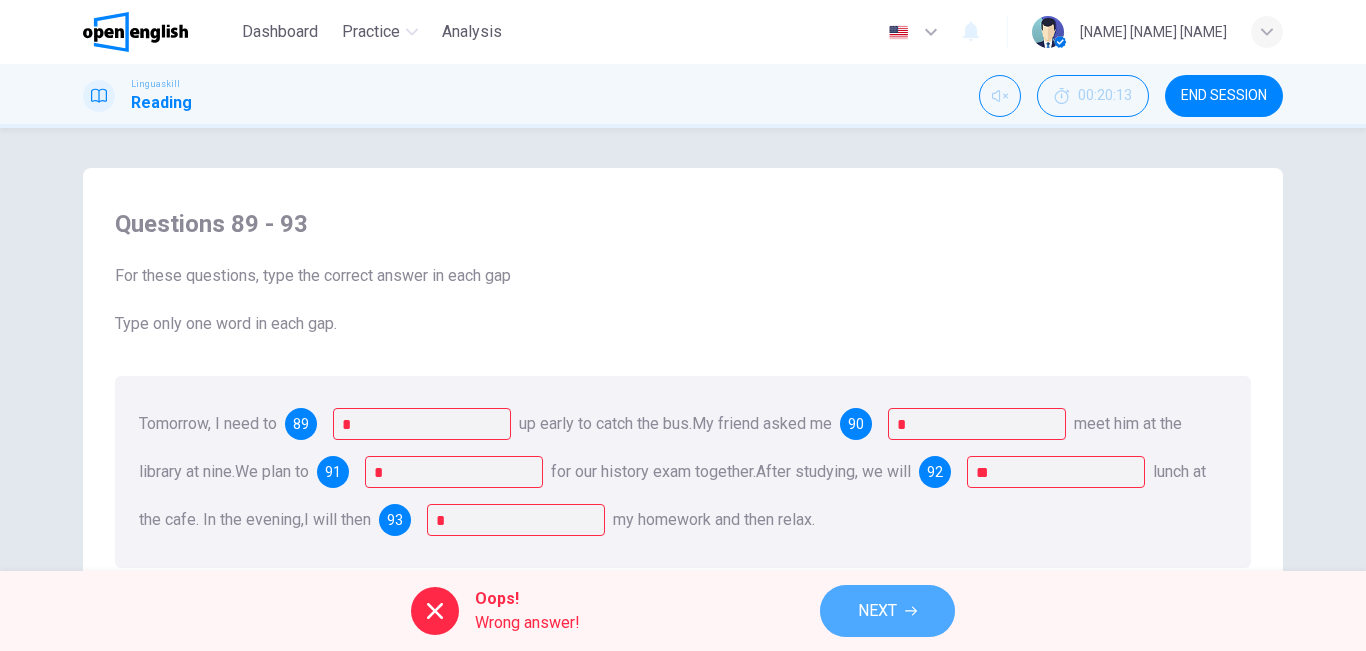 click on "NEXT" at bounding box center (877, 611) 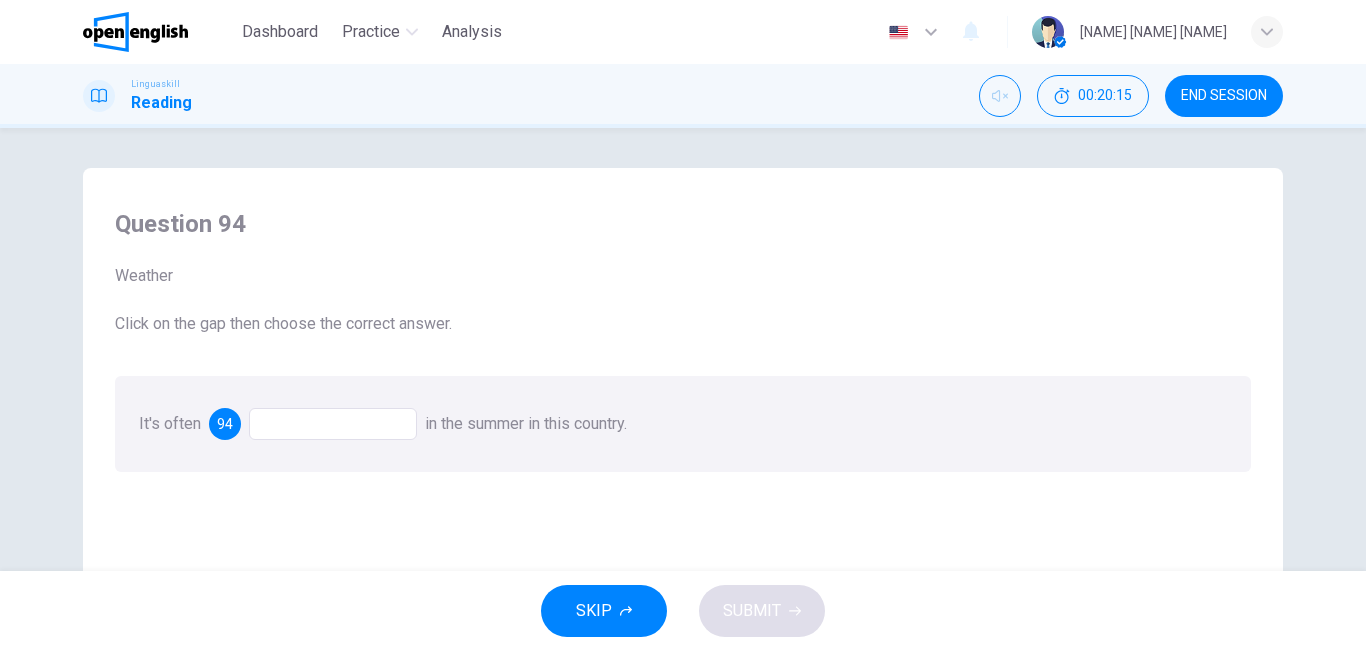 click at bounding box center (333, 424) 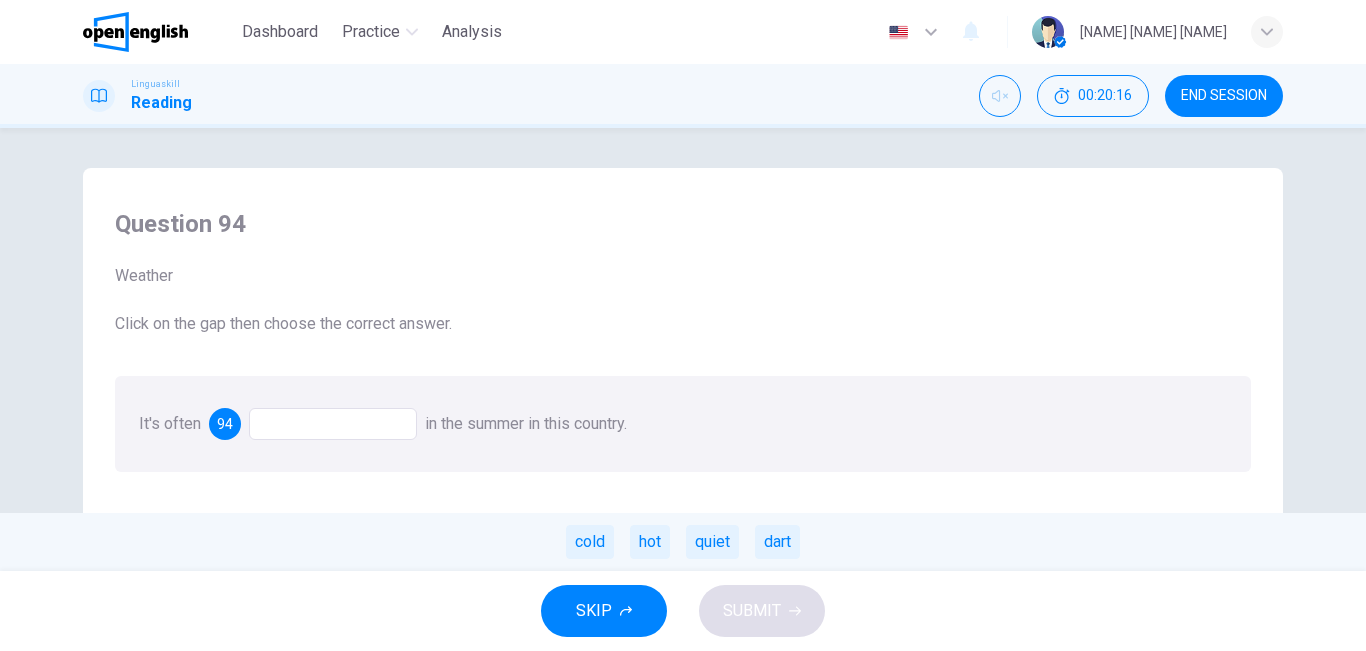 click on "cold hot quiet dart" at bounding box center (683, 542) 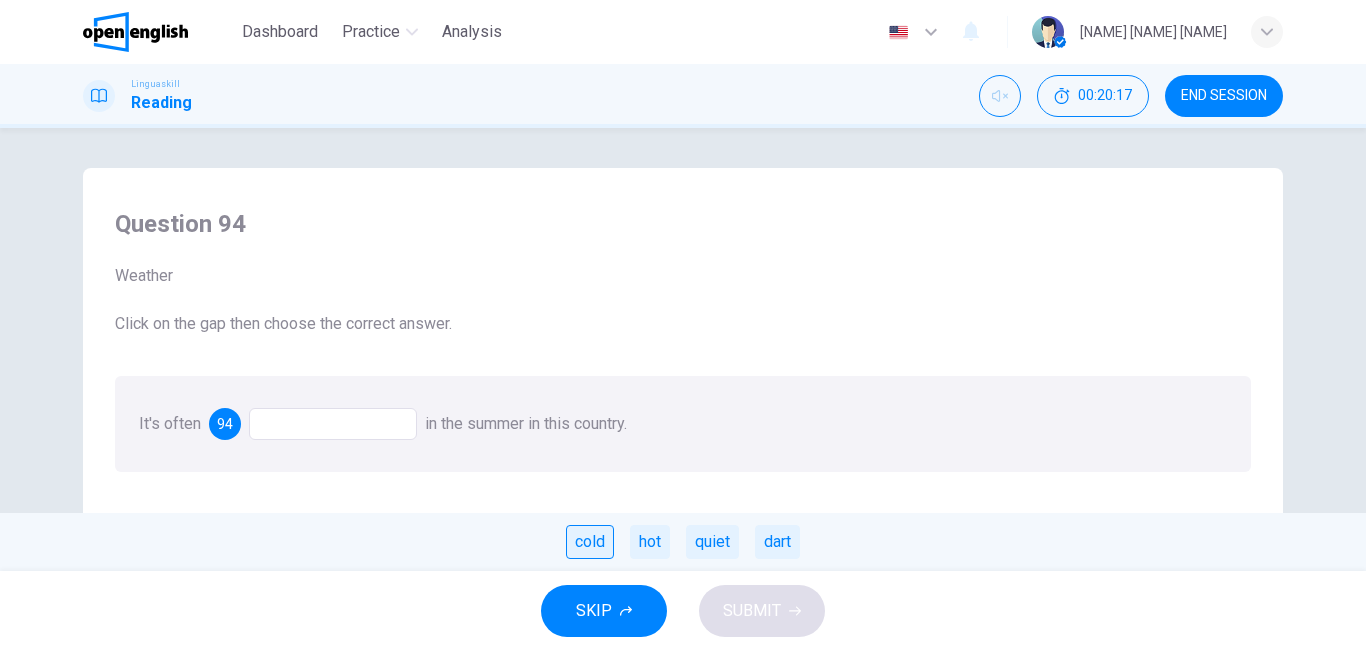 click on "cold" at bounding box center [590, 542] 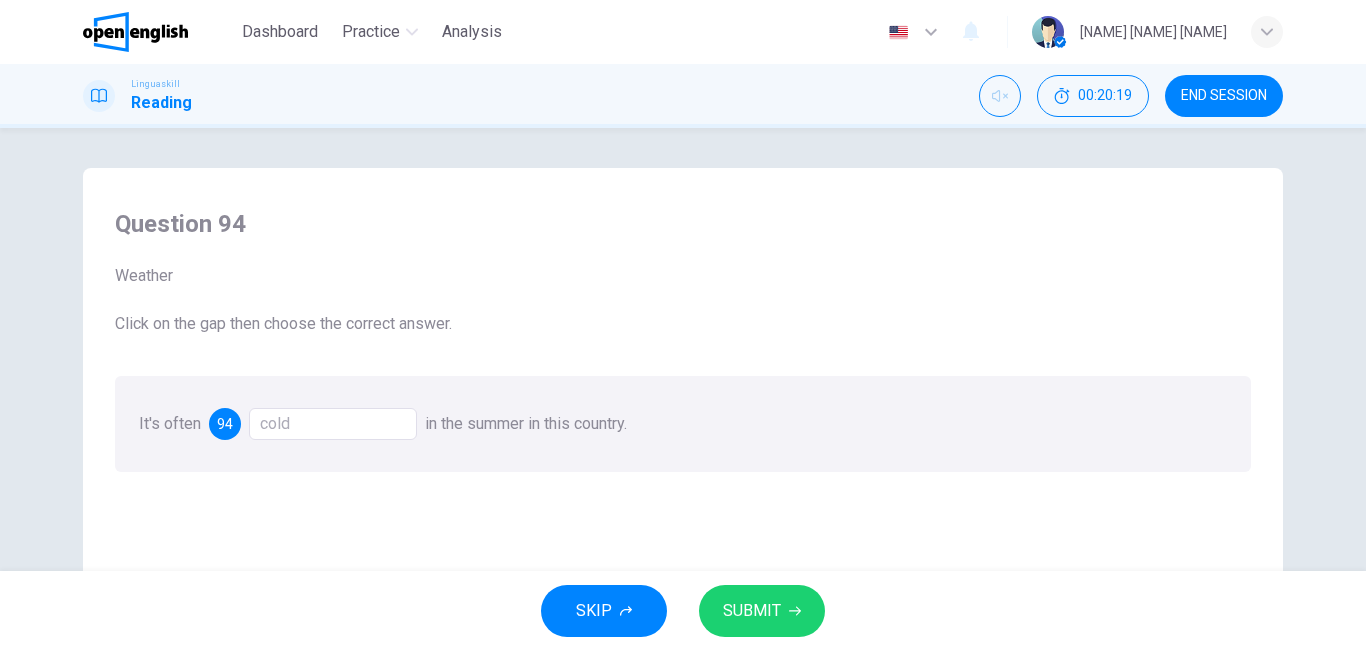 click on "cold" at bounding box center [333, 424] 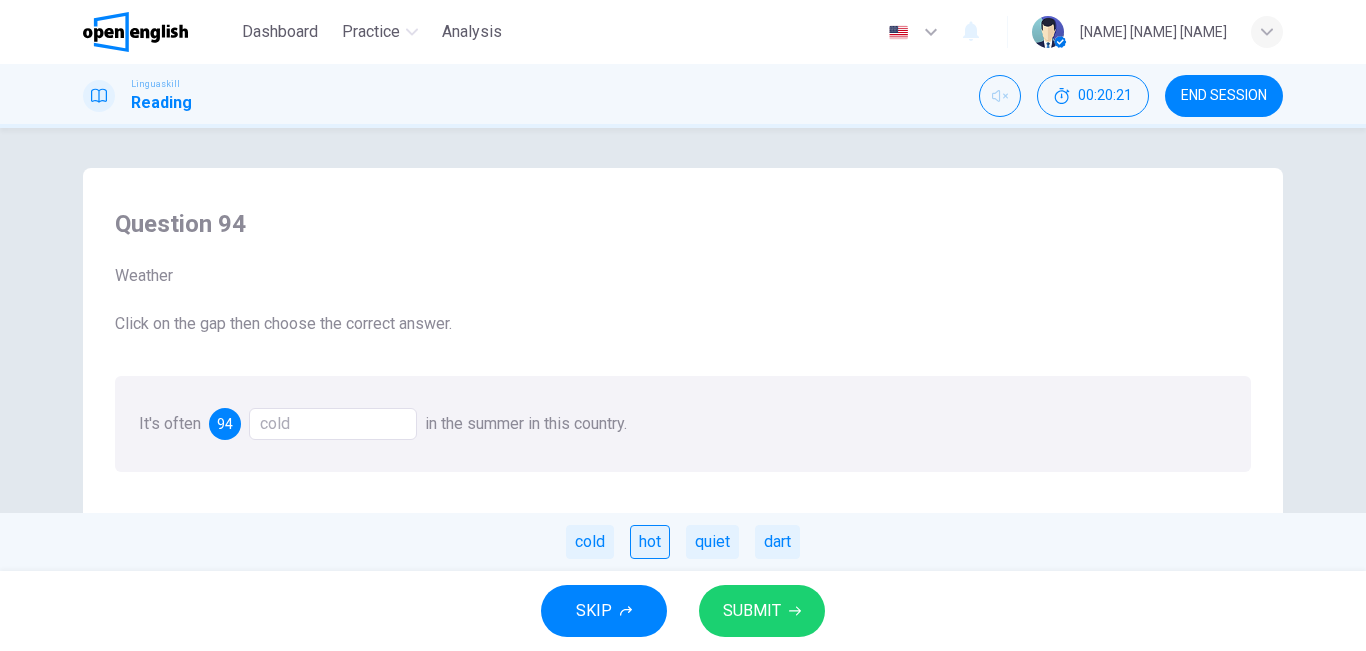 click on "hot" at bounding box center [650, 542] 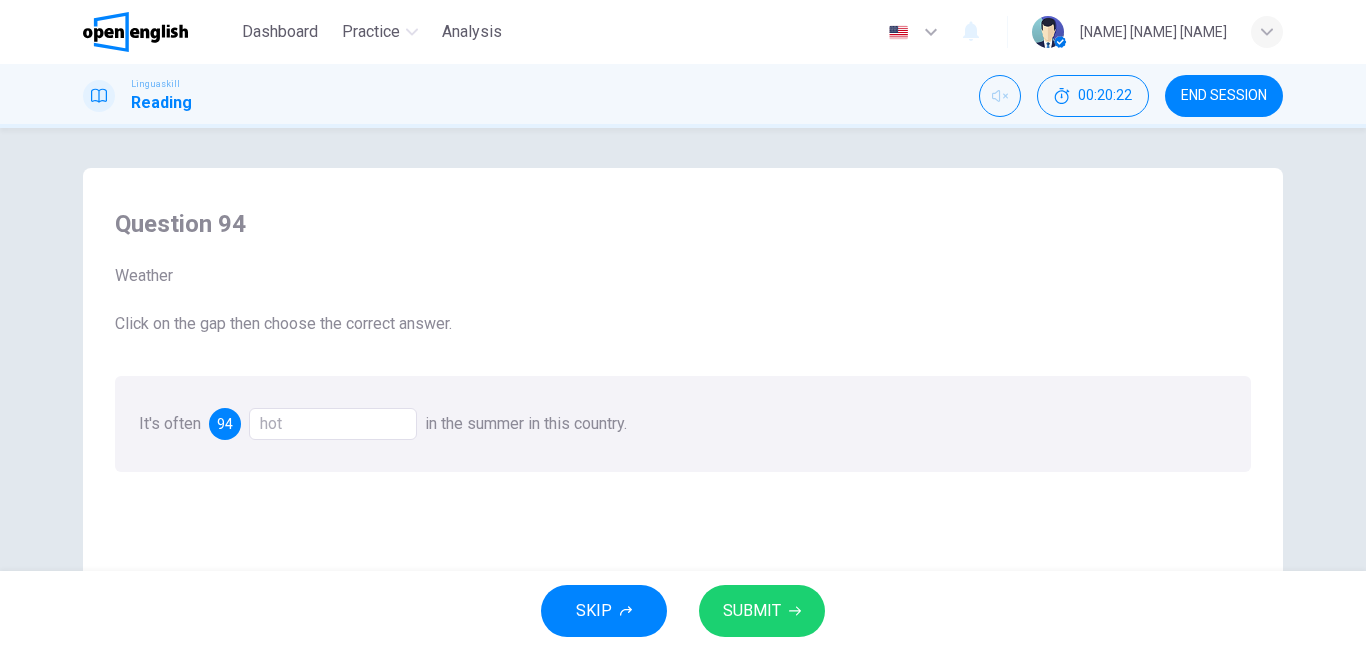 click on "SUBMIT" at bounding box center (752, 611) 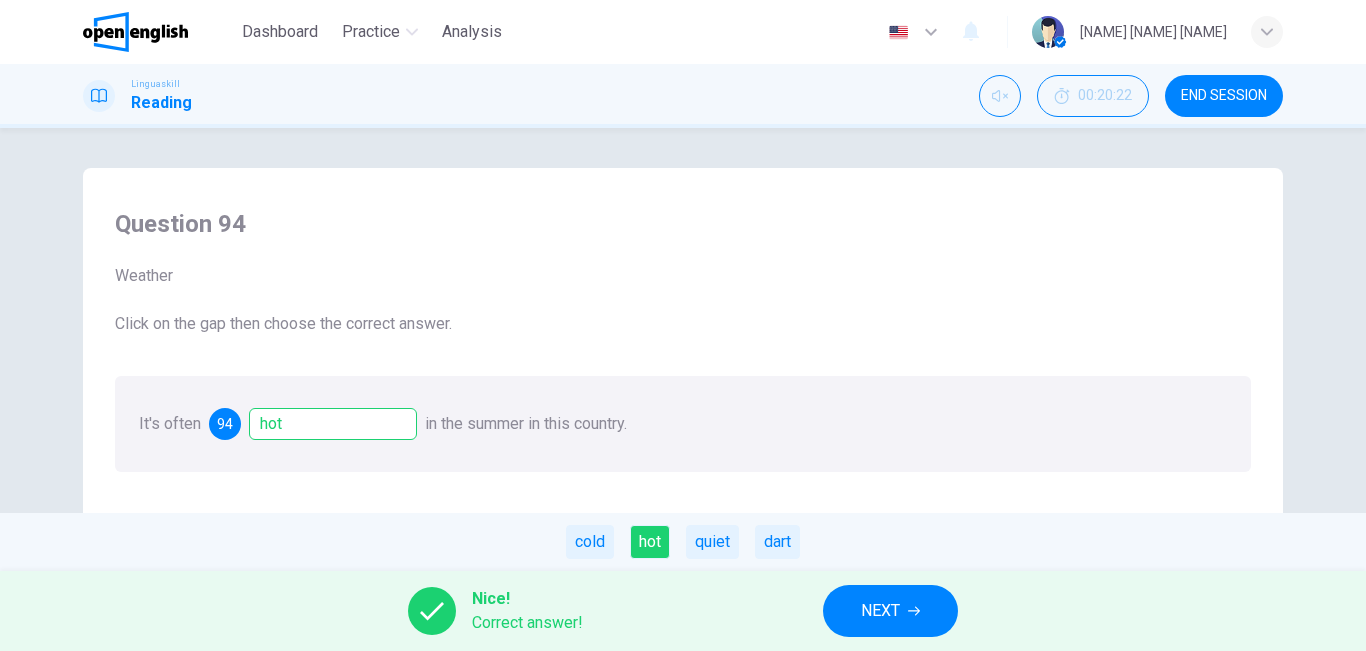 click on "NEXT" at bounding box center [890, 611] 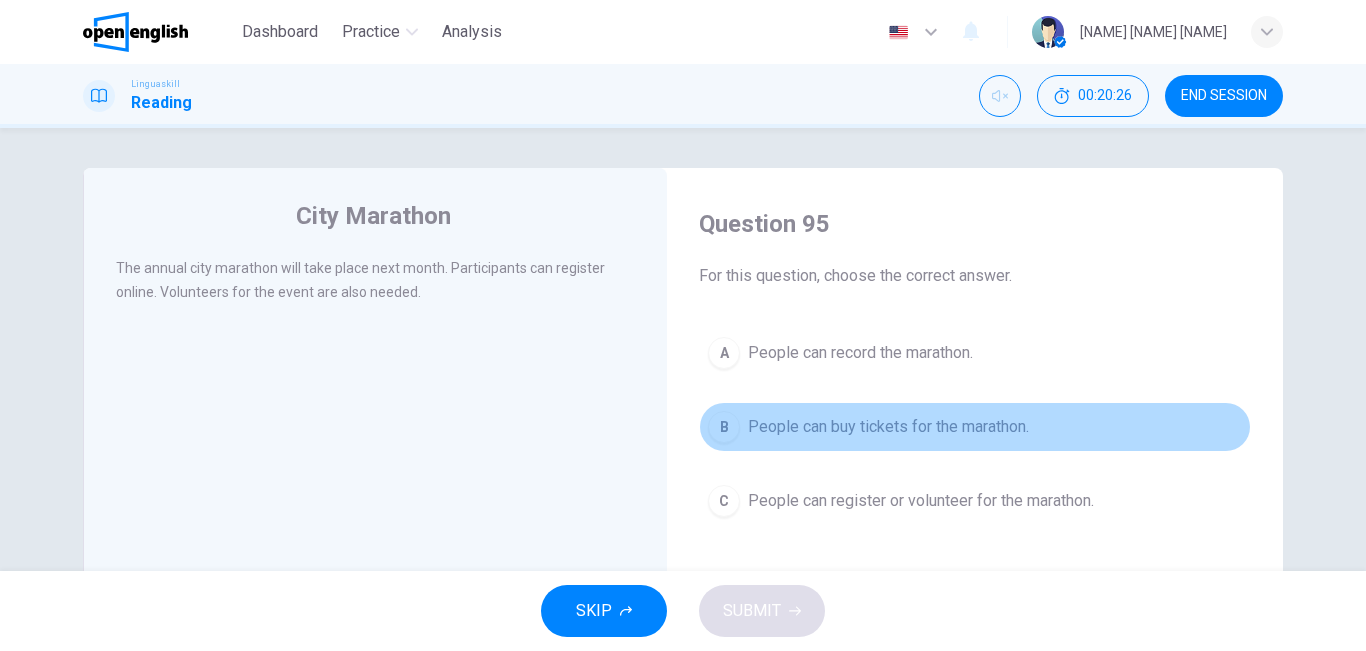 click on "People can buy tickets for the marathon." at bounding box center [888, 427] 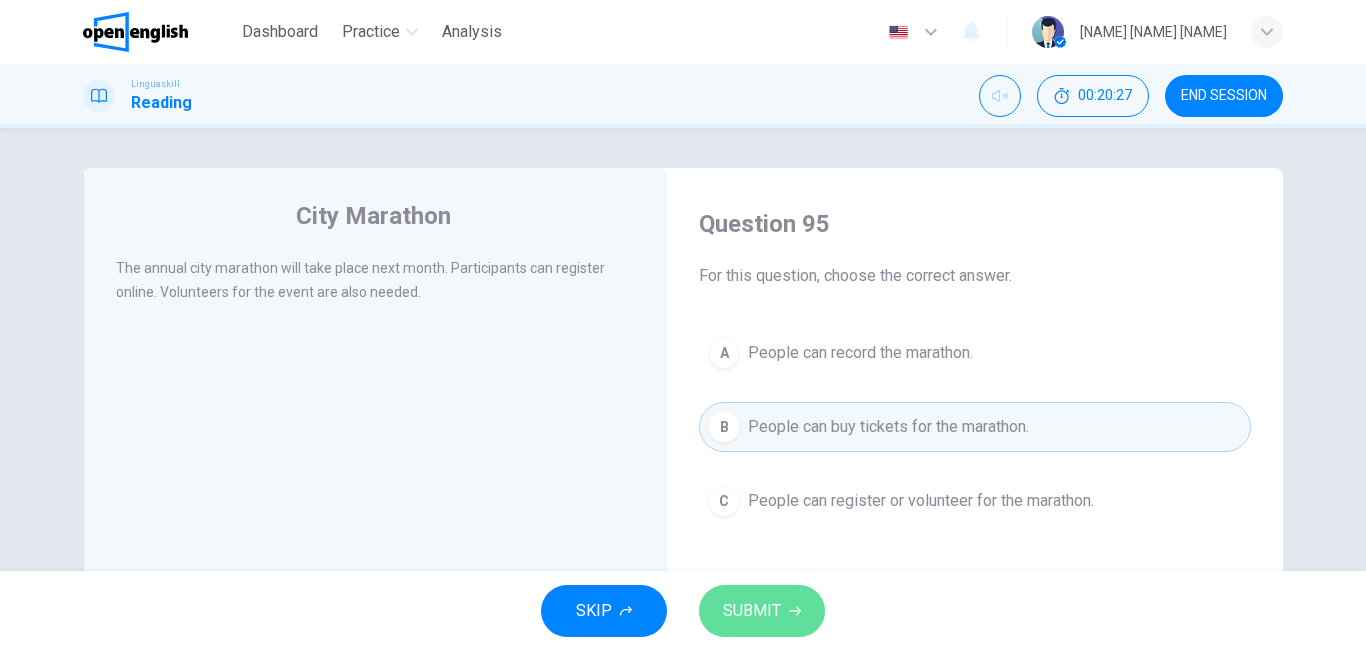 click on "SUBMIT" at bounding box center (762, 611) 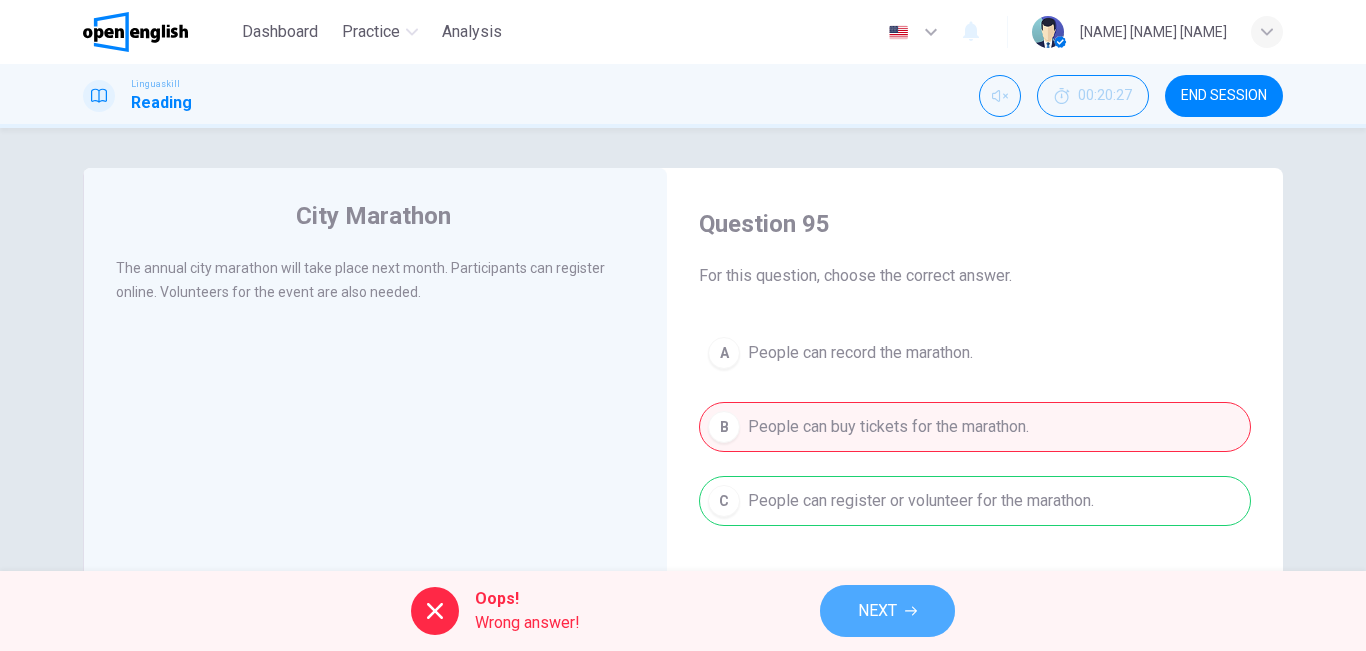 click on "NEXT" at bounding box center [887, 611] 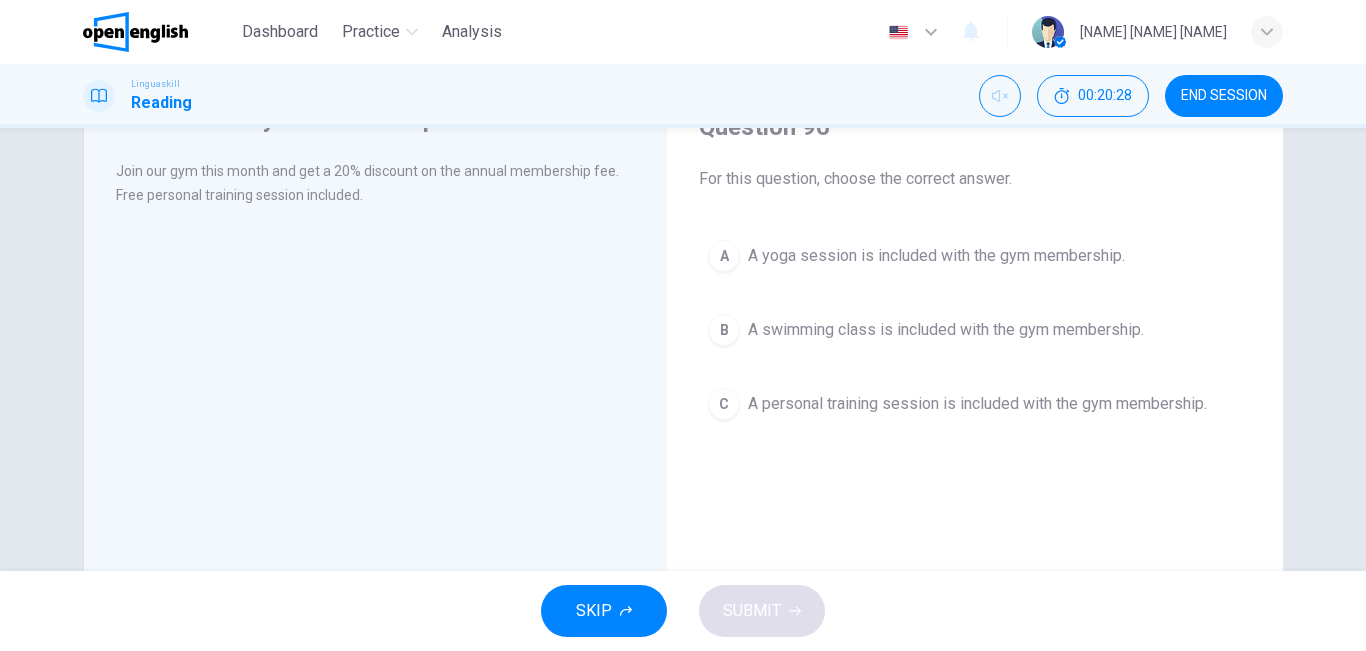scroll, scrollTop: 127, scrollLeft: 0, axis: vertical 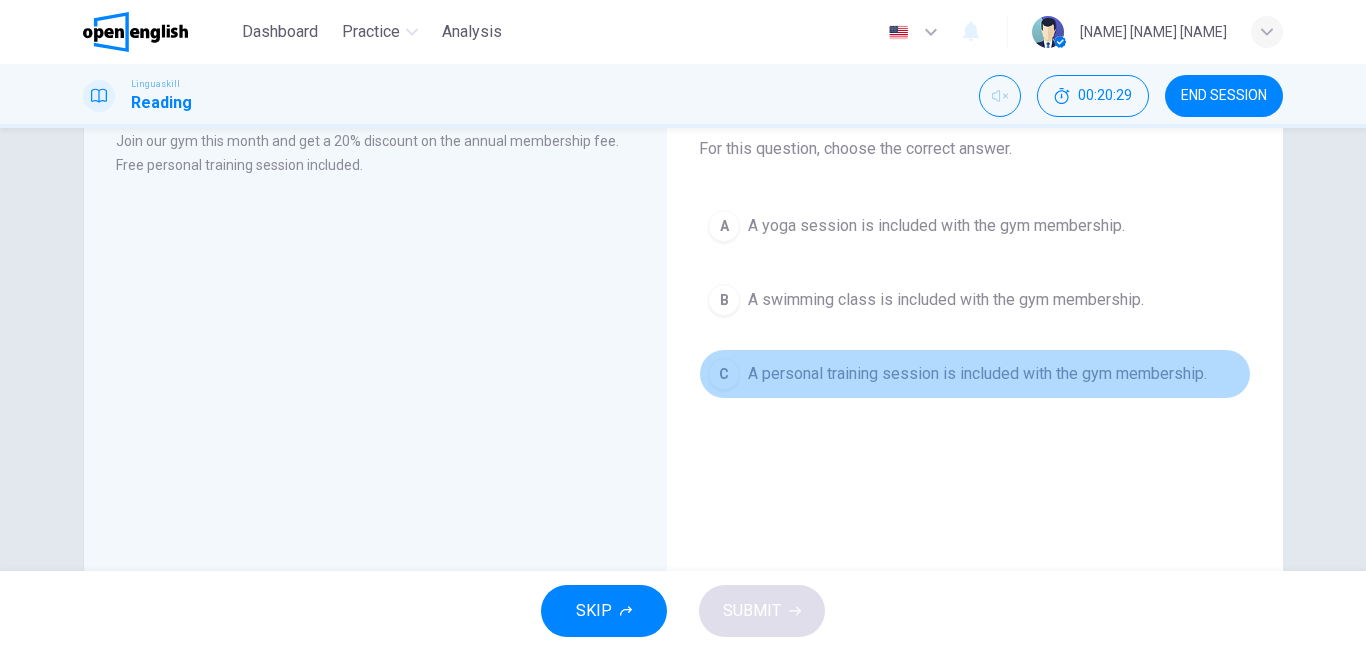 click on "A personal training session is included with the gym membership." at bounding box center (977, 374) 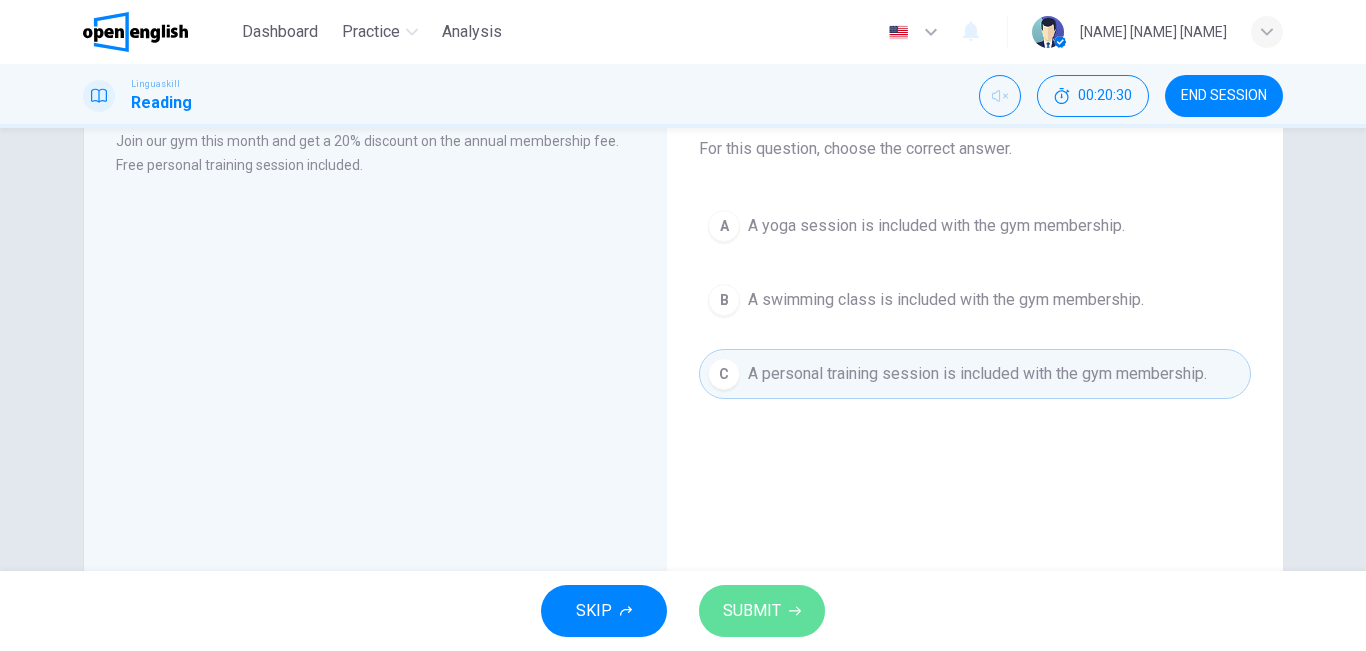 click on "SUBMIT" at bounding box center [752, 611] 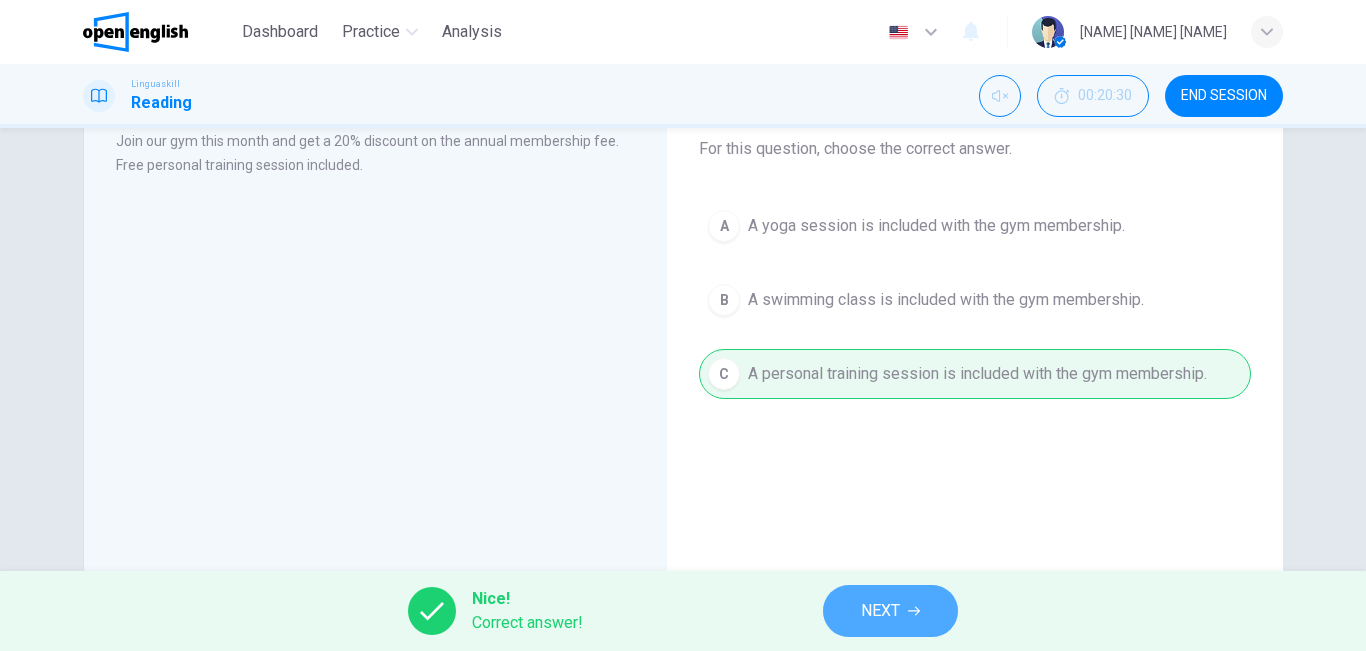 click on "NEXT" at bounding box center (890, 611) 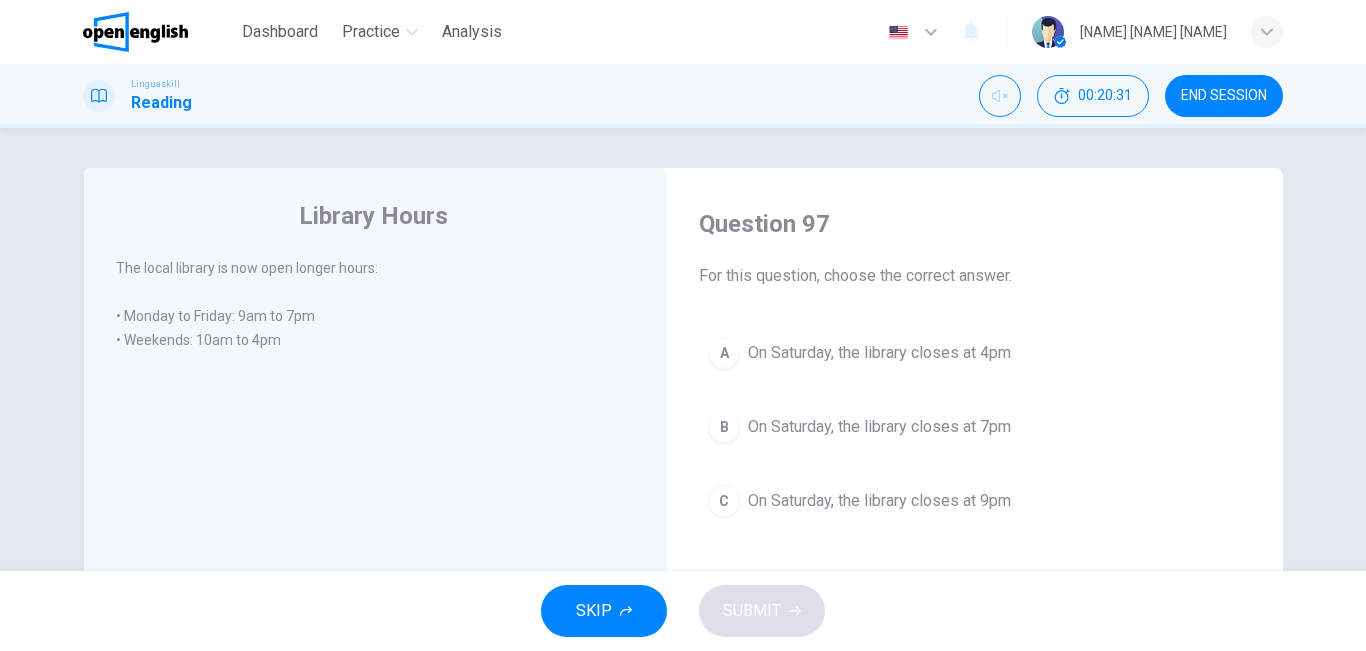 click on "B" at bounding box center (724, 427) 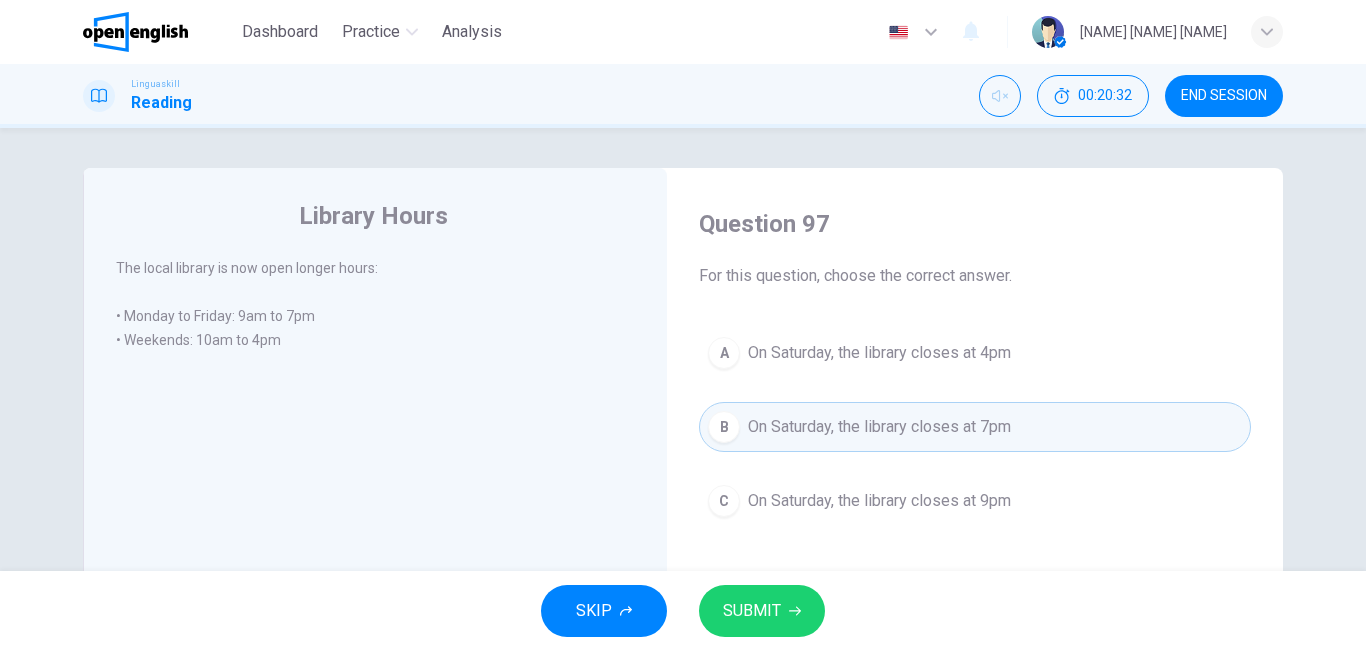 drag, startPoint x: 743, startPoint y: 648, endPoint x: 735, endPoint y: 609, distance: 39.812057 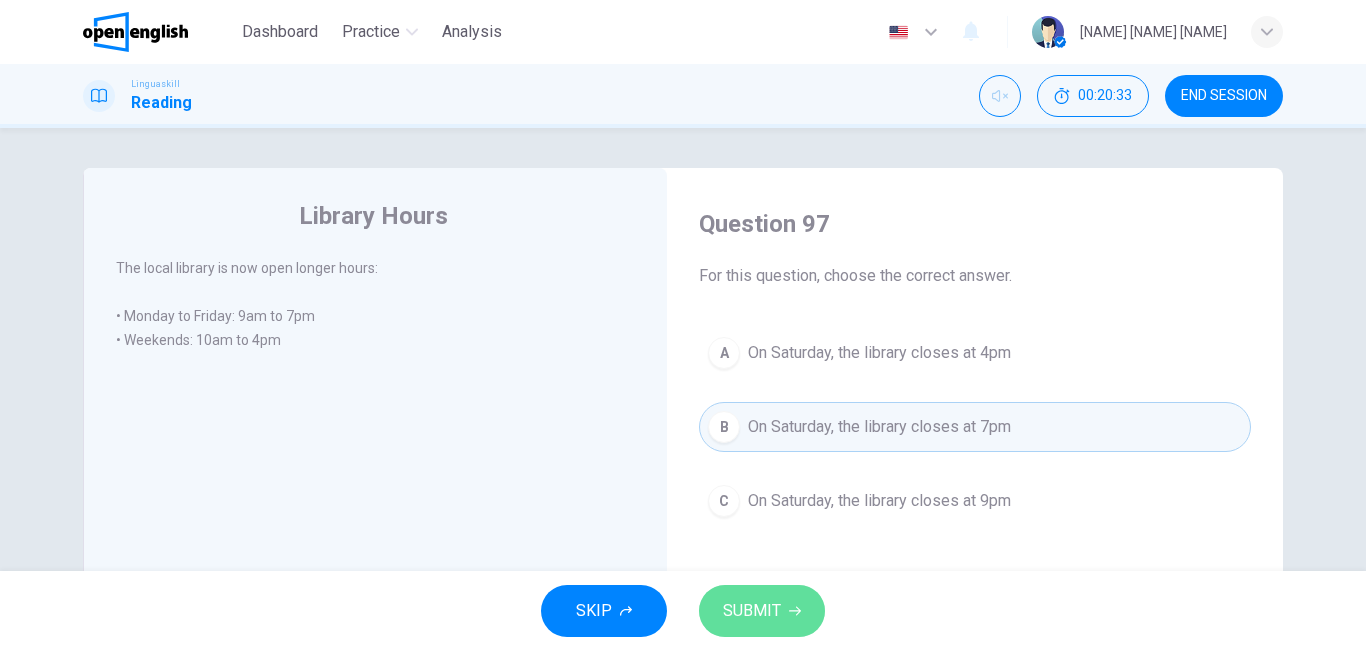 click on "SUBMIT" at bounding box center [752, 611] 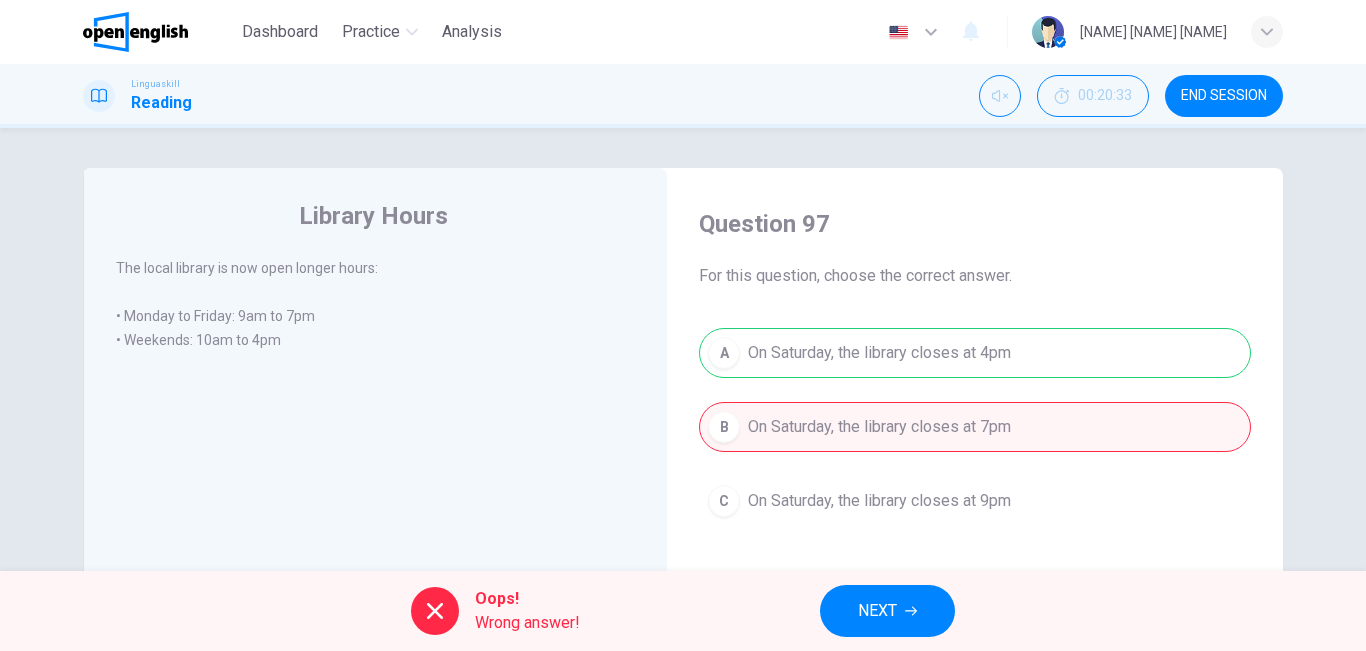 click on "NEXT" at bounding box center [887, 611] 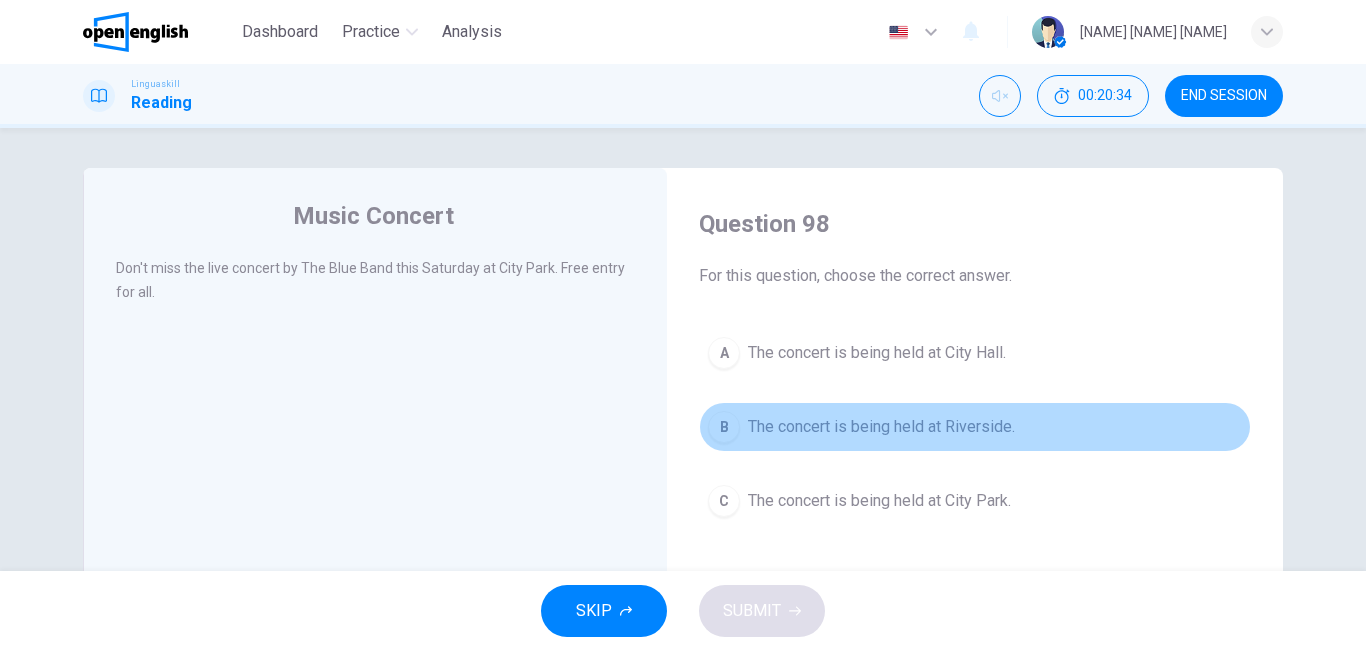click on "B" at bounding box center [724, 427] 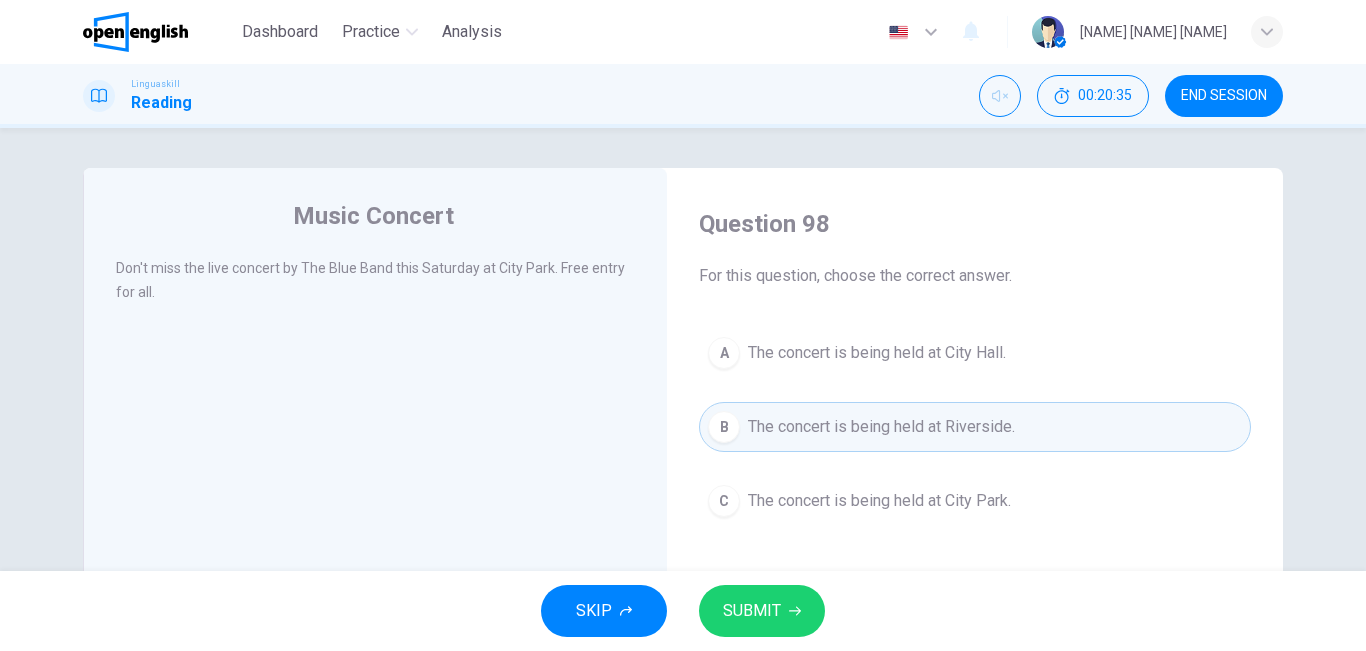 click on "SUBMIT" at bounding box center (762, 611) 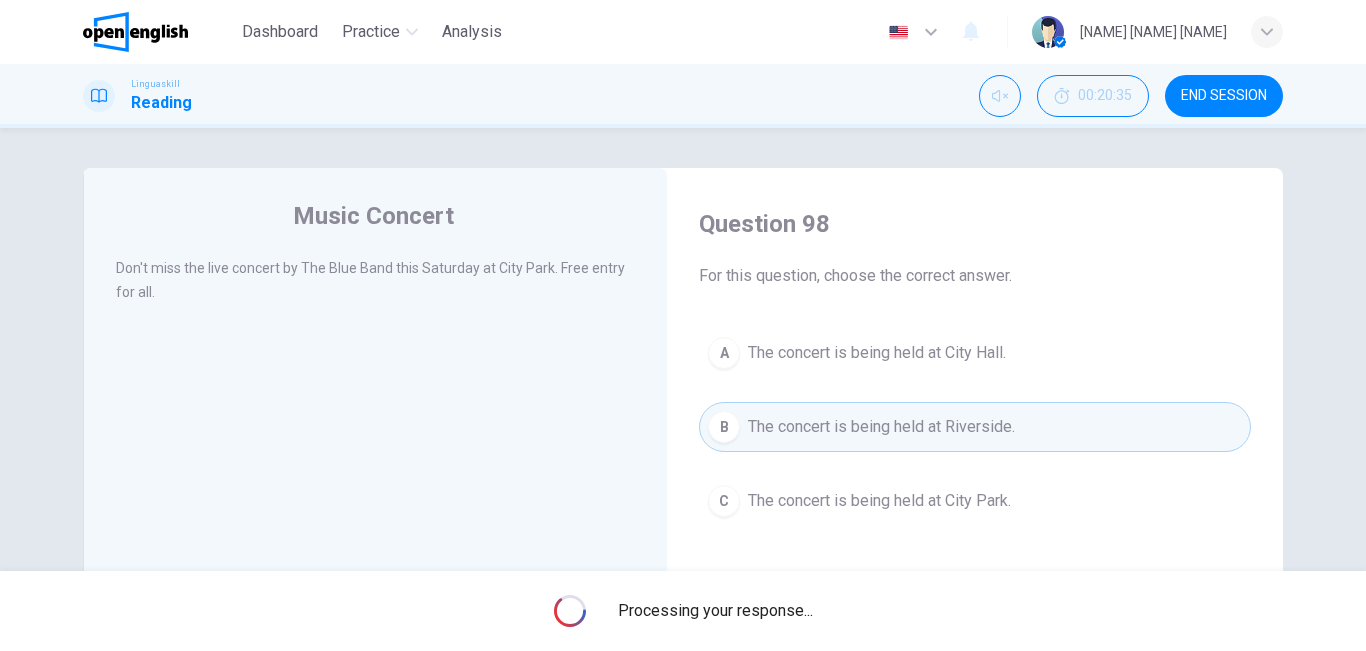 click on "Processing your response..." at bounding box center (683, 611) 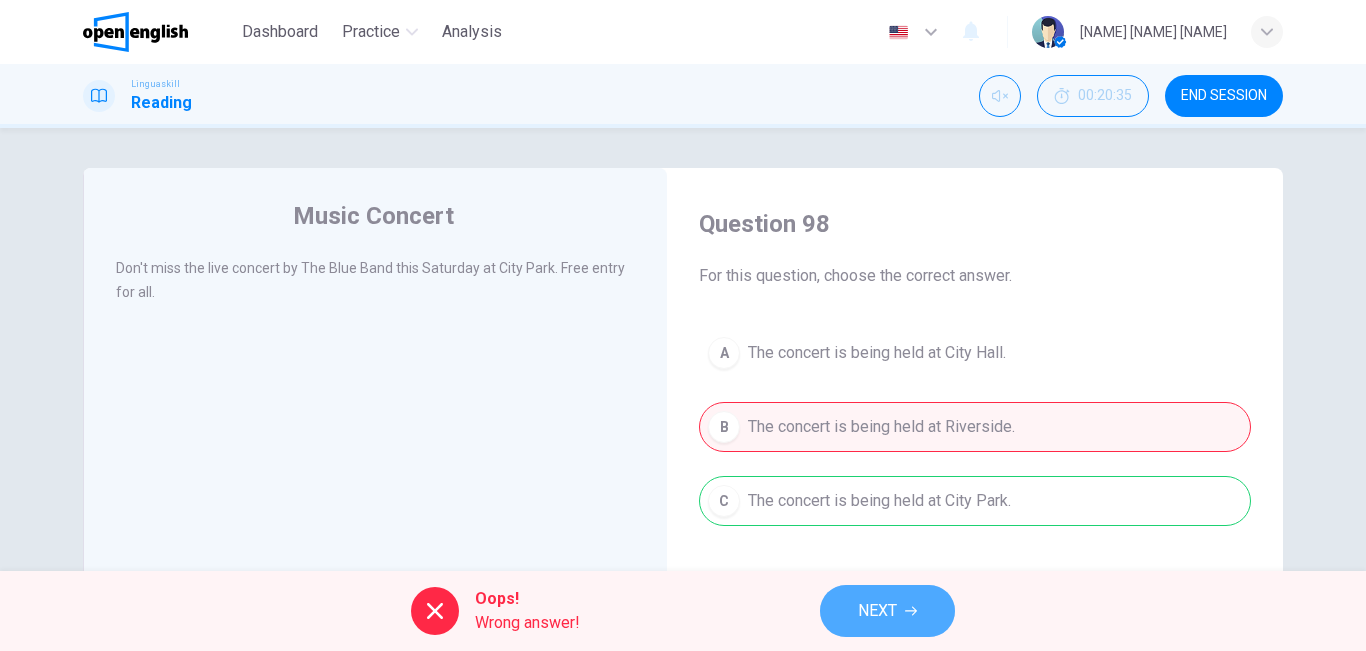 click on "NEXT" at bounding box center [877, 611] 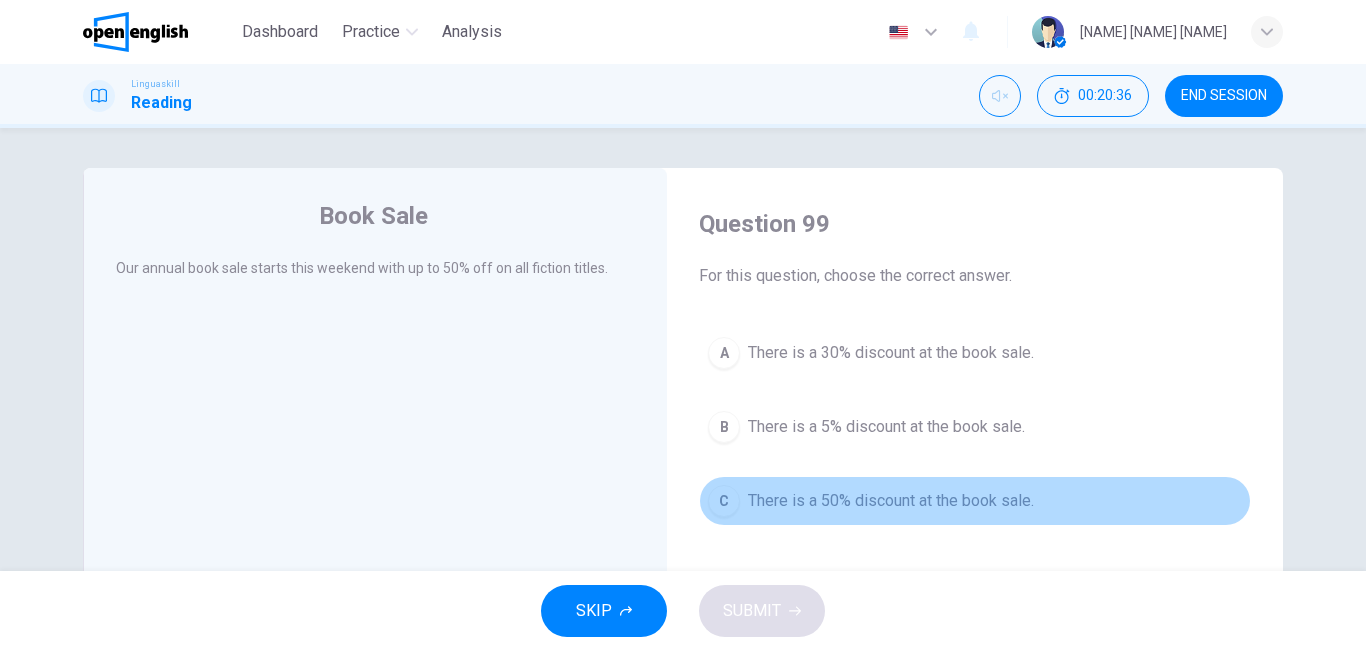 click on "C There is a 50% discount at the book sale." at bounding box center [975, 501] 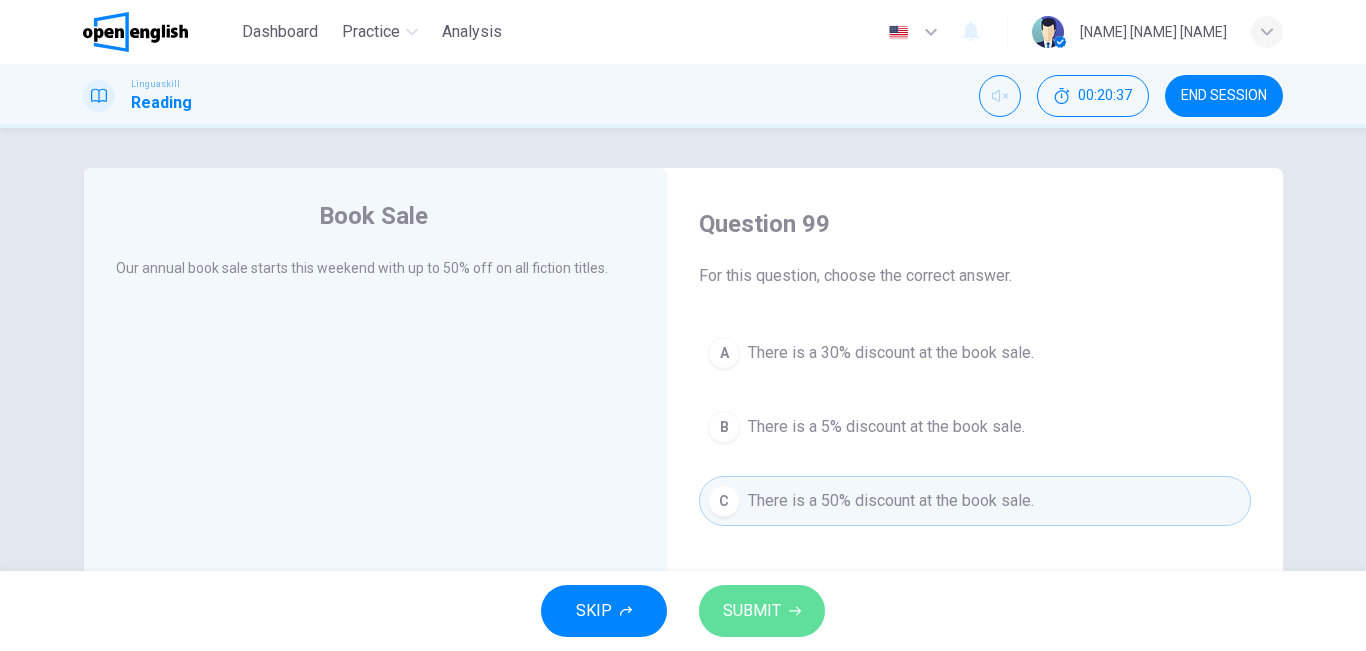 click on "SUBMIT" at bounding box center [762, 611] 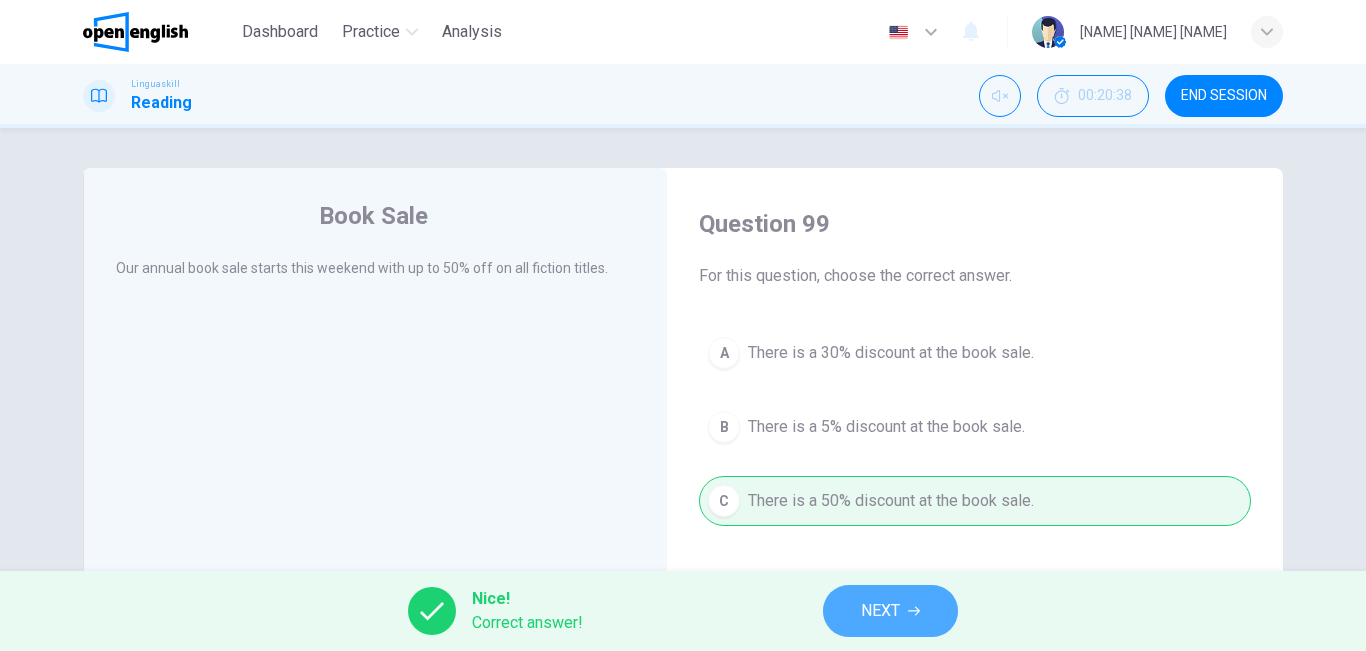 click on "NEXT" at bounding box center (890, 611) 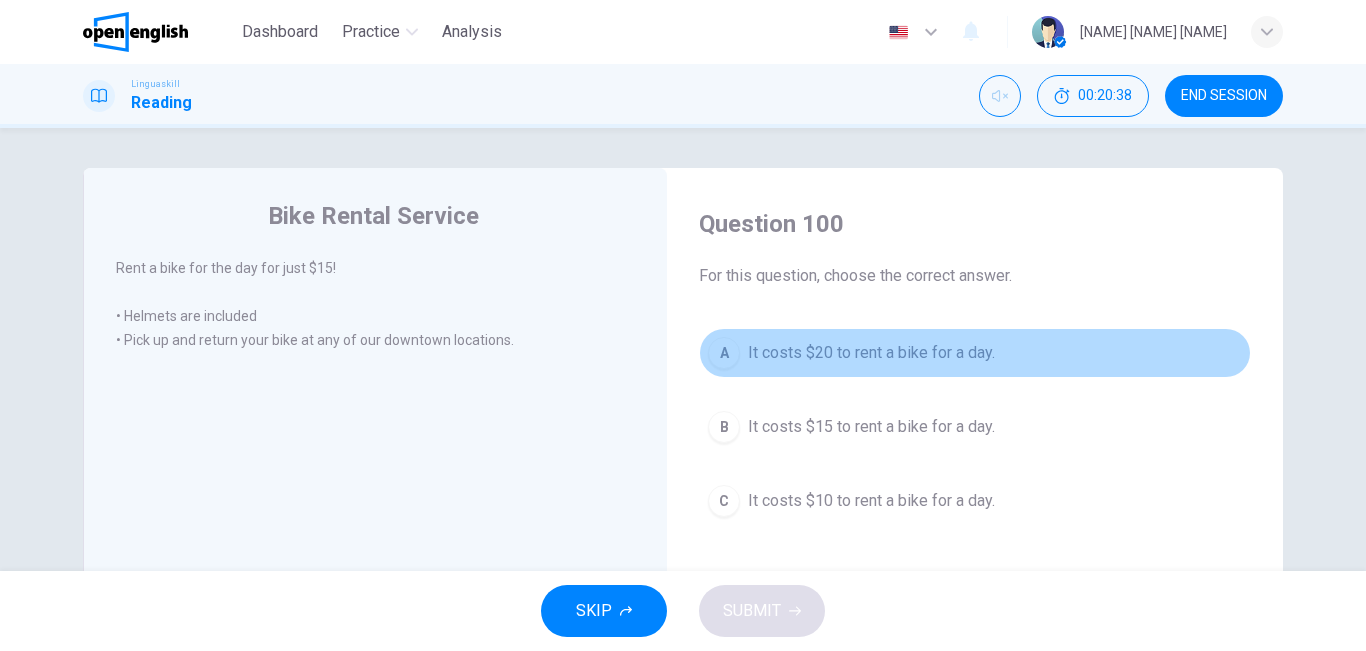 click on "A It costs $20 to rent a bike for a day." at bounding box center (975, 353) 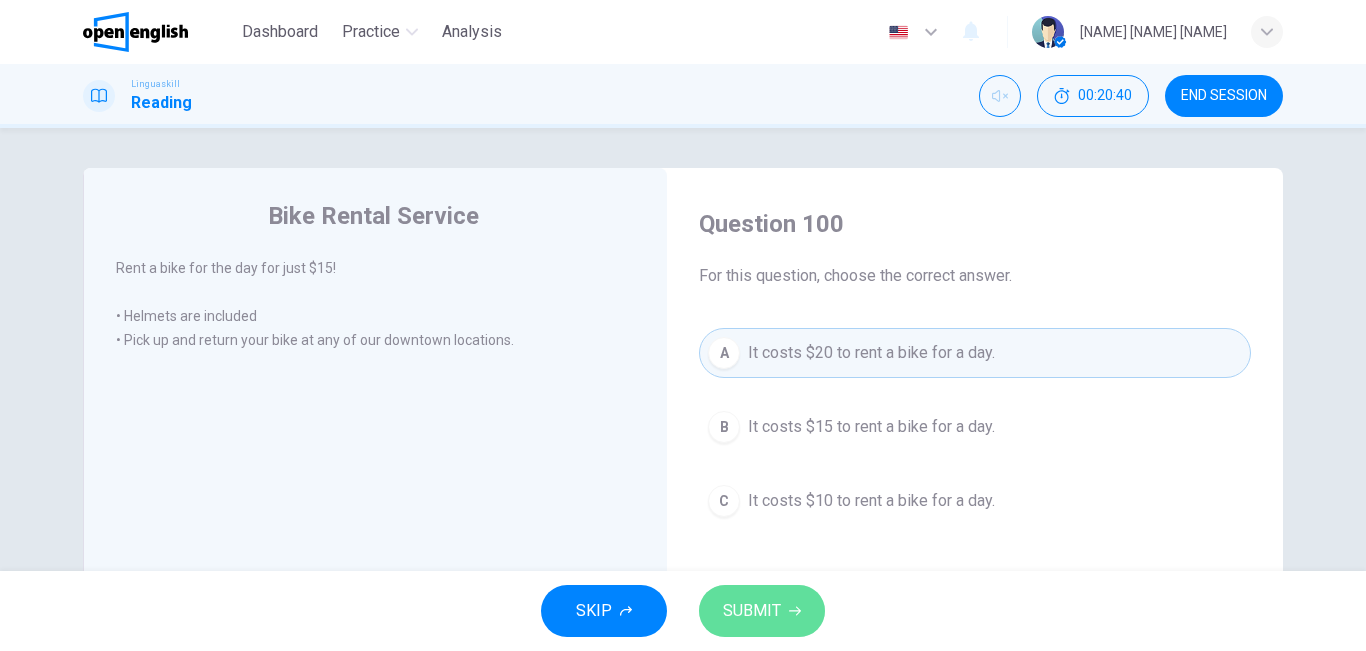 click on "SUBMIT" at bounding box center [752, 611] 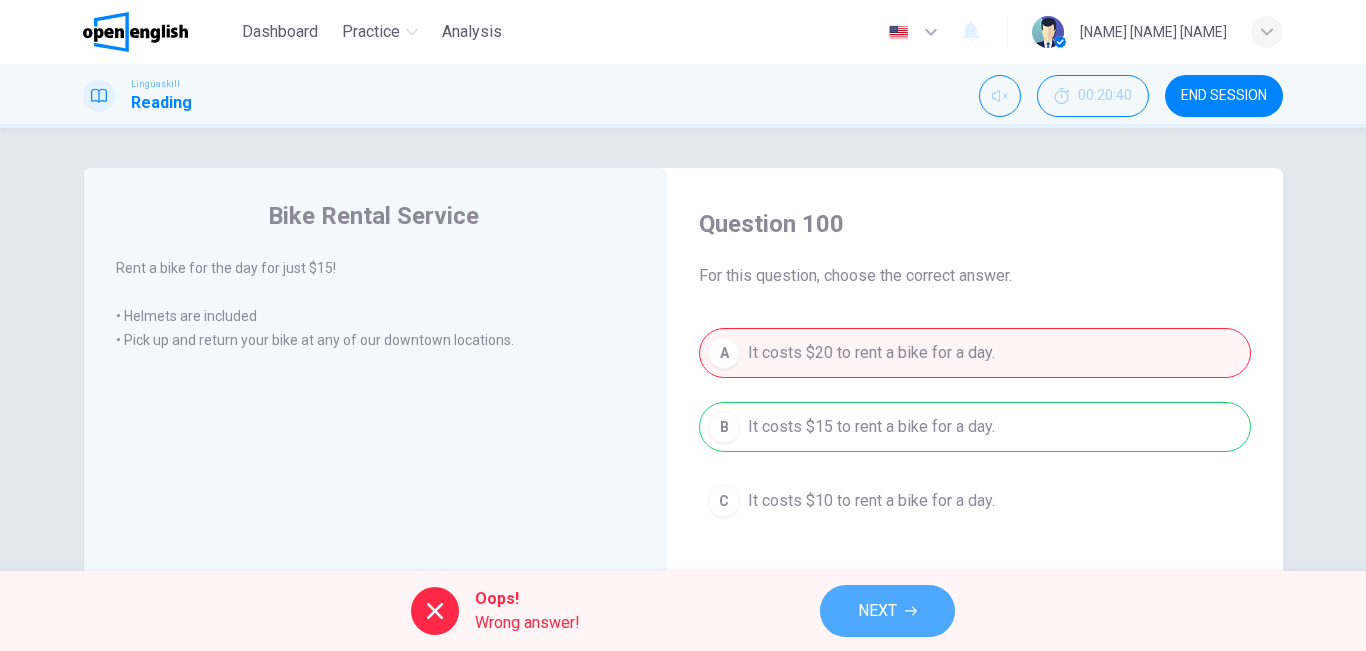 click on "NEXT" at bounding box center [877, 611] 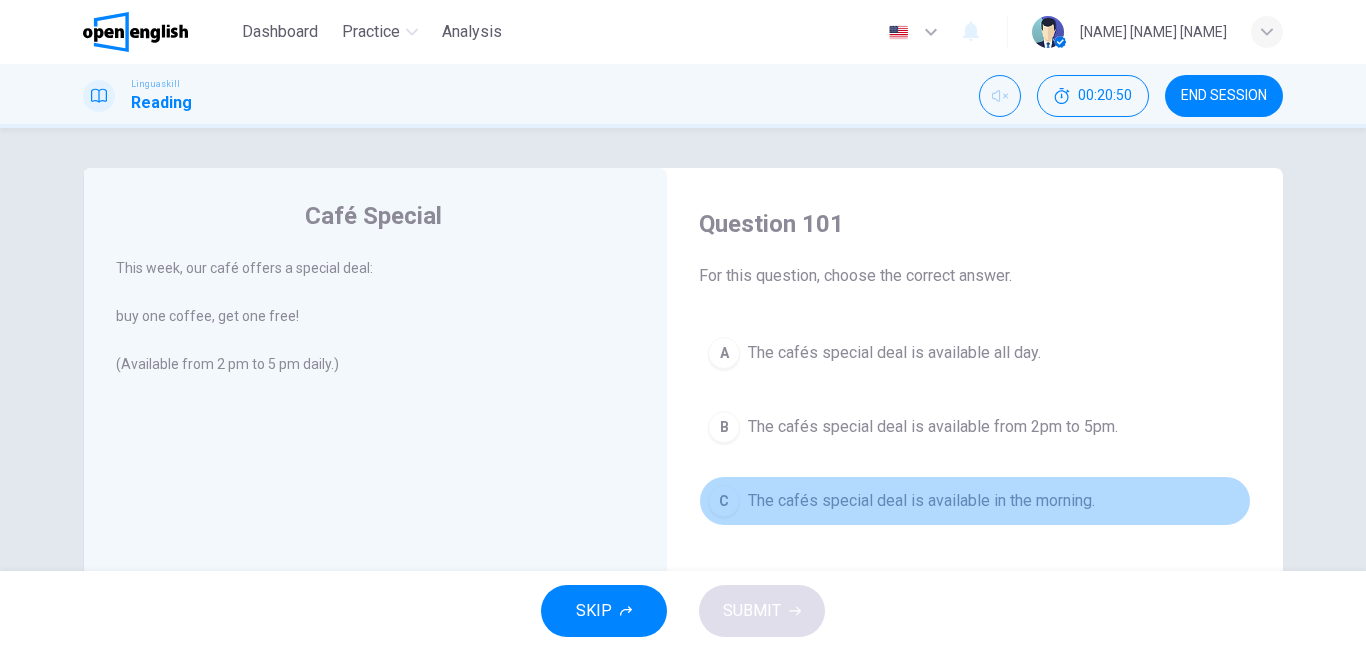 click on "The cafés special deal is available in the morning." at bounding box center (921, 501) 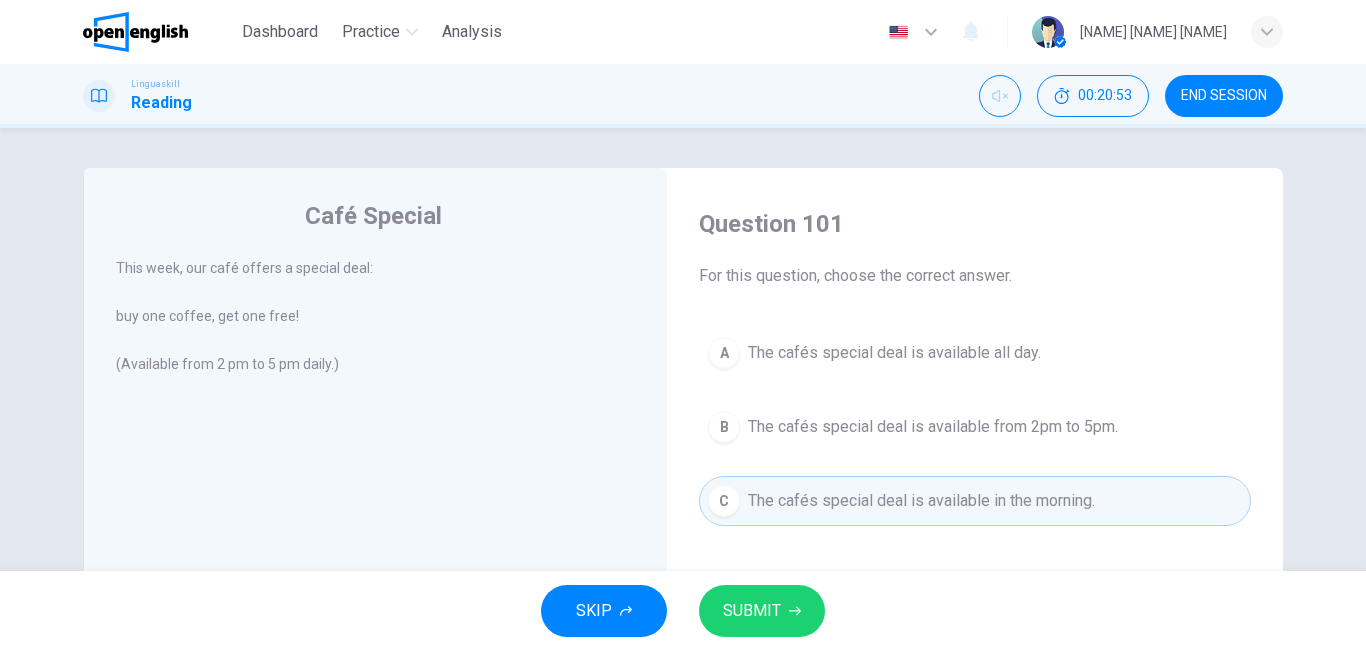 click on "Question 101" at bounding box center (975, 224) 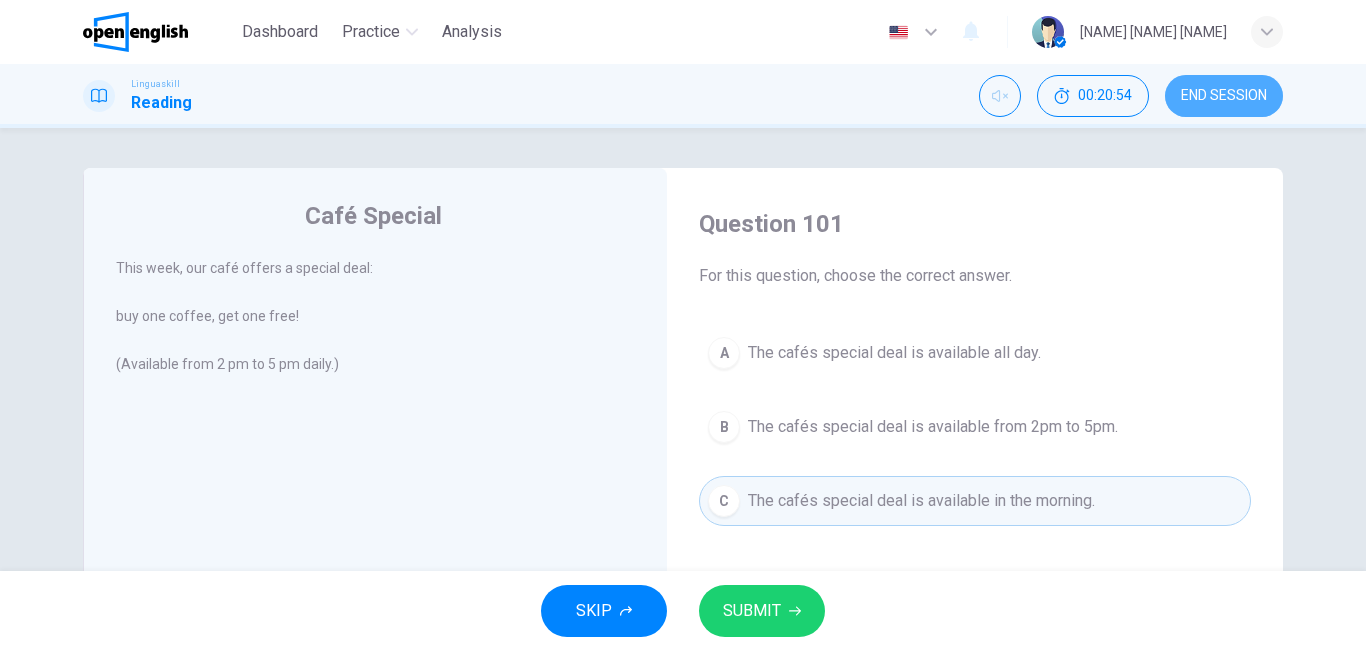 click on "END SESSION" at bounding box center (1224, 96) 